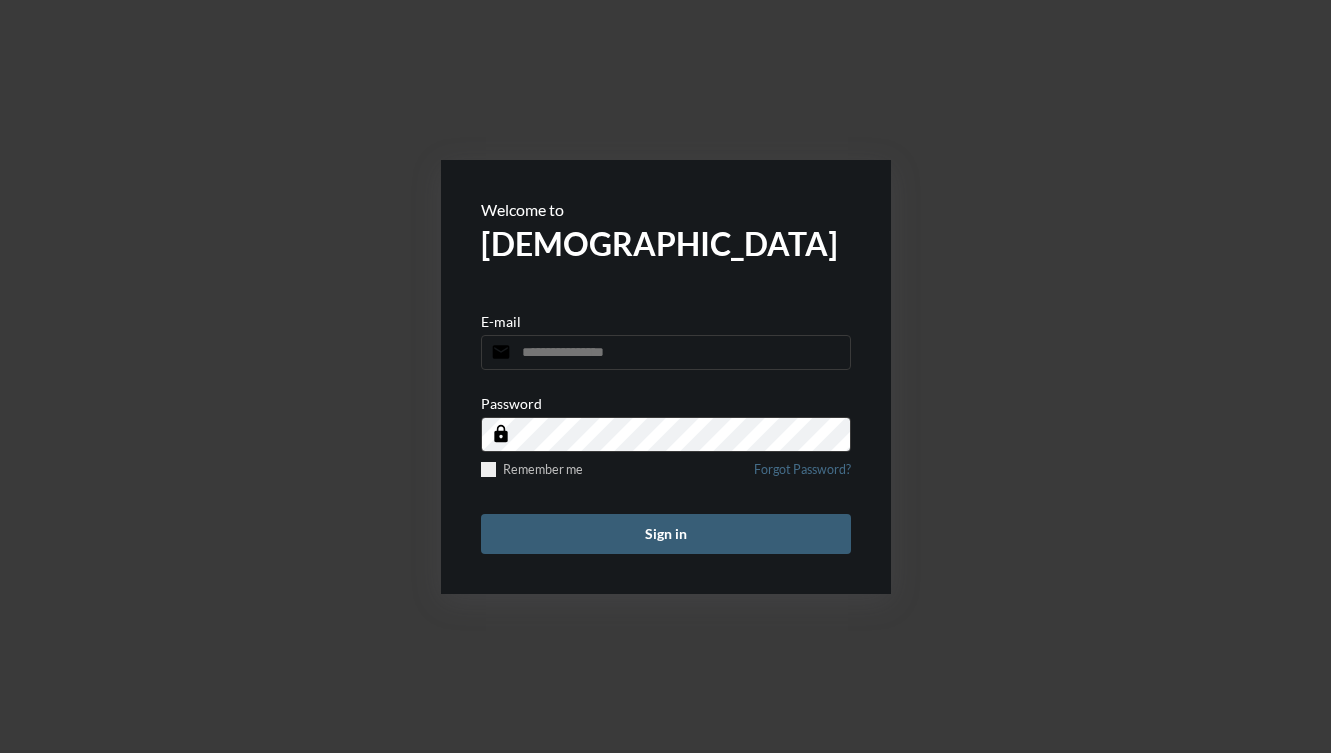 scroll, scrollTop: 0, scrollLeft: 0, axis: both 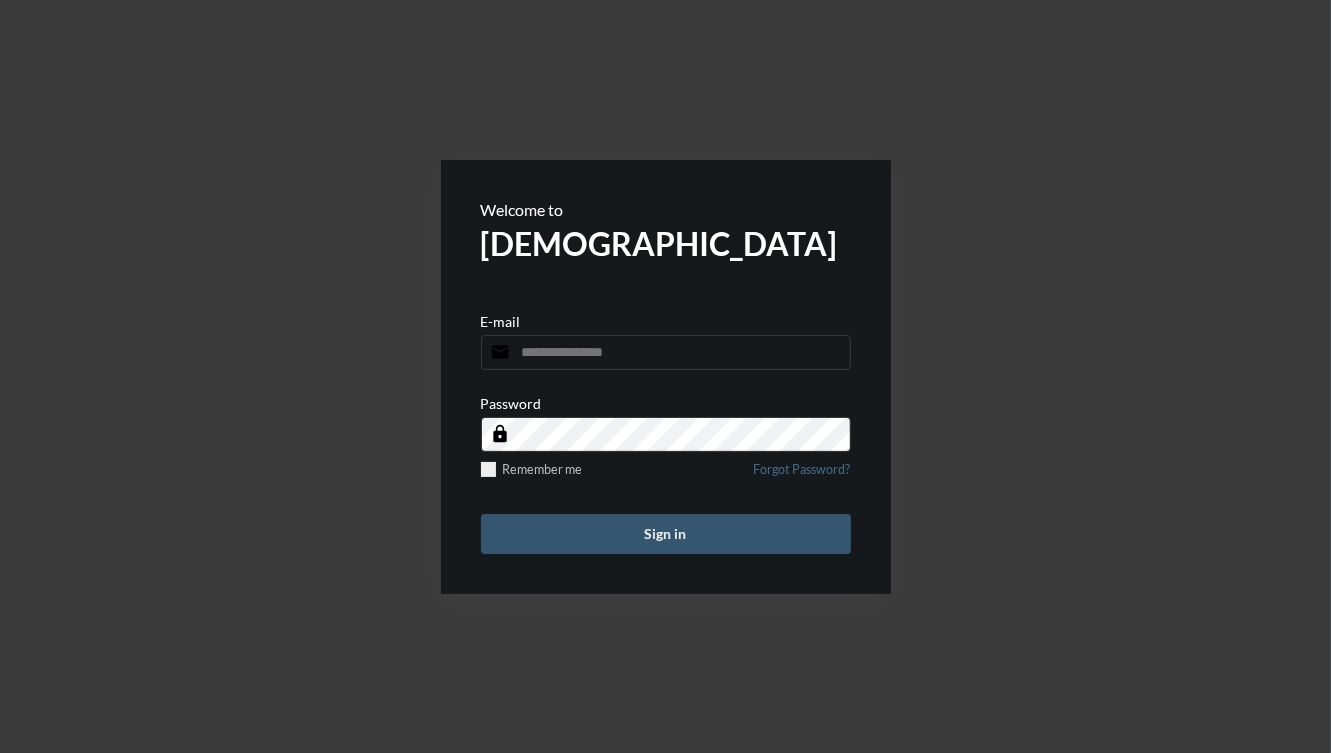 type on "**********" 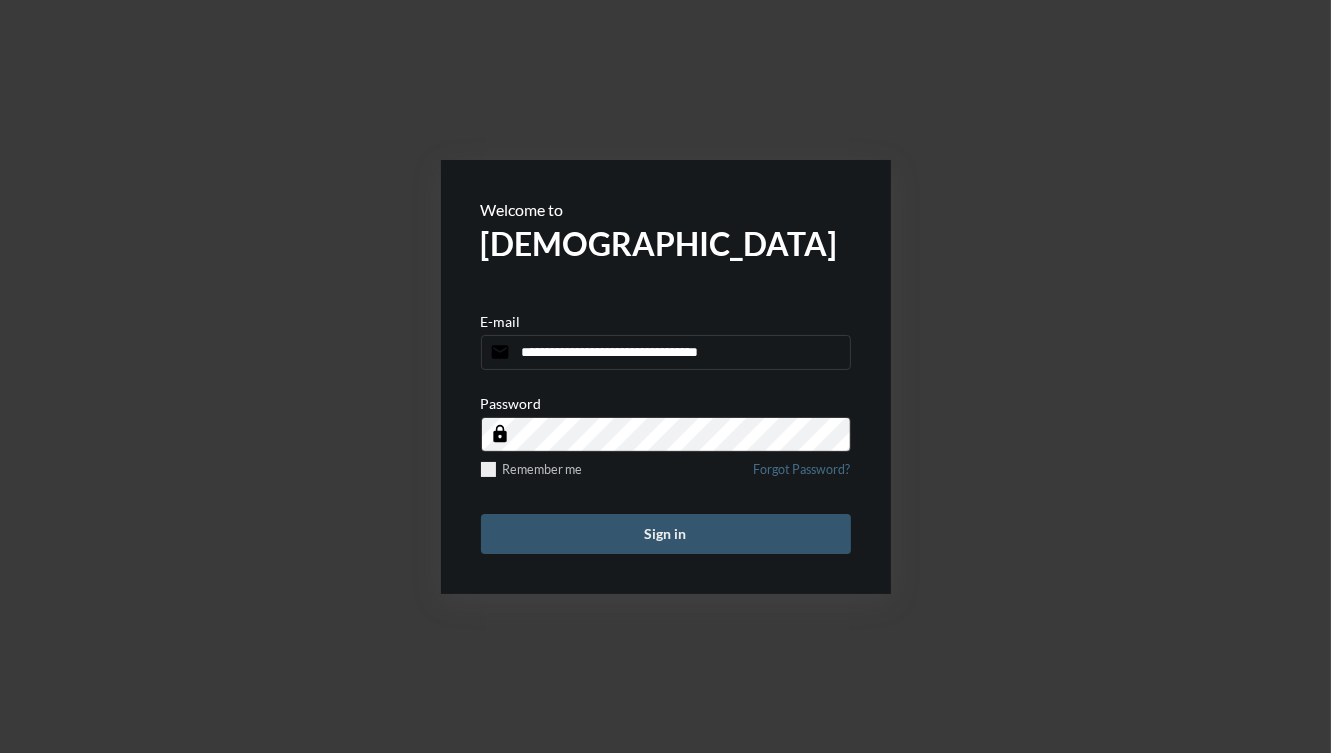 click on "Sign in" at bounding box center [666, 534] 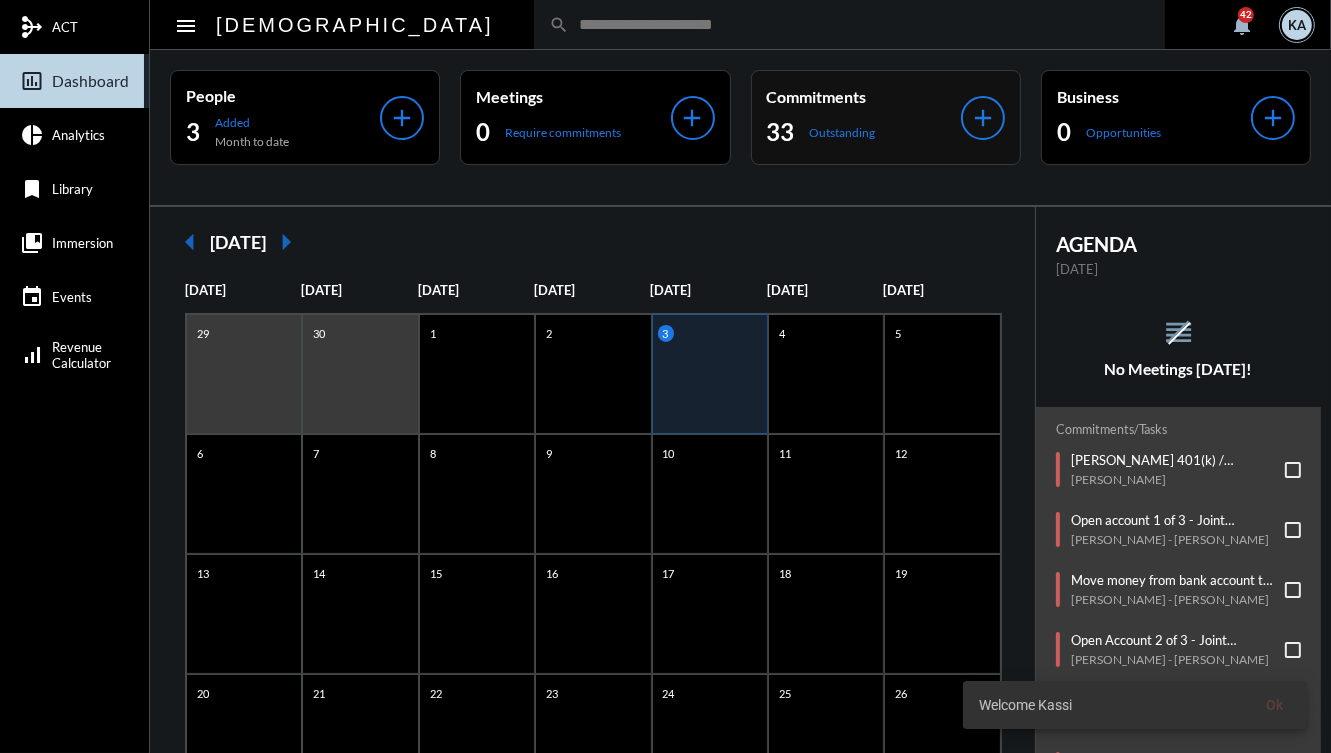 click on "33 Outstanding" 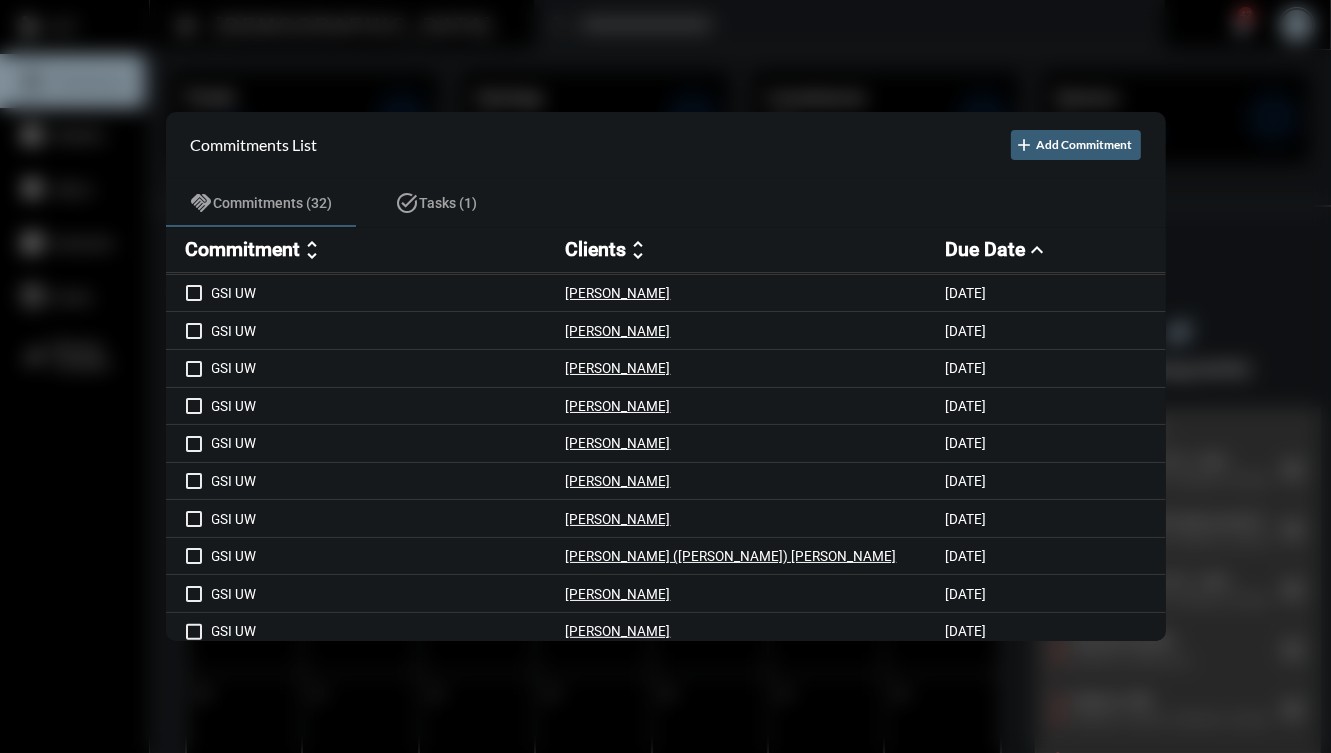 scroll, scrollTop: 827, scrollLeft: 0, axis: vertical 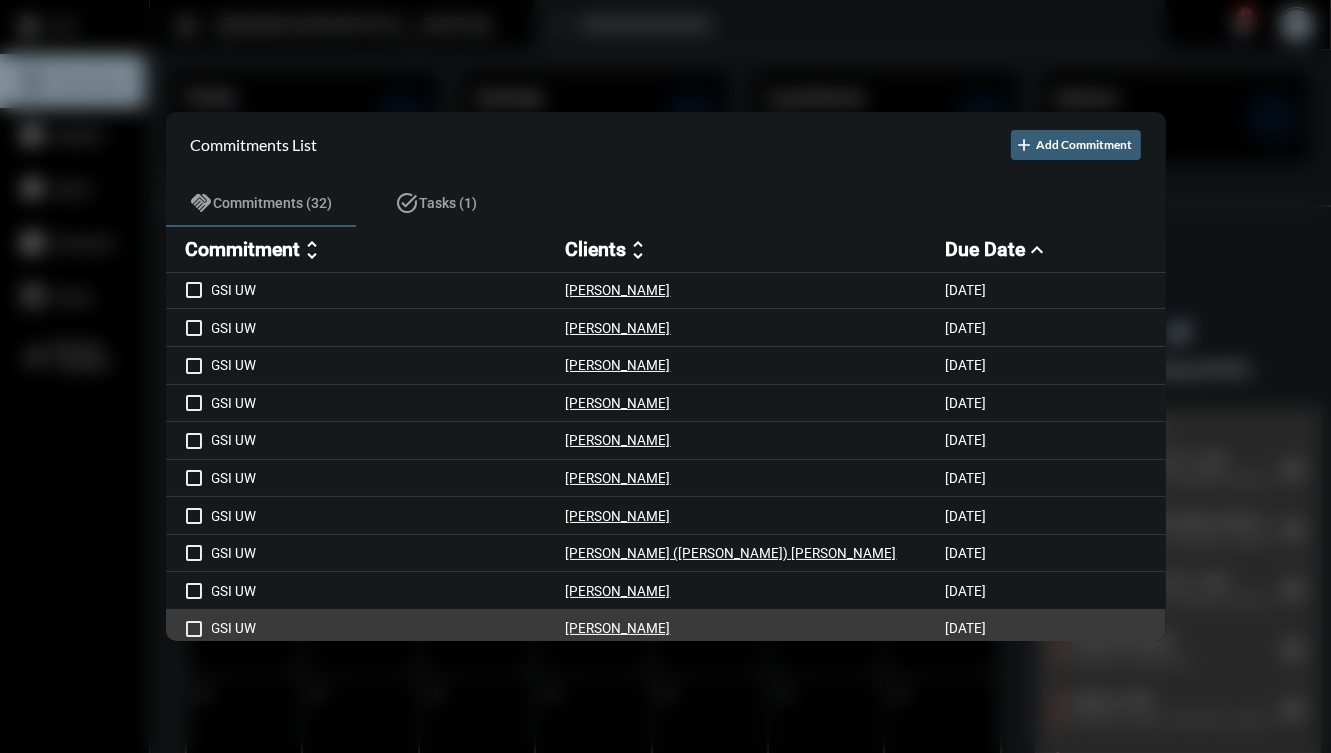 click on "GSI UW" at bounding box center (389, 628) 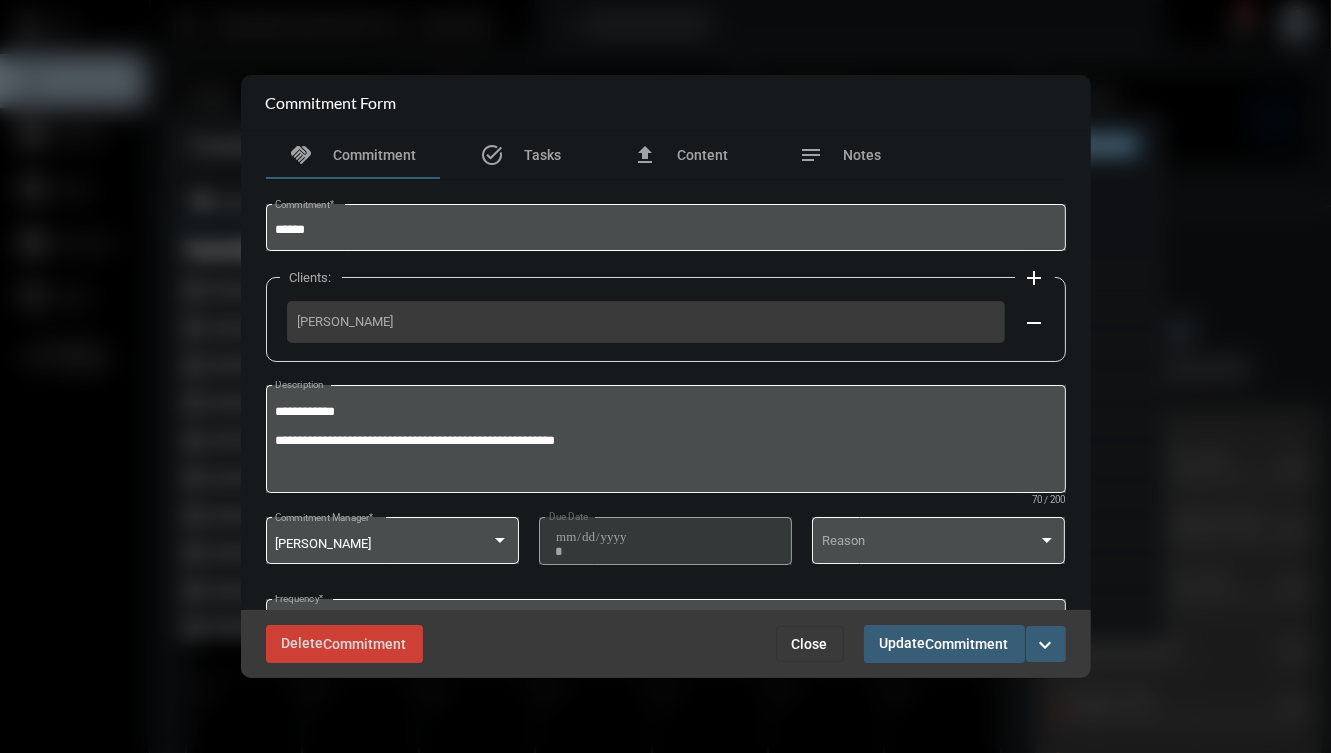 click on "expand_more" at bounding box center [1046, 645] 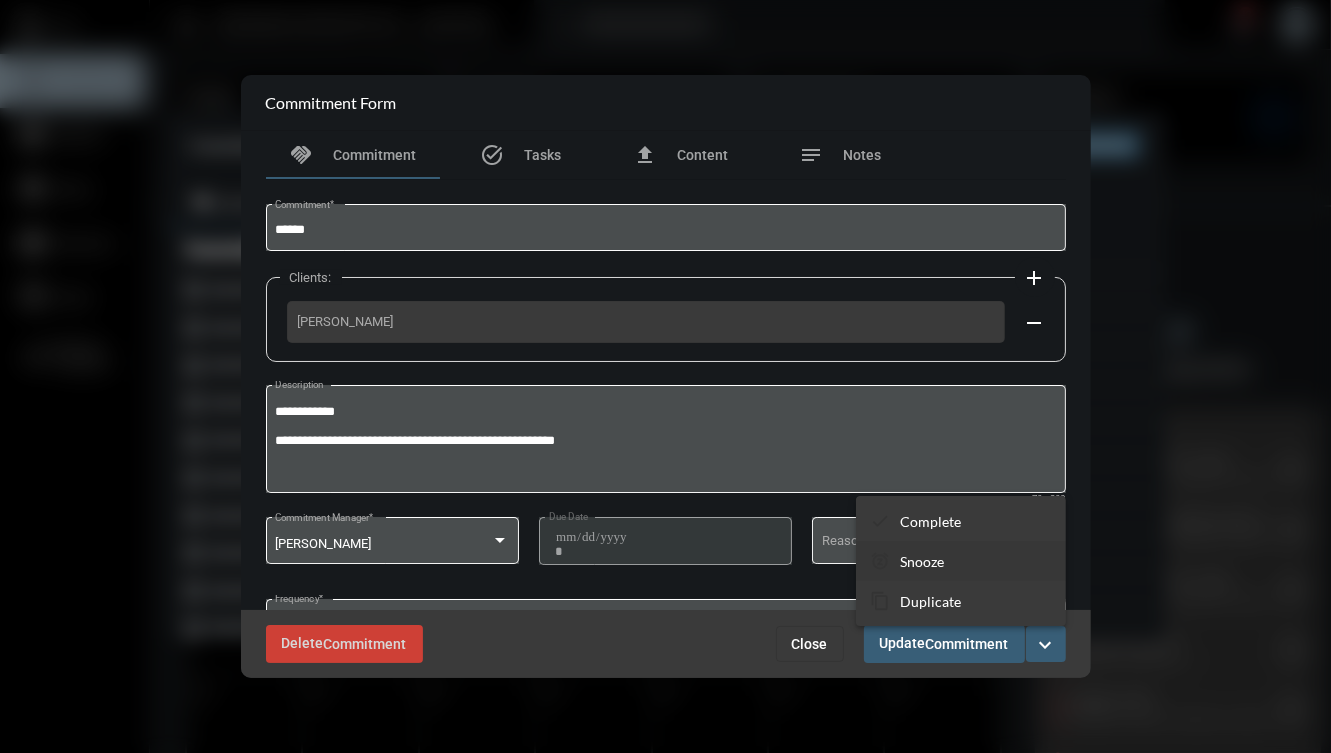 click on "snooze Snooze" at bounding box center (961, 561) 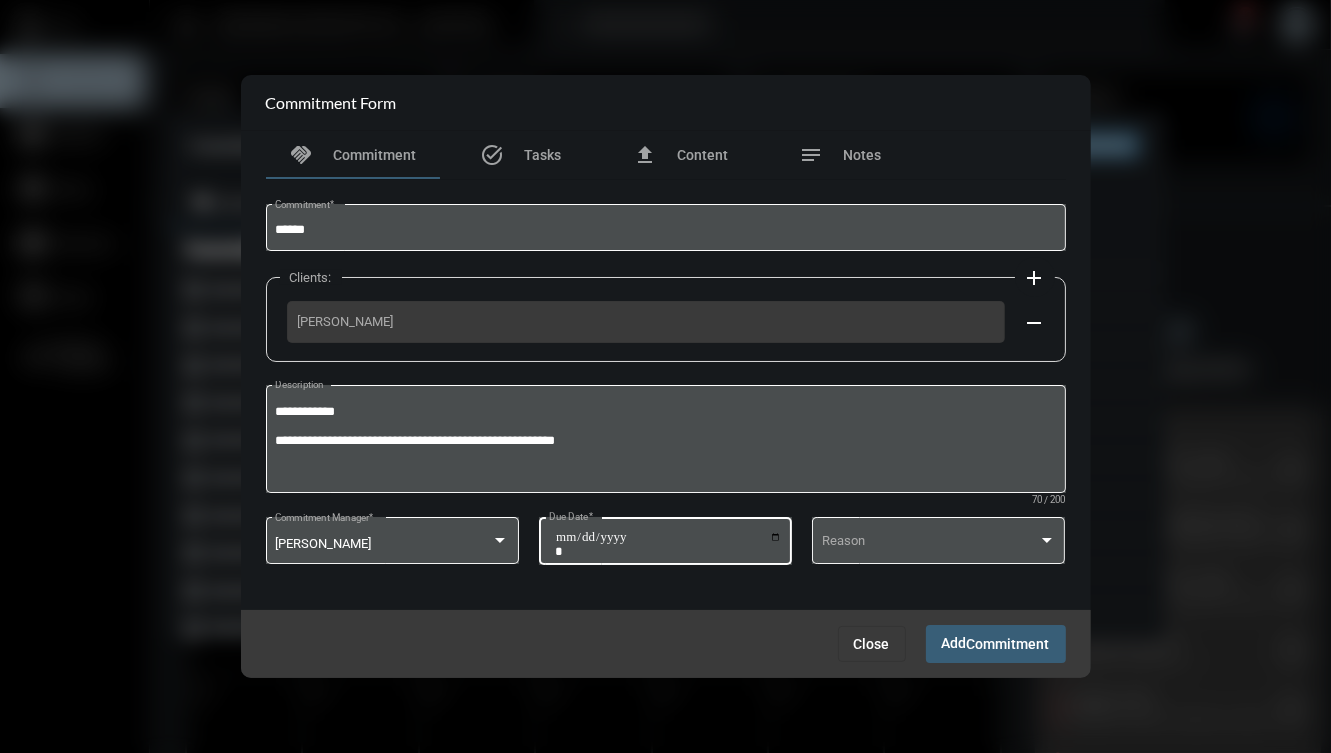 click on "**********" at bounding box center [668, 544] 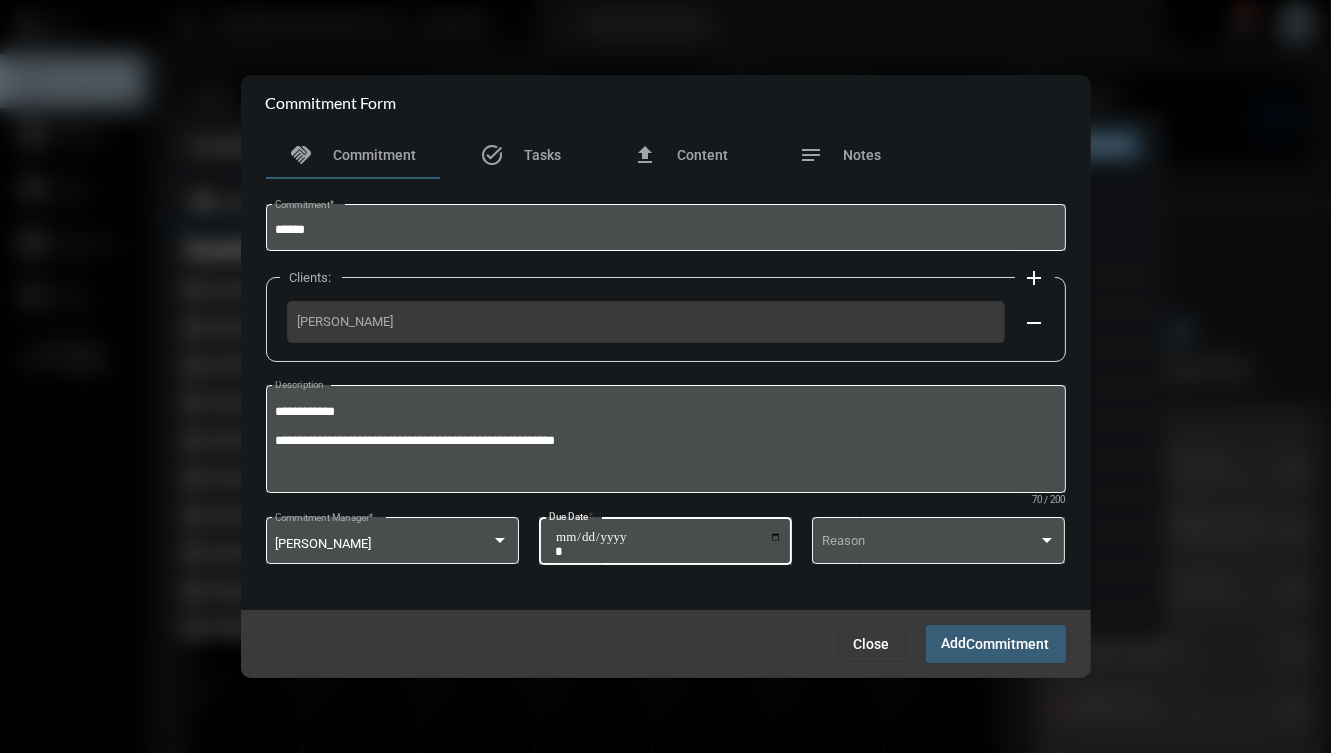 type on "**********" 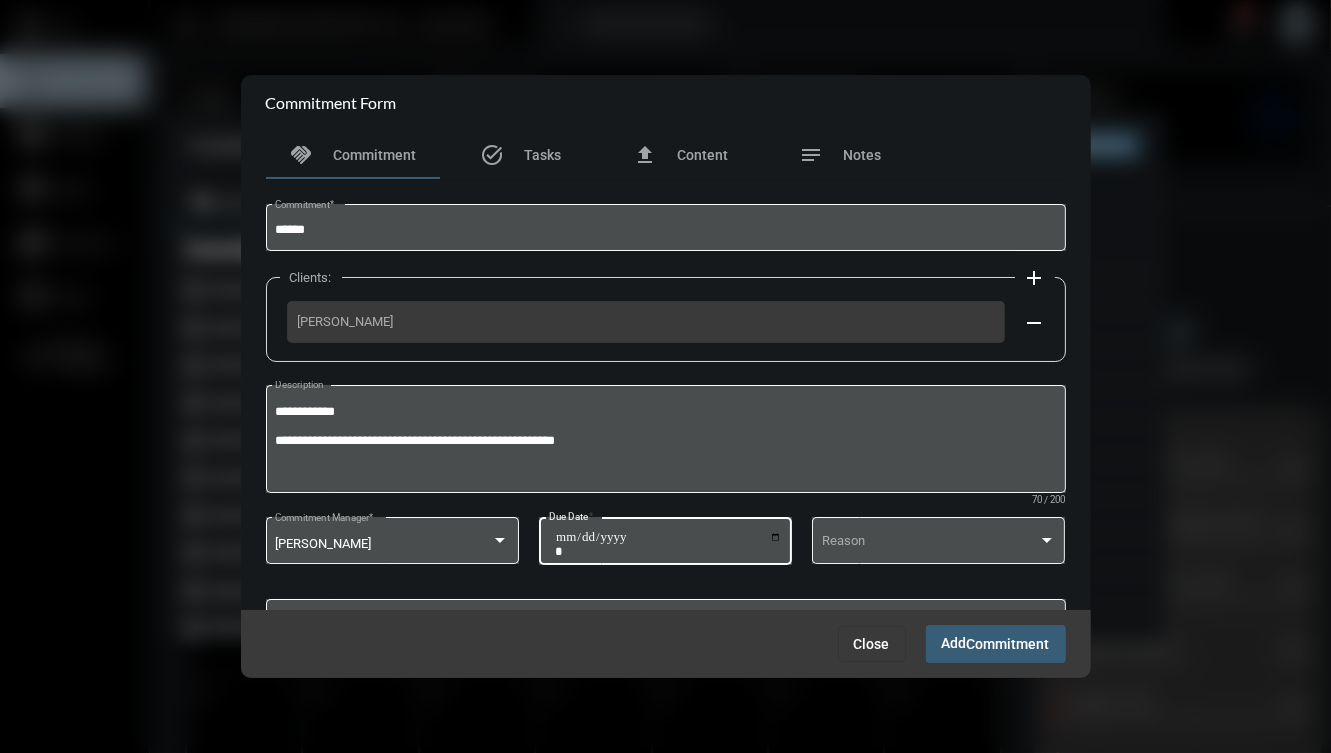click on "Add   Commitment" at bounding box center [996, 643] 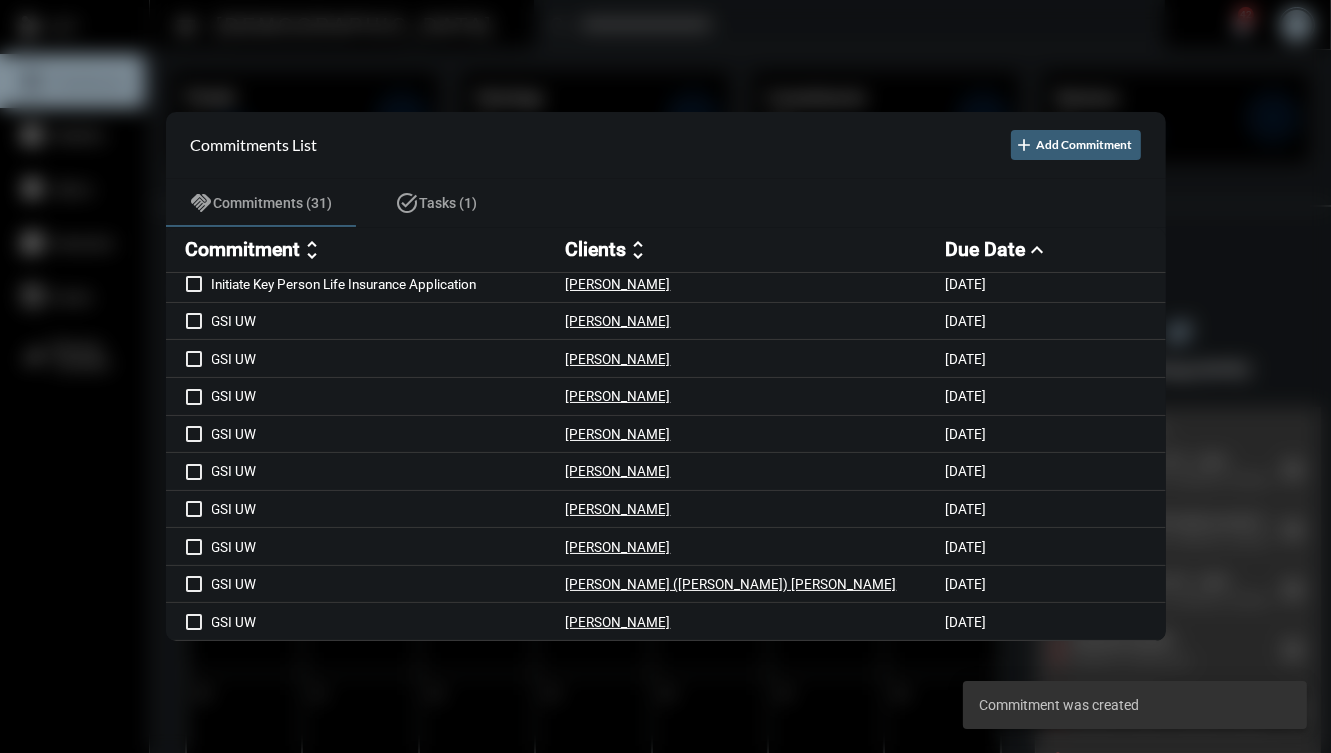 scroll, scrollTop: 790, scrollLeft: 0, axis: vertical 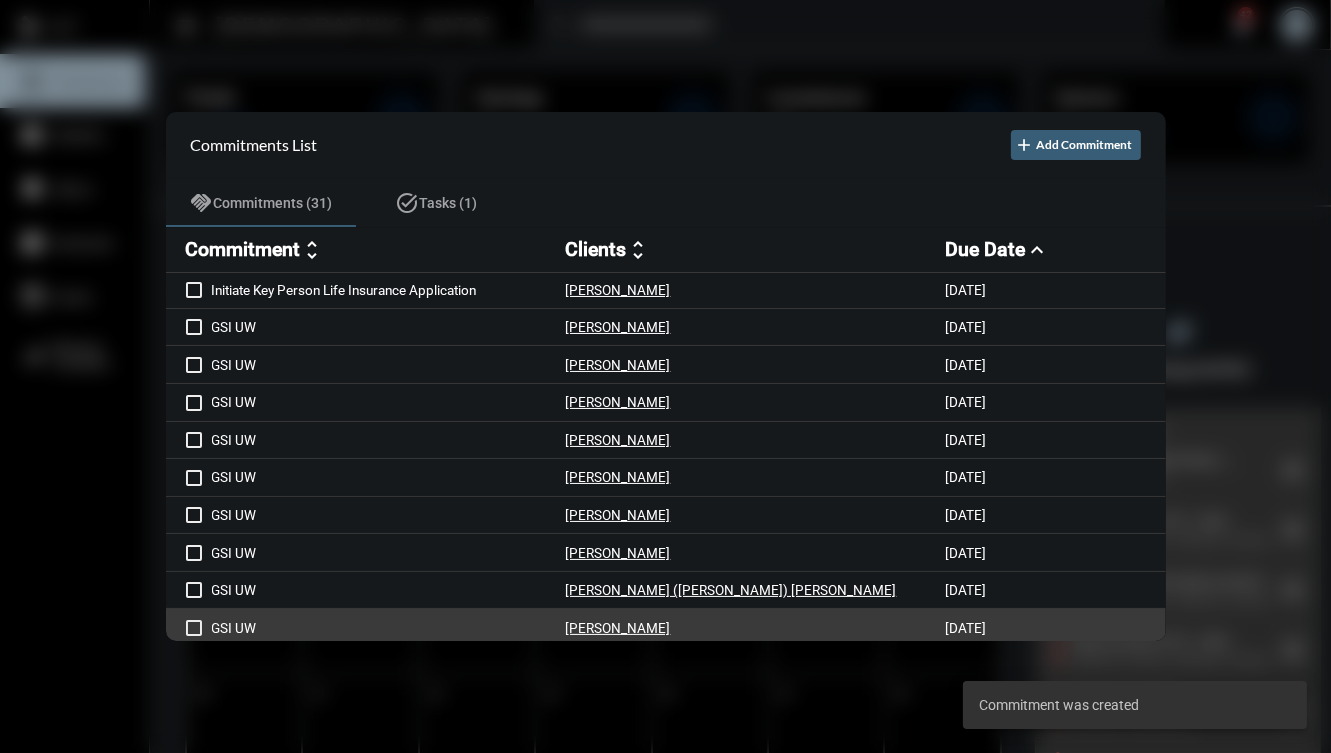 click on "[PERSON_NAME]" at bounding box center [756, 627] 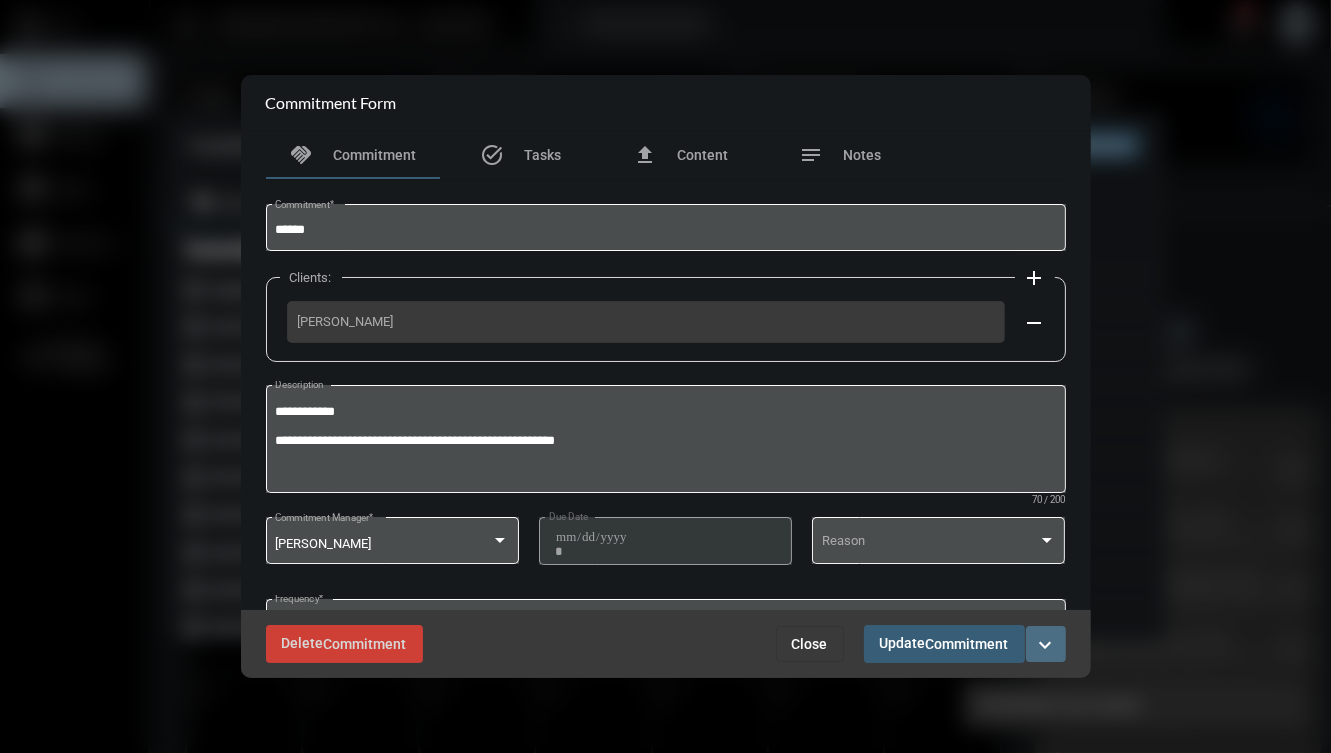 click on "expand_more" at bounding box center (1046, 645) 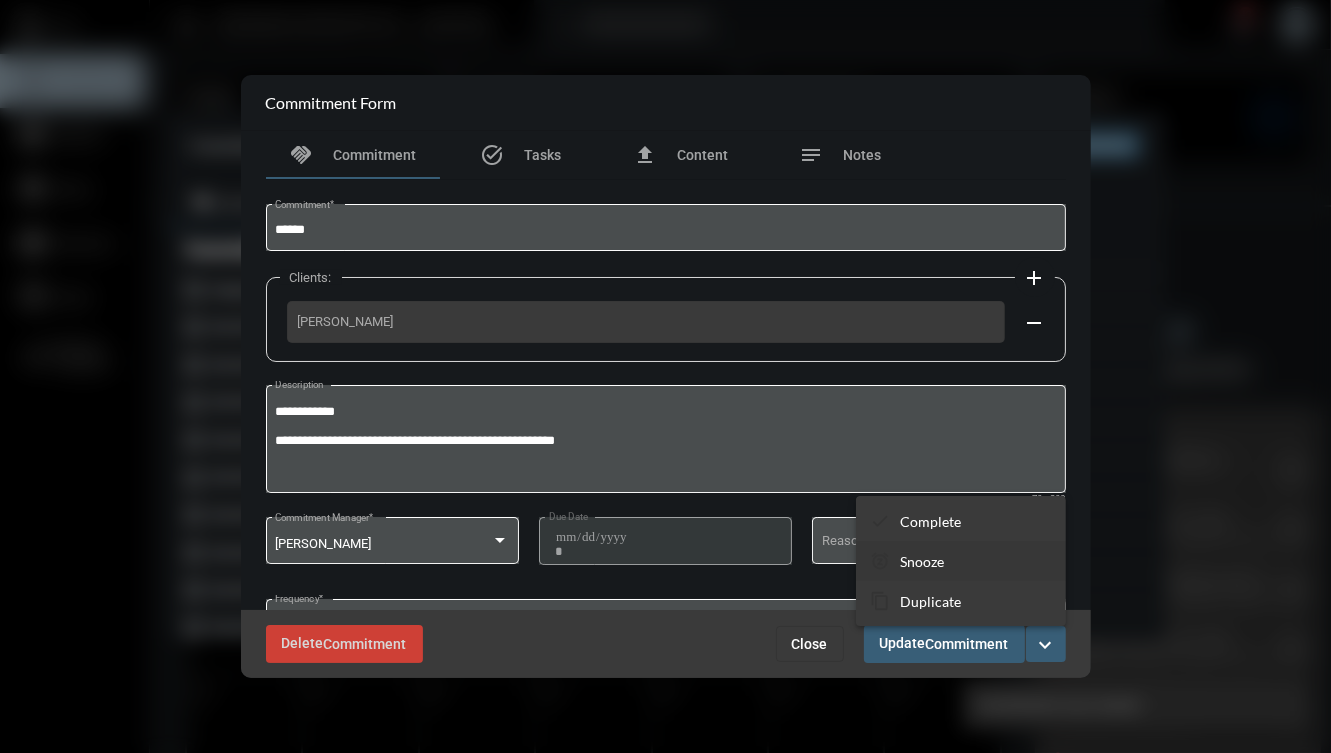 click on "Snooze" at bounding box center [922, 561] 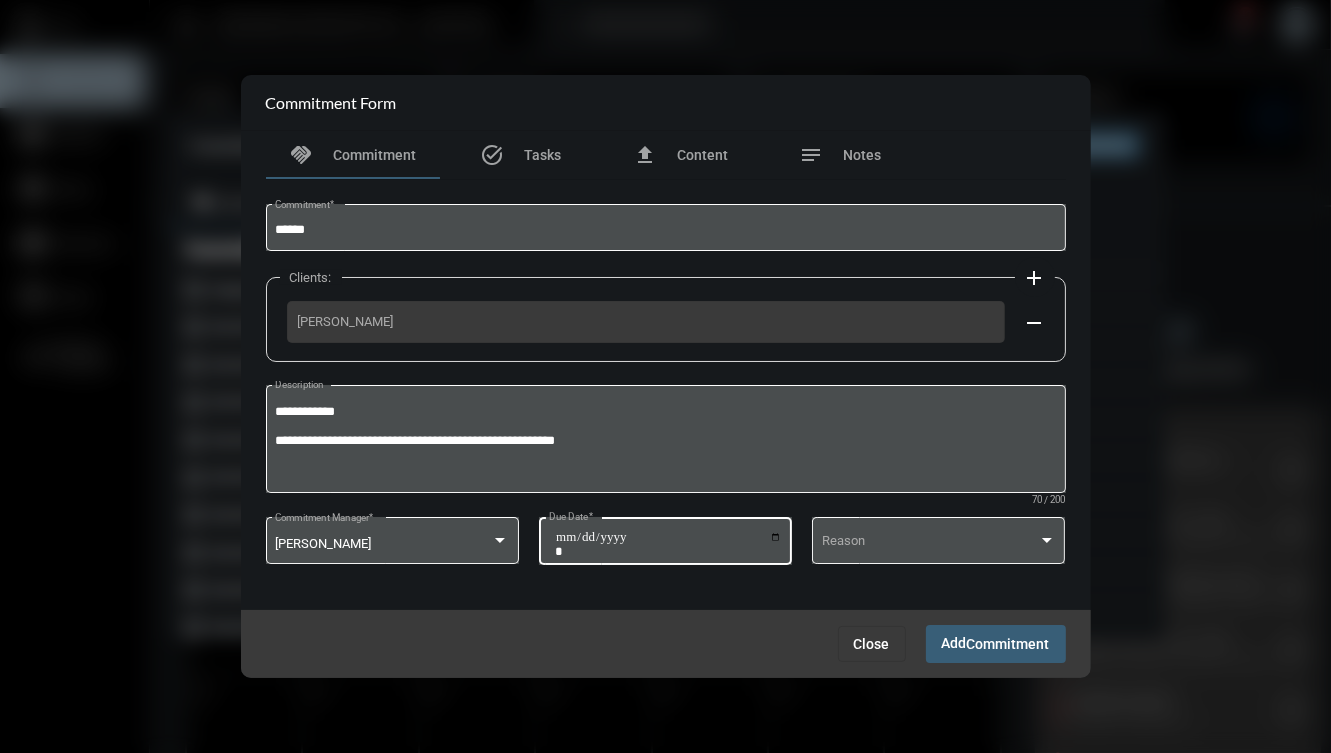 click on "**********" at bounding box center (668, 544) 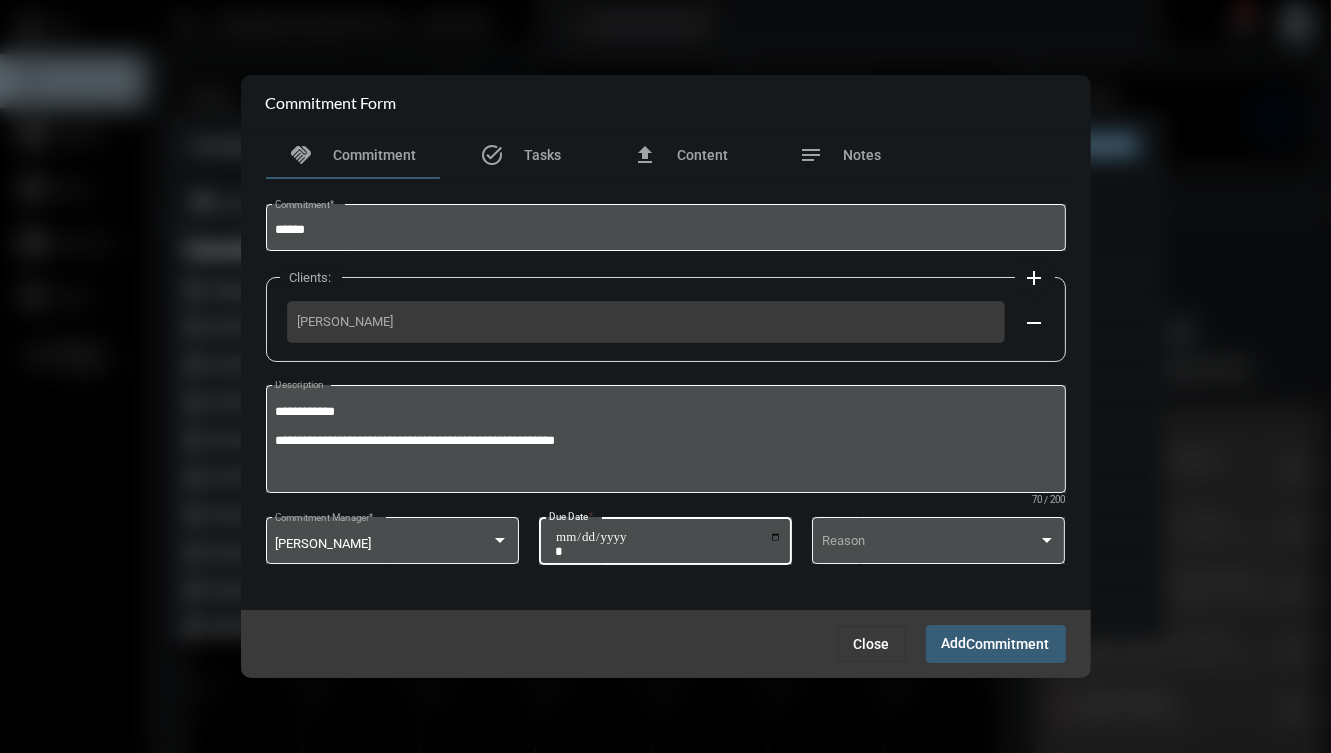 type on "**********" 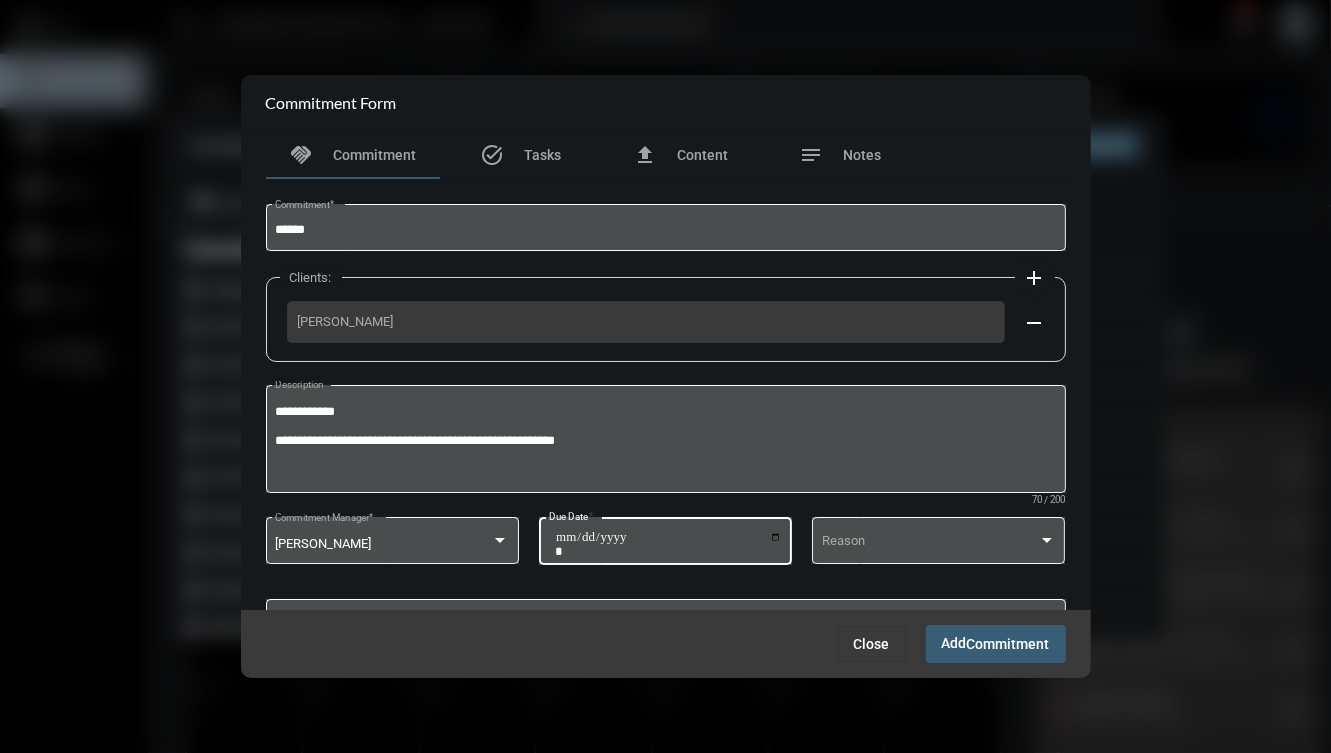 click on "Add   Commitment" at bounding box center (996, 643) 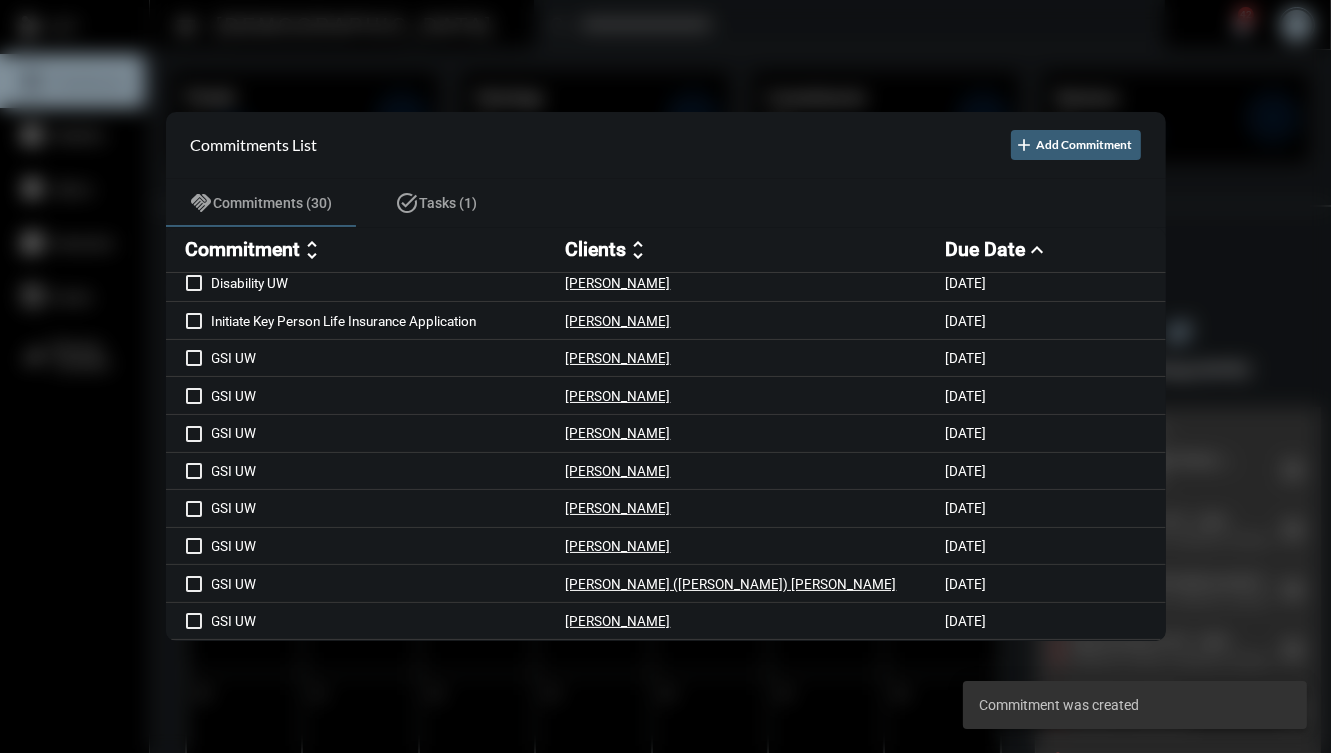 scroll, scrollTop: 753, scrollLeft: 0, axis: vertical 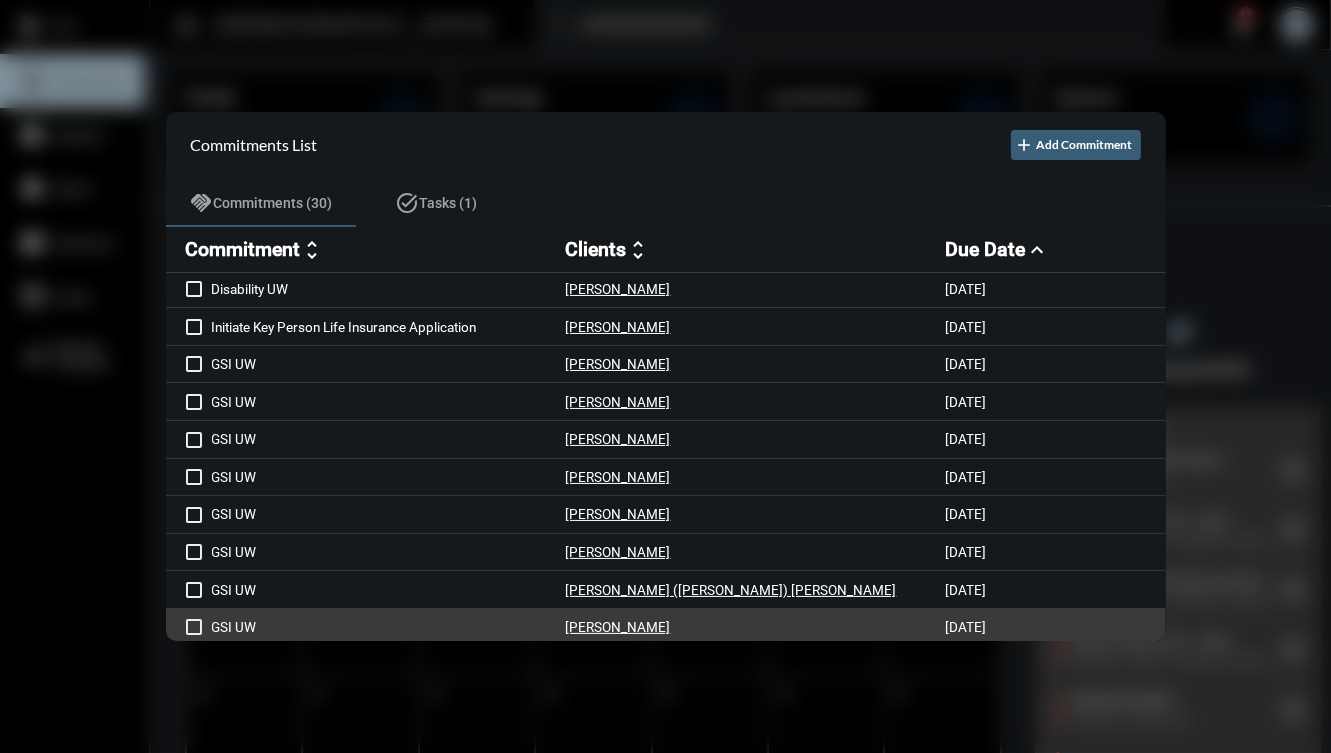 click on "[PERSON_NAME]" at bounding box center [756, 627] 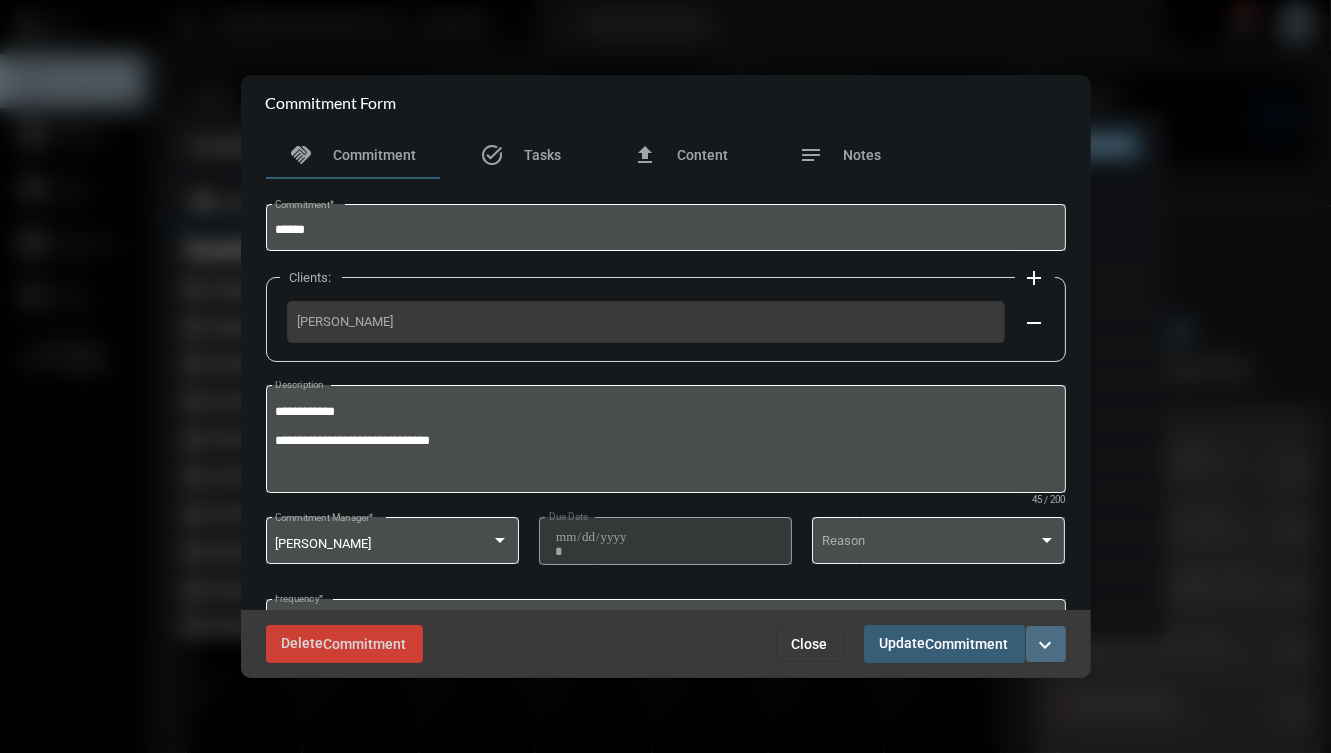 click on "expand_more" at bounding box center [1046, 645] 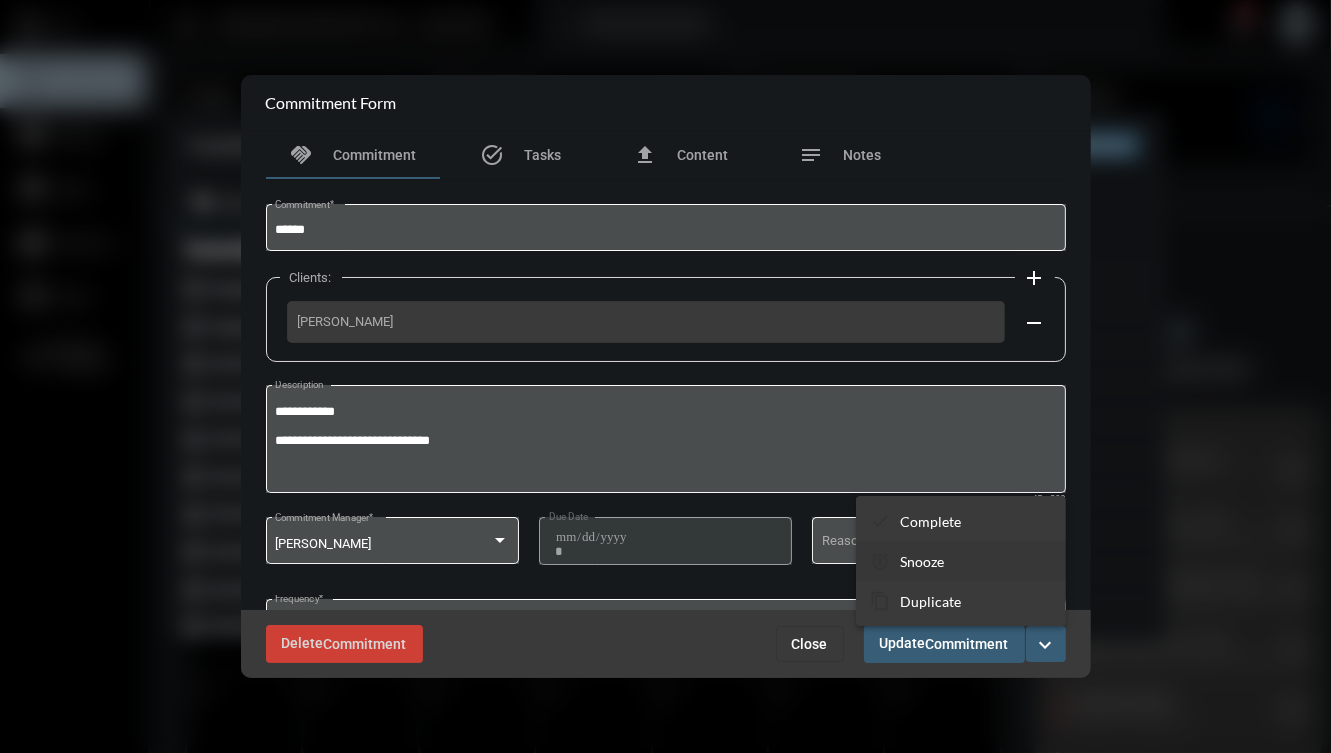 click on "snooze Snooze" at bounding box center (961, 561) 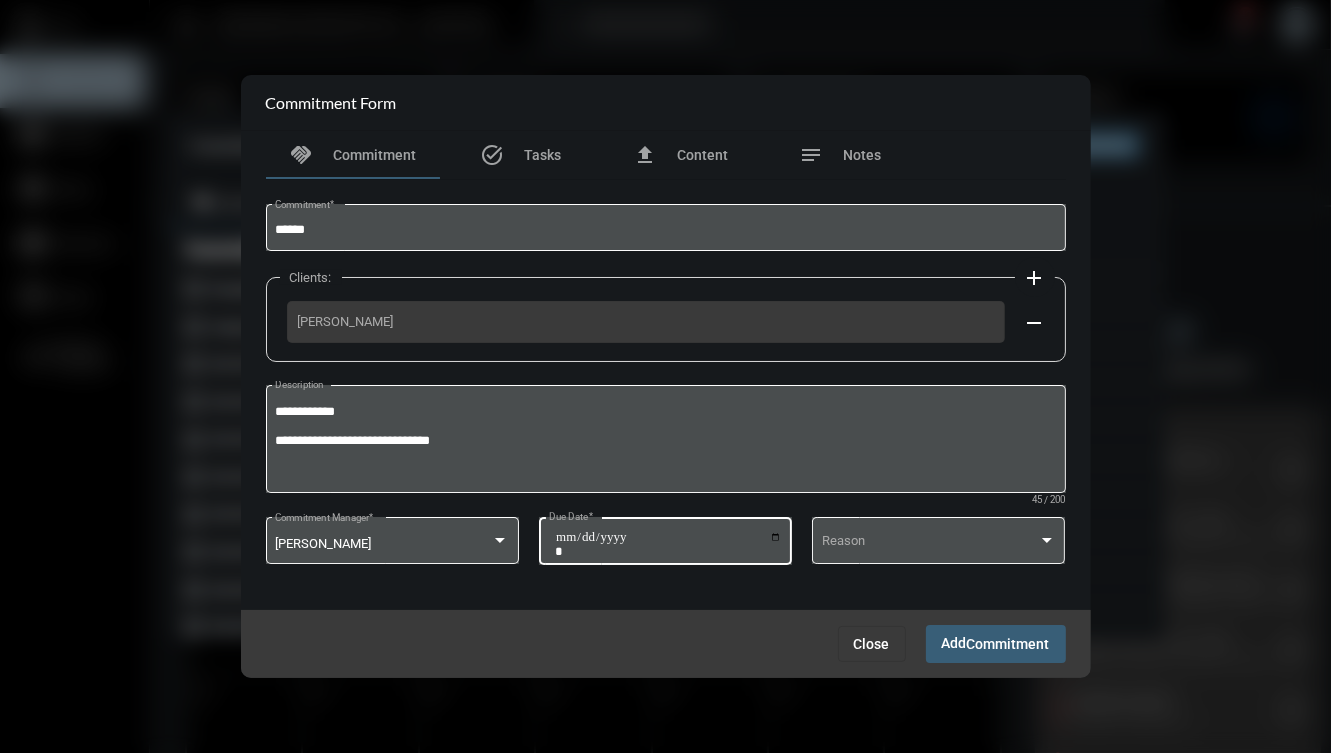 click on "**********" at bounding box center (668, 544) 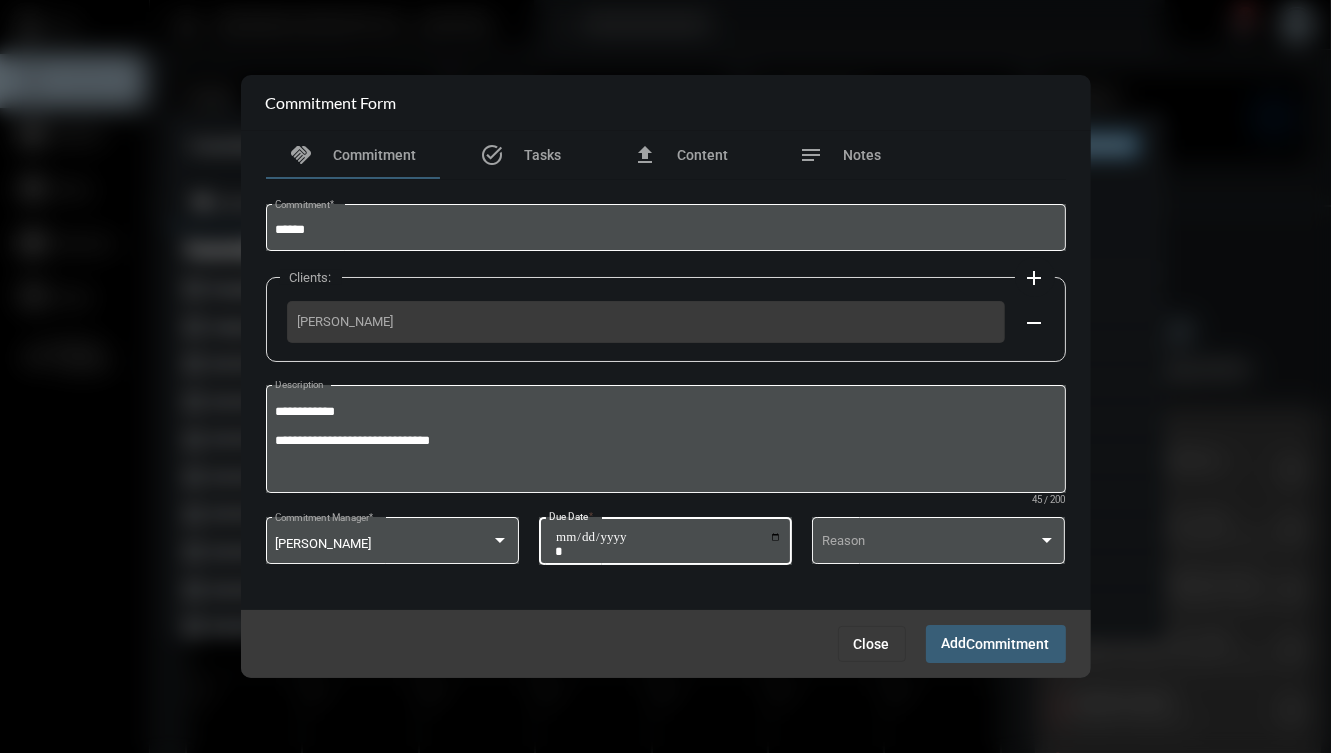 type on "**********" 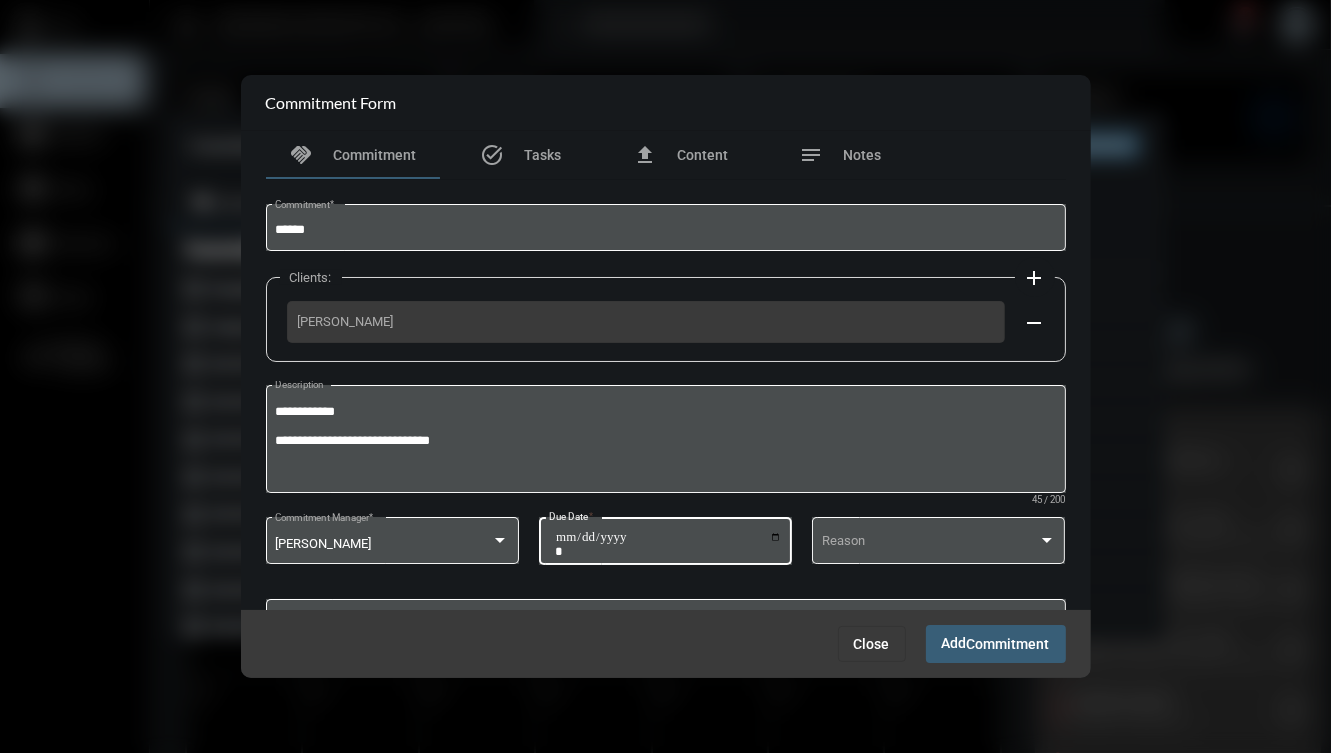 click on "Commitment" at bounding box center (1008, 645) 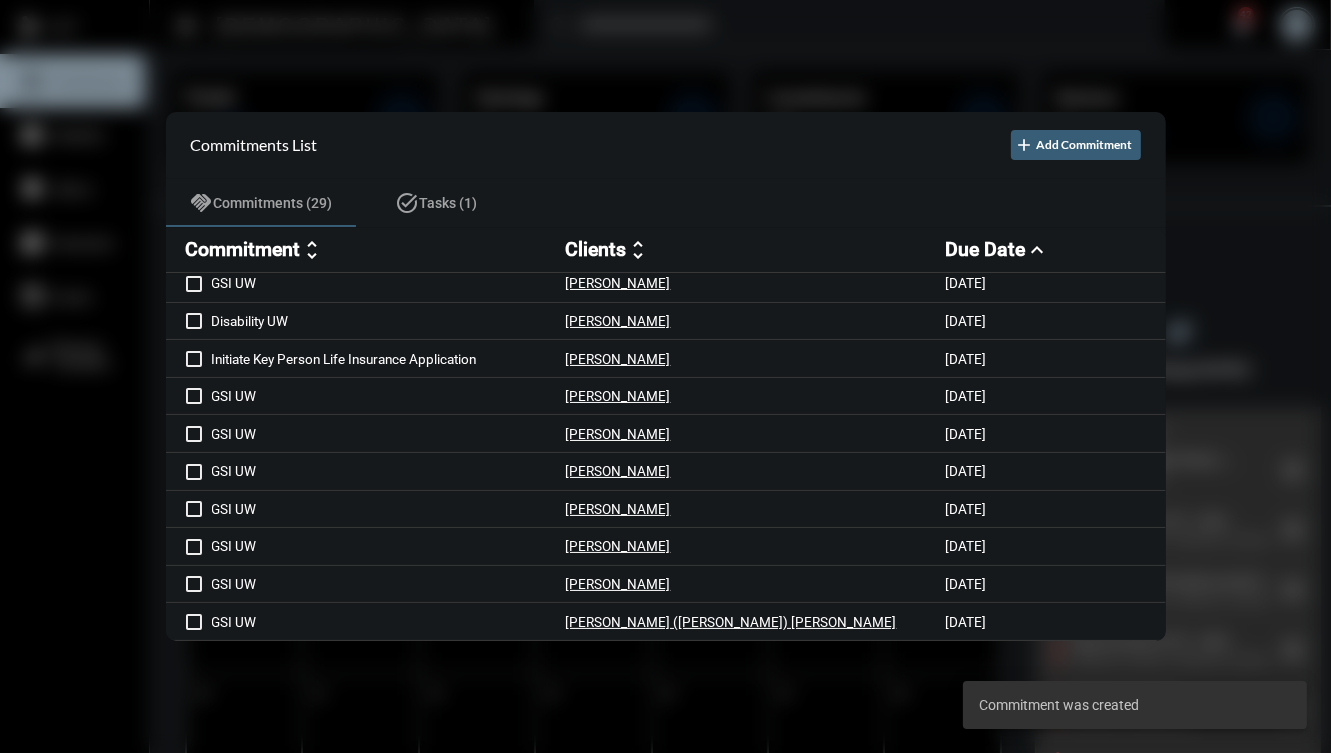 scroll, scrollTop: 716, scrollLeft: 0, axis: vertical 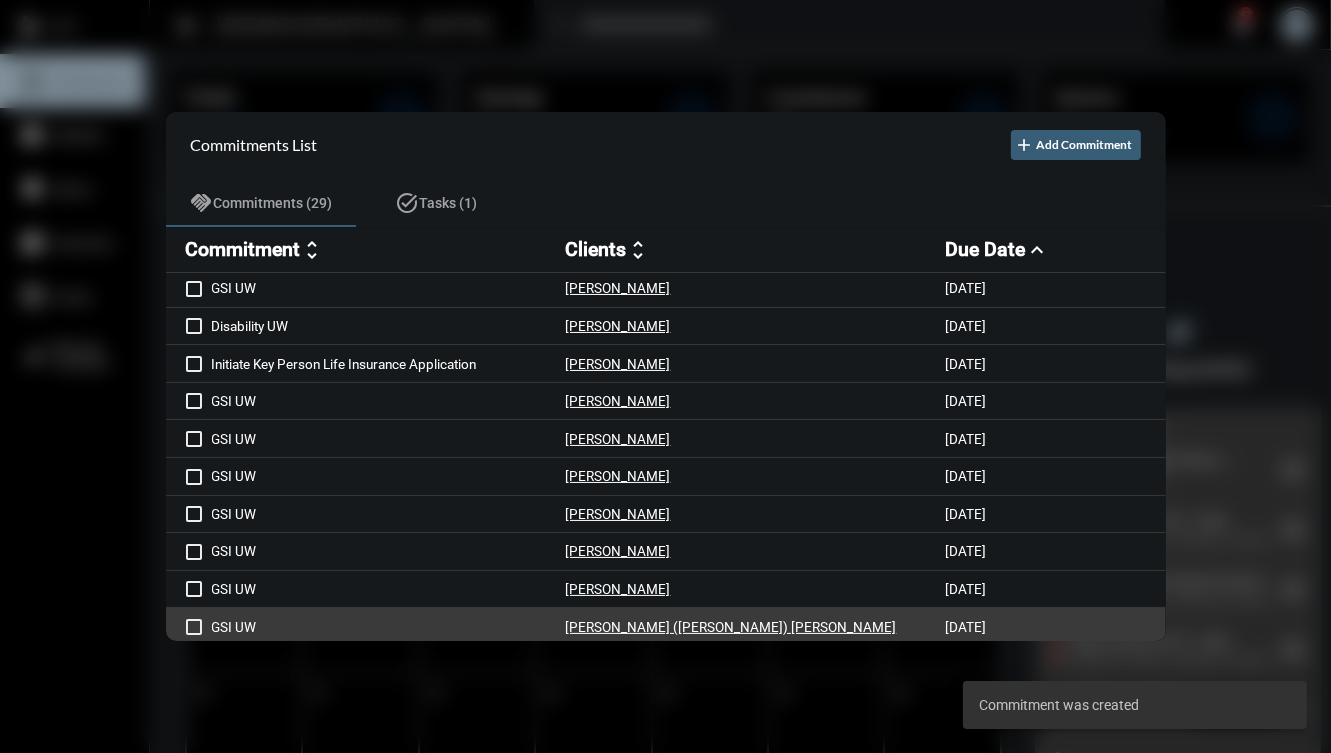 click on "[PERSON_NAME] ([PERSON_NAME]) [PERSON_NAME]" at bounding box center (756, 626) 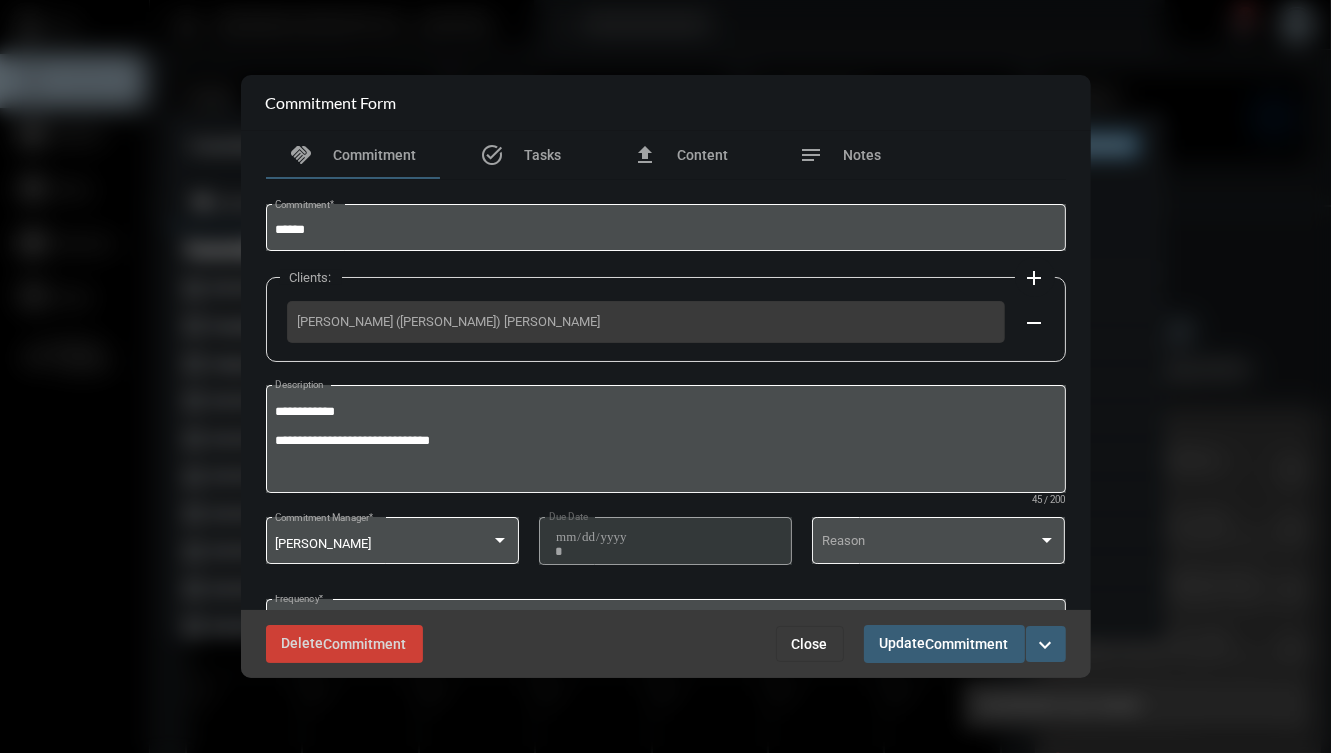 click on "expand_more" at bounding box center (1046, 644) 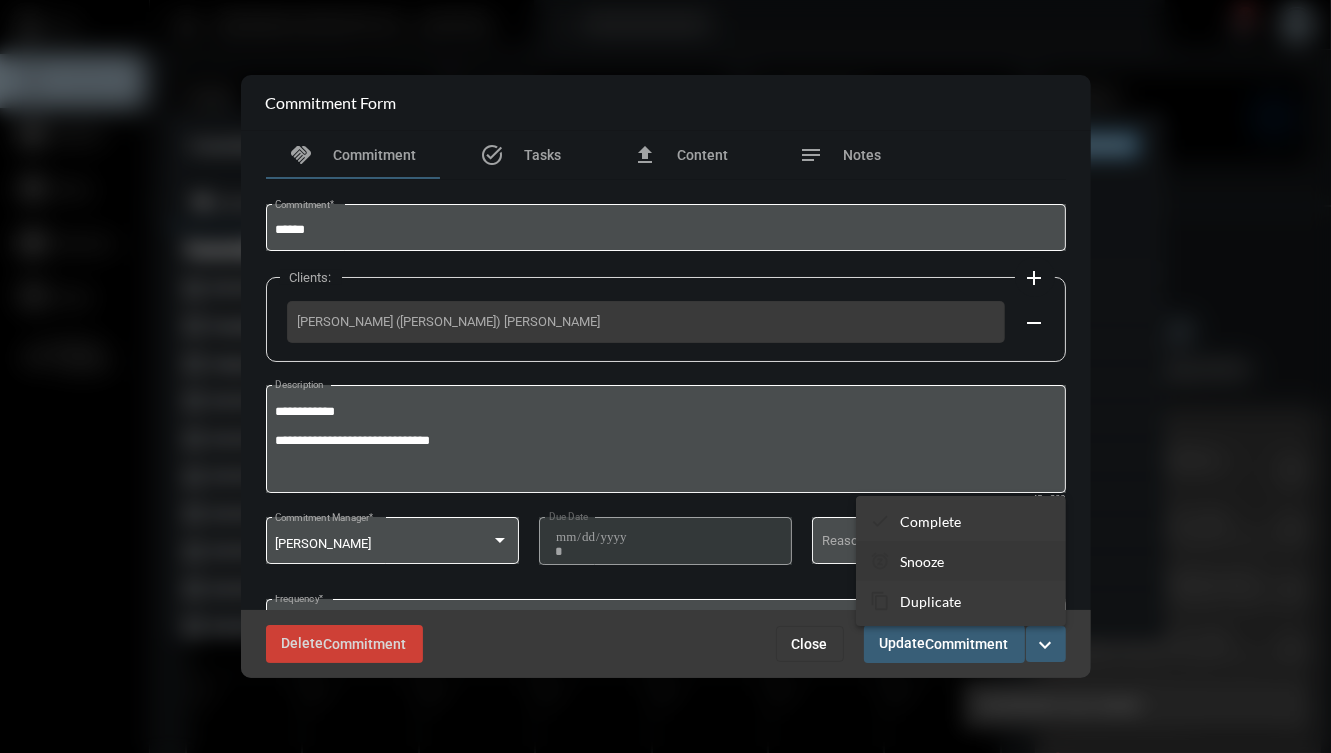 click on "Snooze" at bounding box center [922, 561] 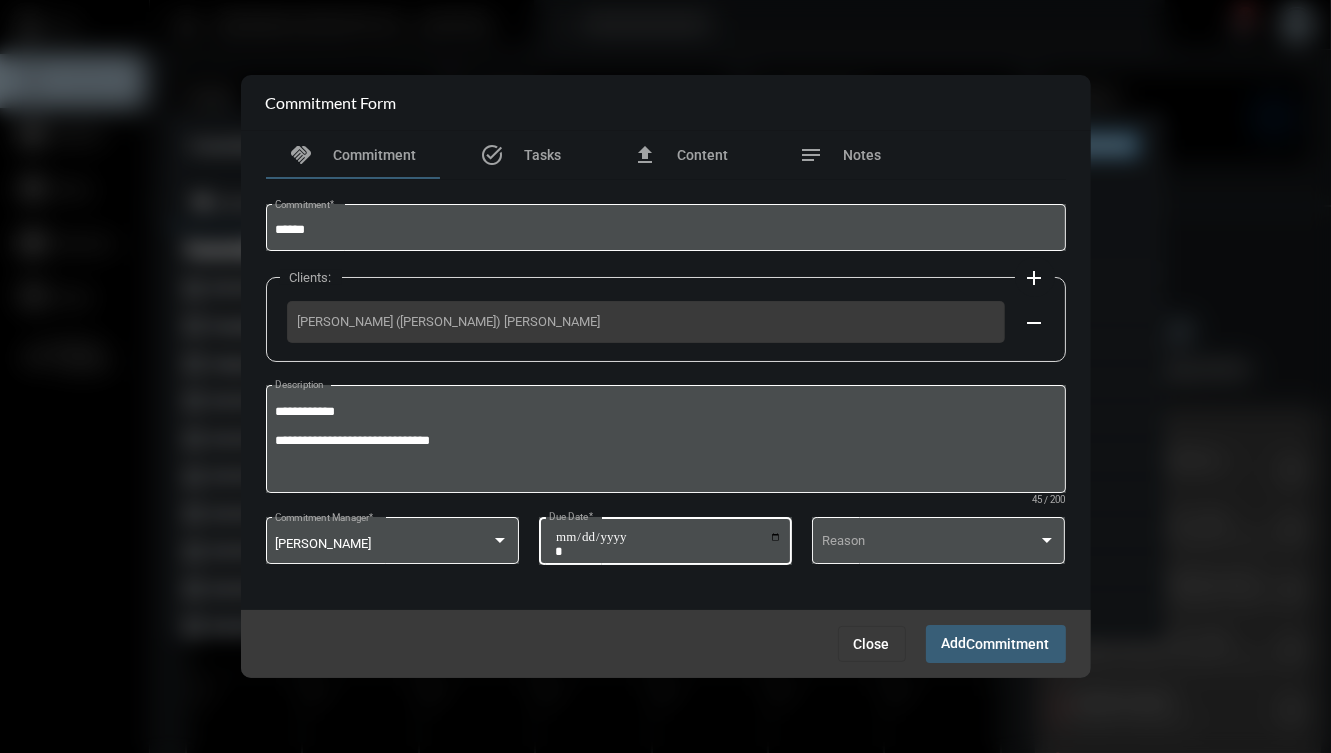 click on "**********" at bounding box center (668, 544) 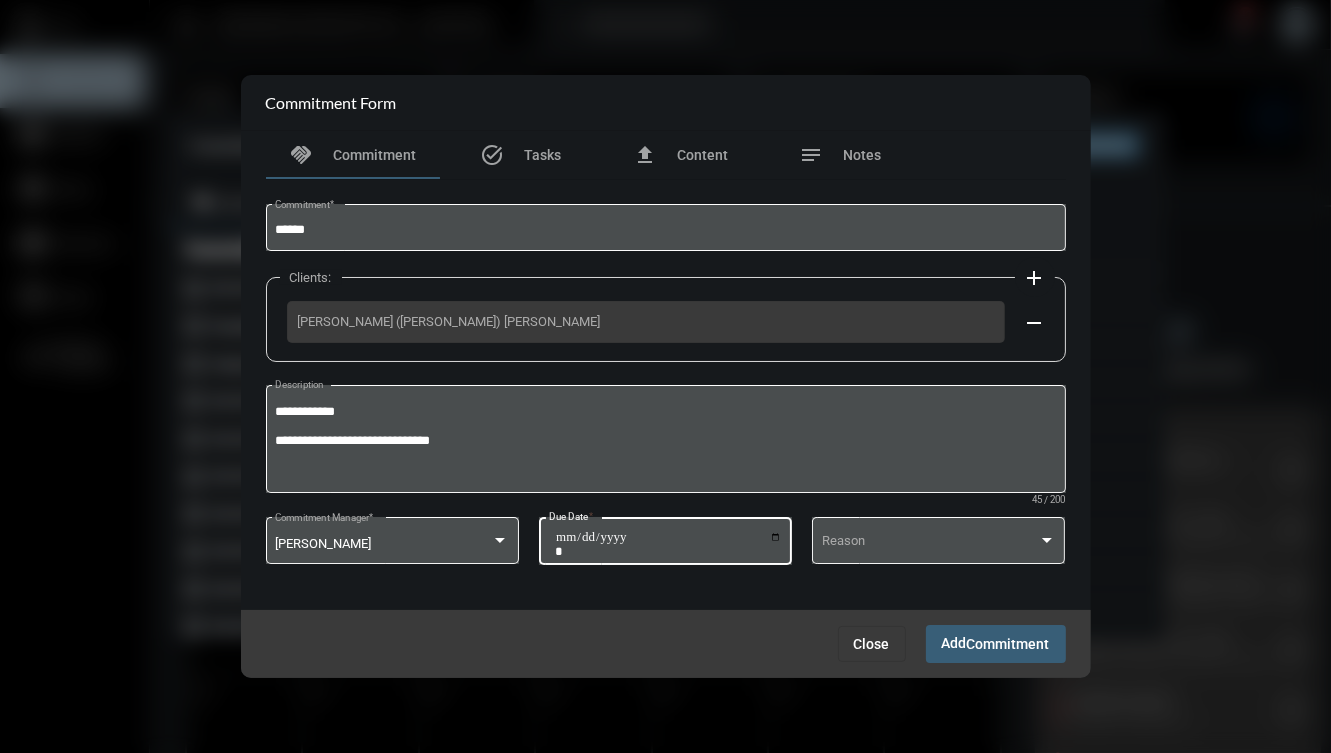 type on "**********" 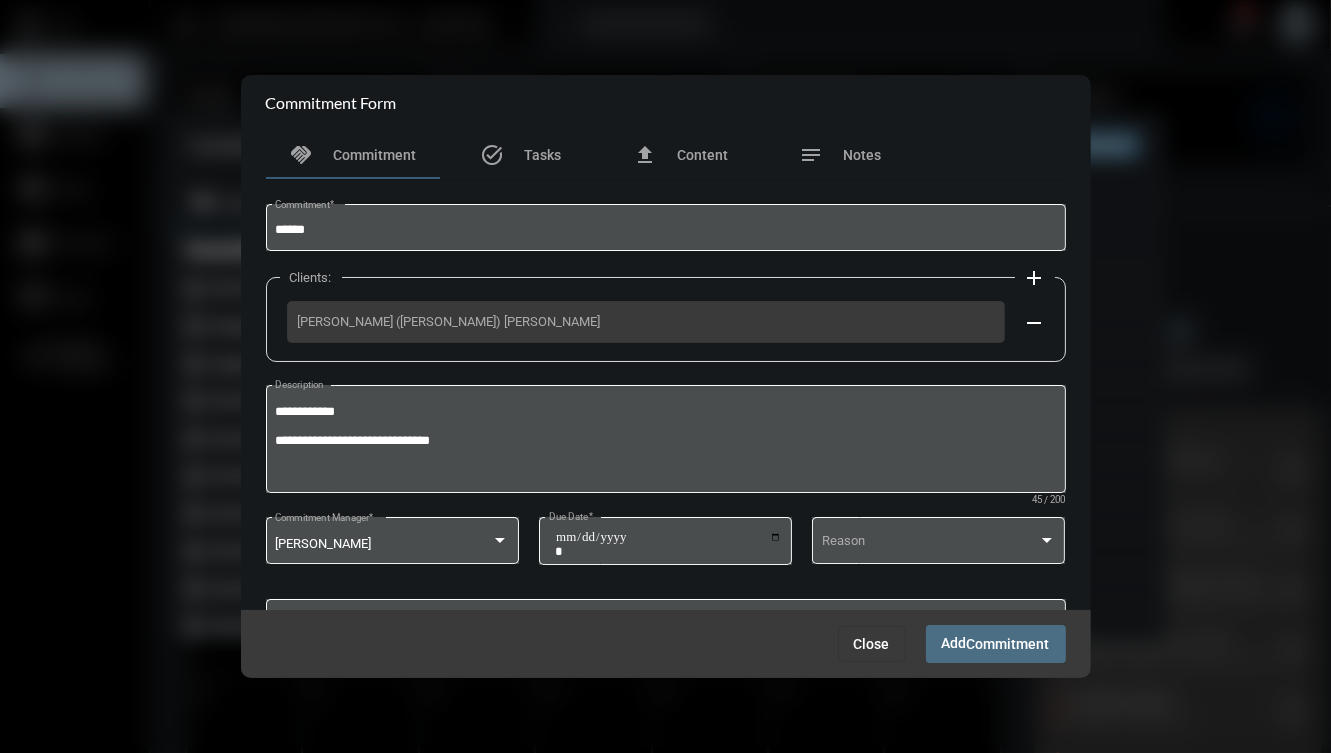 click on "Commitment" at bounding box center (1008, 645) 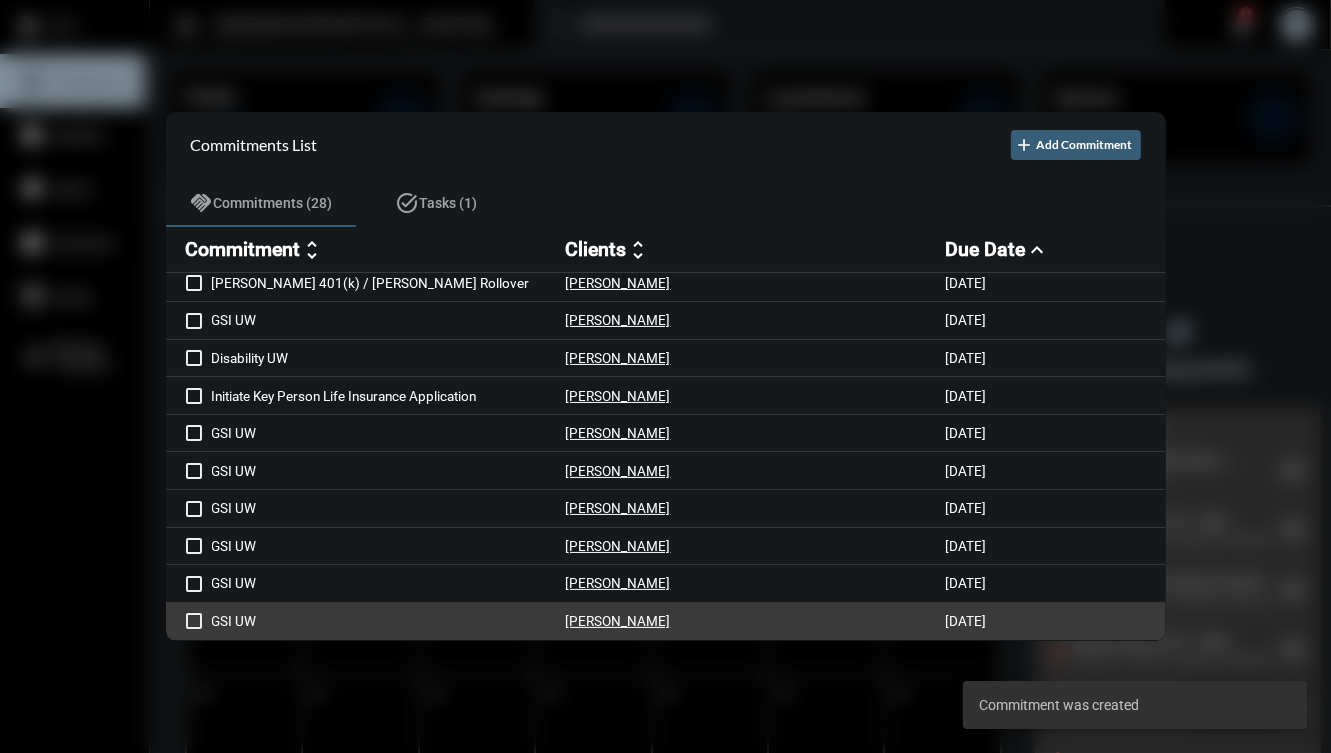 scroll, scrollTop: 678, scrollLeft: 0, axis: vertical 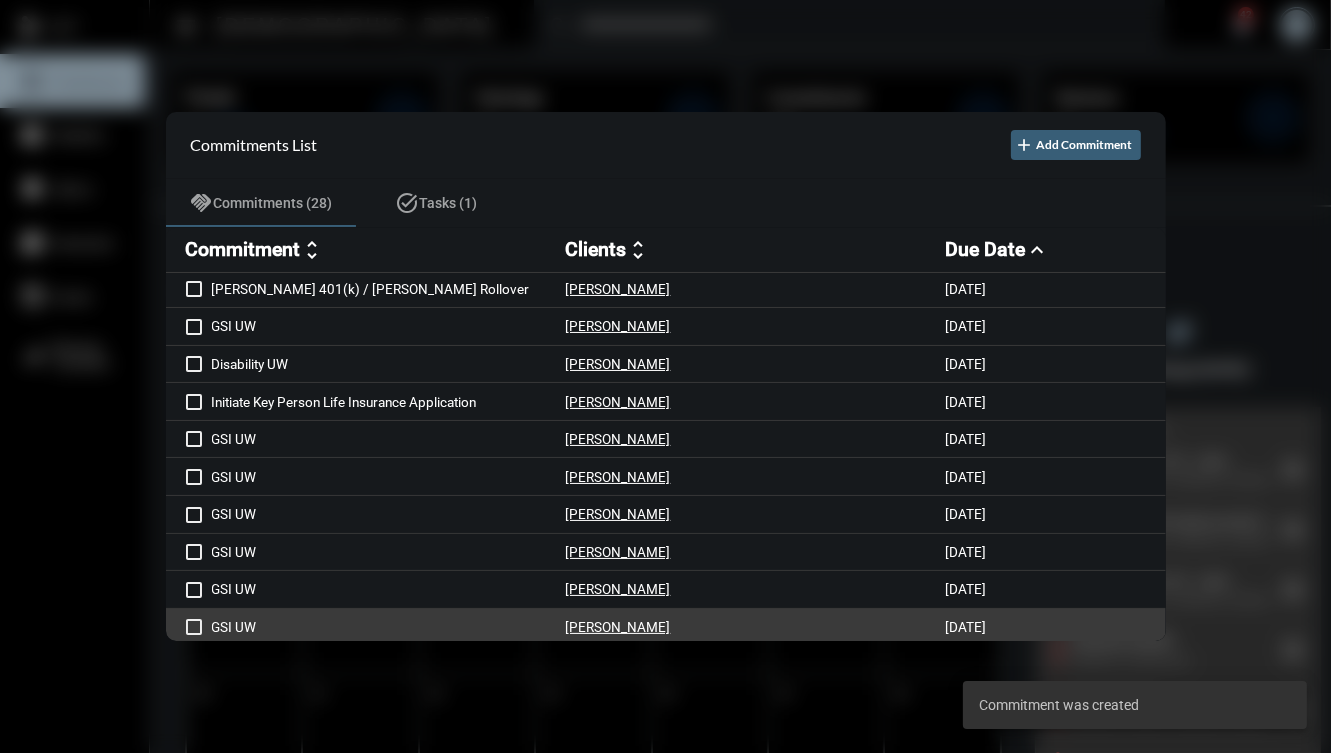 click on "[PERSON_NAME]" at bounding box center (756, 627) 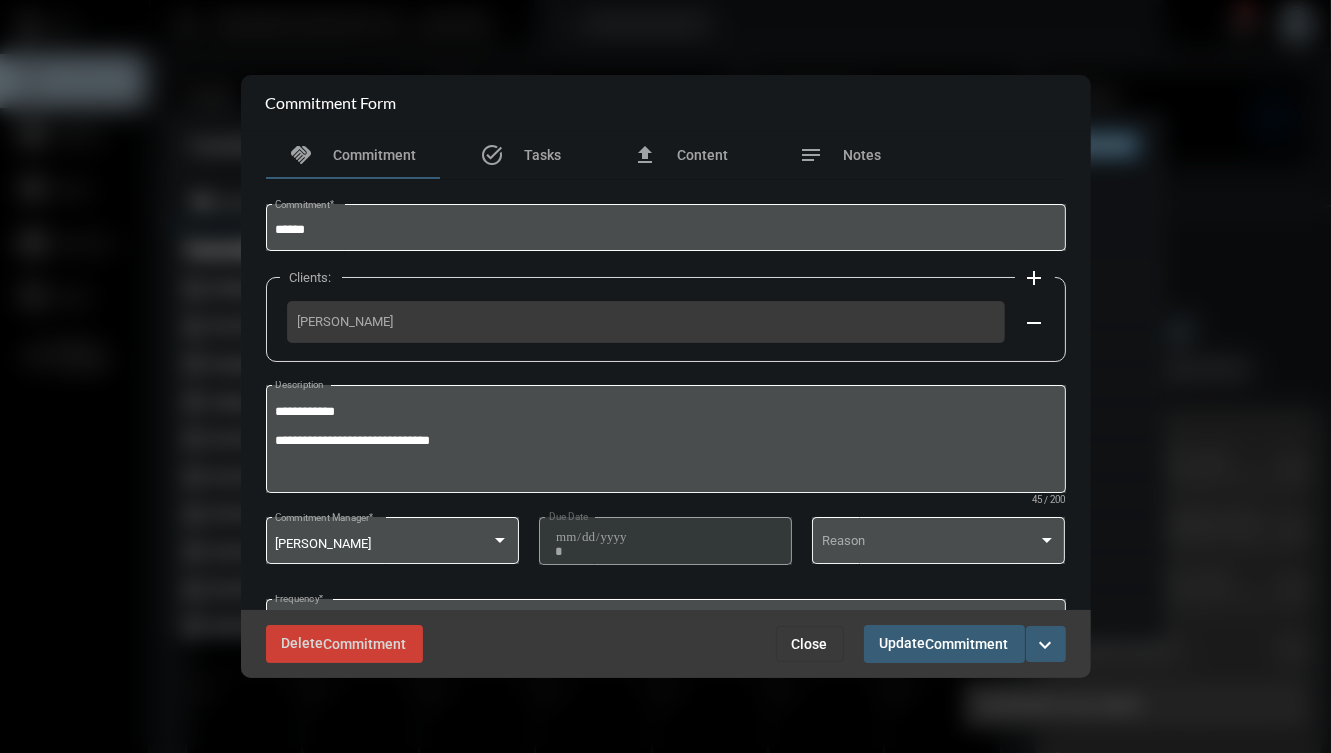 click on "expand_more" at bounding box center [1046, 644] 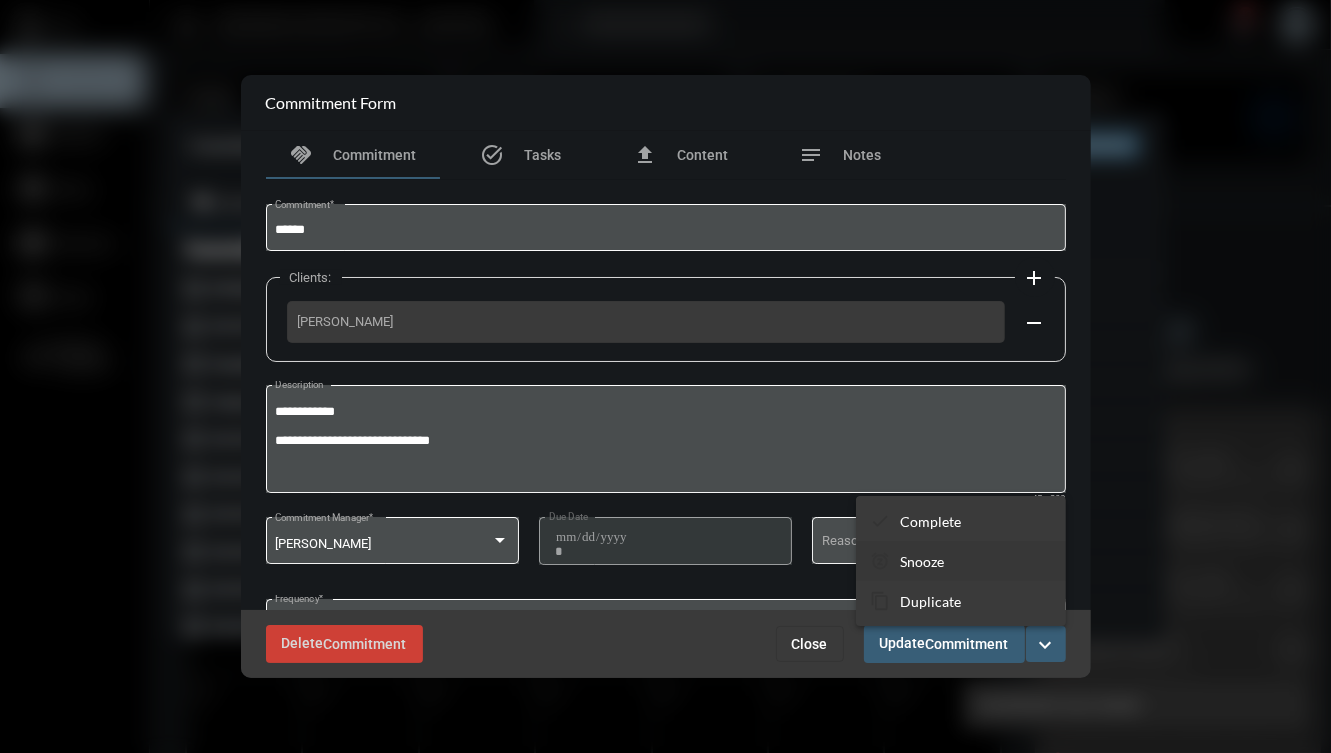 click on "snooze Snooze" at bounding box center (961, 561) 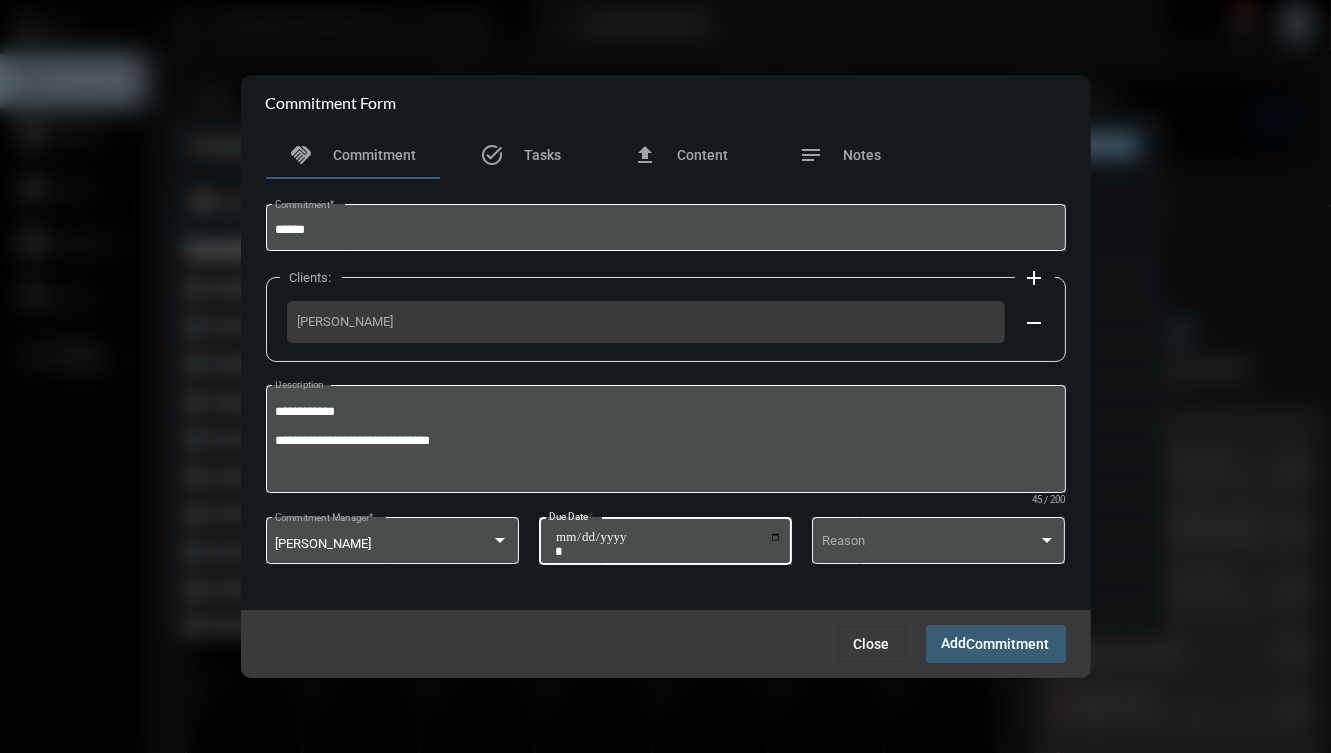 click on "**********" at bounding box center [668, 544] 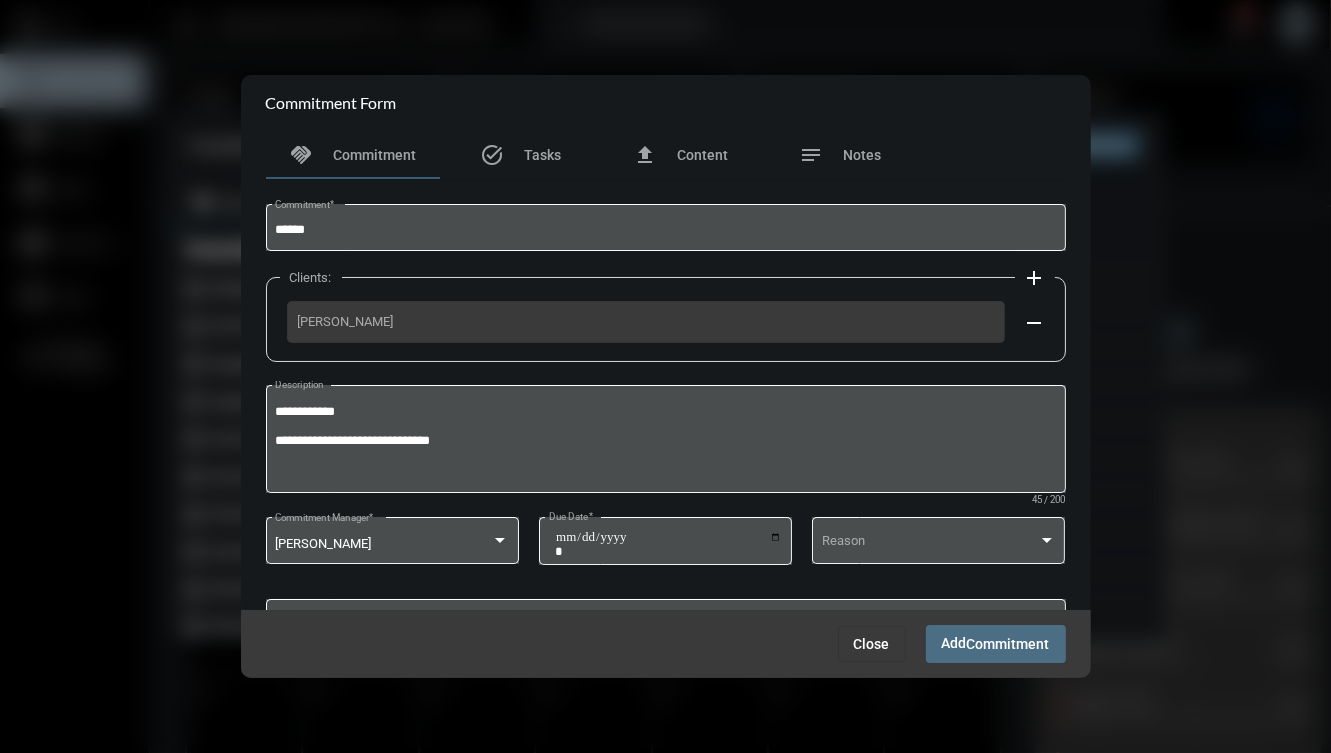 click on "Add   Commitment" at bounding box center [996, 643] 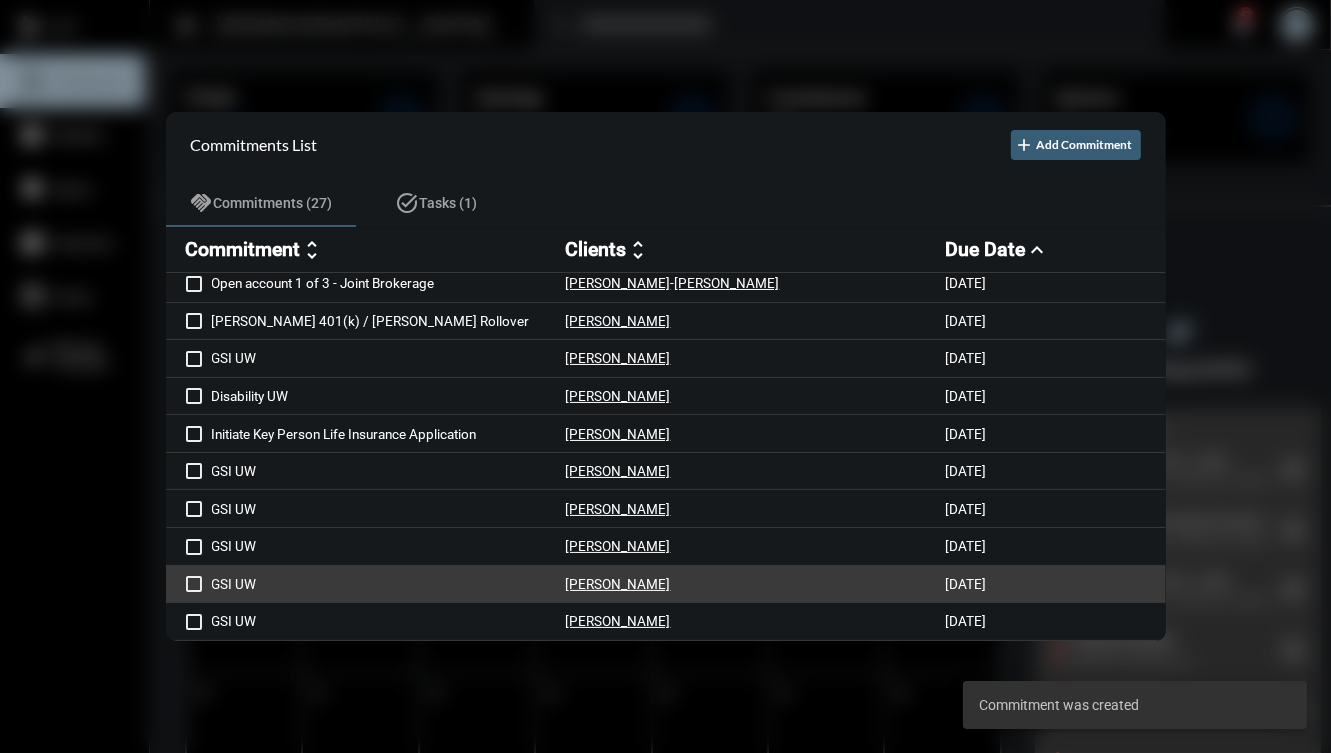 scroll, scrollTop: 641, scrollLeft: 0, axis: vertical 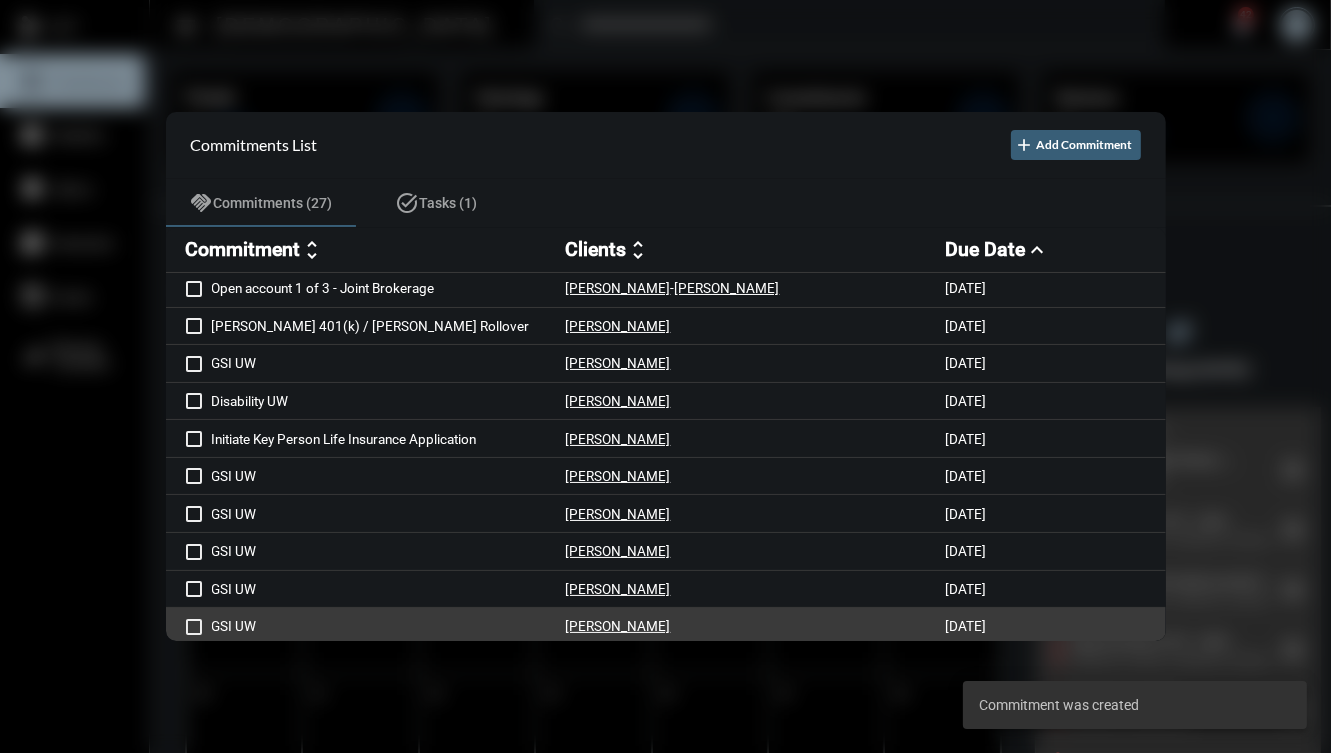 click on "[PERSON_NAME]" at bounding box center [756, 626] 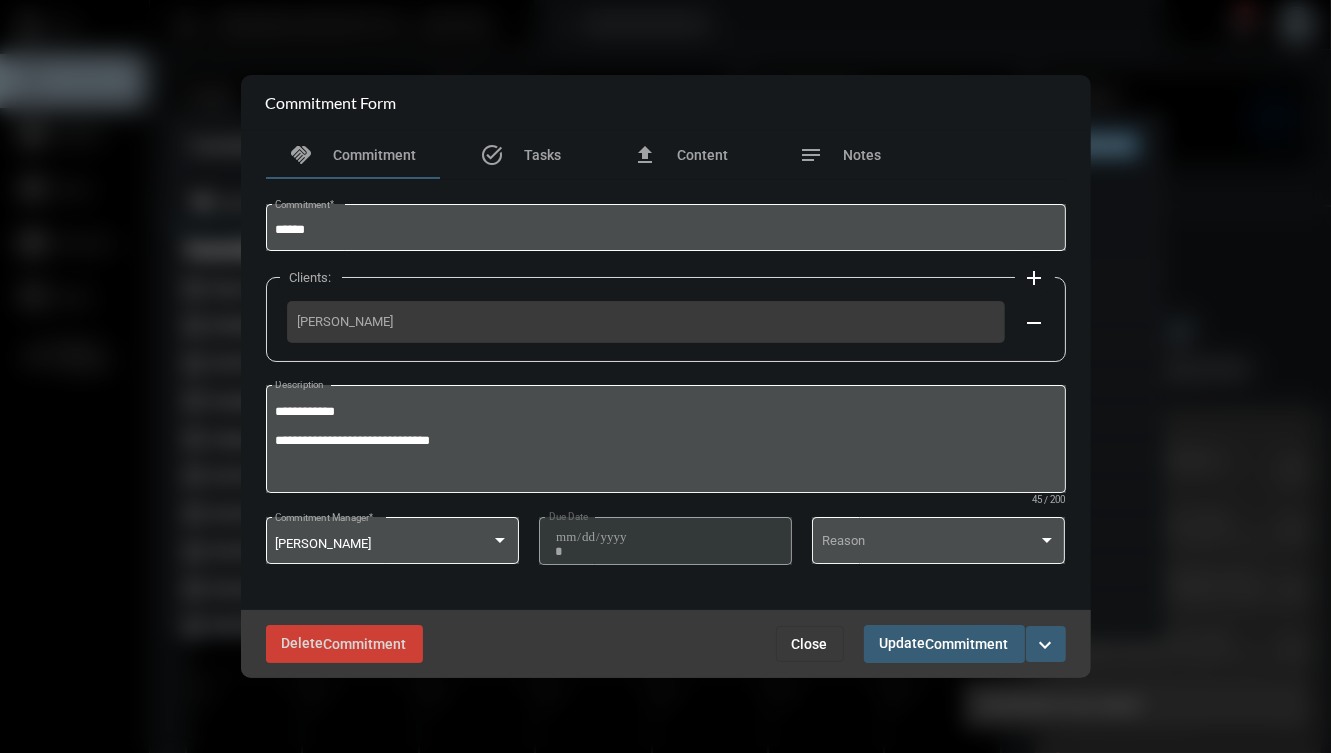 click on "expand_more" at bounding box center [1046, 645] 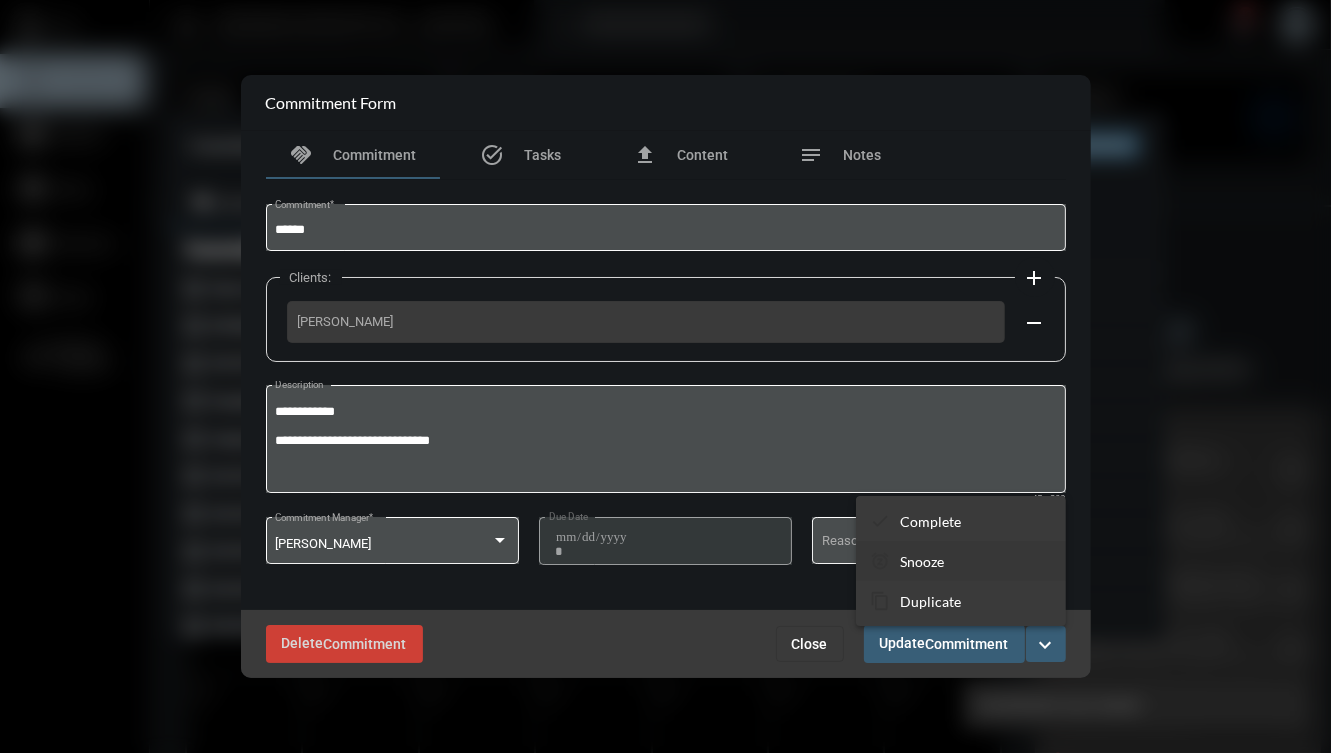 click on "snooze Snooze" at bounding box center [961, 561] 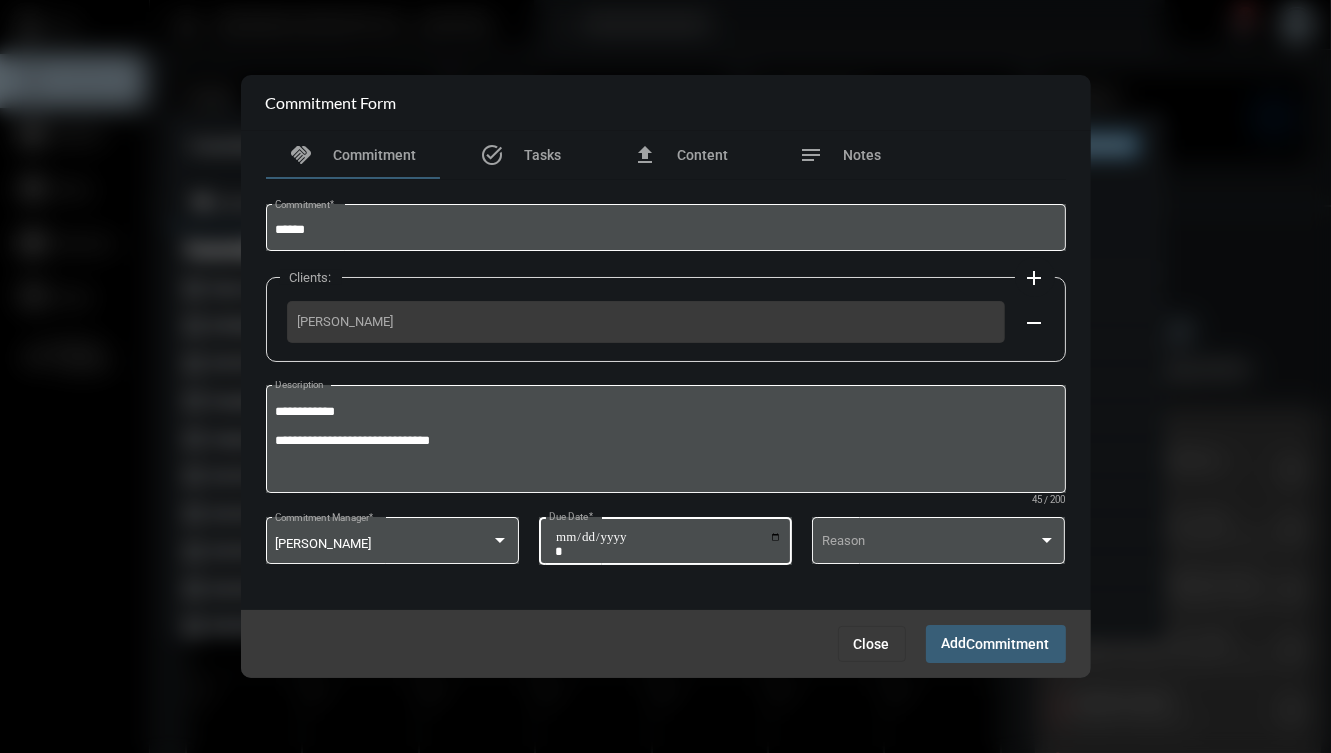 click on "**********" at bounding box center [668, 544] 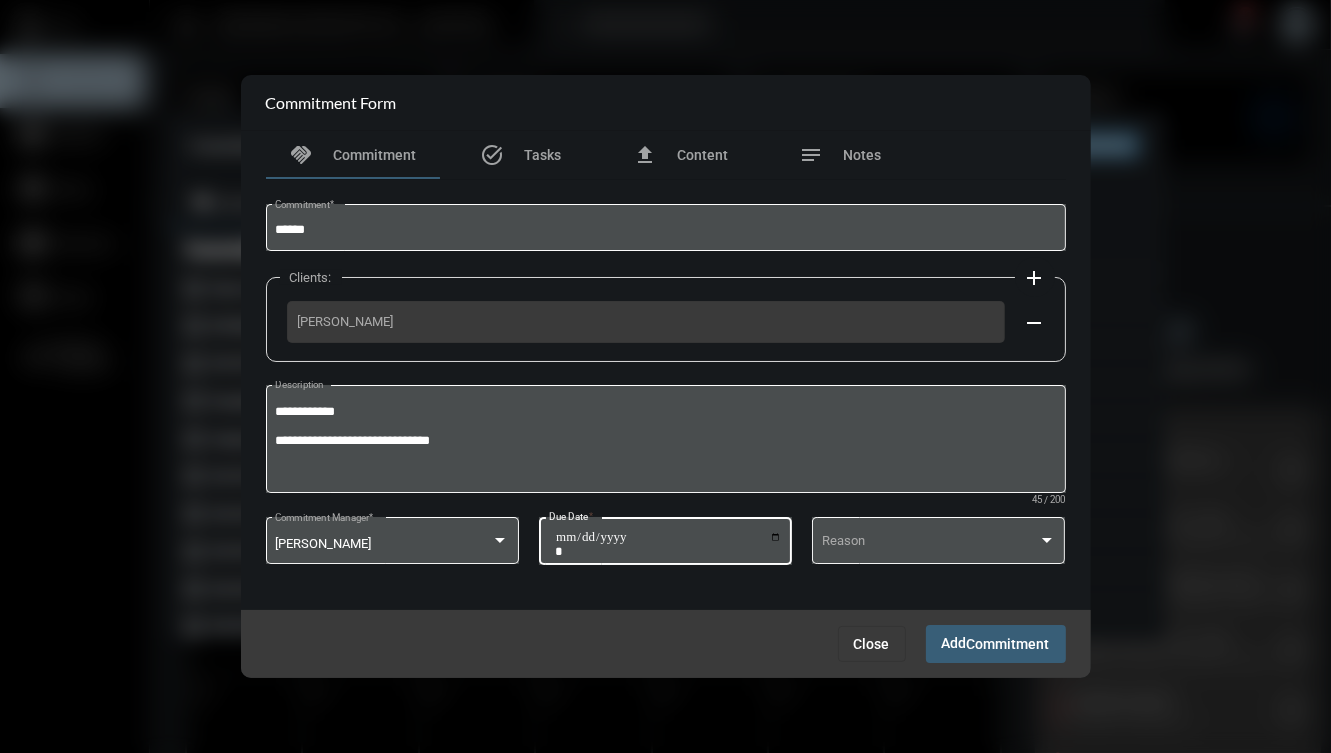 type on "**********" 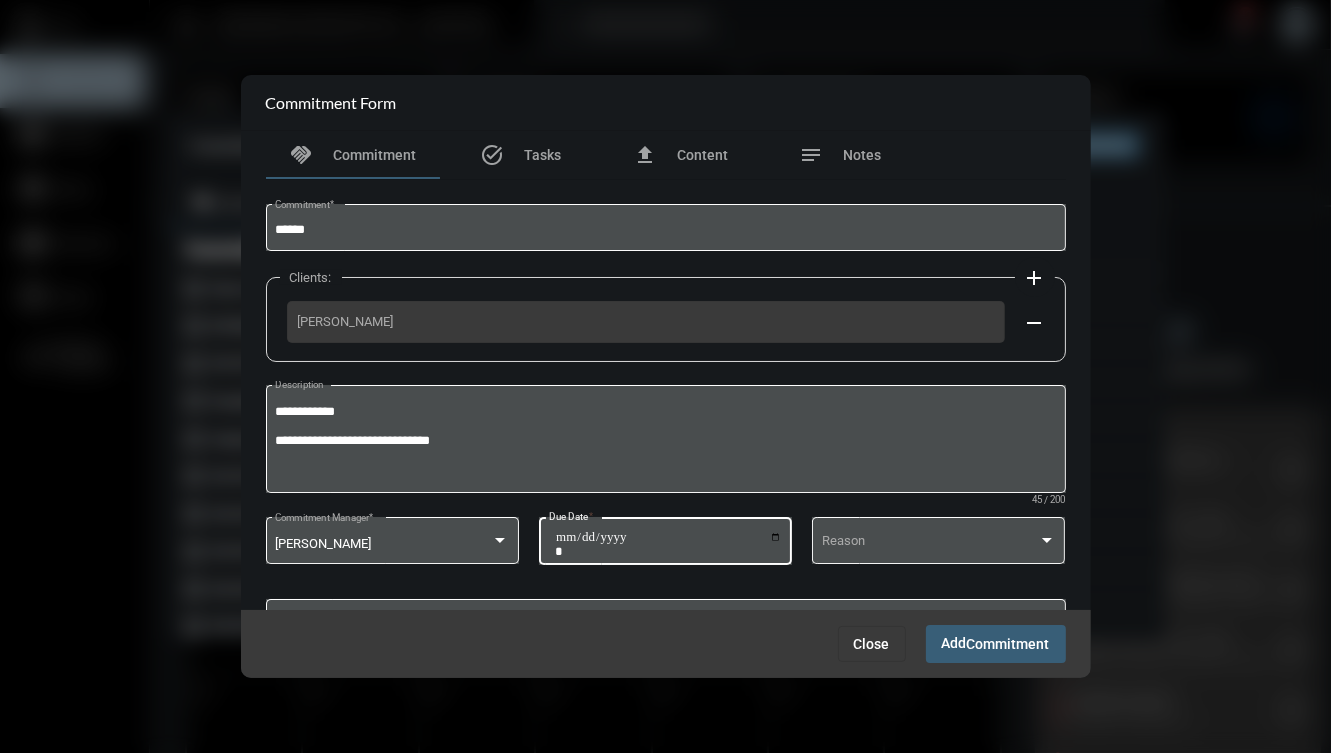 click on "Add   Commitment" at bounding box center [996, 643] 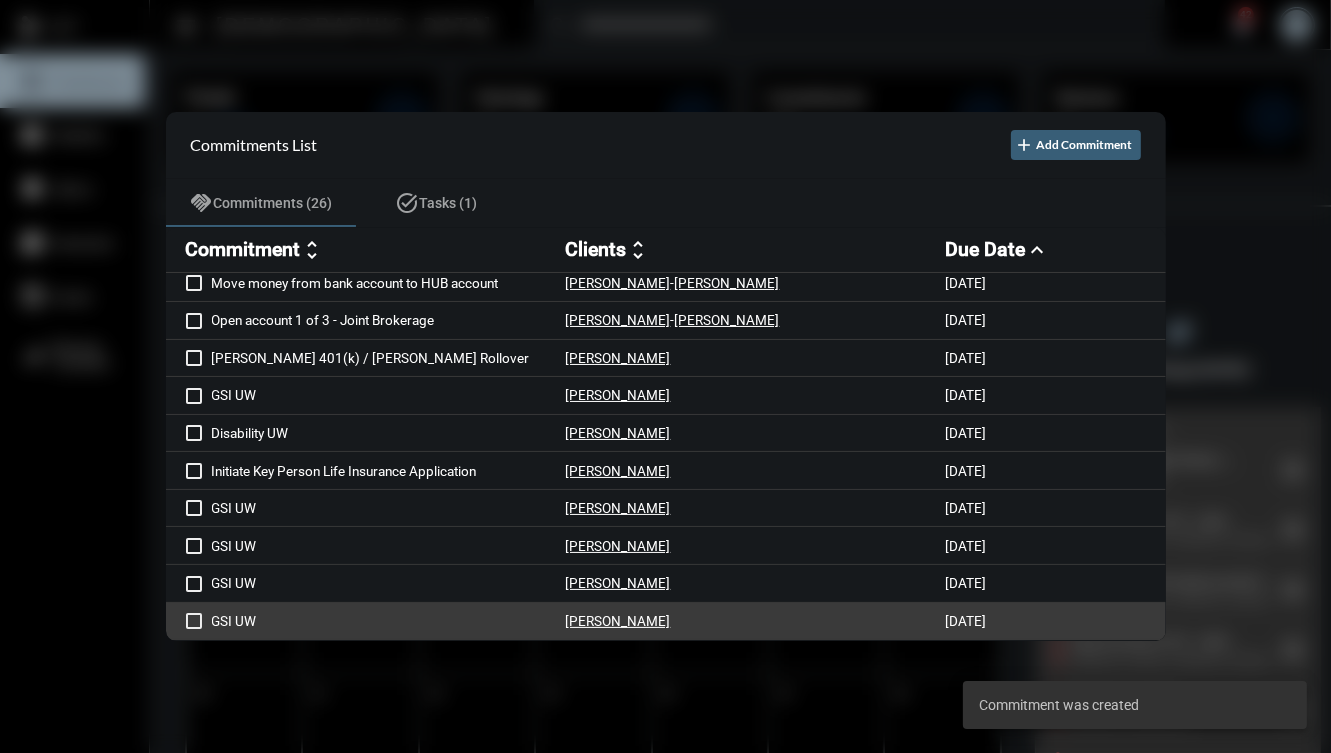 scroll, scrollTop: 603, scrollLeft: 0, axis: vertical 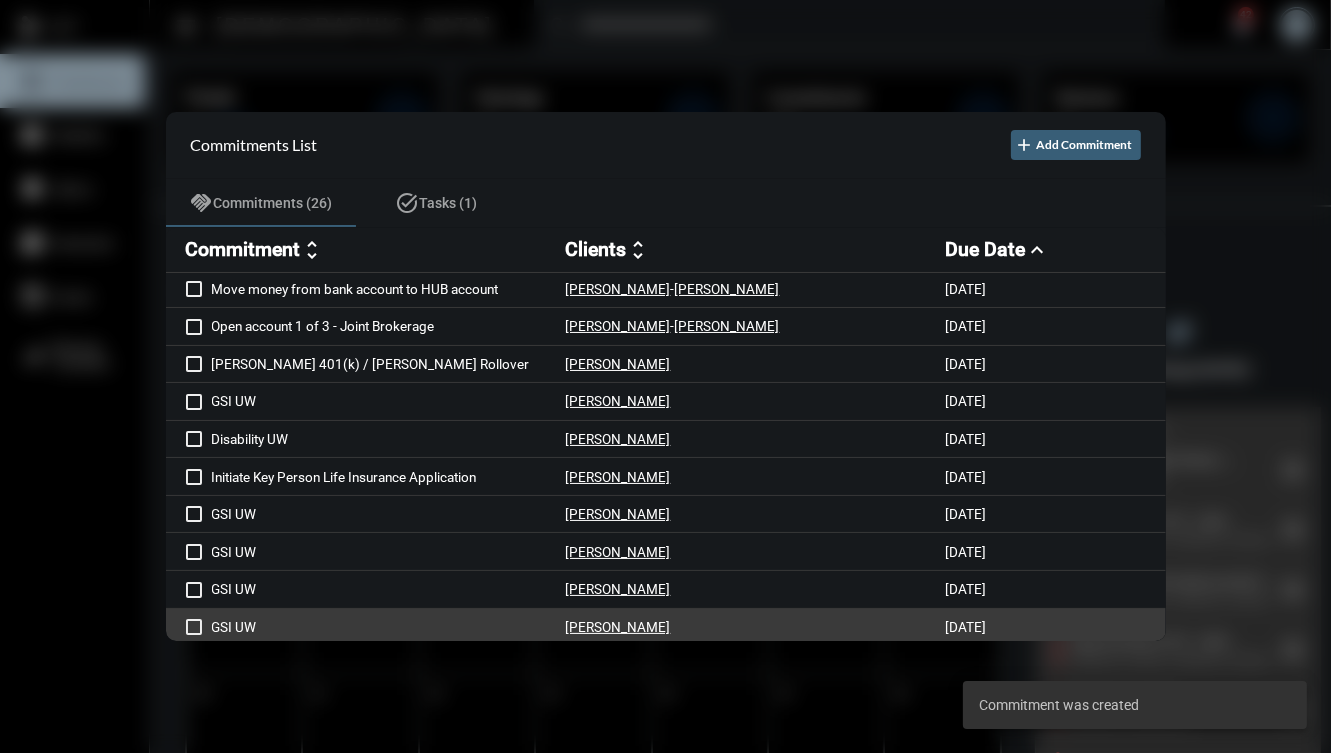 click on "[PERSON_NAME]" at bounding box center (756, 627) 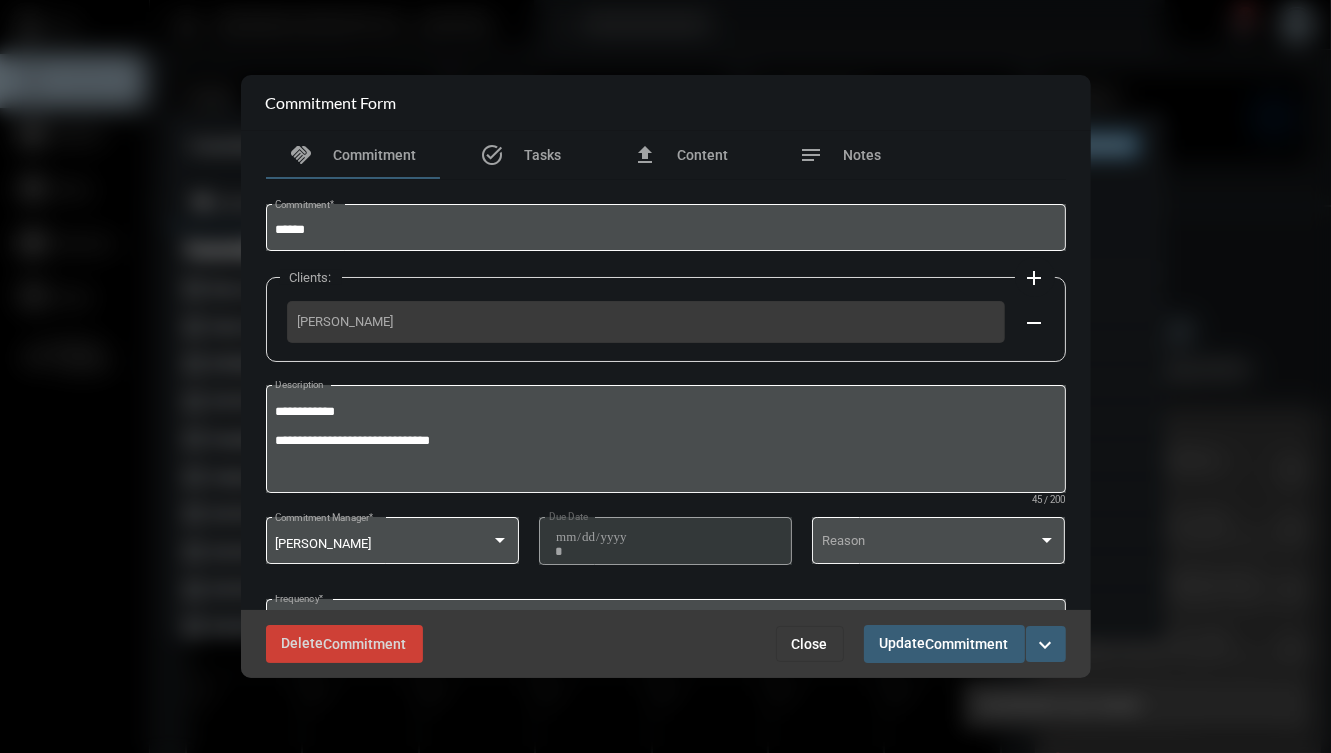 click on "expand_more" at bounding box center [1046, 645] 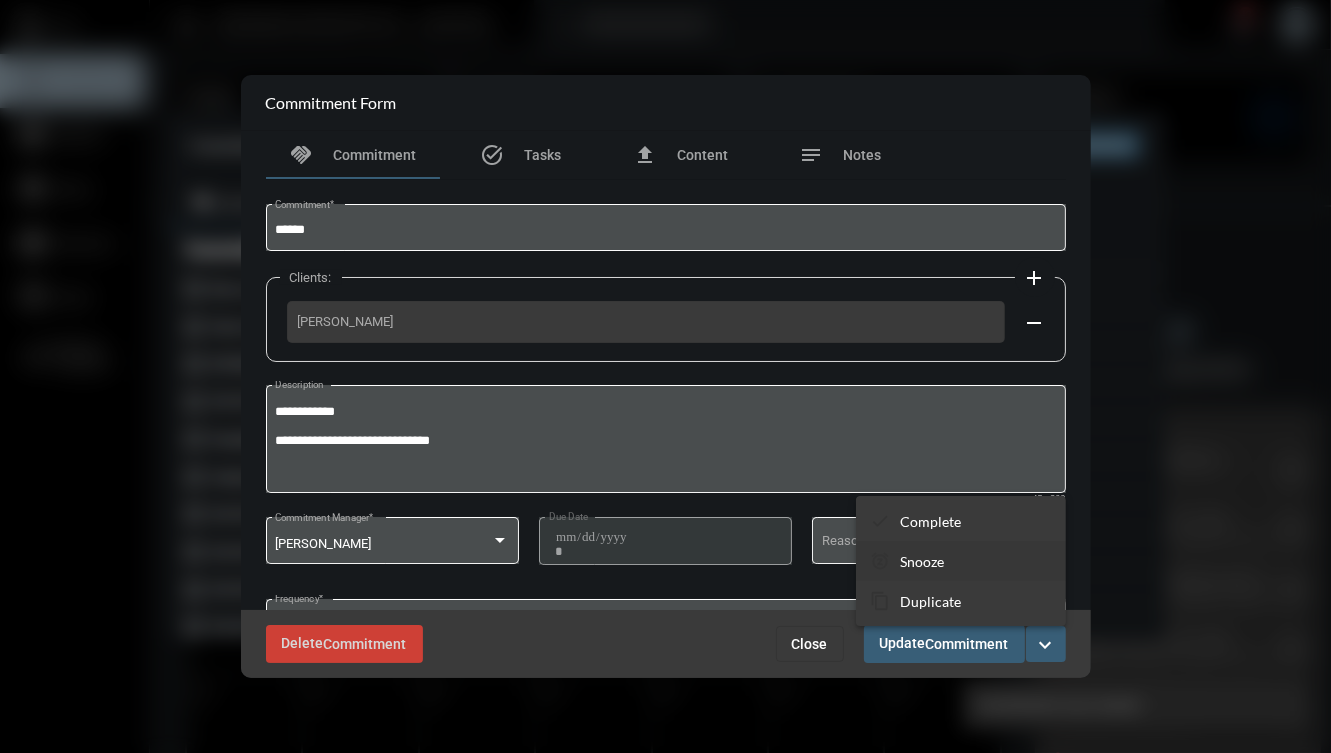 click on "snooze Snooze" at bounding box center (961, 561) 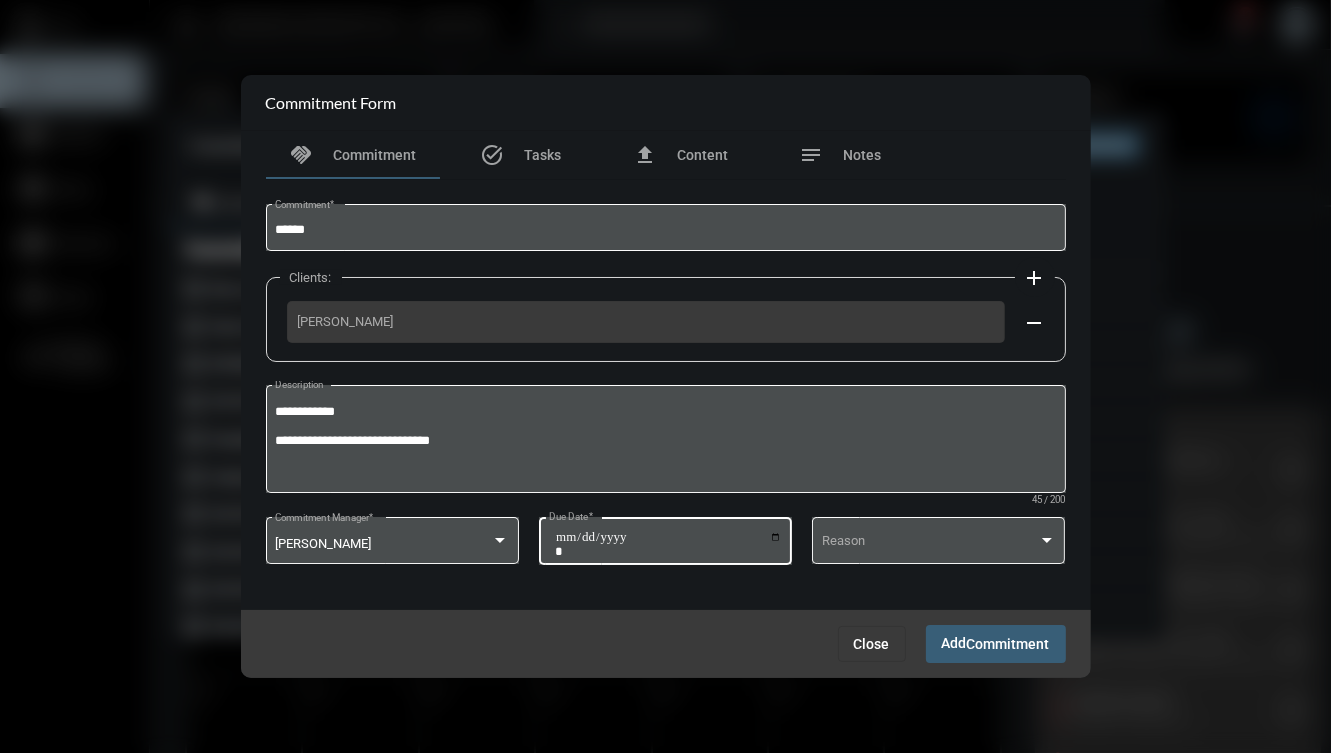 click on "**********" at bounding box center (668, 544) 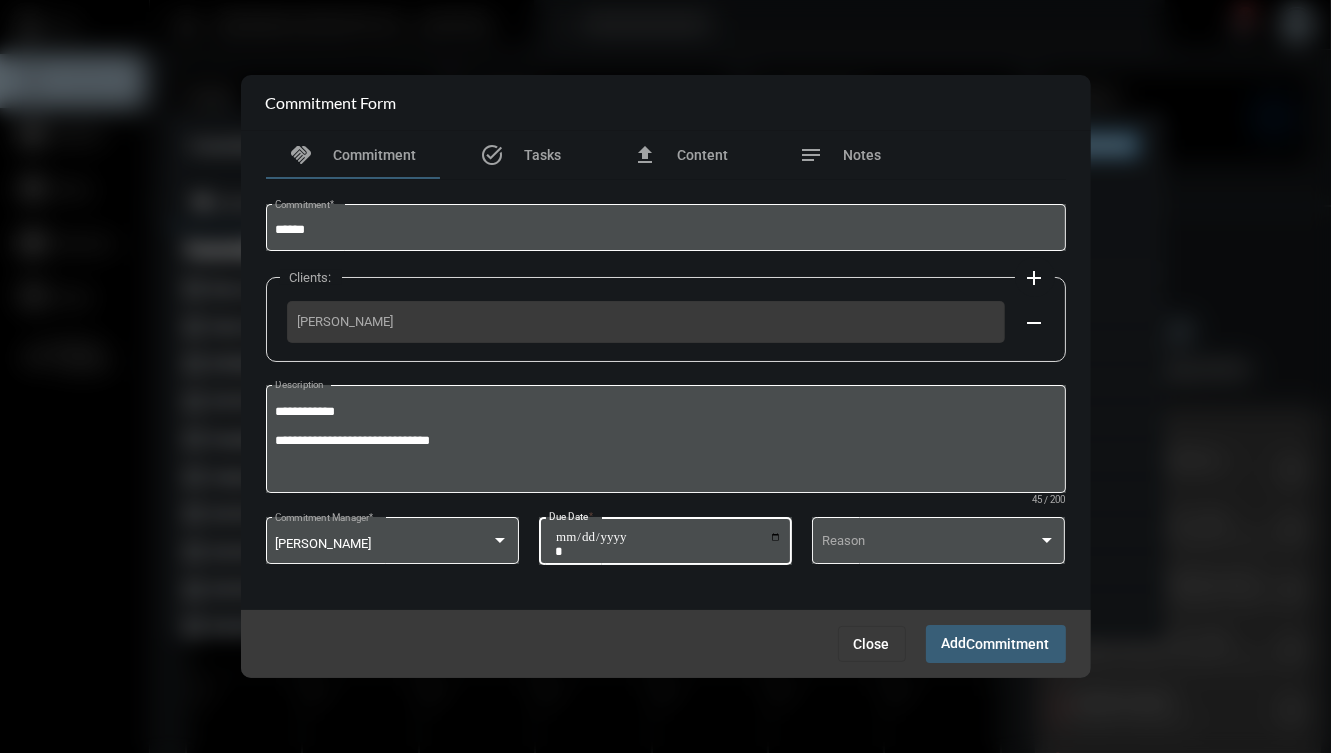type on "**********" 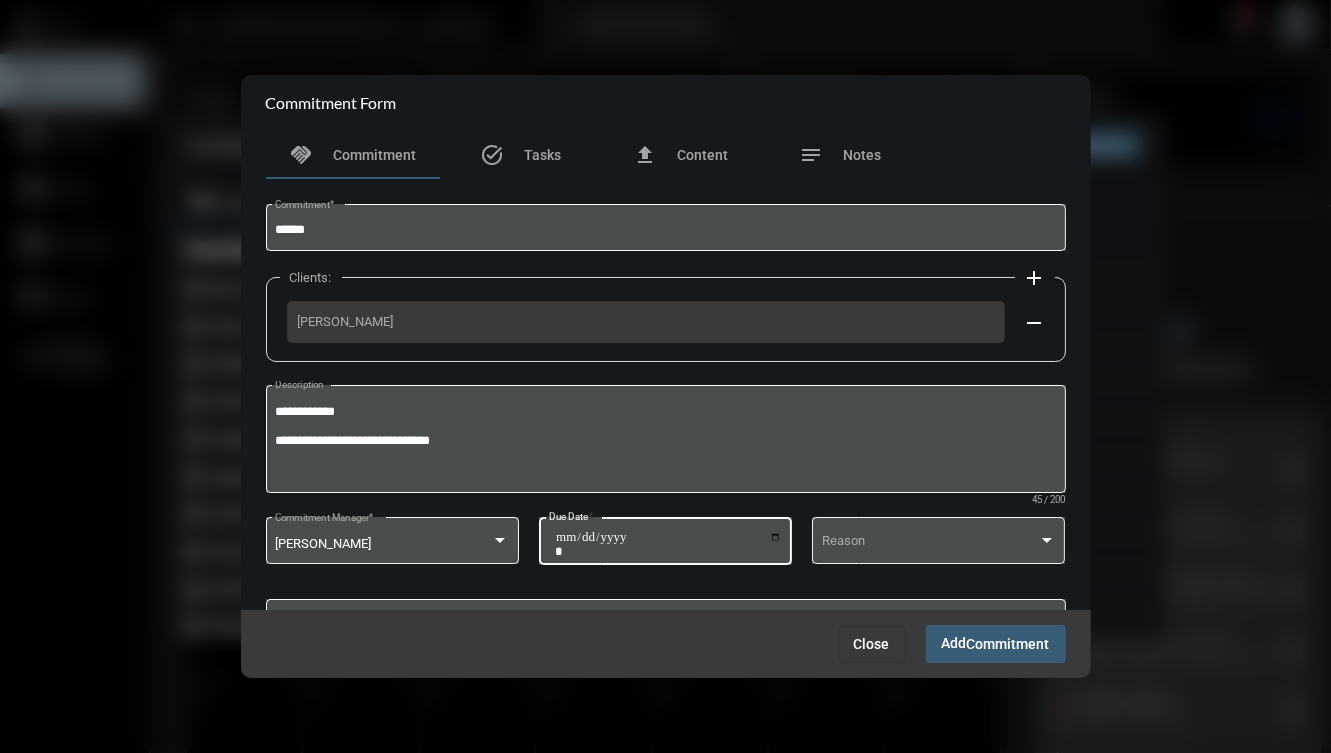 click on "Commitment" at bounding box center [1008, 645] 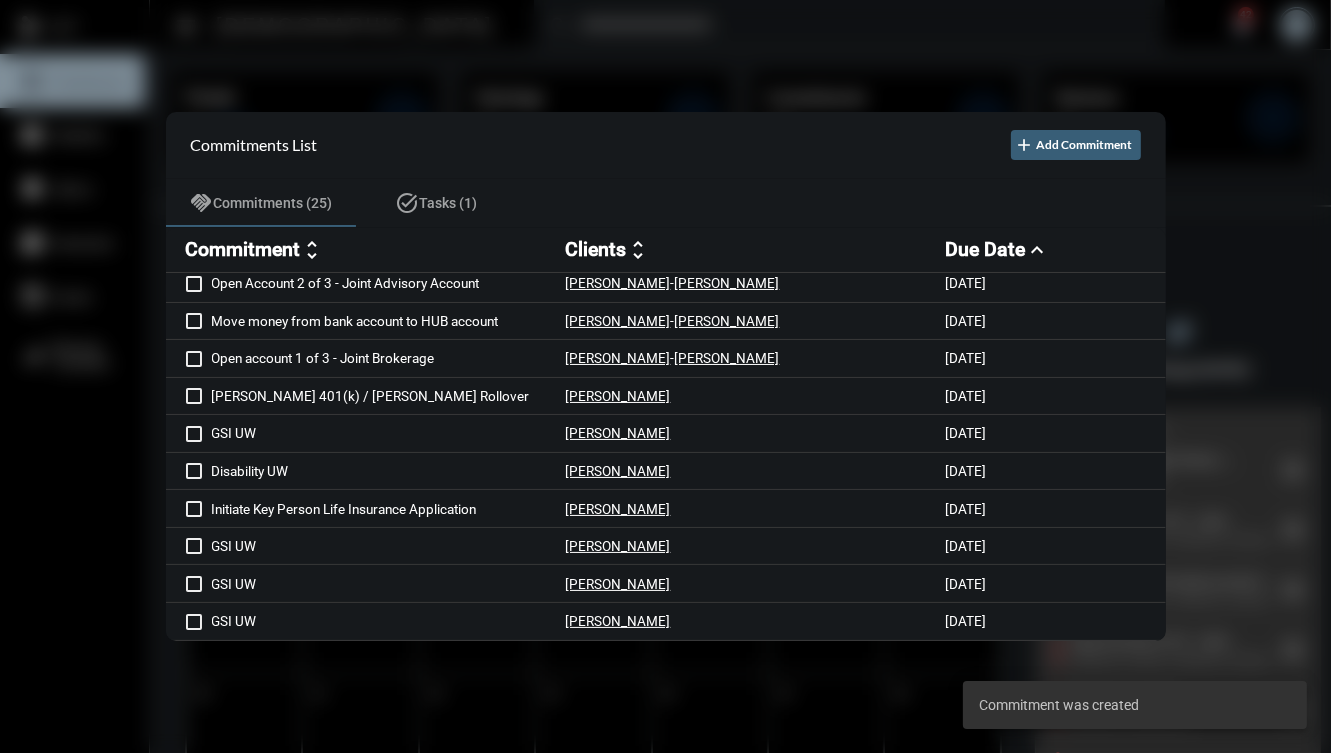 scroll, scrollTop: 566, scrollLeft: 0, axis: vertical 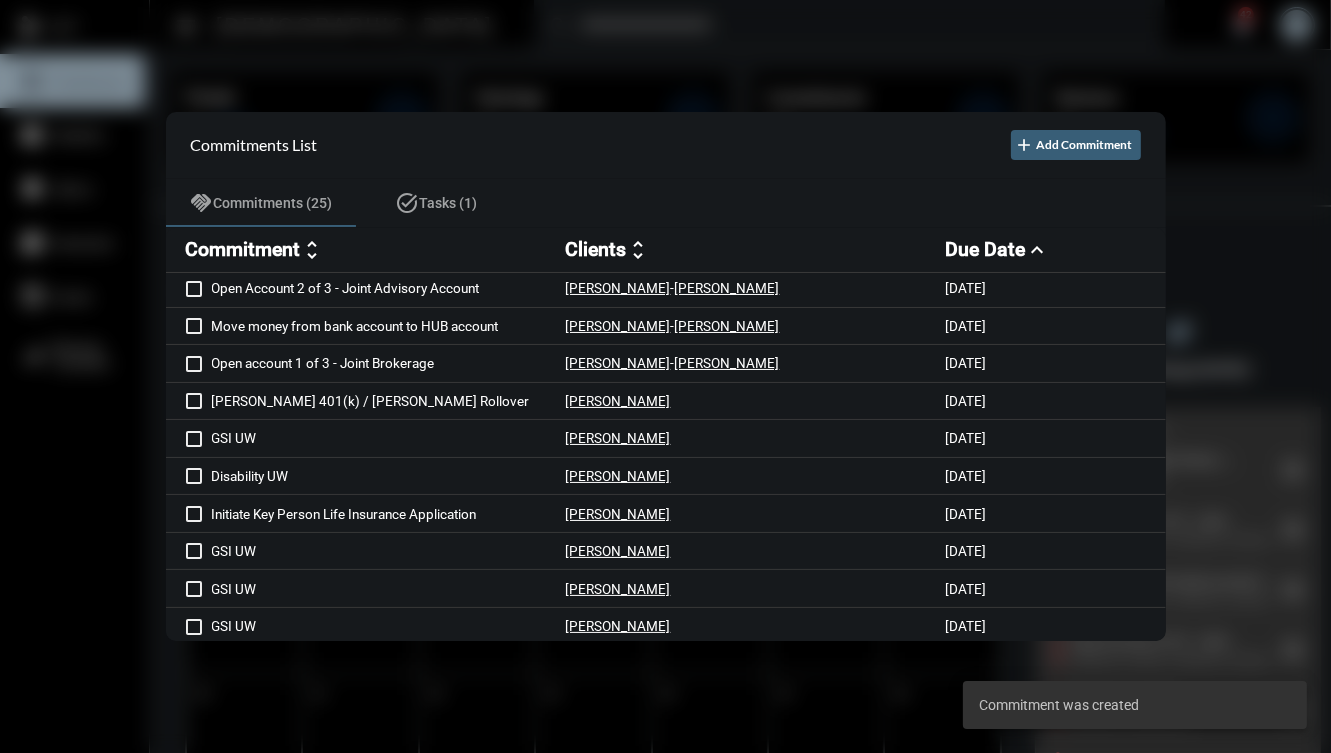 click on "[PERSON_NAME]" at bounding box center (756, 626) 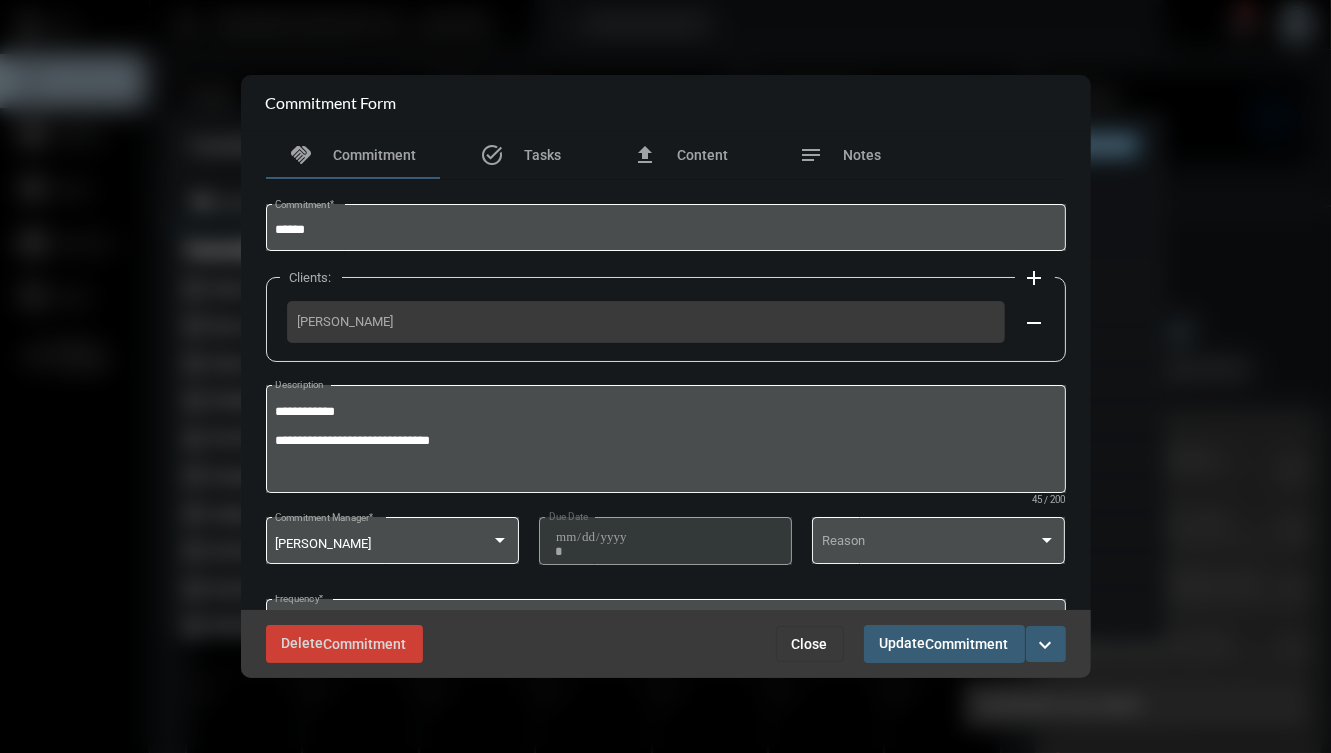 click on "expand_more" at bounding box center (1046, 645) 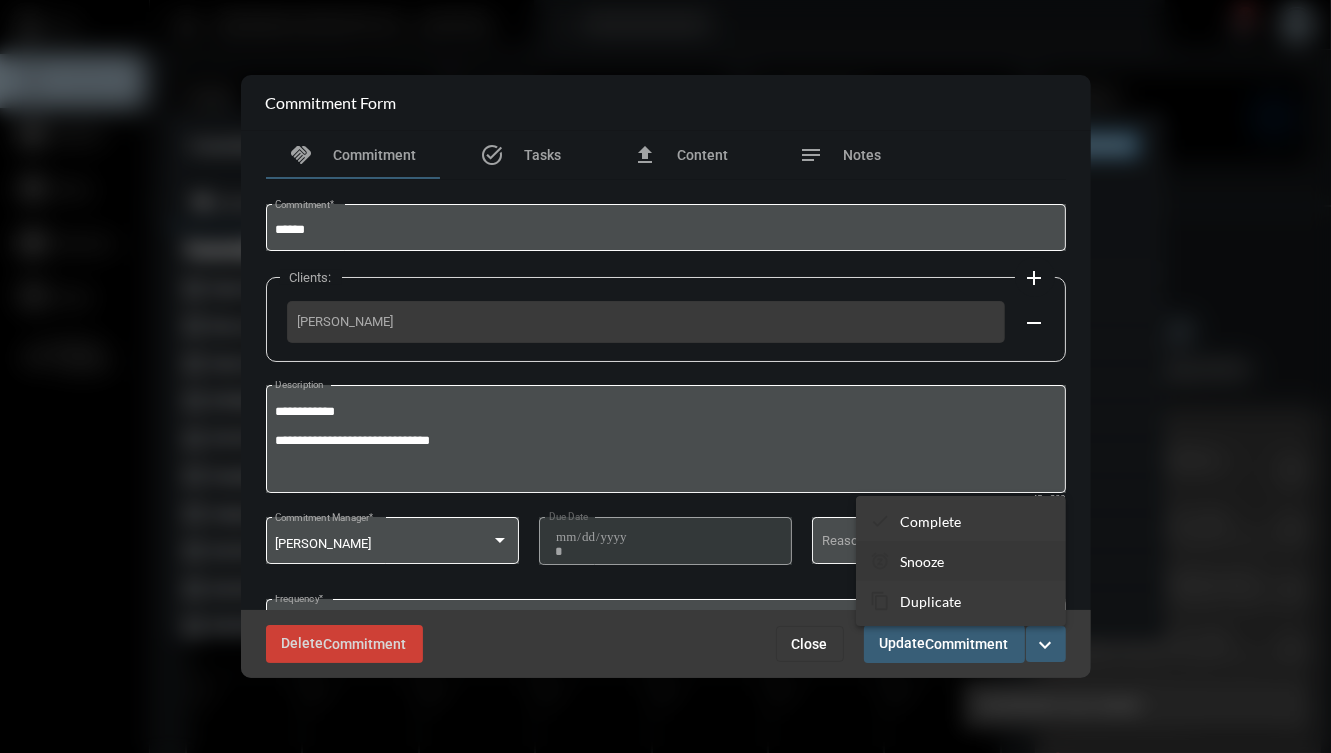 click on "snooze Snooze" at bounding box center [961, 561] 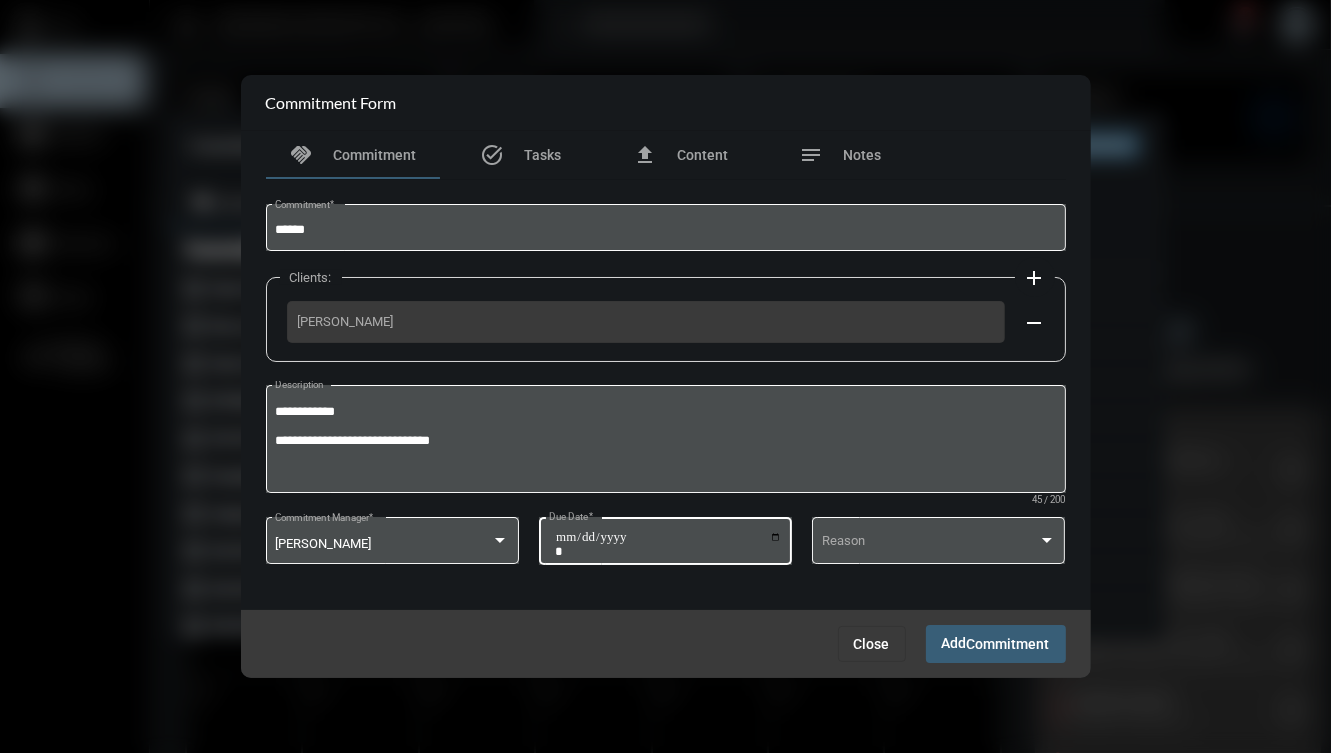 click on "**********" at bounding box center (668, 544) 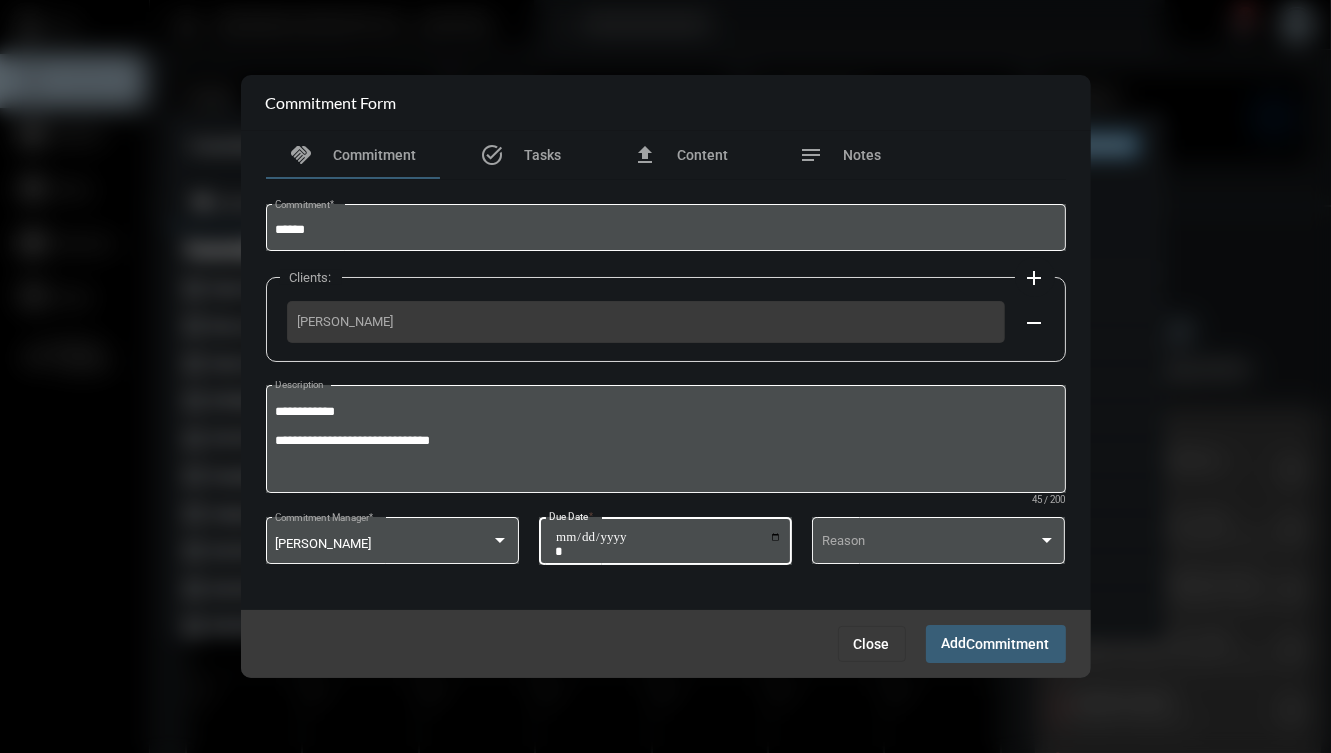 type on "**********" 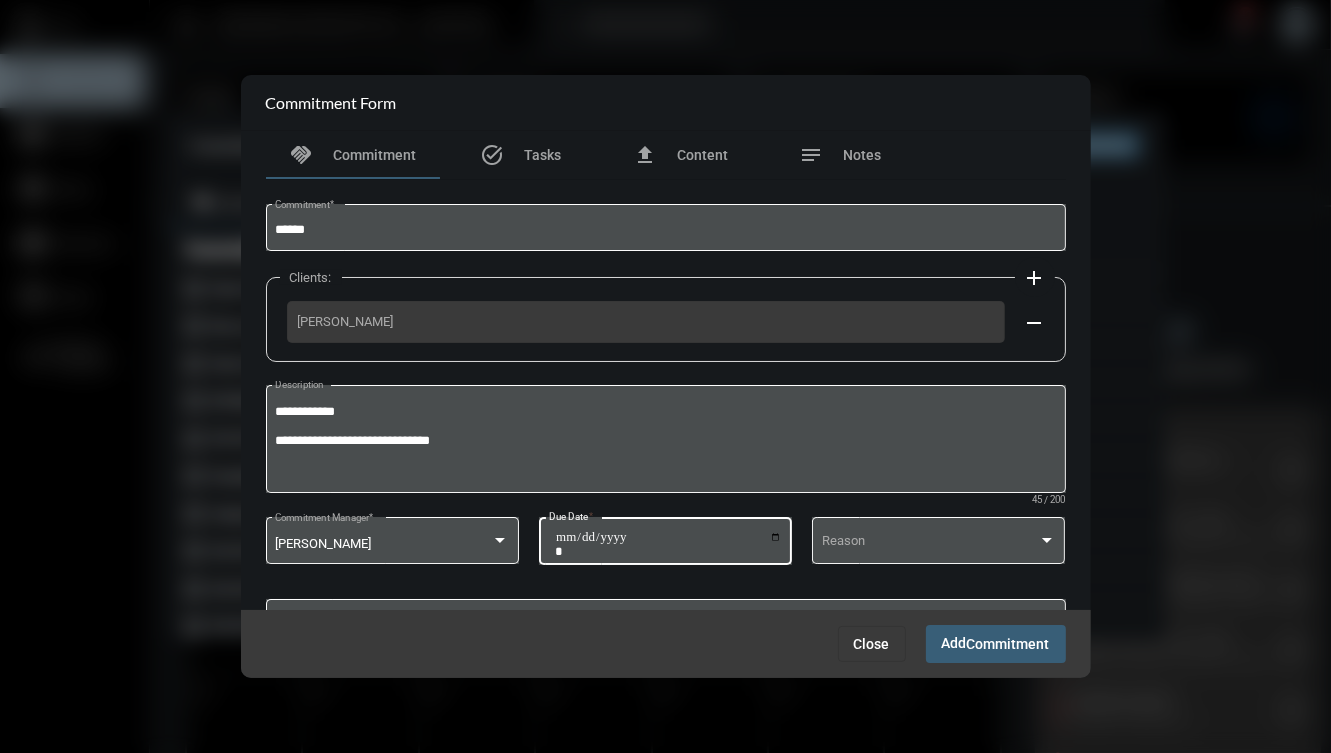 click on "Add   Commitment" at bounding box center [996, 643] 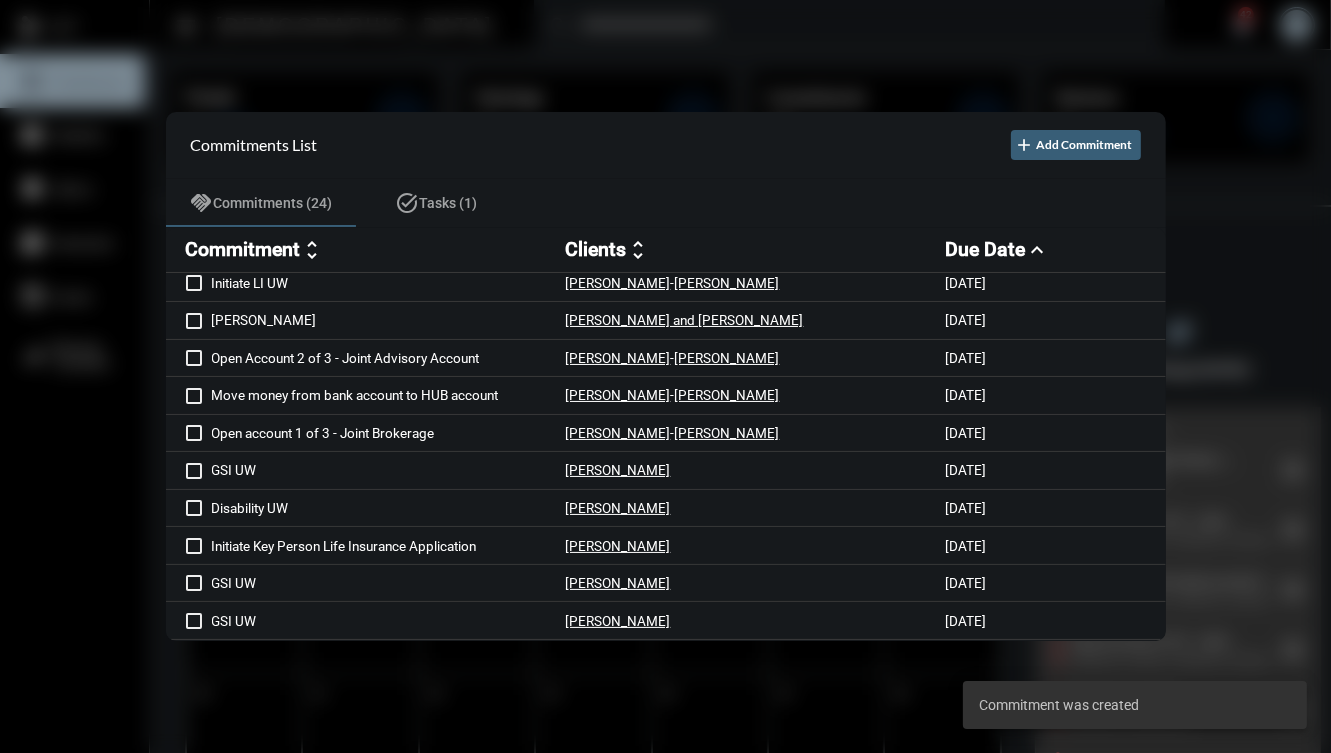scroll, scrollTop: 529, scrollLeft: 0, axis: vertical 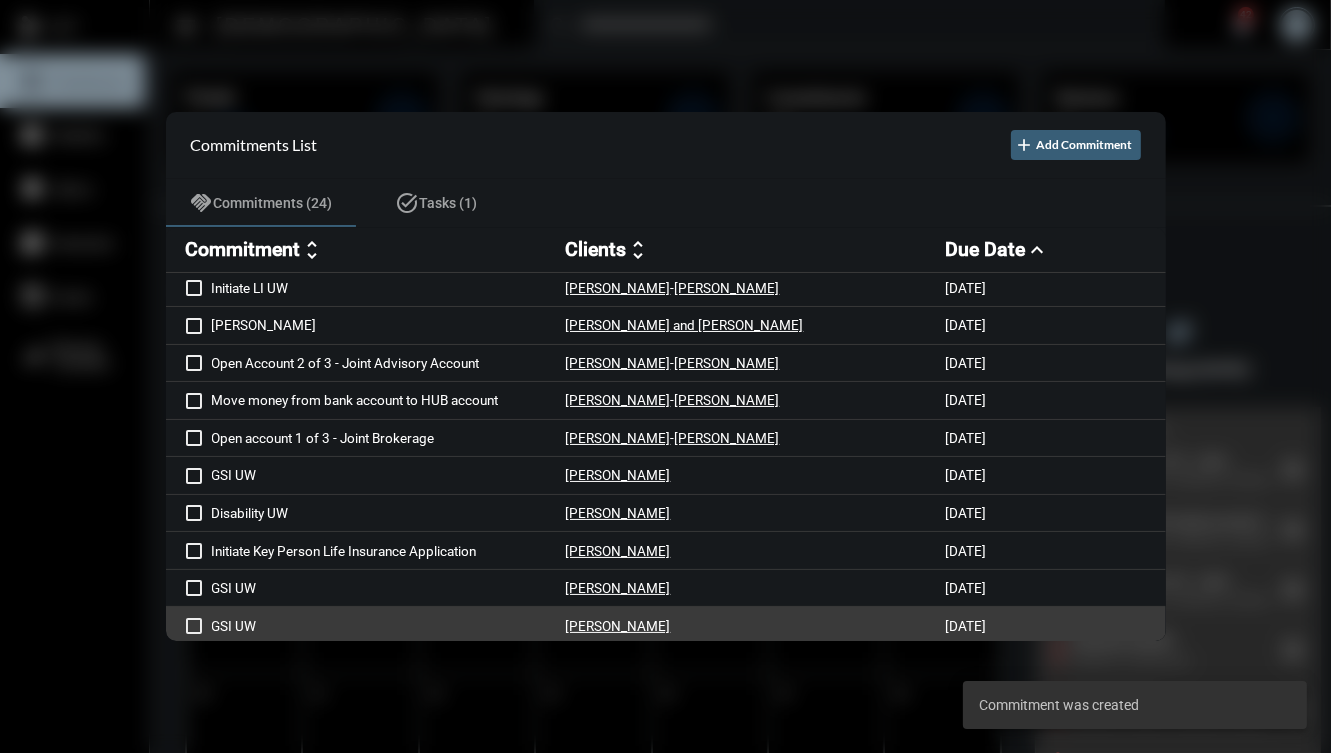 click on "[PERSON_NAME]" at bounding box center (756, 625) 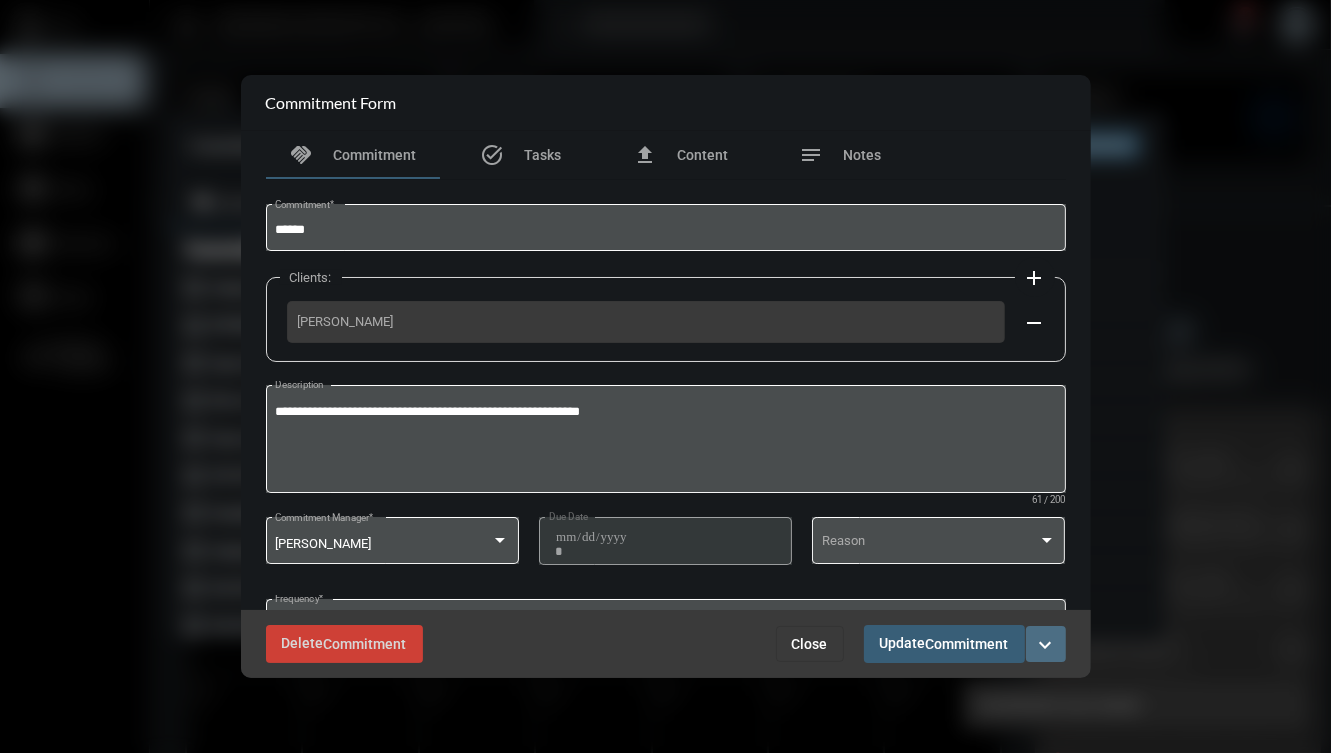 click on "expand_more" at bounding box center [1046, 645] 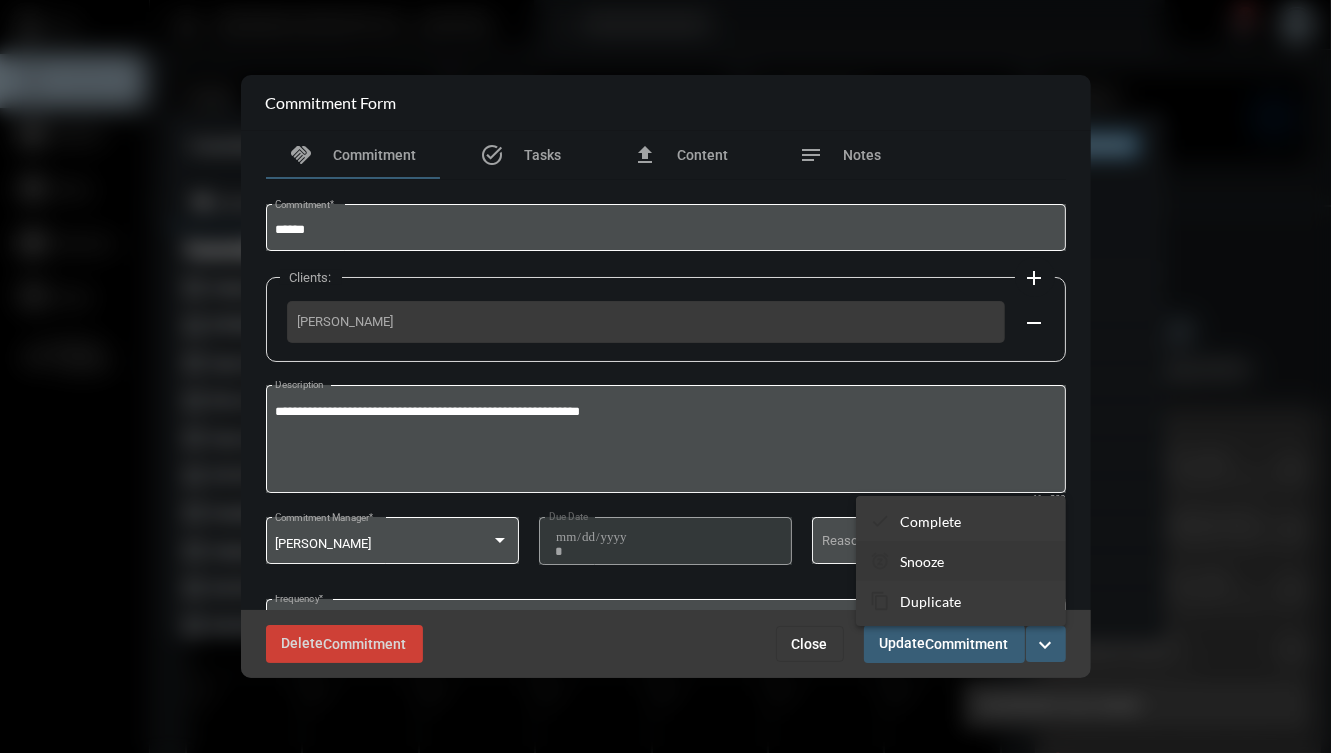 click on "Snooze" at bounding box center (922, 561) 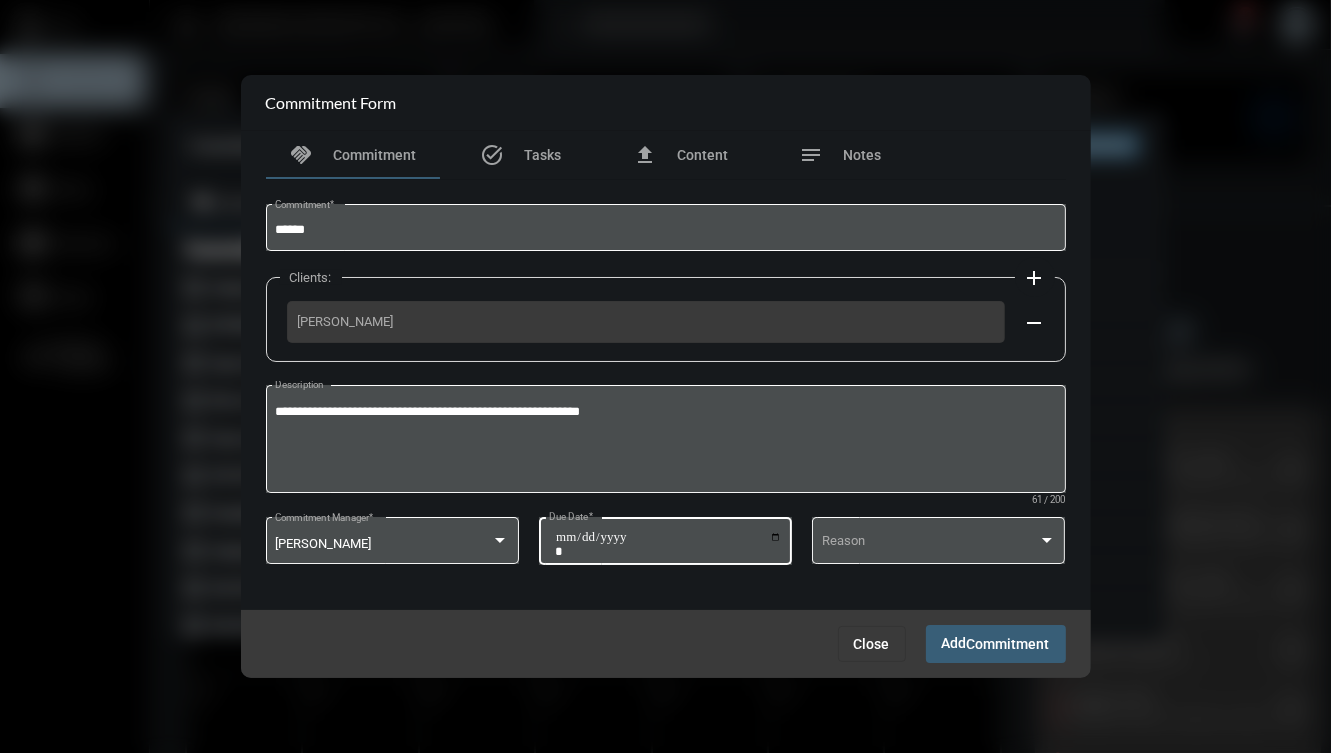 click on "**********" at bounding box center (668, 544) 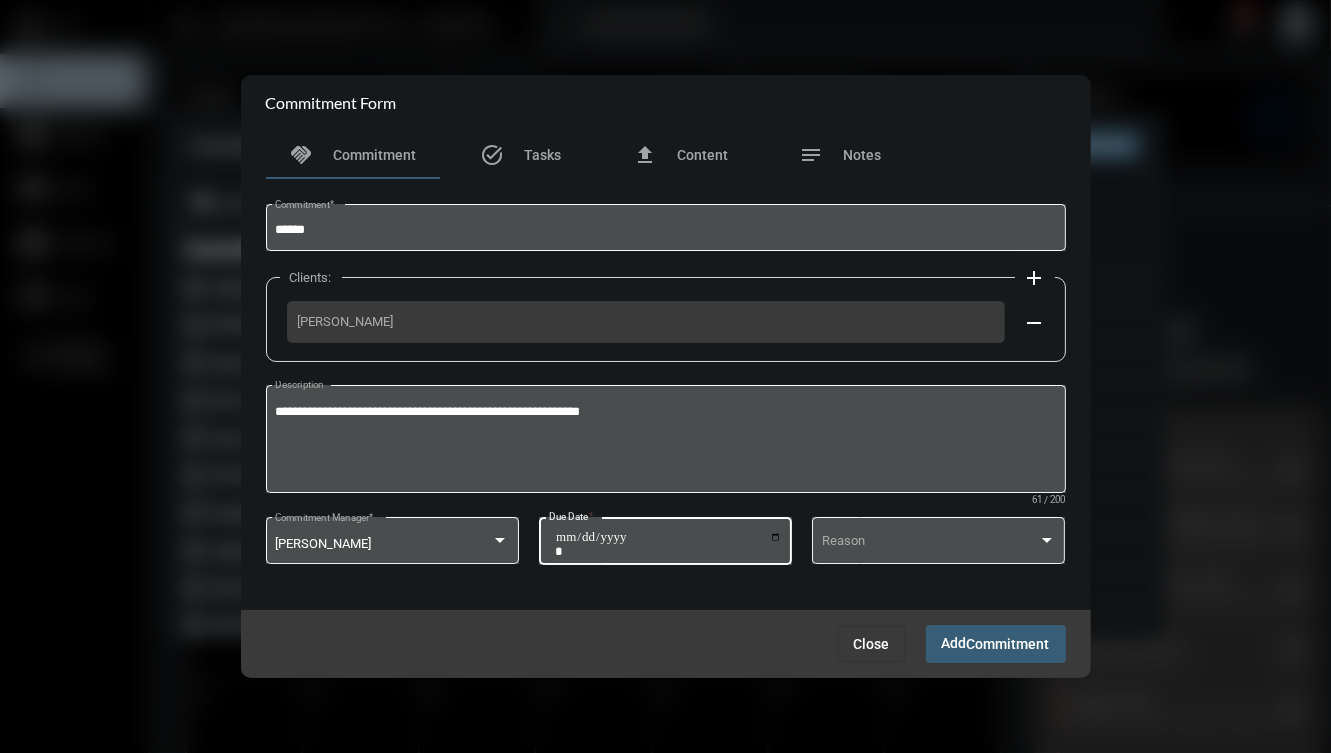 type on "**********" 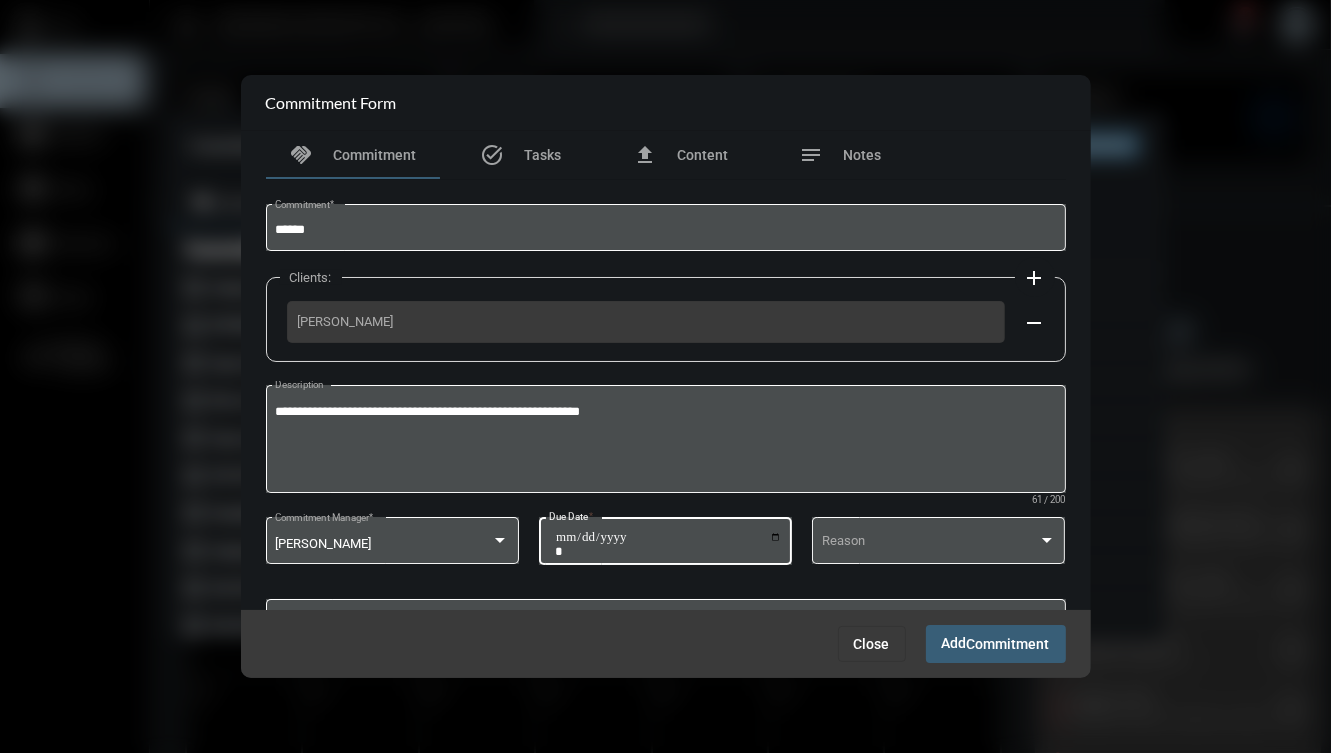 click on "Add   Commitment" at bounding box center [996, 643] 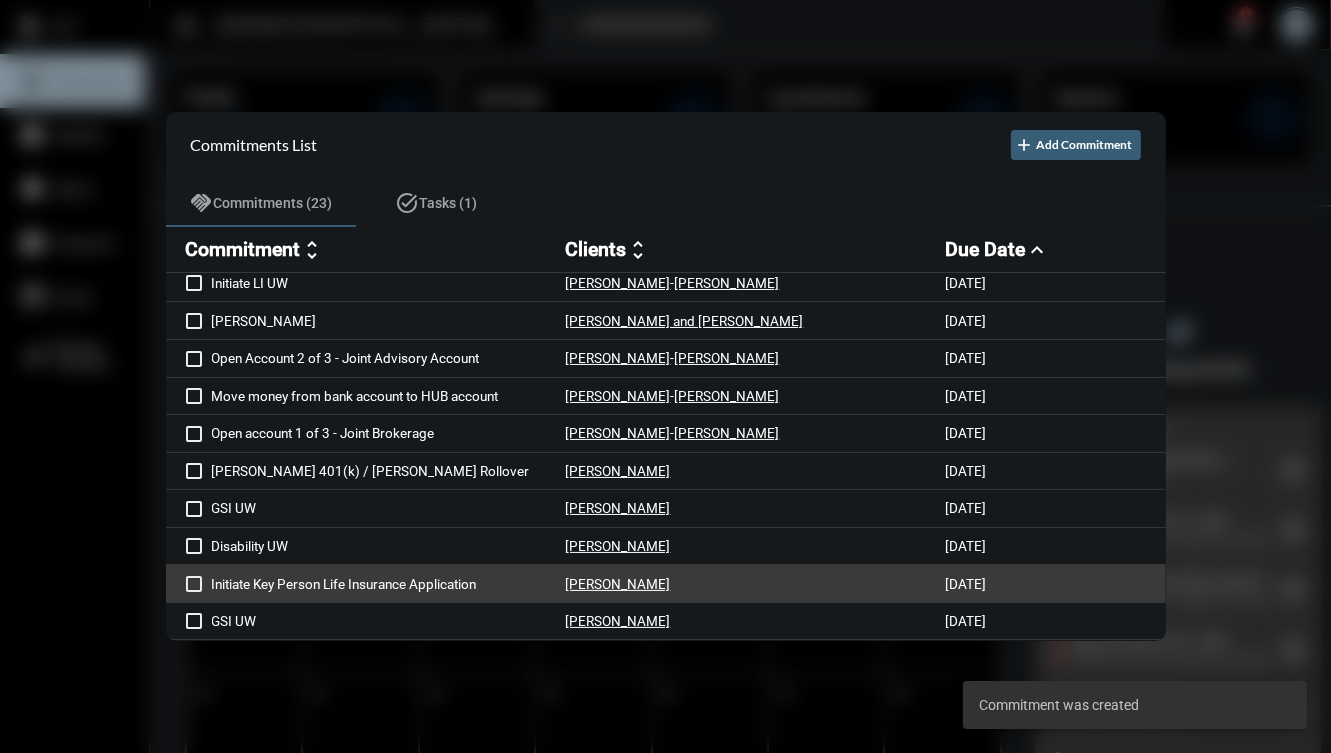scroll, scrollTop: 491, scrollLeft: 0, axis: vertical 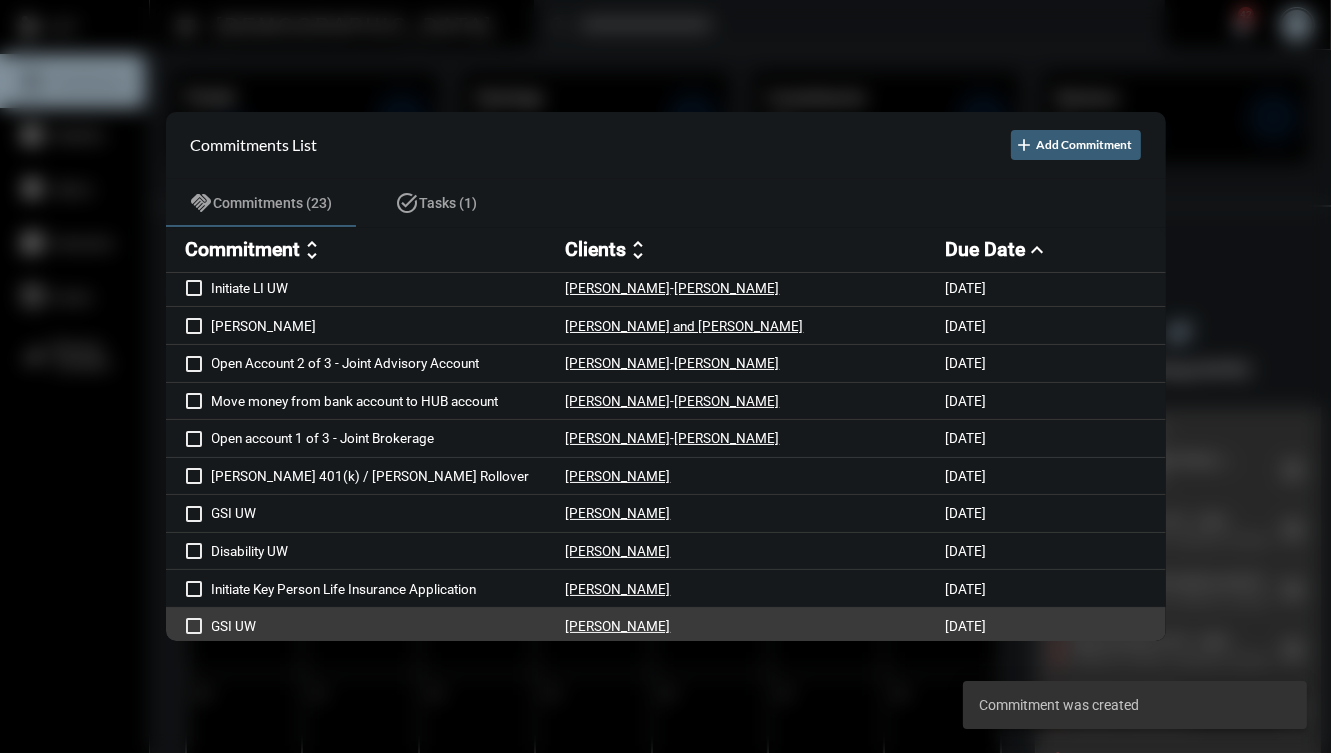 click on "[PERSON_NAME]" at bounding box center (756, 626) 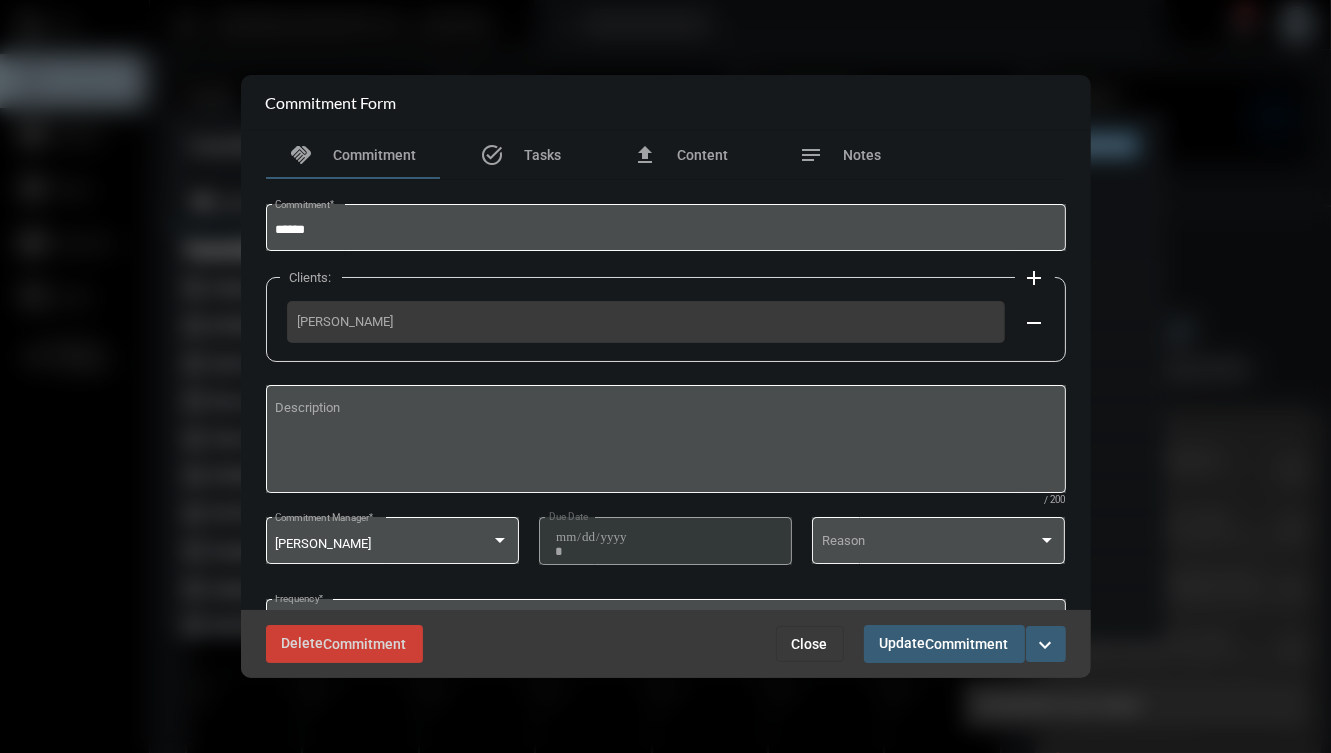 click on "expand_more" at bounding box center [1046, 645] 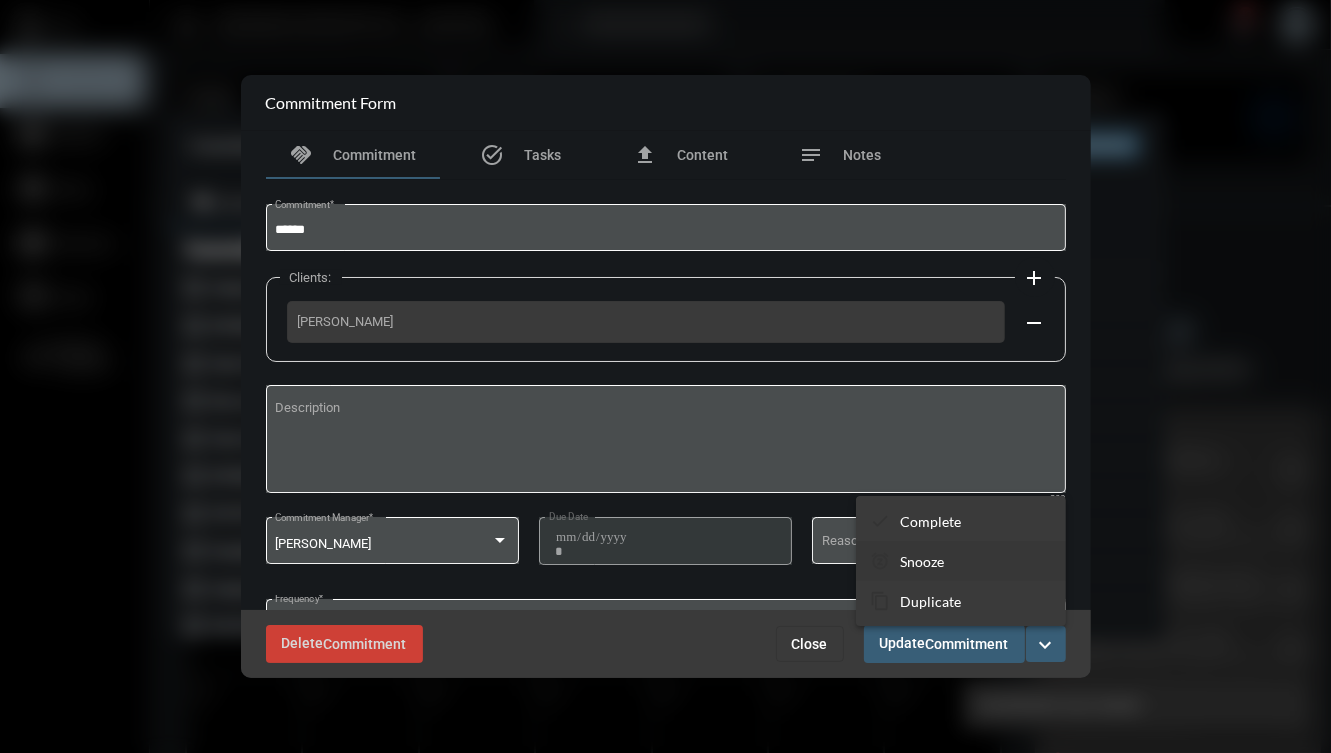 click on "snooze Snooze" at bounding box center (961, 561) 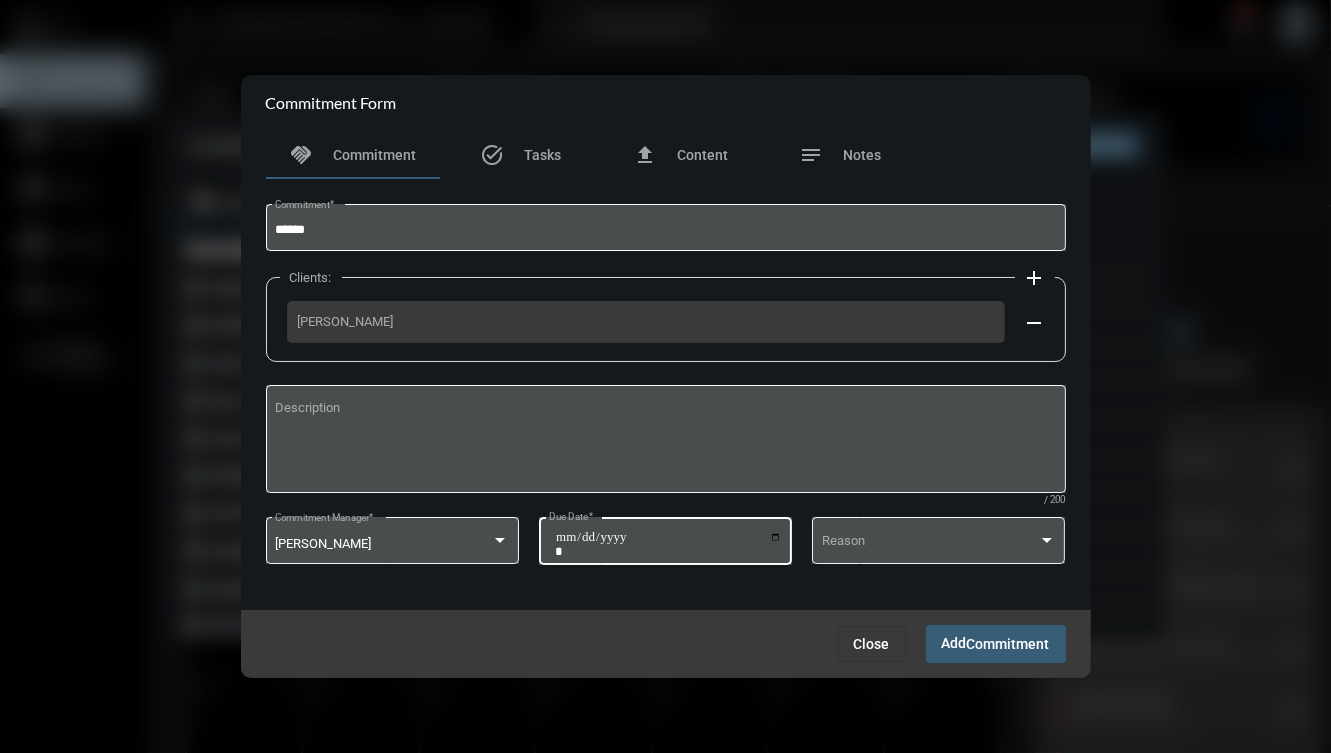 click on "**********" at bounding box center [668, 544] 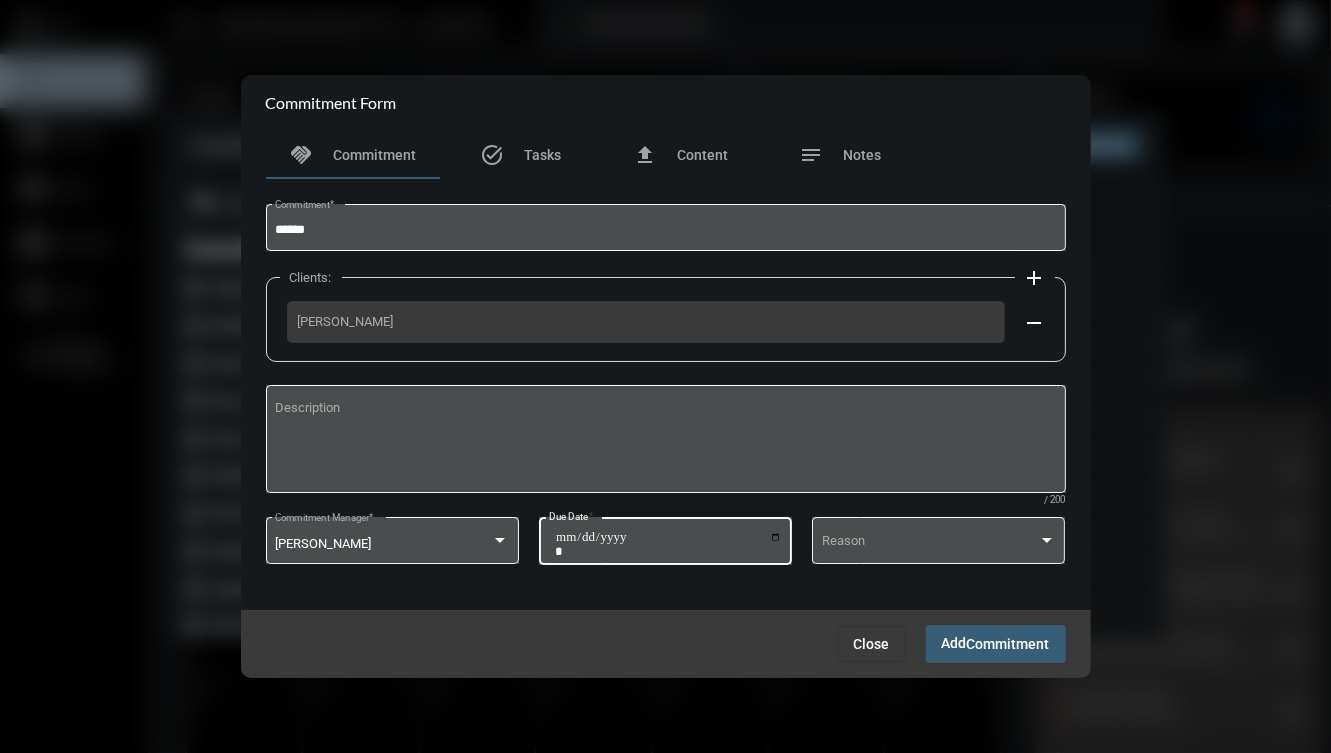 type on "**********" 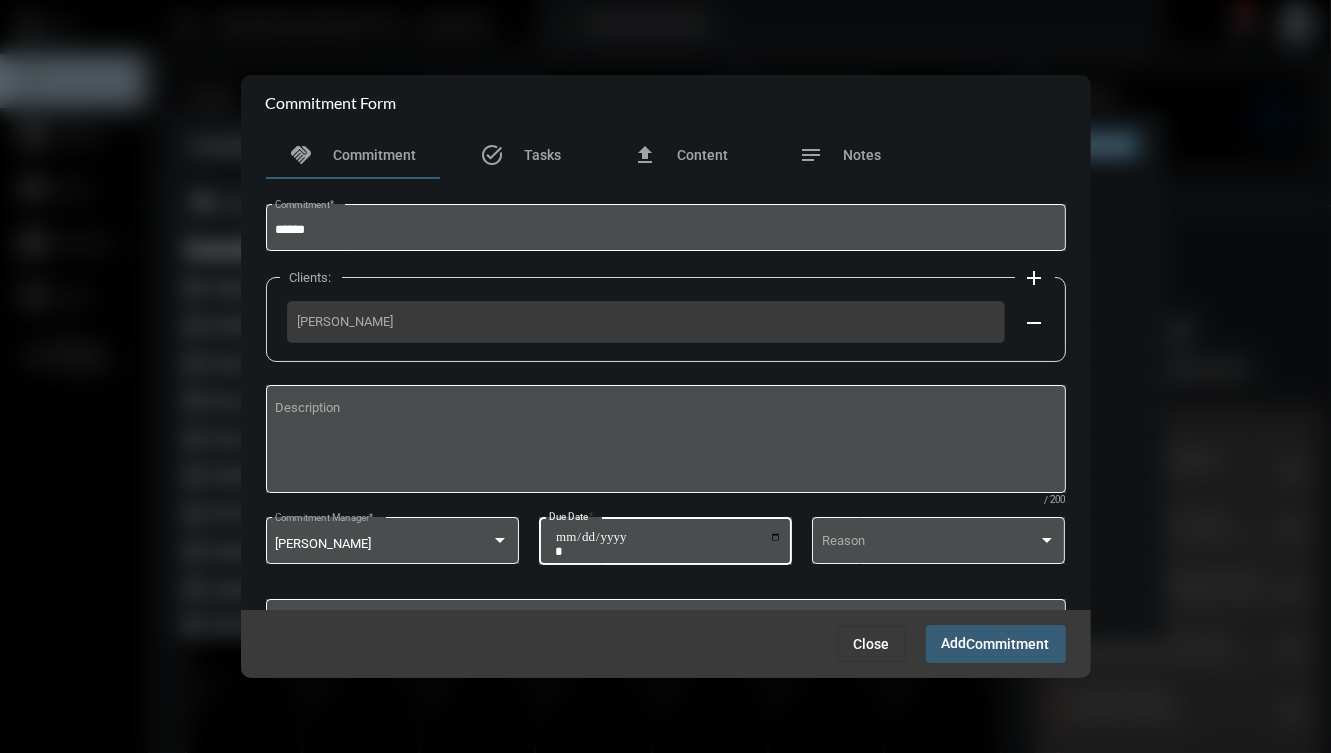 click on "Add   Commitment" at bounding box center [996, 643] 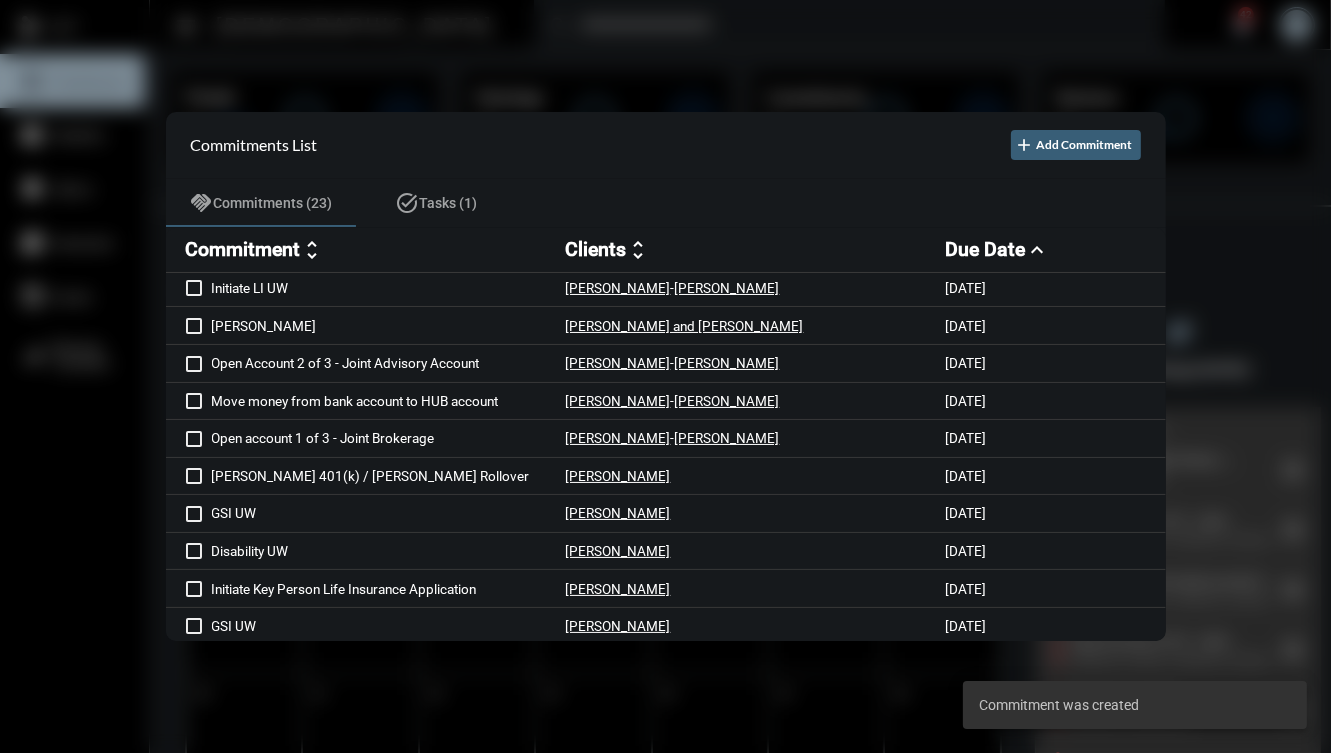scroll, scrollTop: 454, scrollLeft: 0, axis: vertical 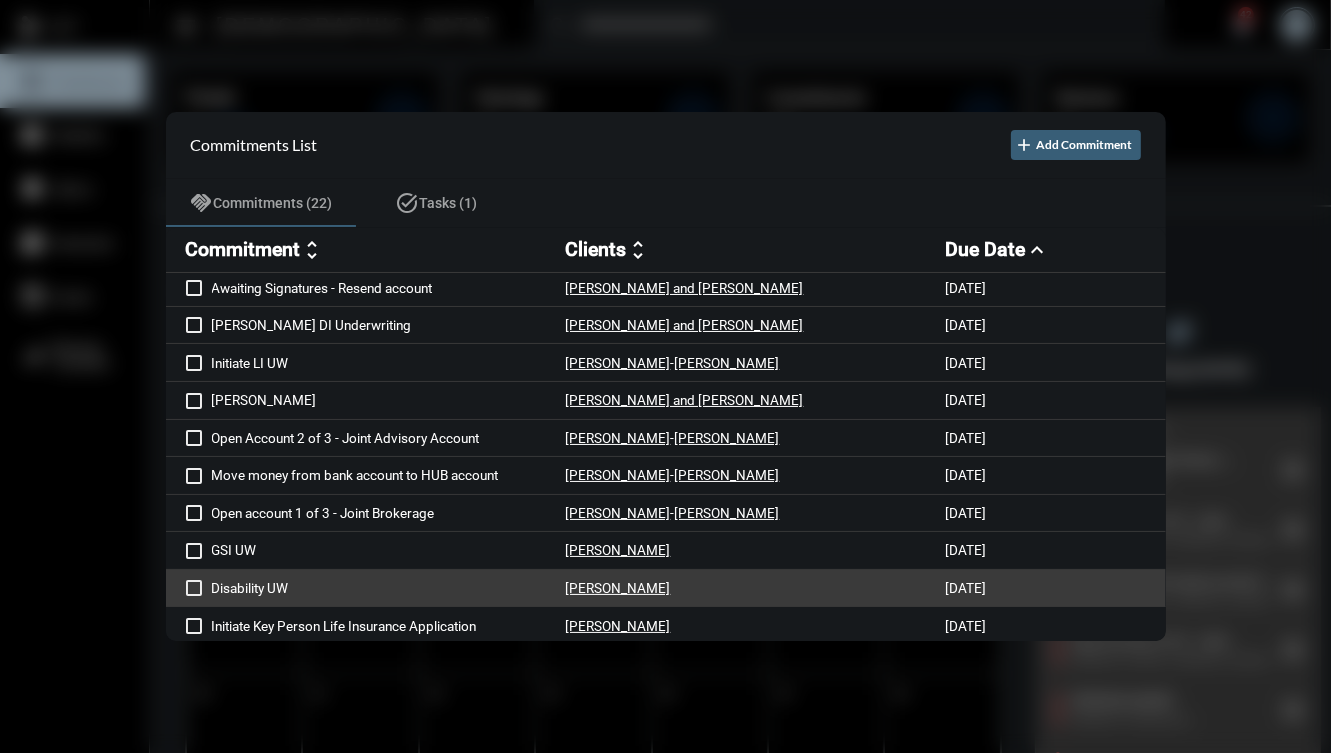 click on "[PERSON_NAME]" at bounding box center [756, 588] 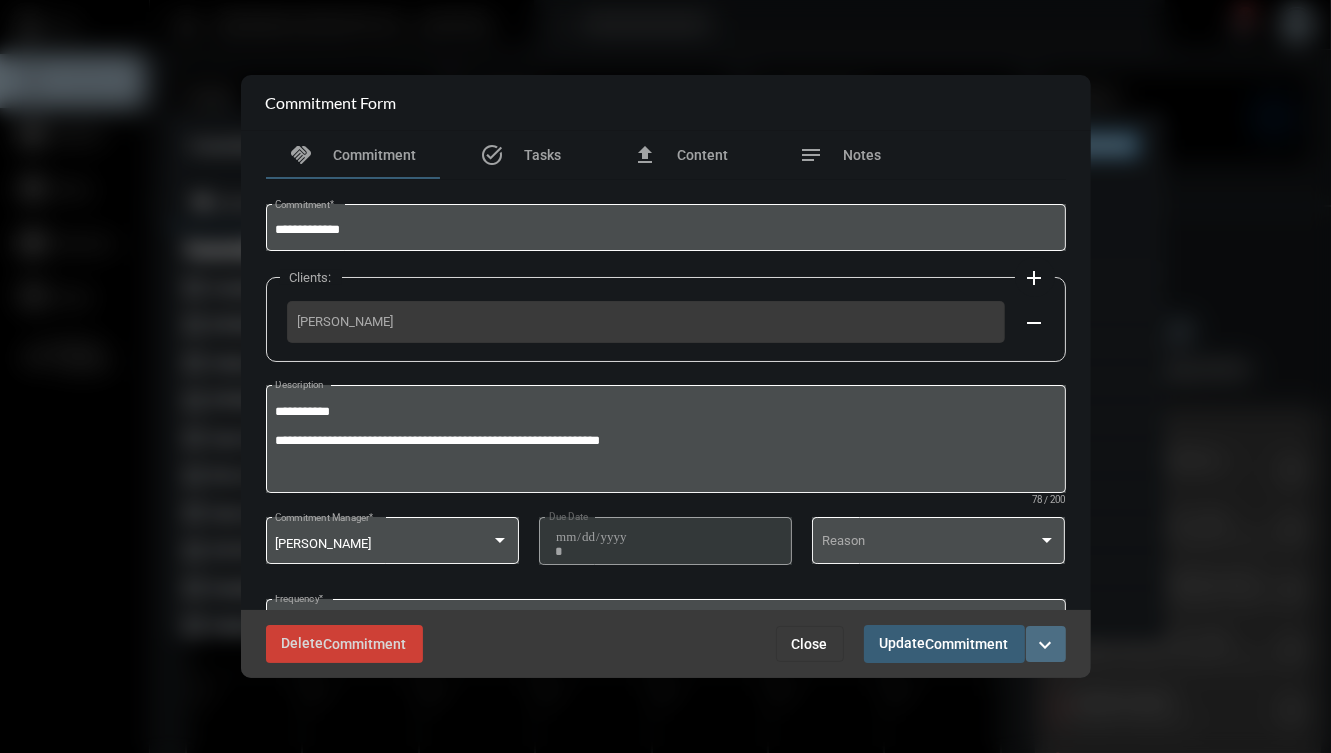 click on "expand_more" at bounding box center (1046, 645) 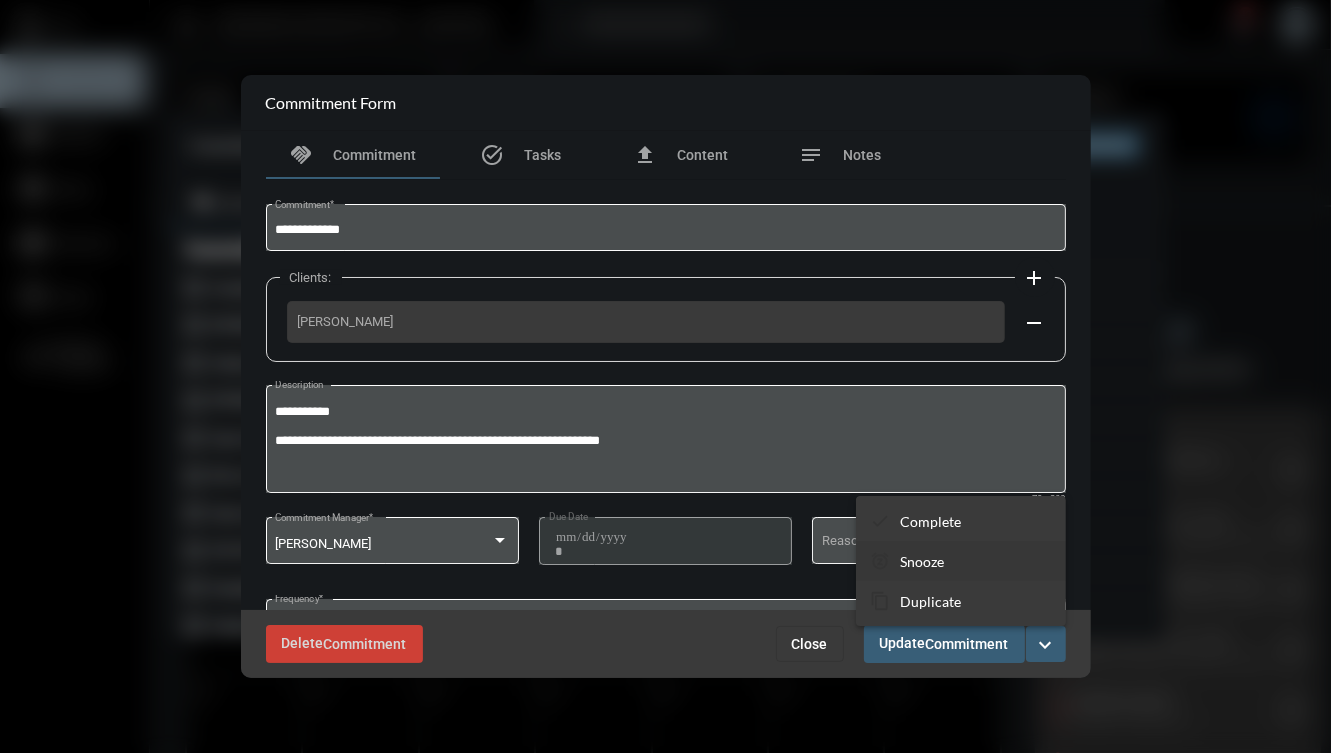 click on "snooze Snooze" at bounding box center (961, 561) 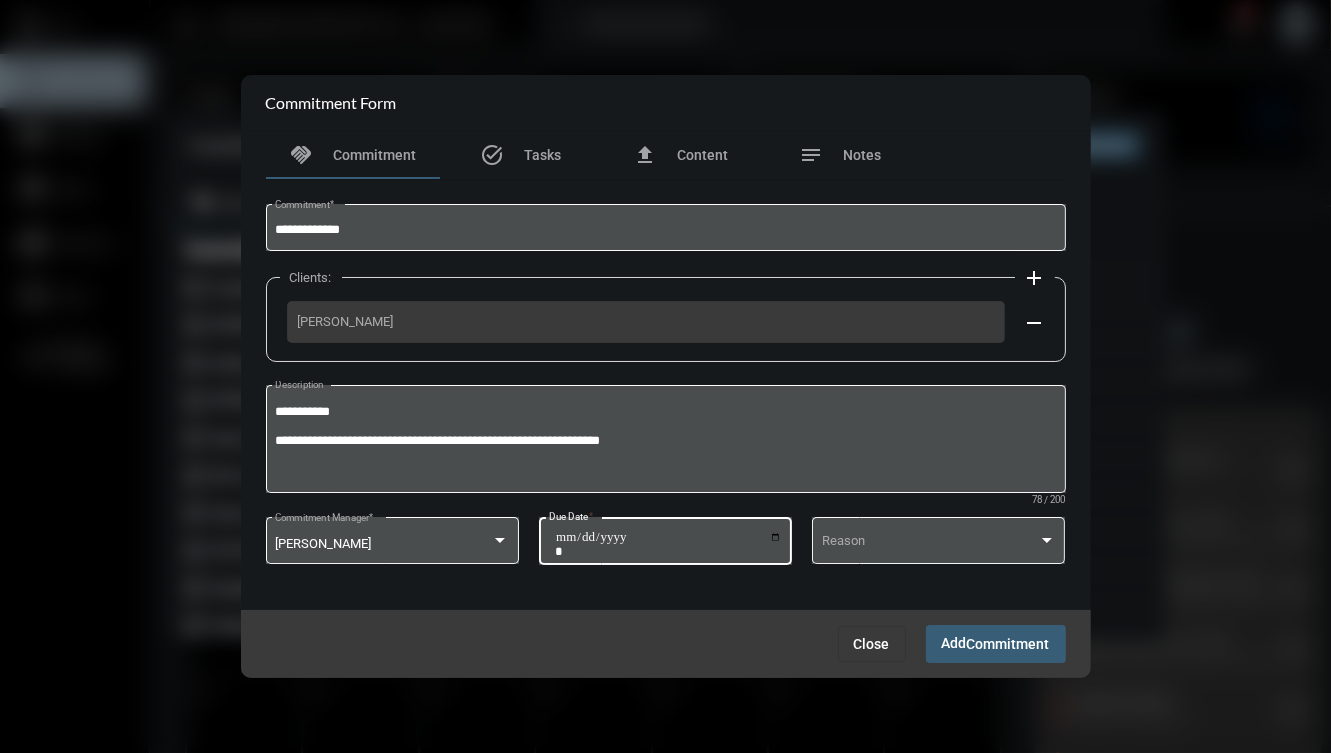 click on "**********" at bounding box center [668, 544] 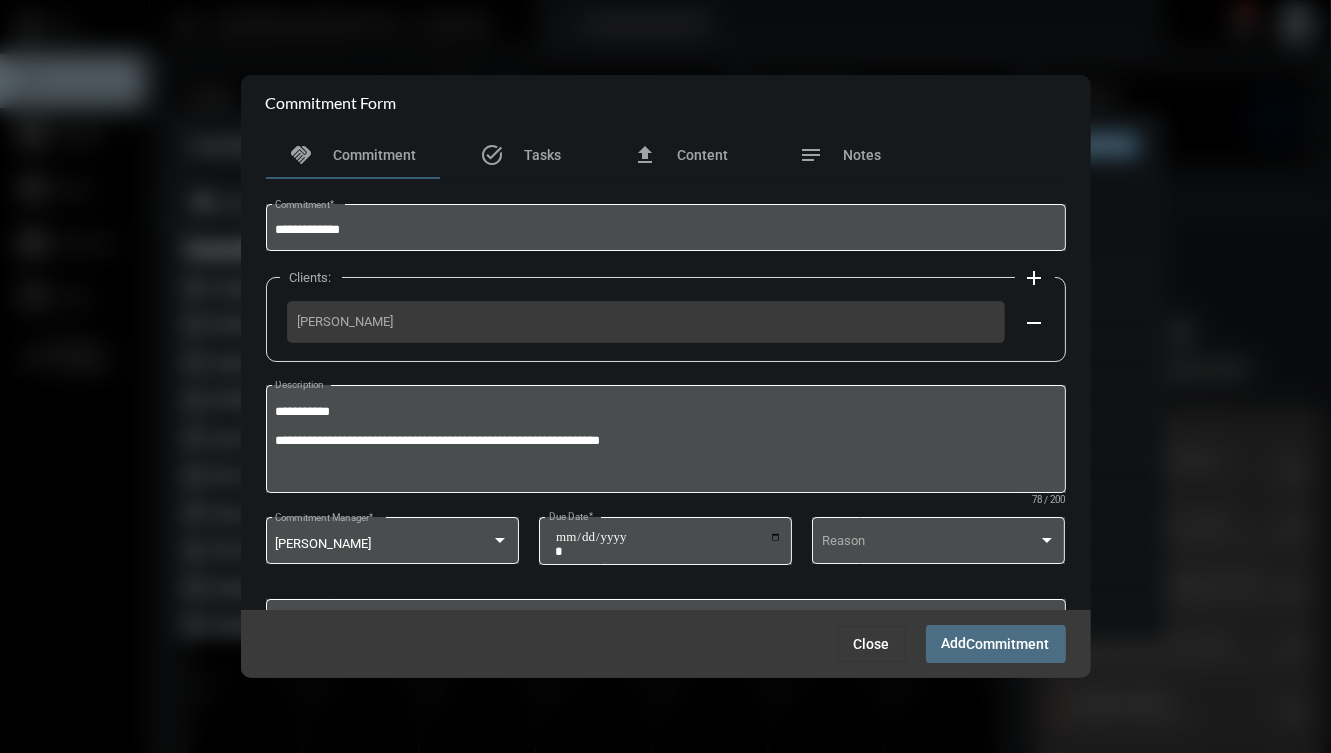 click on "Add   Commitment" at bounding box center [996, 643] 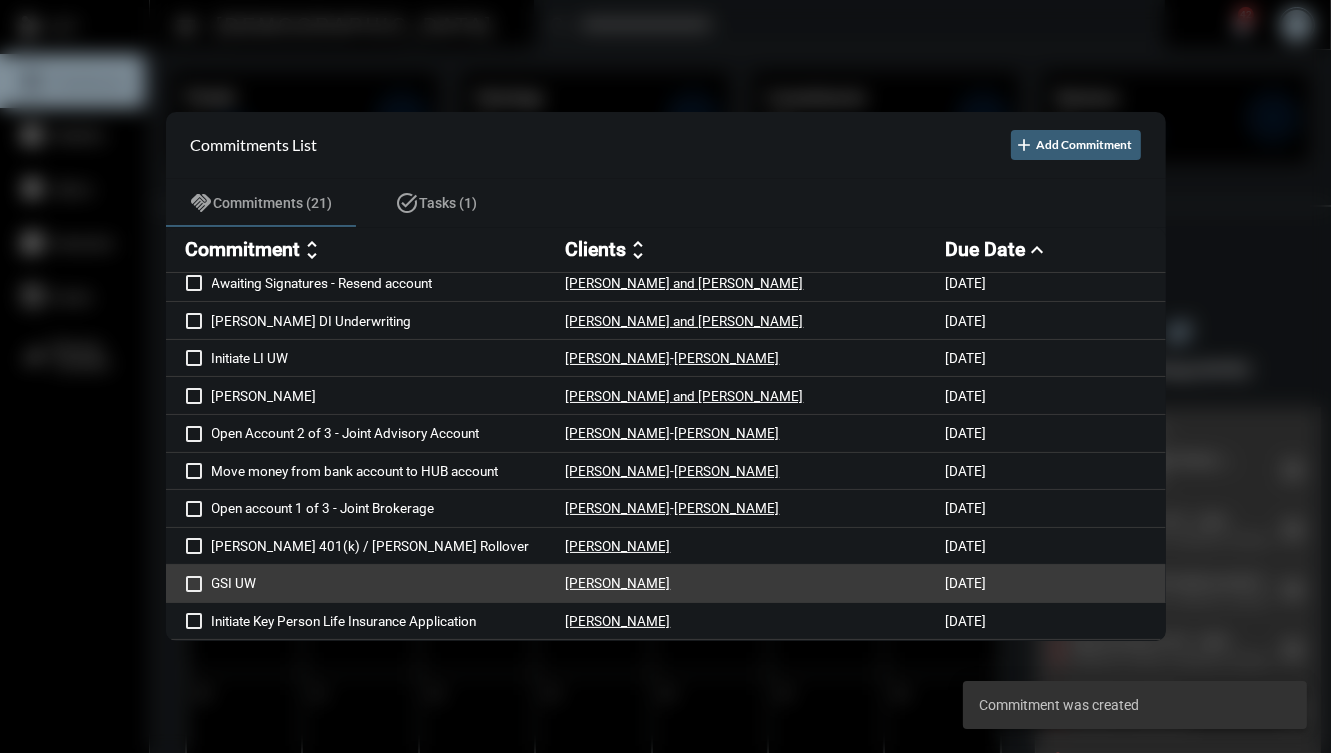 scroll, scrollTop: 417, scrollLeft: 0, axis: vertical 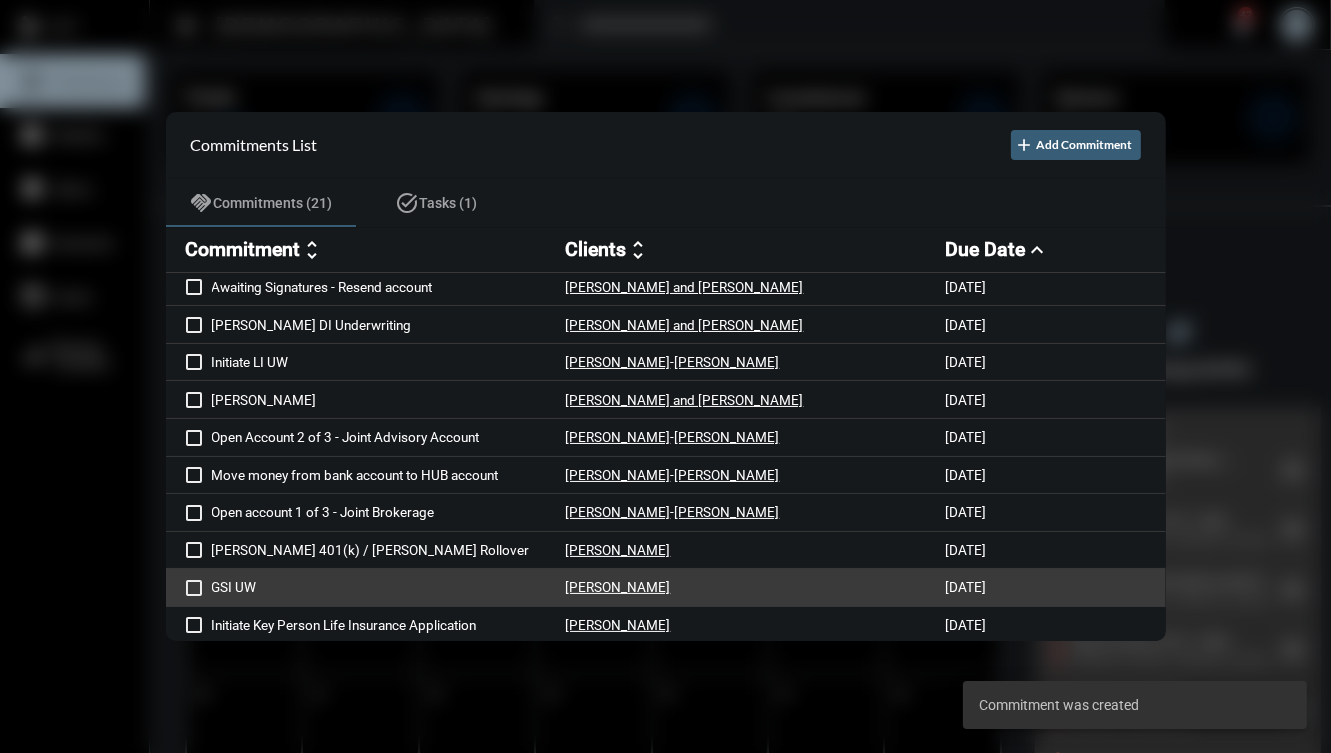 click on "GSI UW    [PERSON_NAME]  [DATE]" at bounding box center (666, 588) 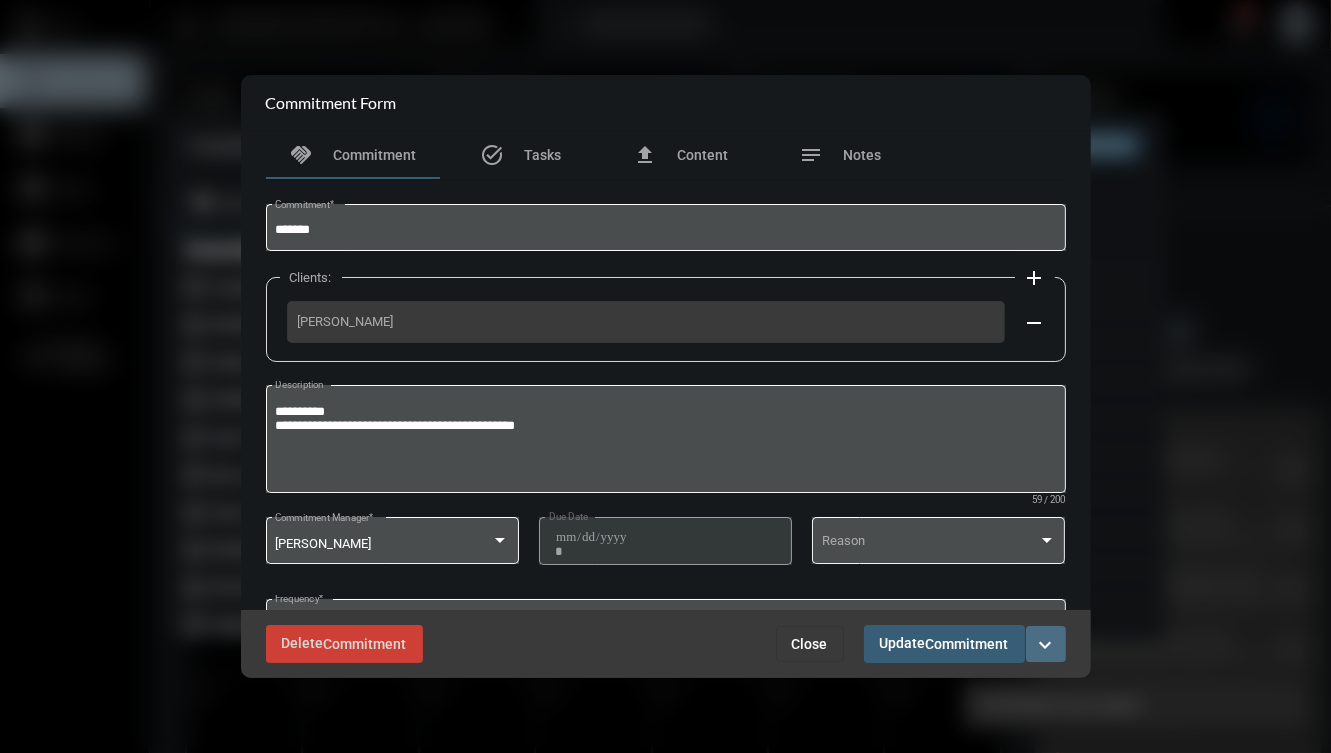 click on "expand_more" at bounding box center [1046, 645] 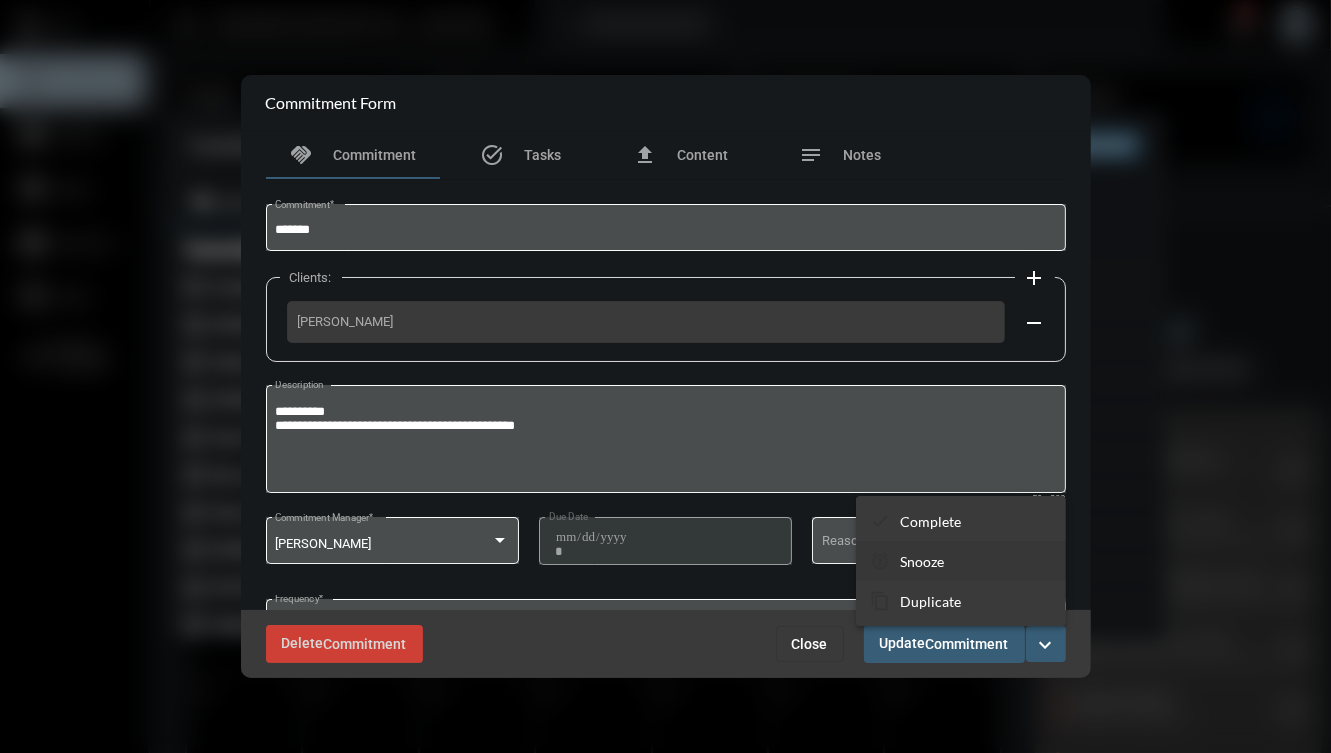 click on "Snooze" at bounding box center [922, 561] 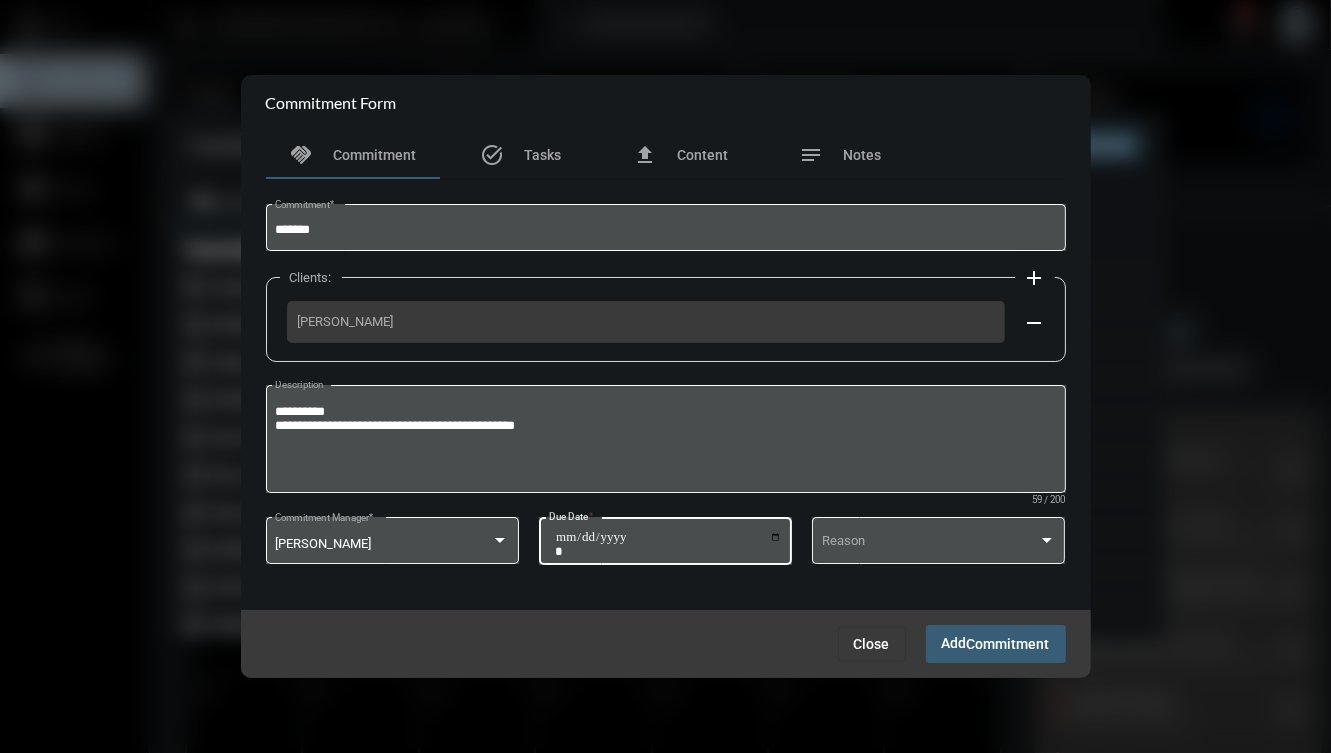 click on "**********" at bounding box center (668, 544) 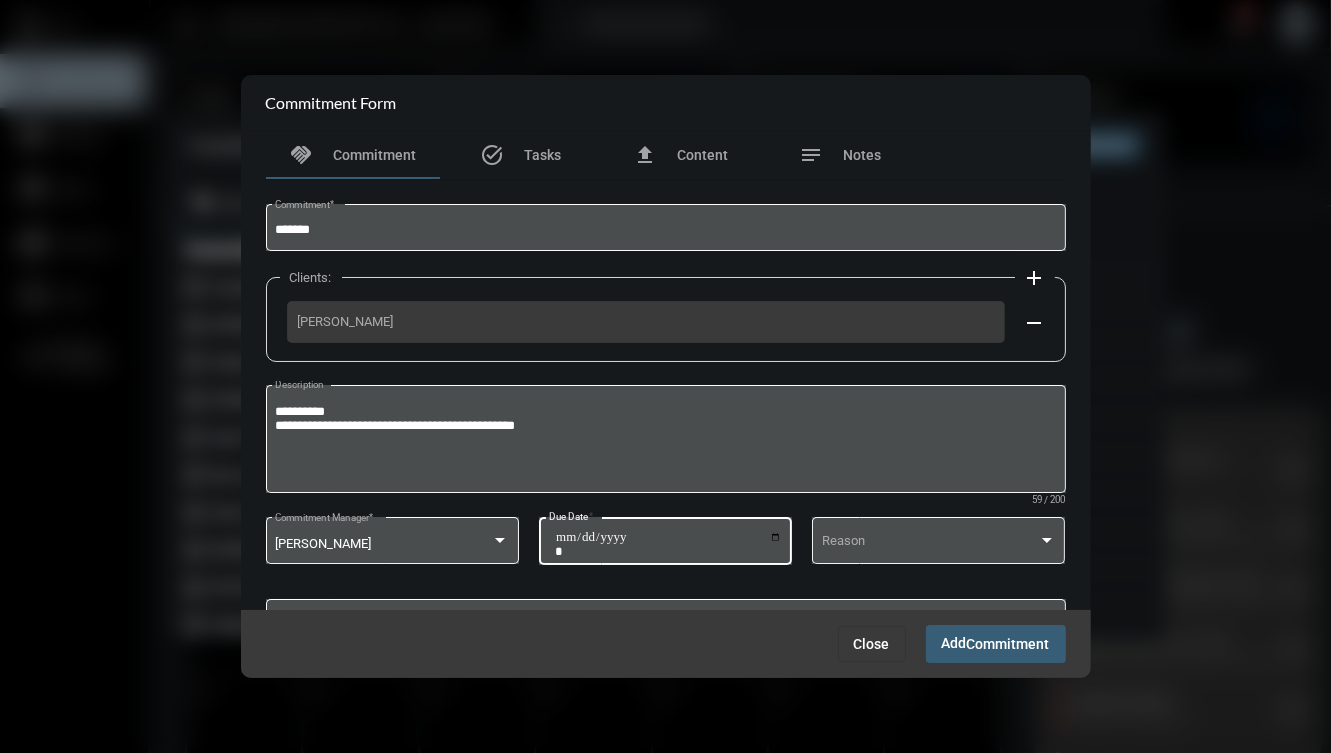 click on "Add   Commitment" at bounding box center [996, 643] 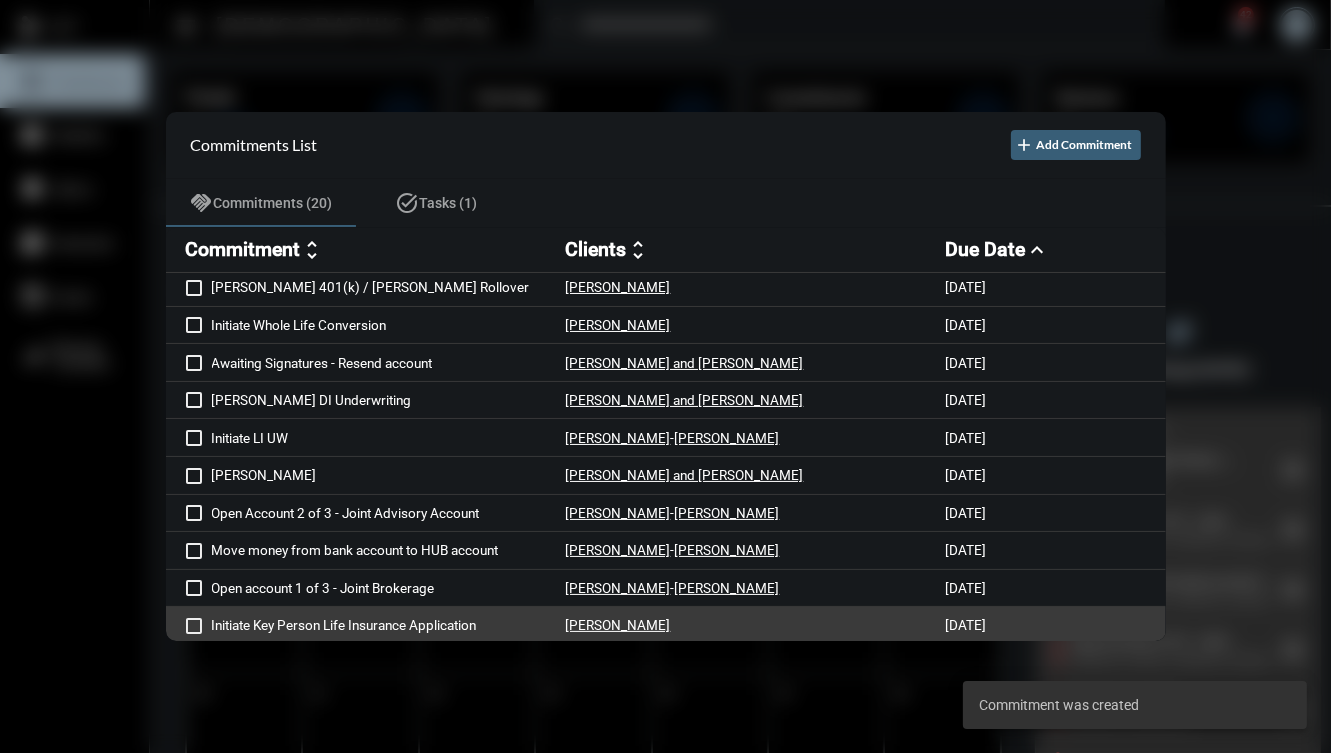 scroll, scrollTop: 0, scrollLeft: 0, axis: both 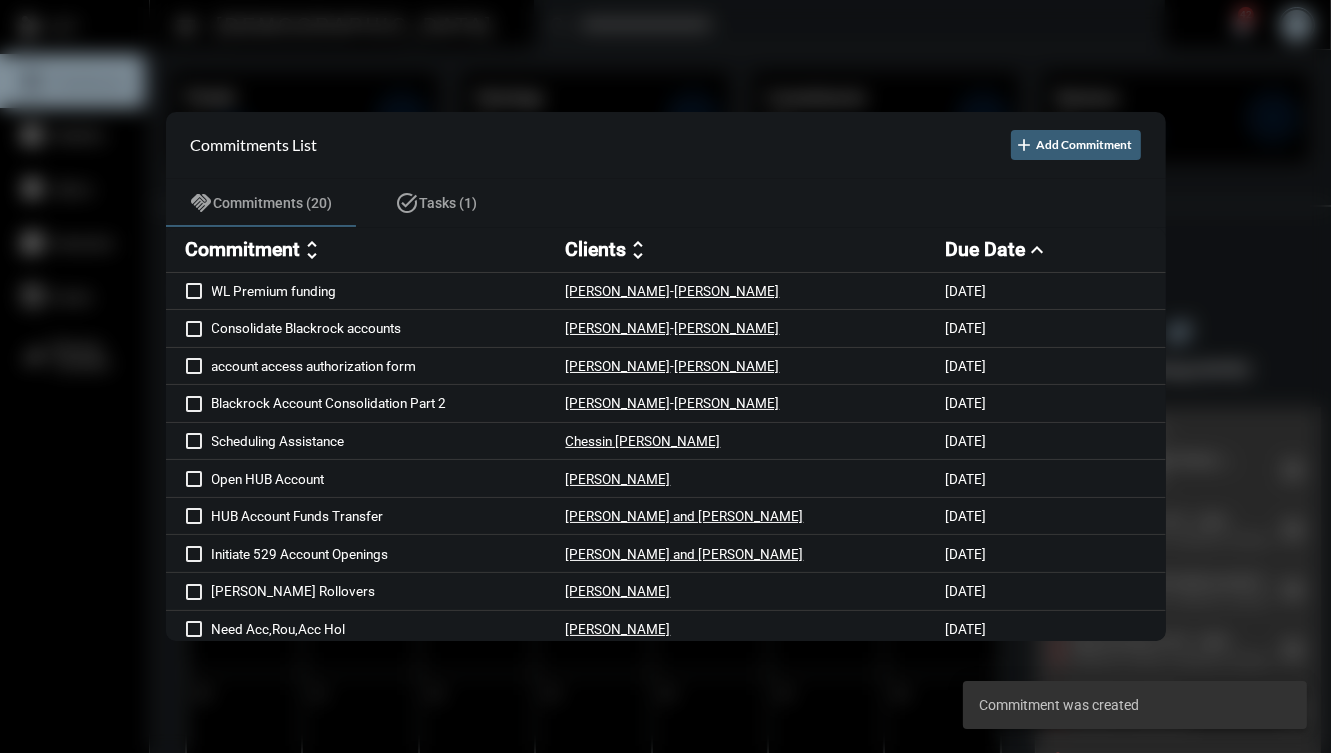 click on "Commitment" at bounding box center (243, 249) 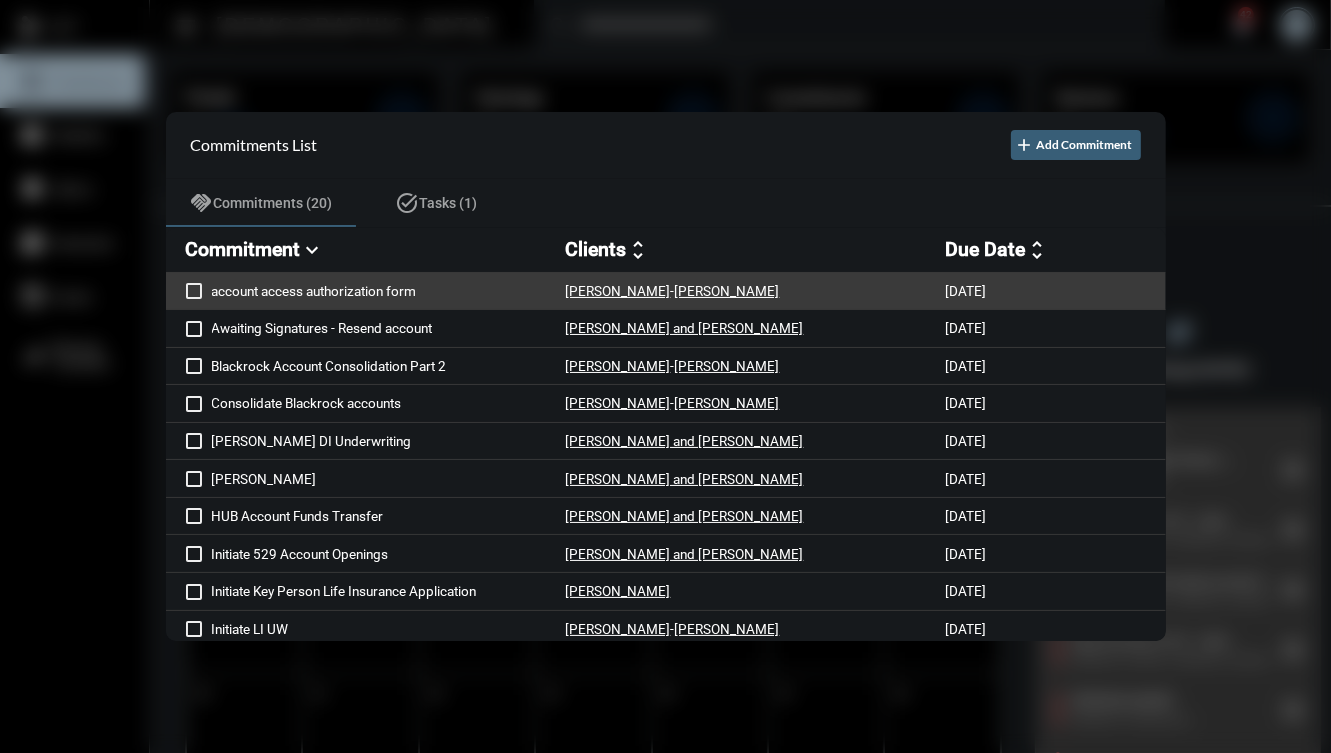 drag, startPoint x: 368, startPoint y: 301, endPoint x: 744, endPoint y: 293, distance: 376.08508 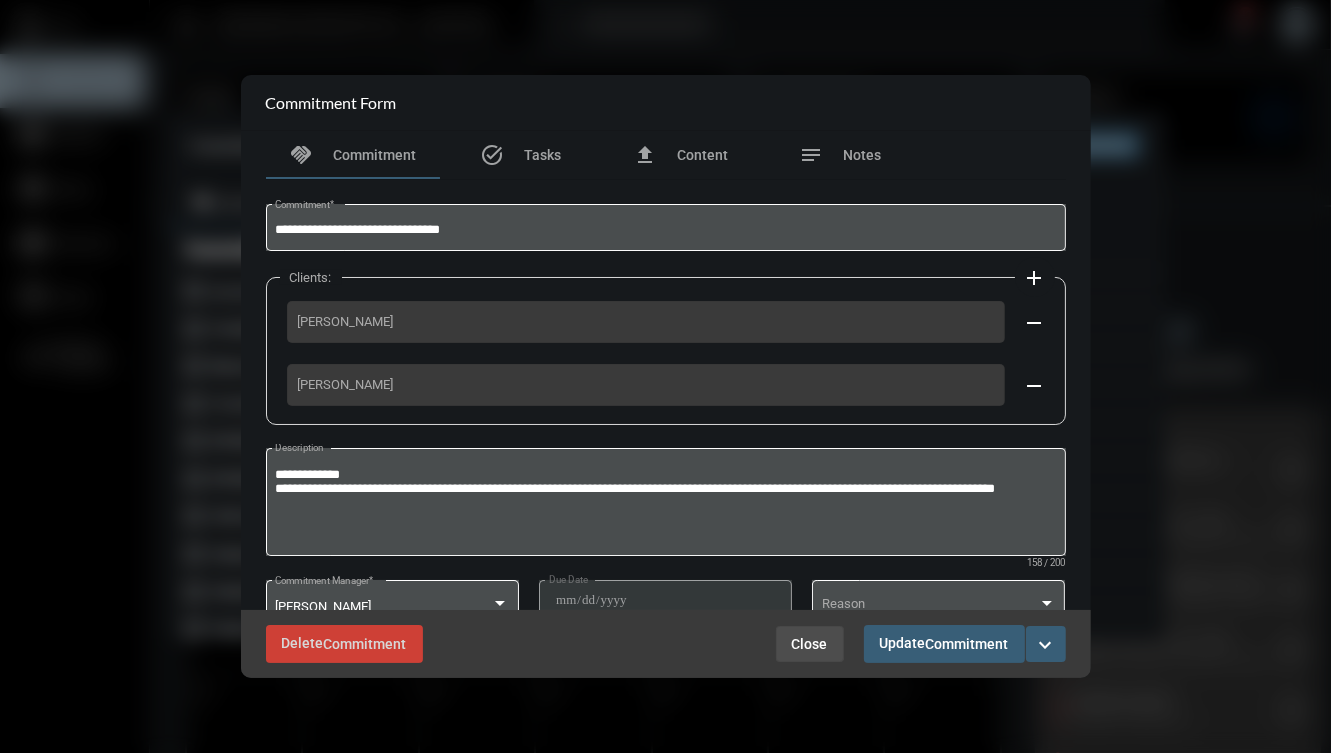 click on "Close" at bounding box center (810, 644) 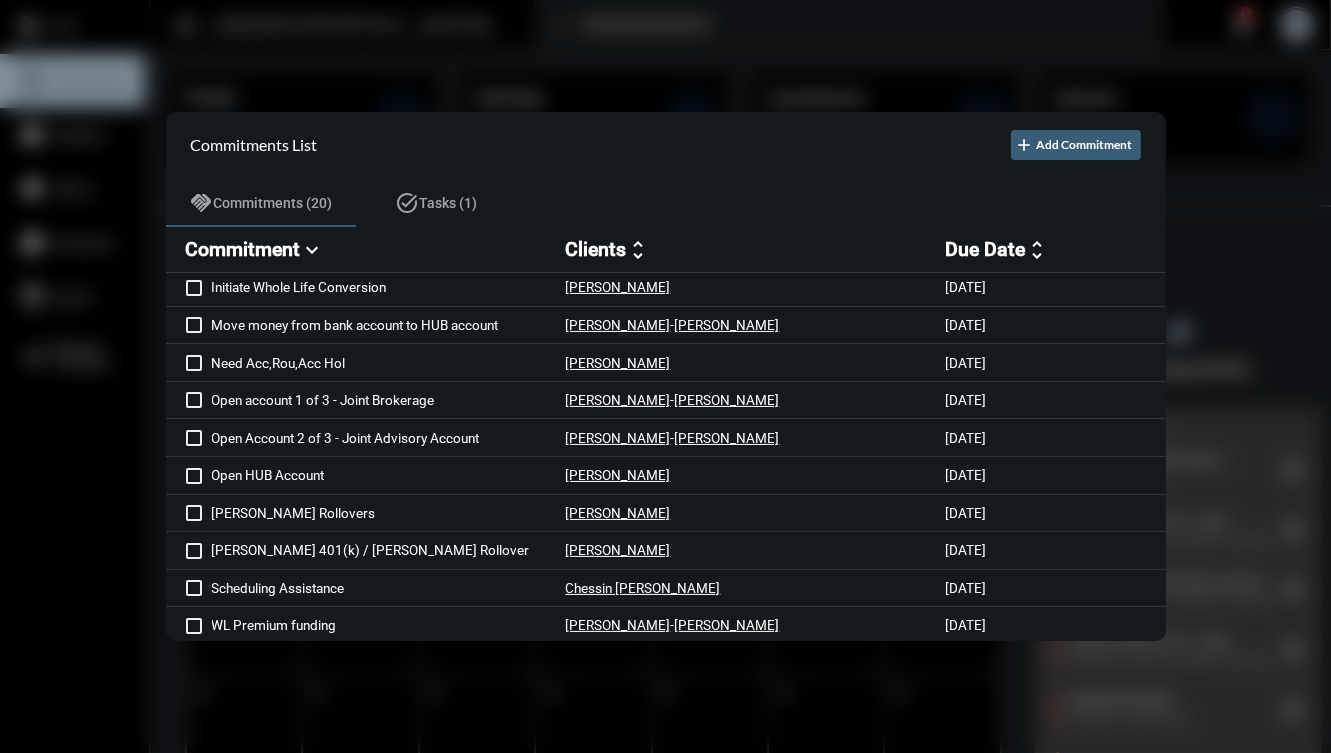 scroll, scrollTop: 0, scrollLeft: 0, axis: both 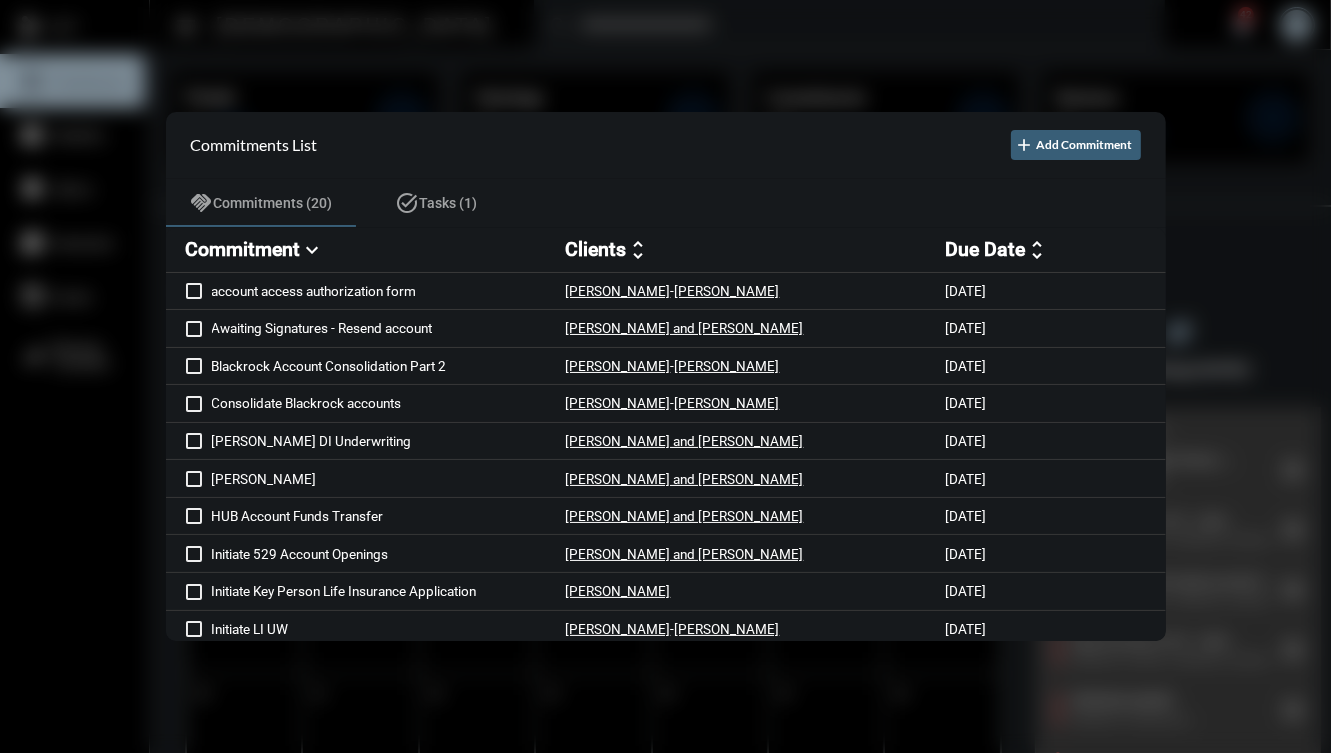 click on "Clients" at bounding box center (596, 249) 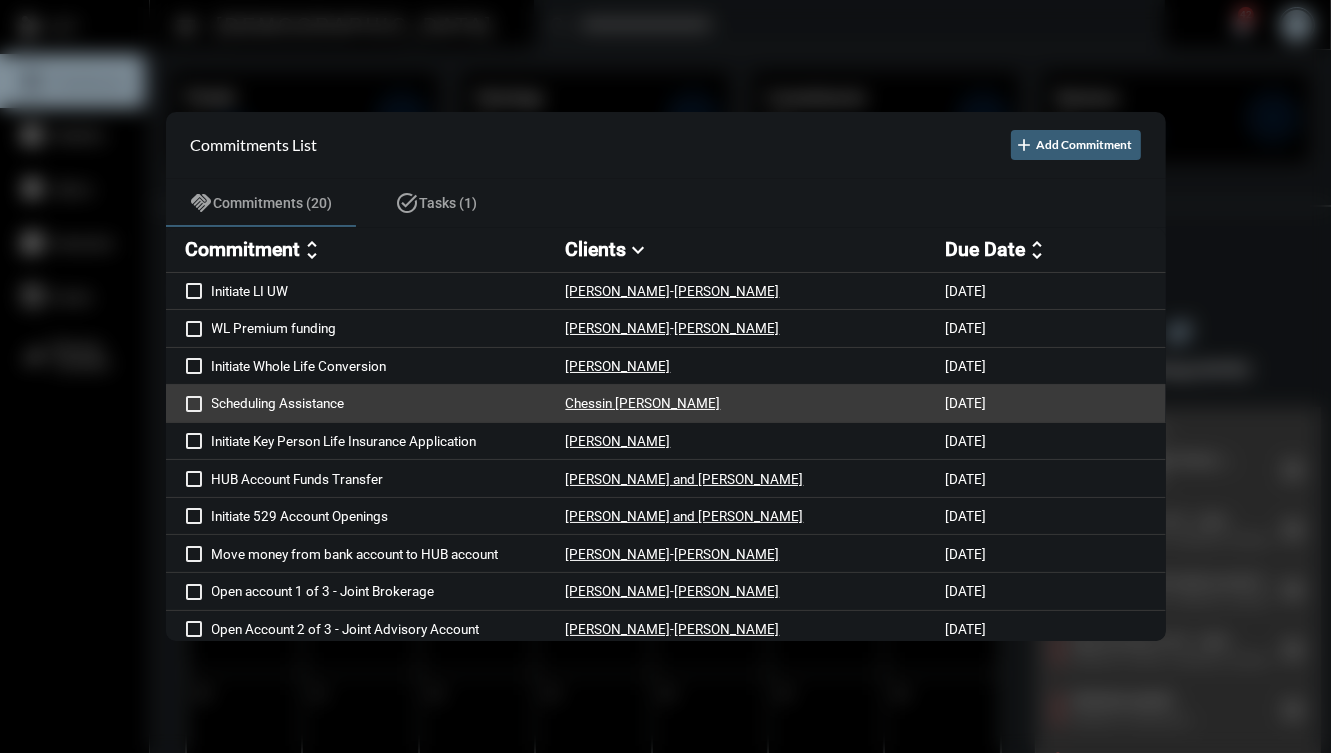 scroll, scrollTop: 379, scrollLeft: 0, axis: vertical 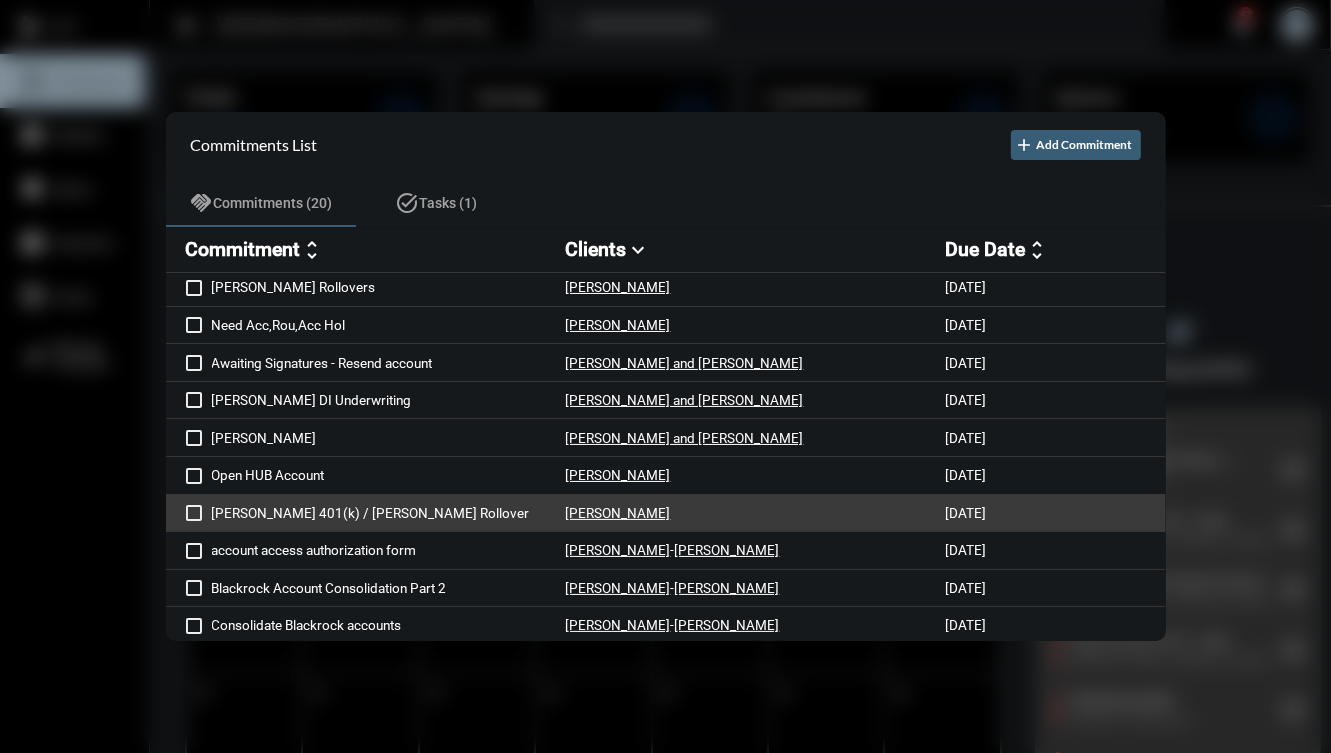 click on "[PERSON_NAME]" at bounding box center (756, 513) 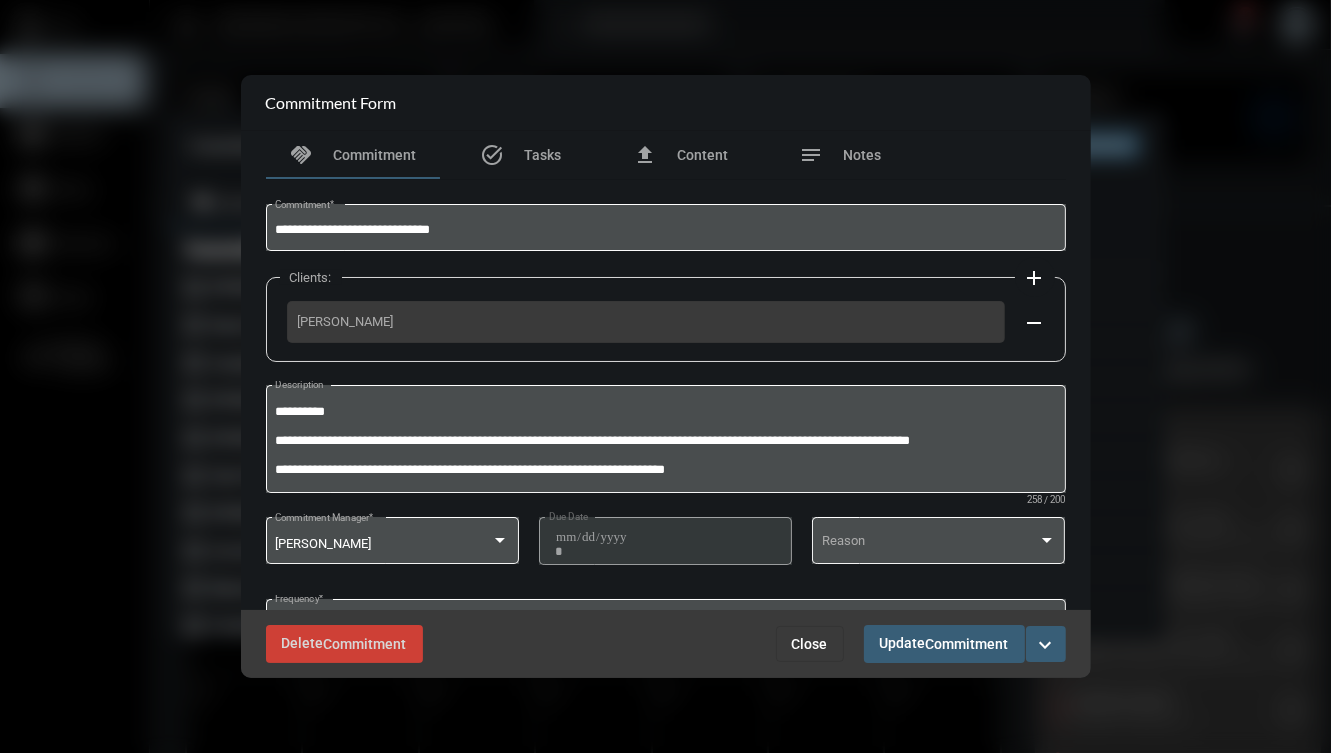 click on "Close" at bounding box center [810, 644] 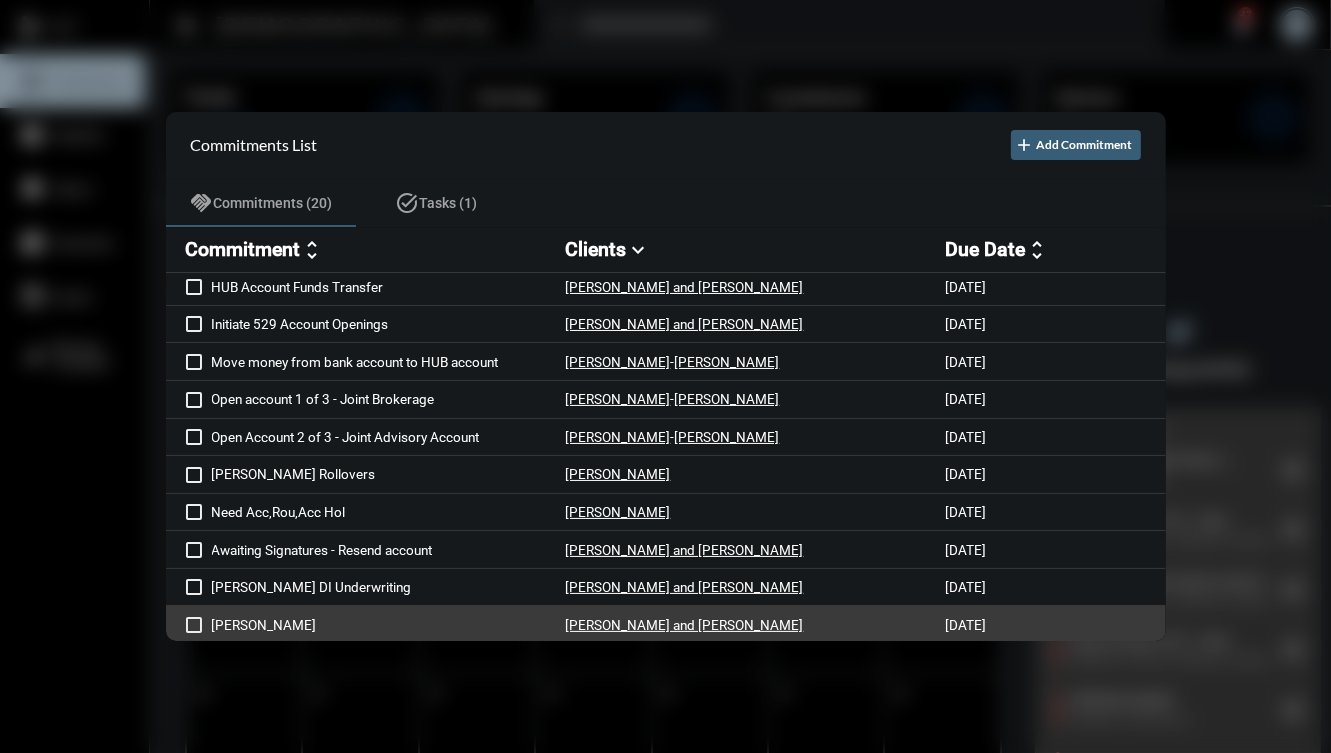 scroll, scrollTop: 189, scrollLeft: 0, axis: vertical 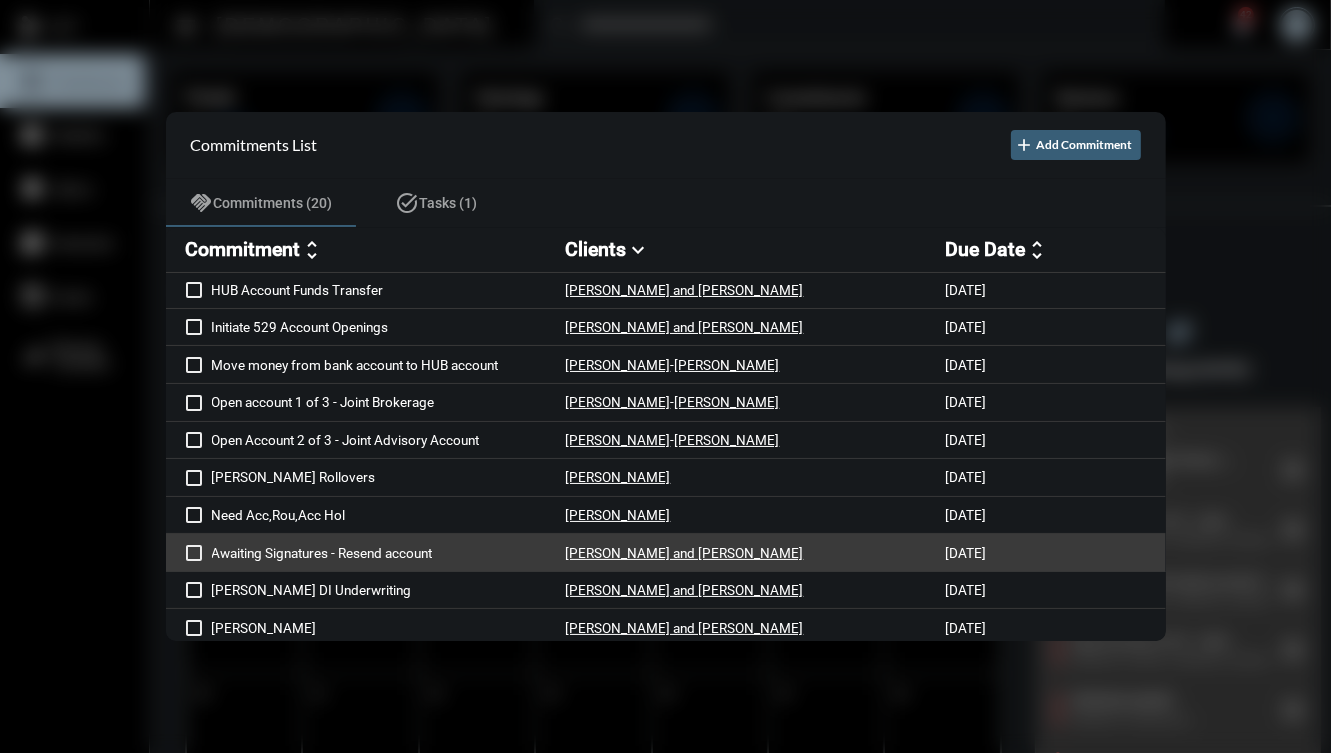 click on "[PERSON_NAME] and [PERSON_NAME]" at bounding box center [756, 552] 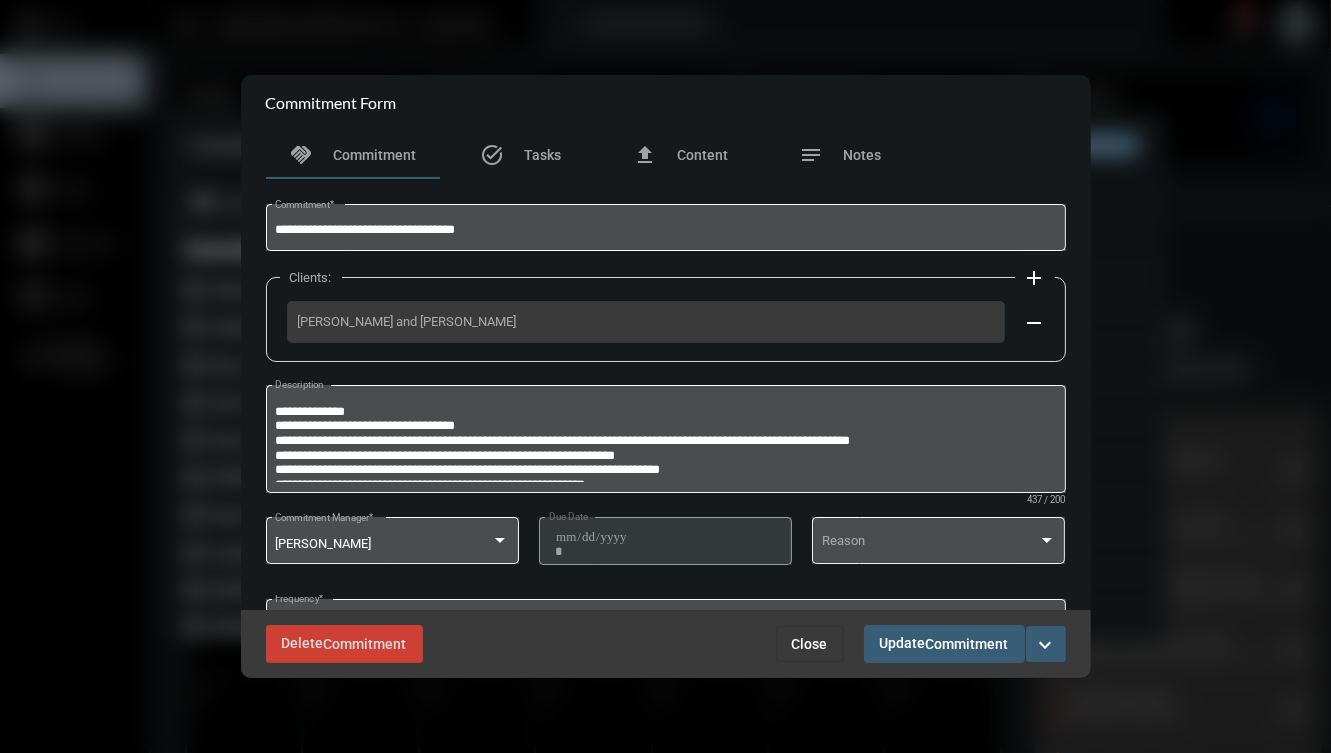 click on "expand_more" at bounding box center [1046, 644] 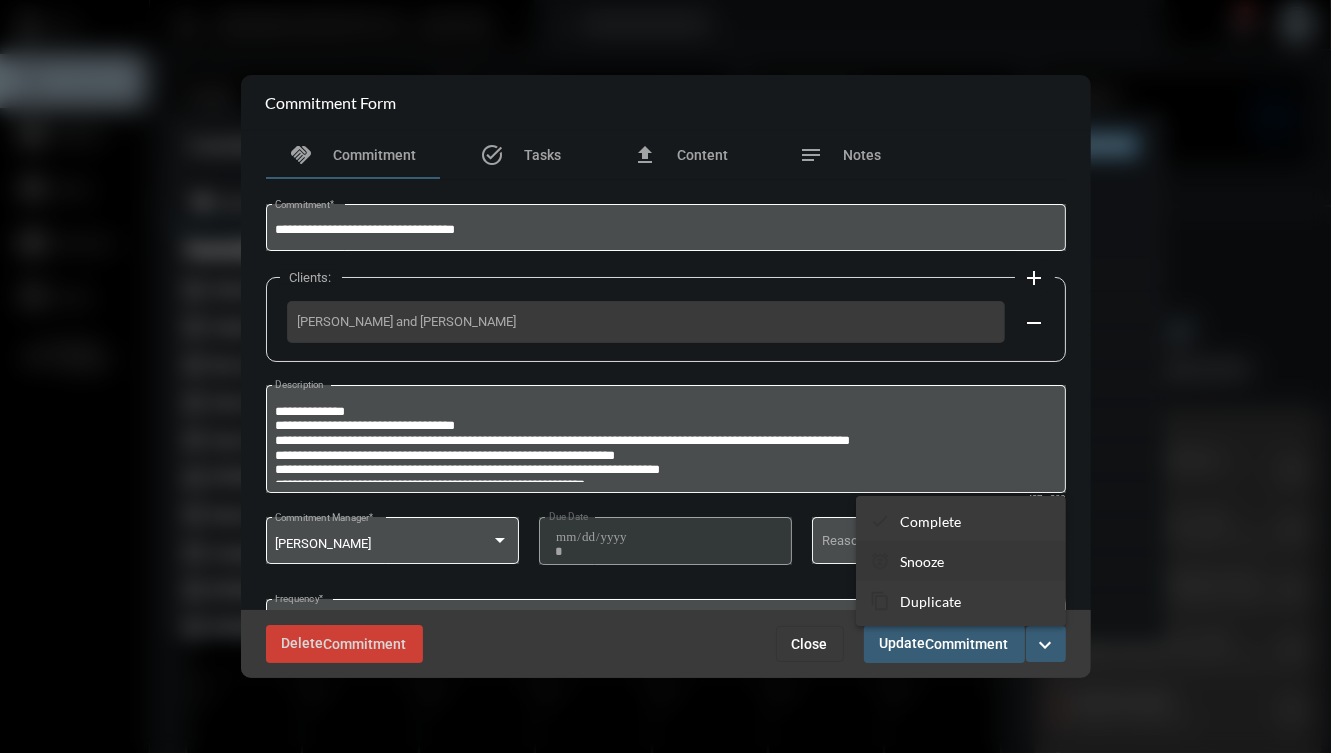 click on "Snooze" at bounding box center (922, 561) 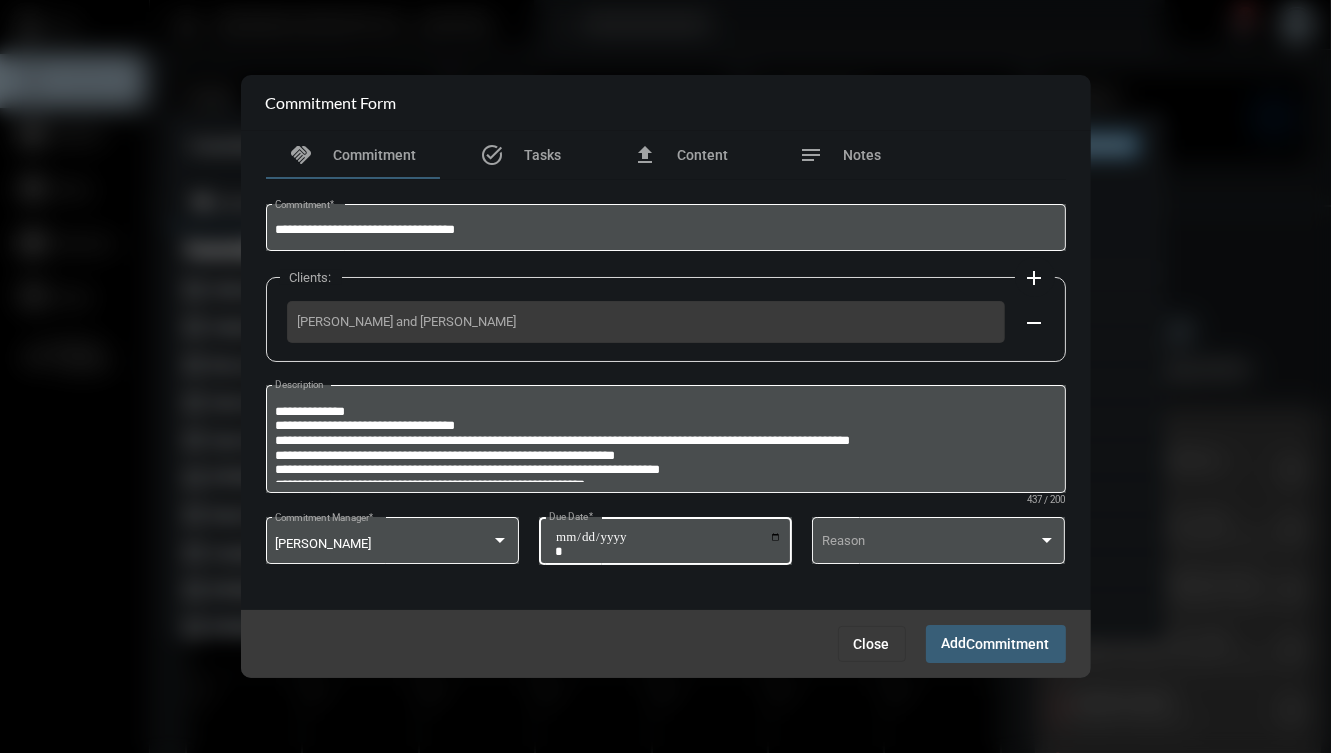click on "**********" at bounding box center (668, 544) 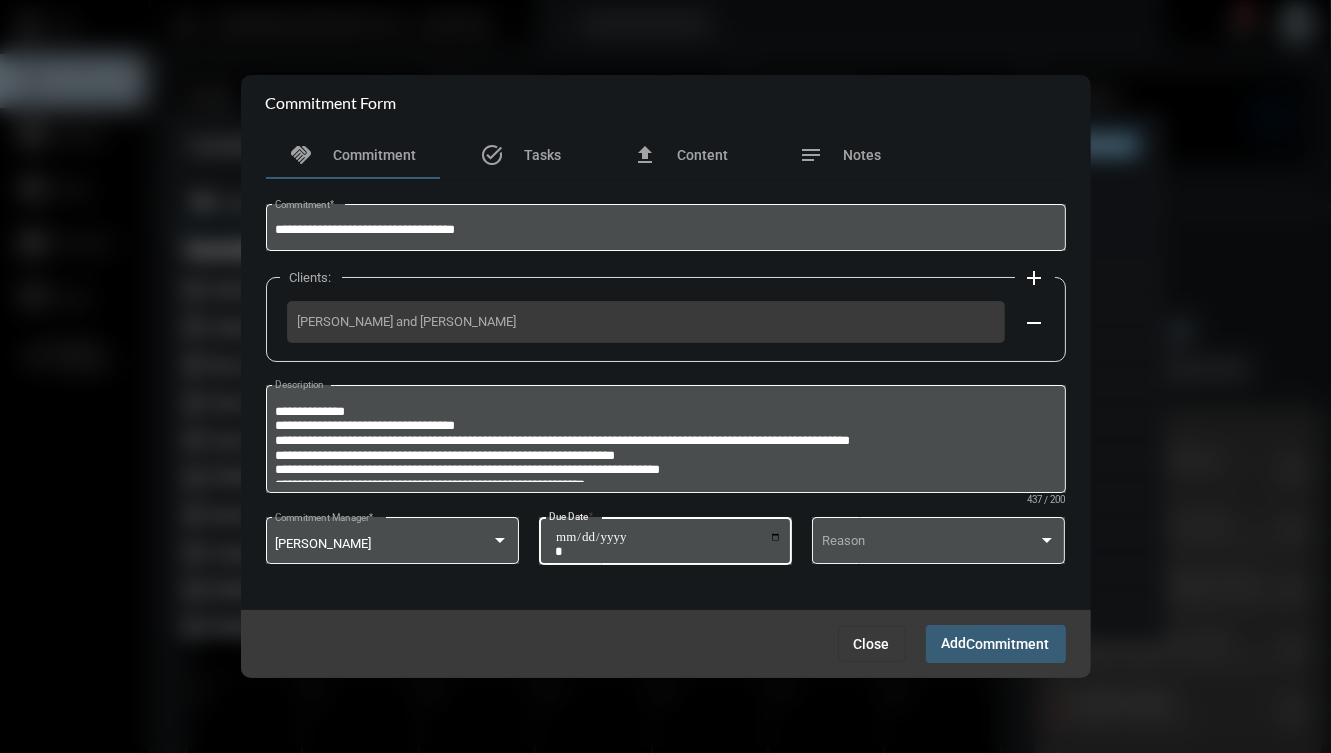 type on "**********" 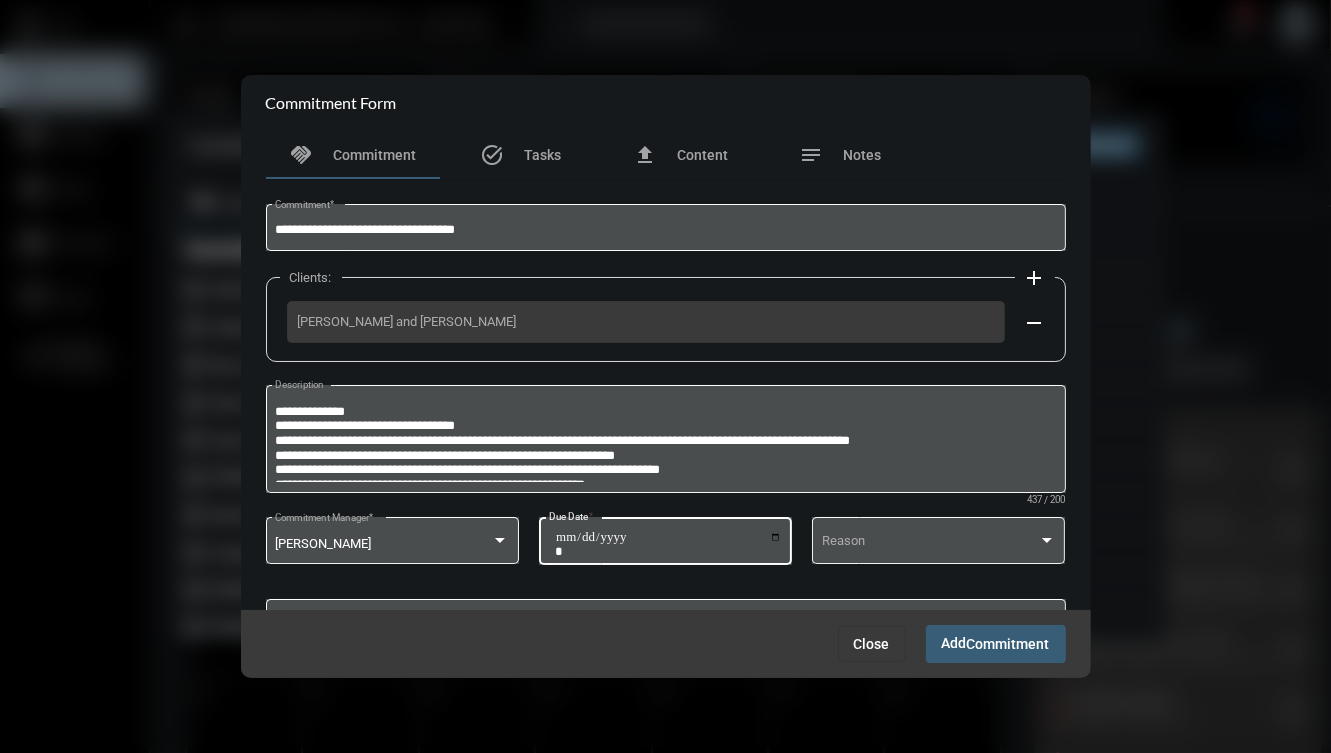 click on "Add   Commitment" at bounding box center (996, 643) 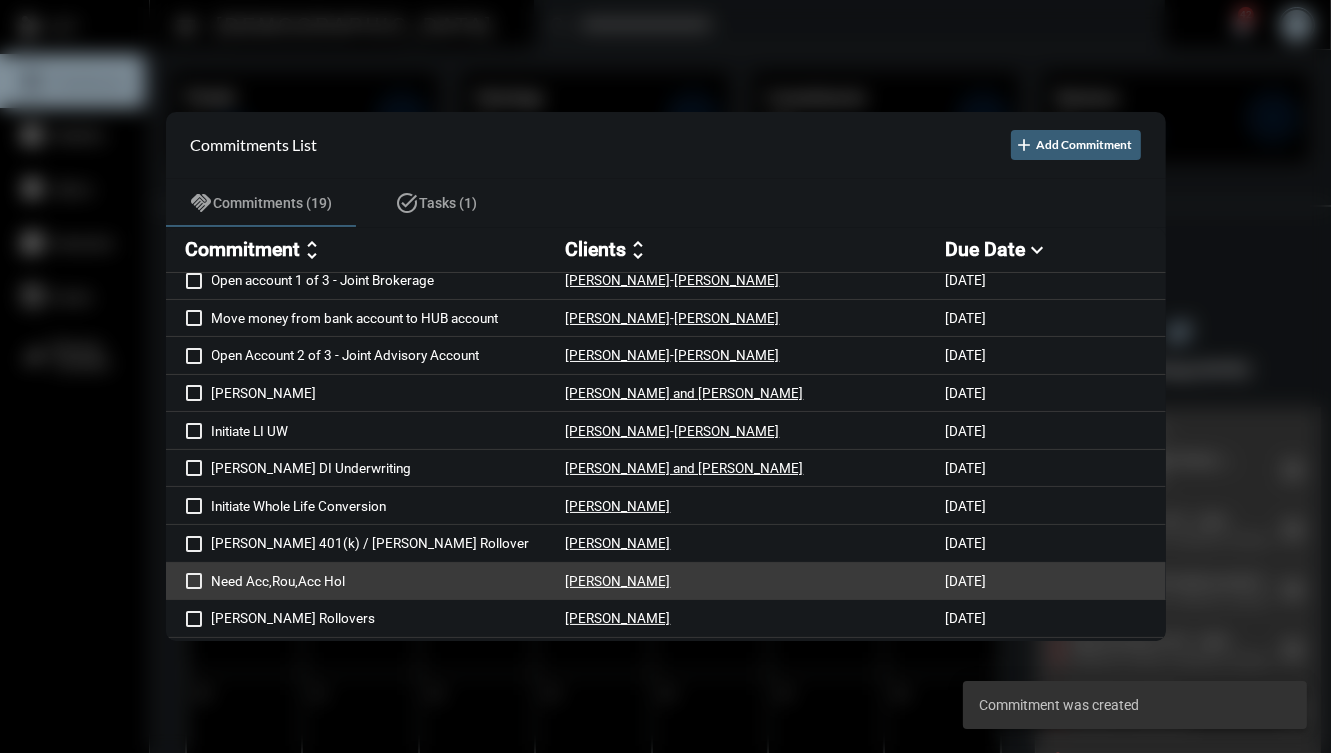scroll, scrollTop: 48, scrollLeft: 0, axis: vertical 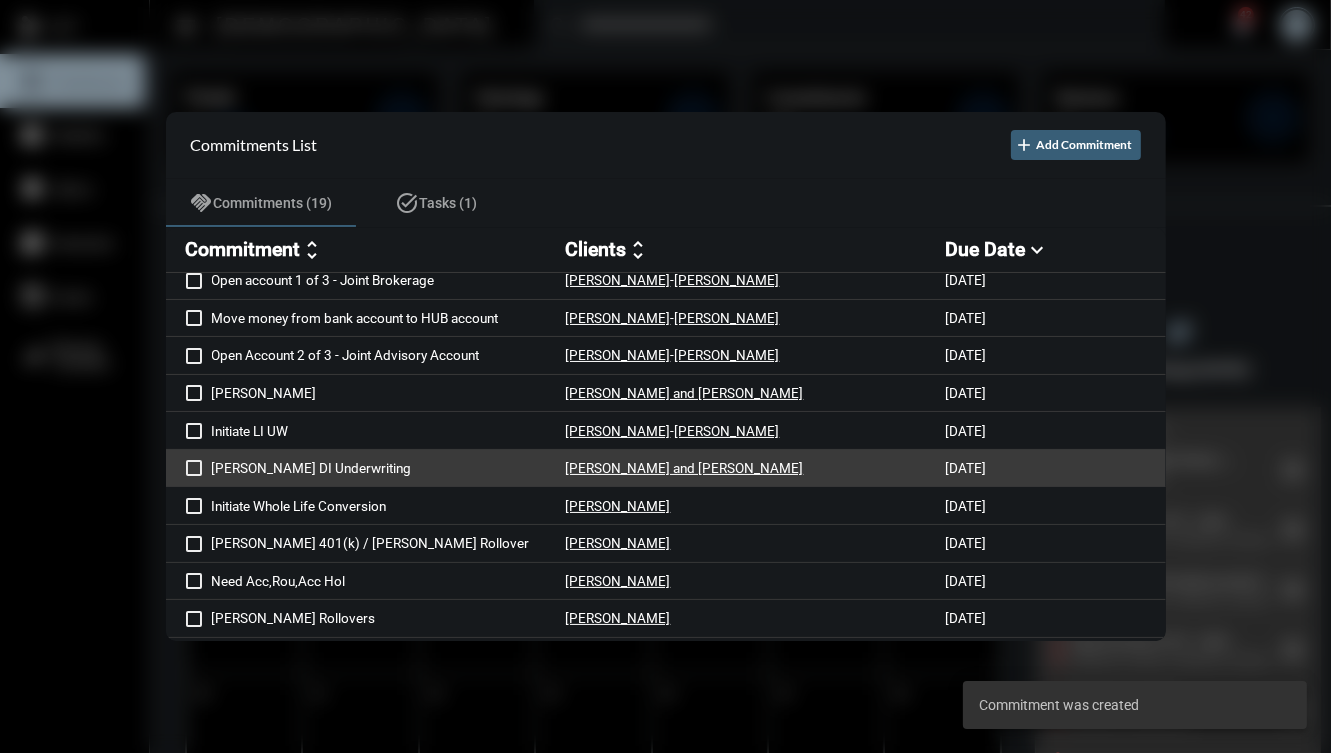 click on "[PERSON_NAME] DI Underwriting   [PERSON_NAME] and [PERSON_NAME]  [DATE]" at bounding box center (666, 469) 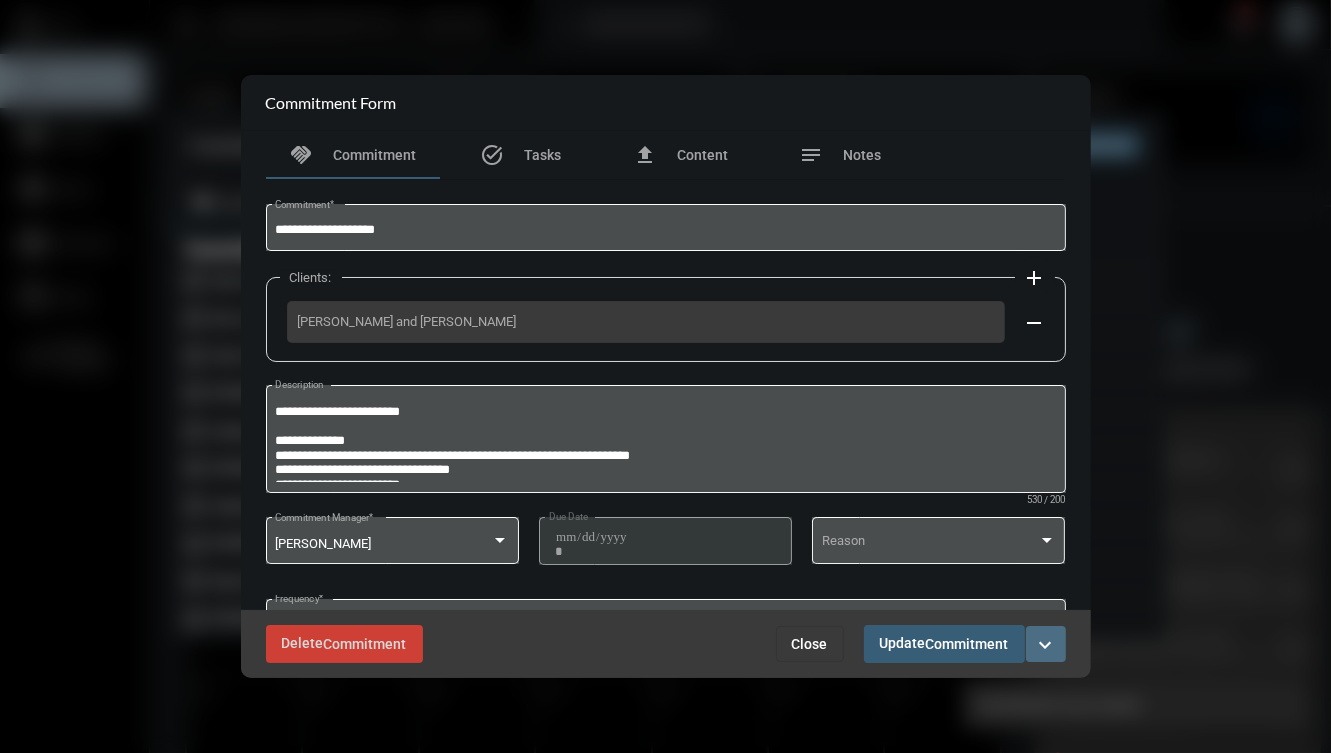 click on "expand_more" at bounding box center [1046, 645] 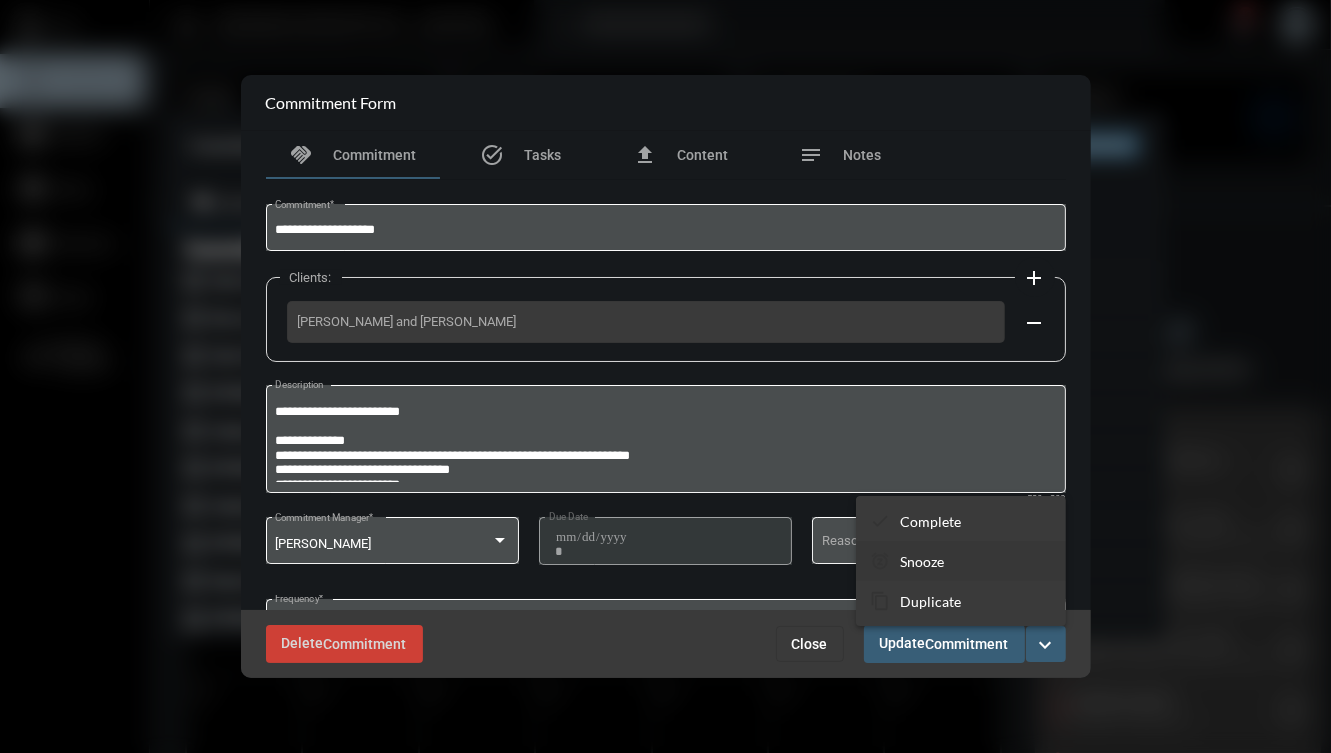 click on "snooze Snooze" at bounding box center (961, 561) 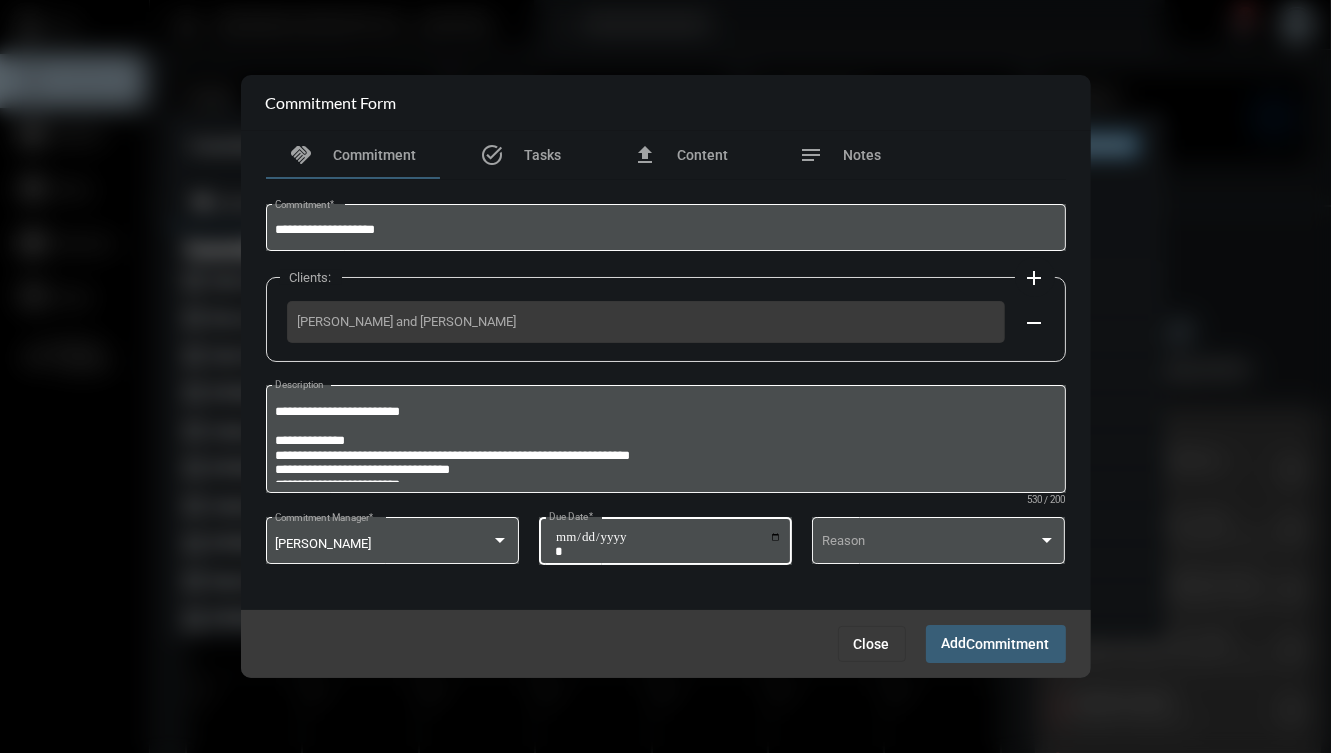 click on "**********" at bounding box center [668, 544] 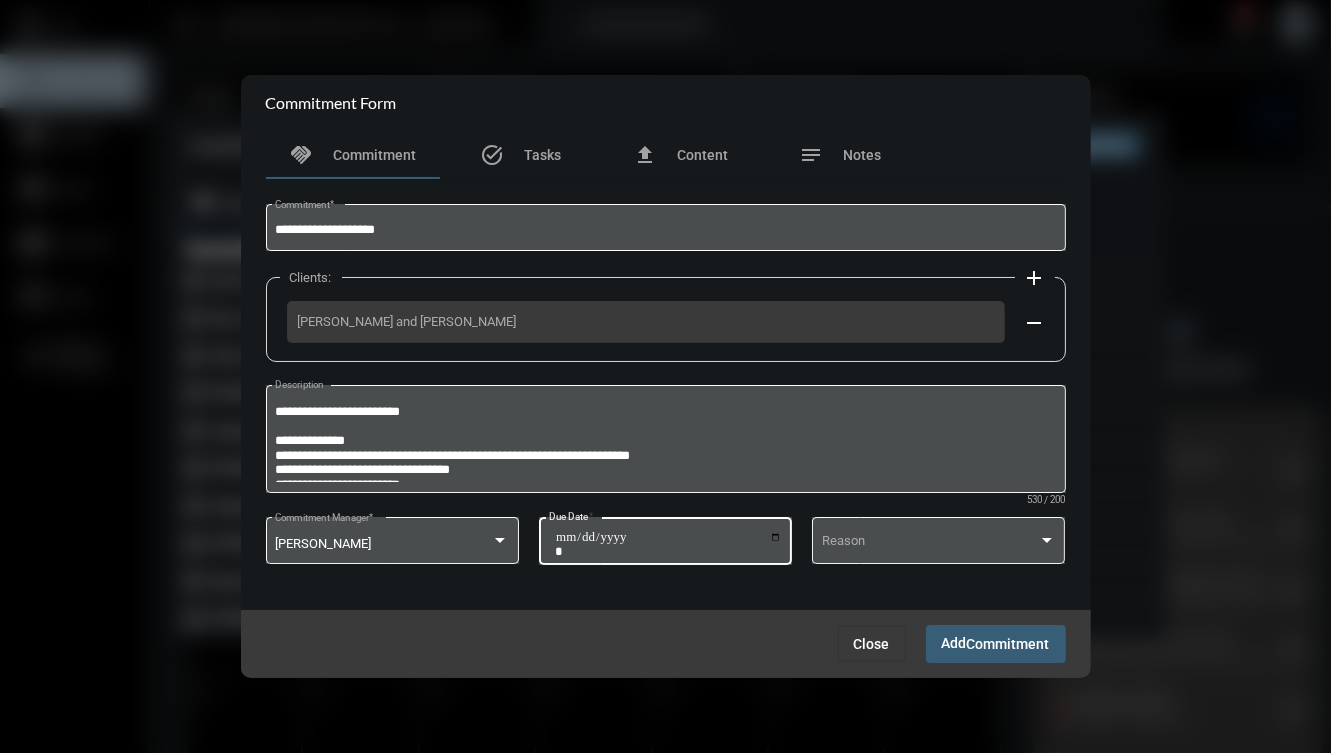 type on "**********" 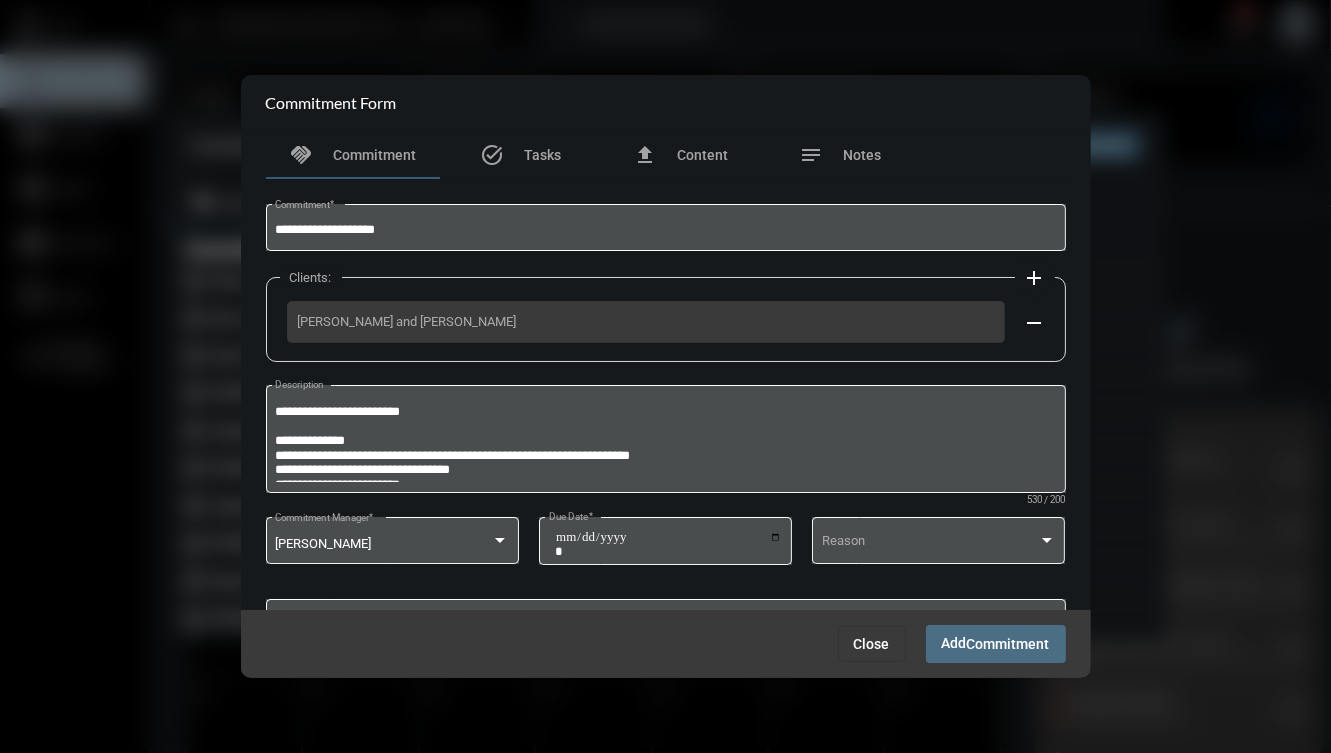 click on "Add   Commitment" at bounding box center [996, 643] 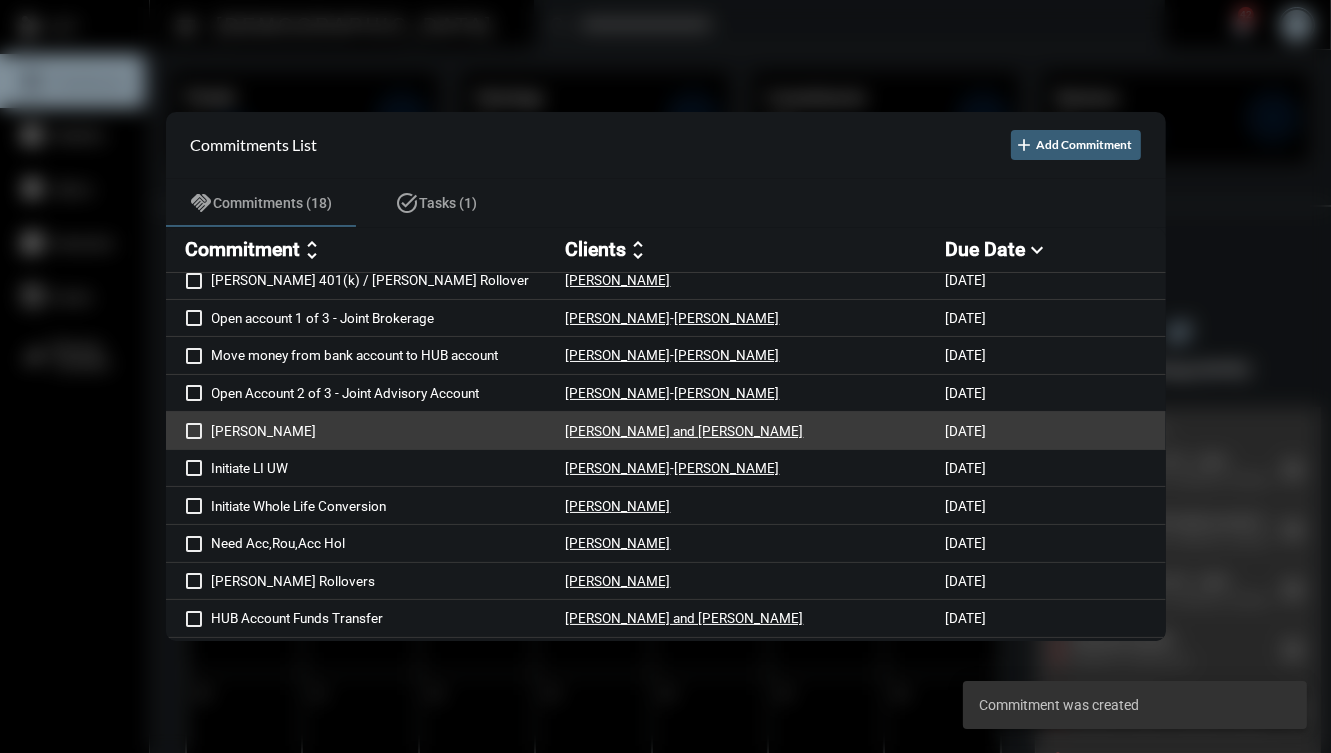 click on "[PERSON_NAME] and [PERSON_NAME]" at bounding box center [756, 430] 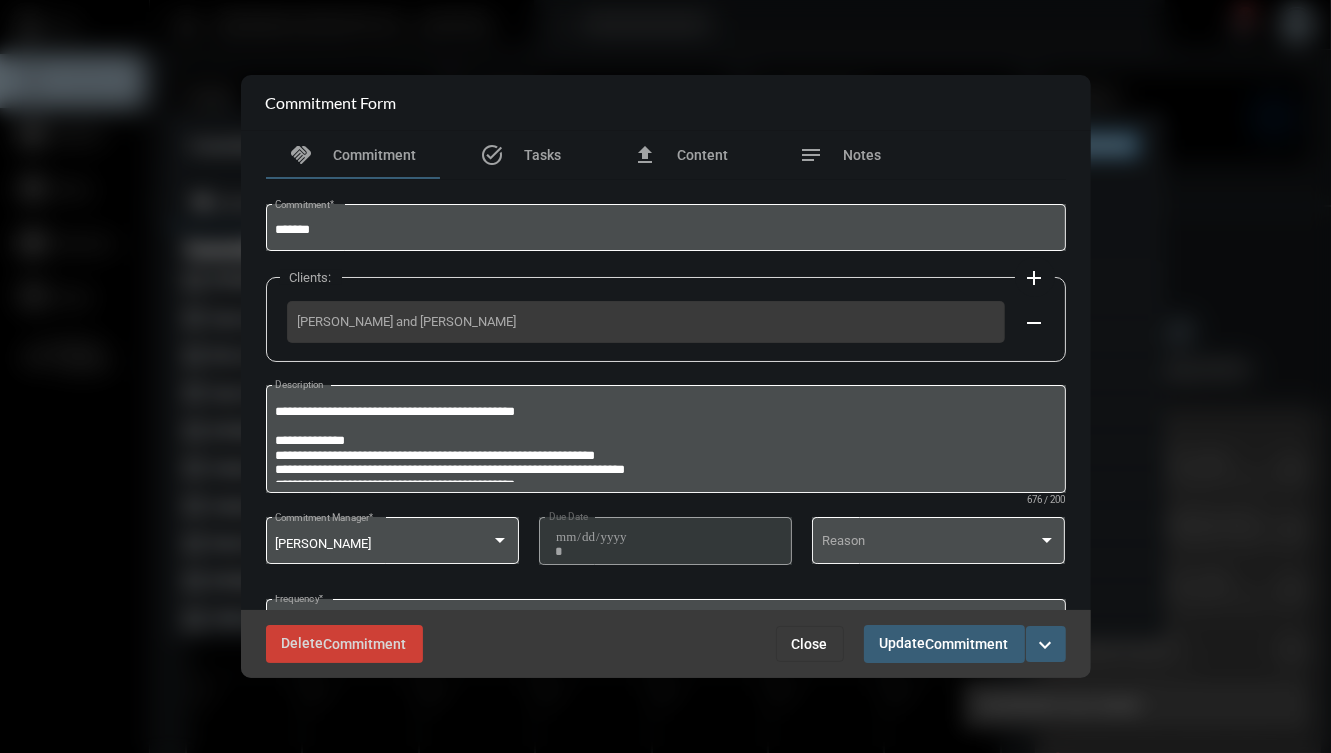 click on "expand_more" at bounding box center [1046, 645] 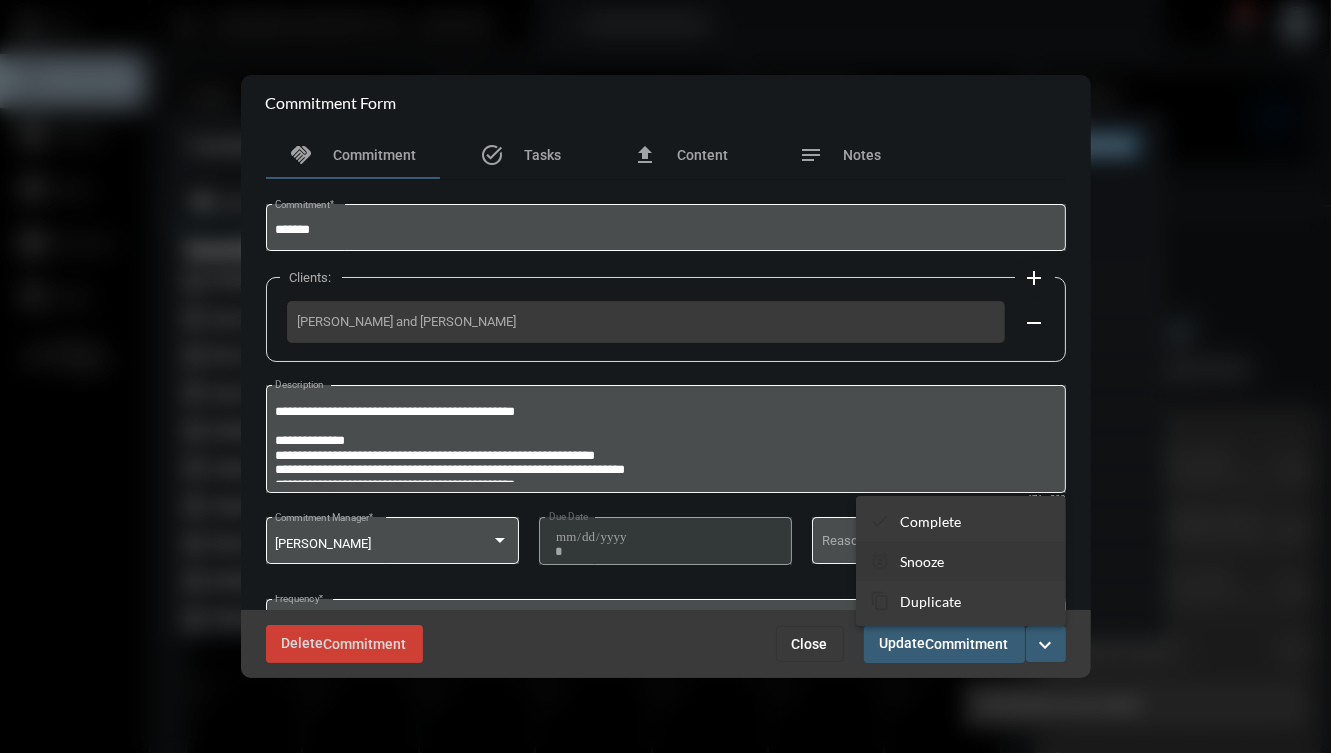 click on "Snooze" at bounding box center (922, 561) 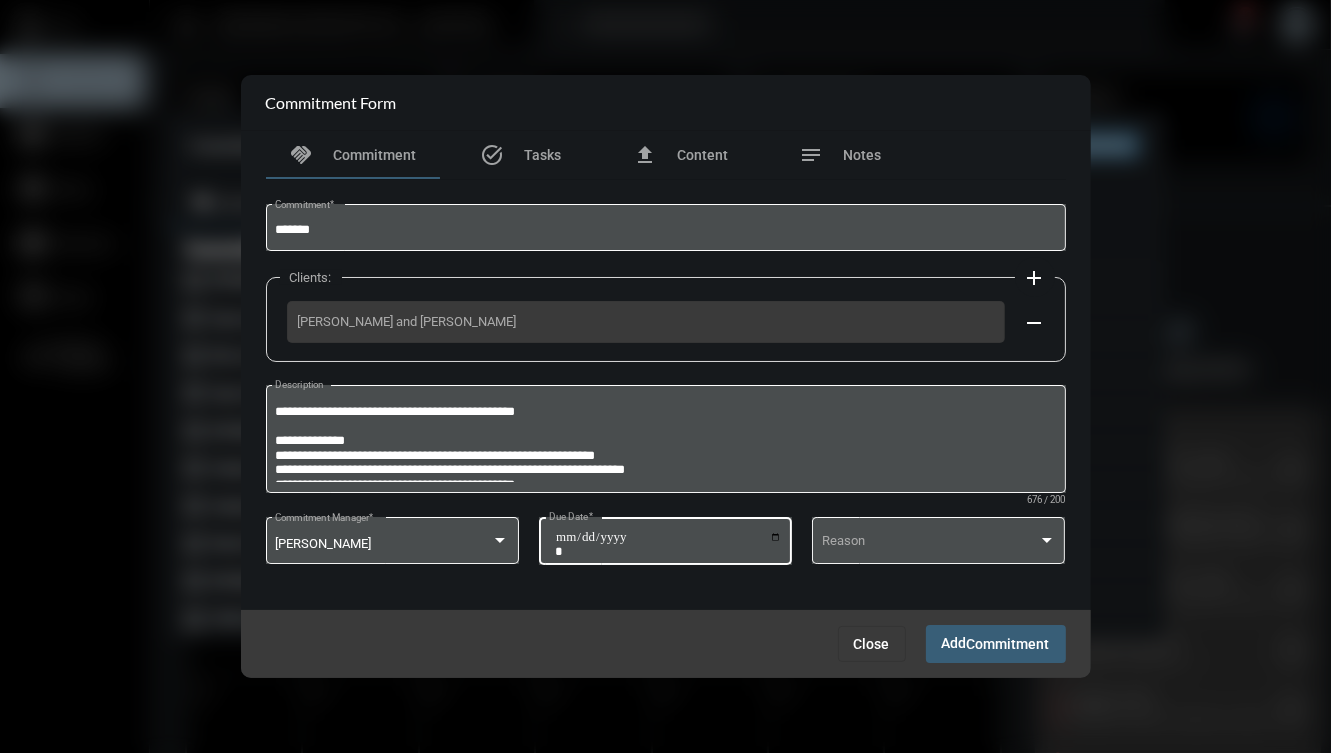 click on "**********" at bounding box center [668, 544] 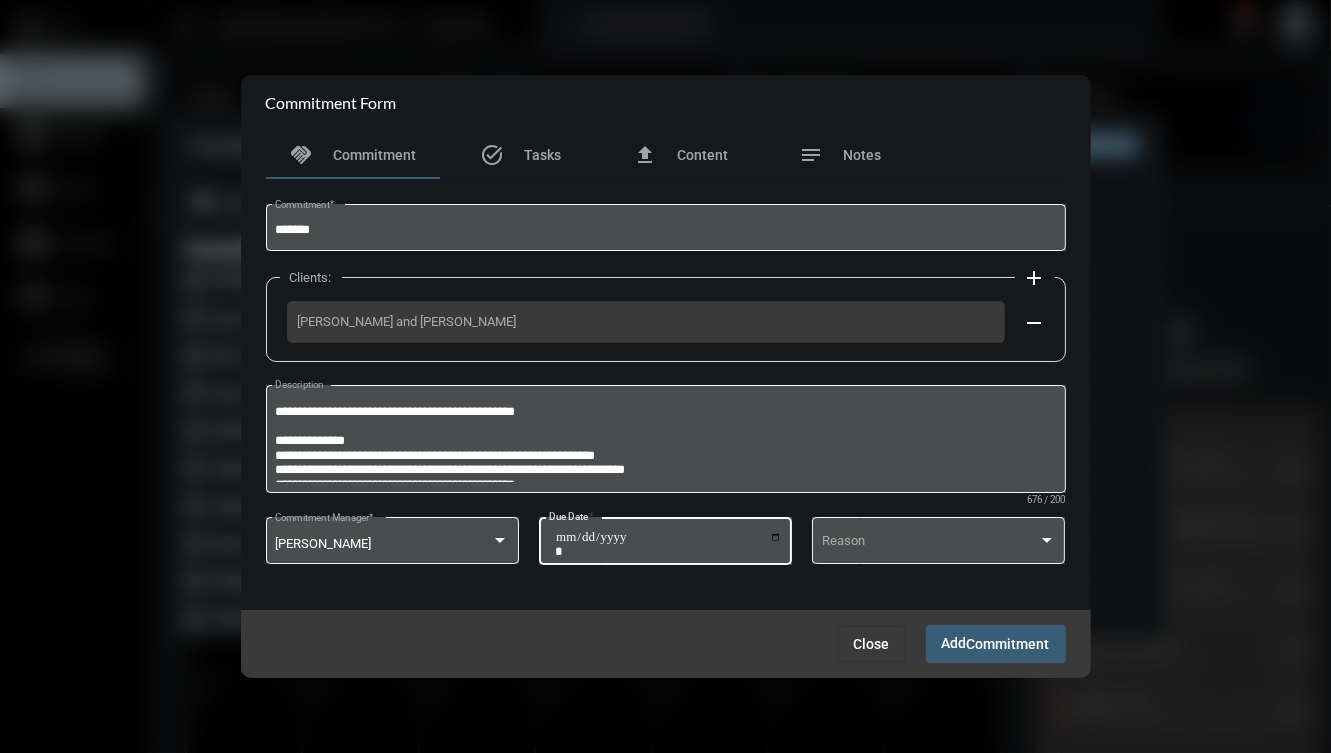 type on "**********" 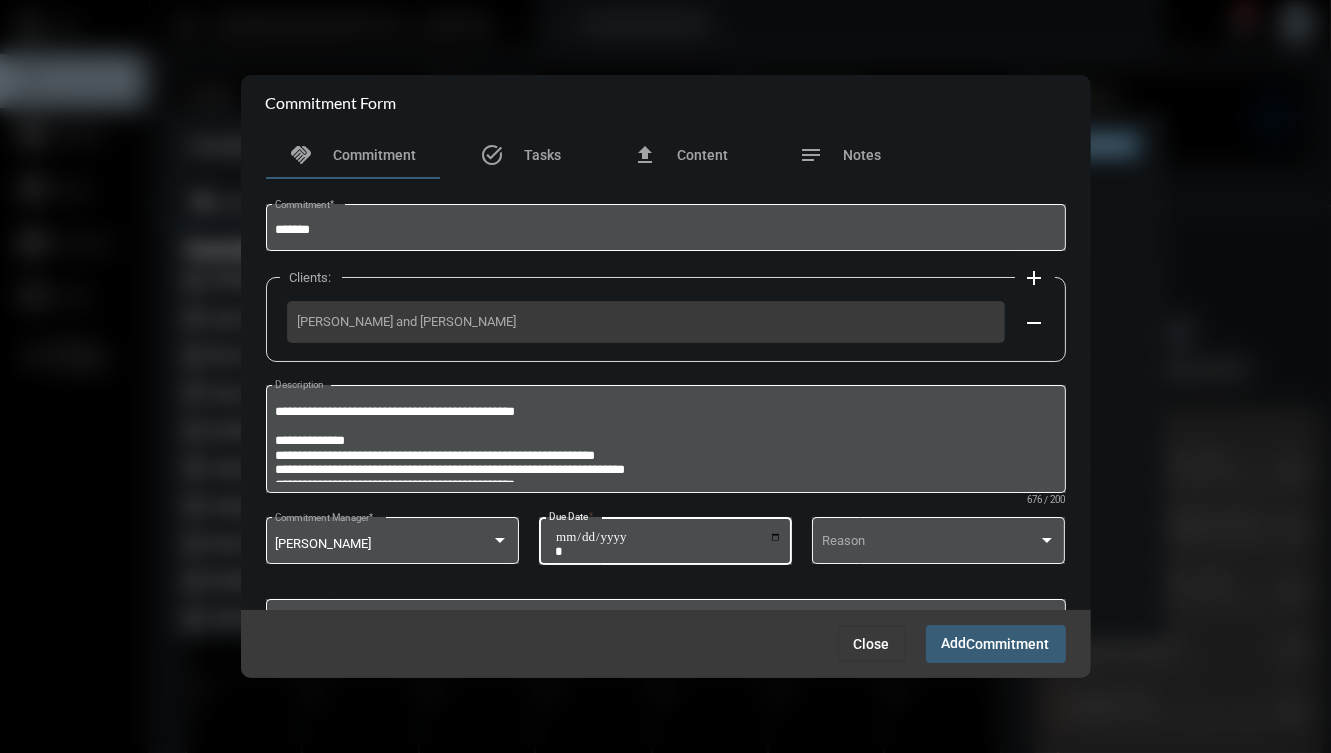 click on "Commitment" at bounding box center (1008, 645) 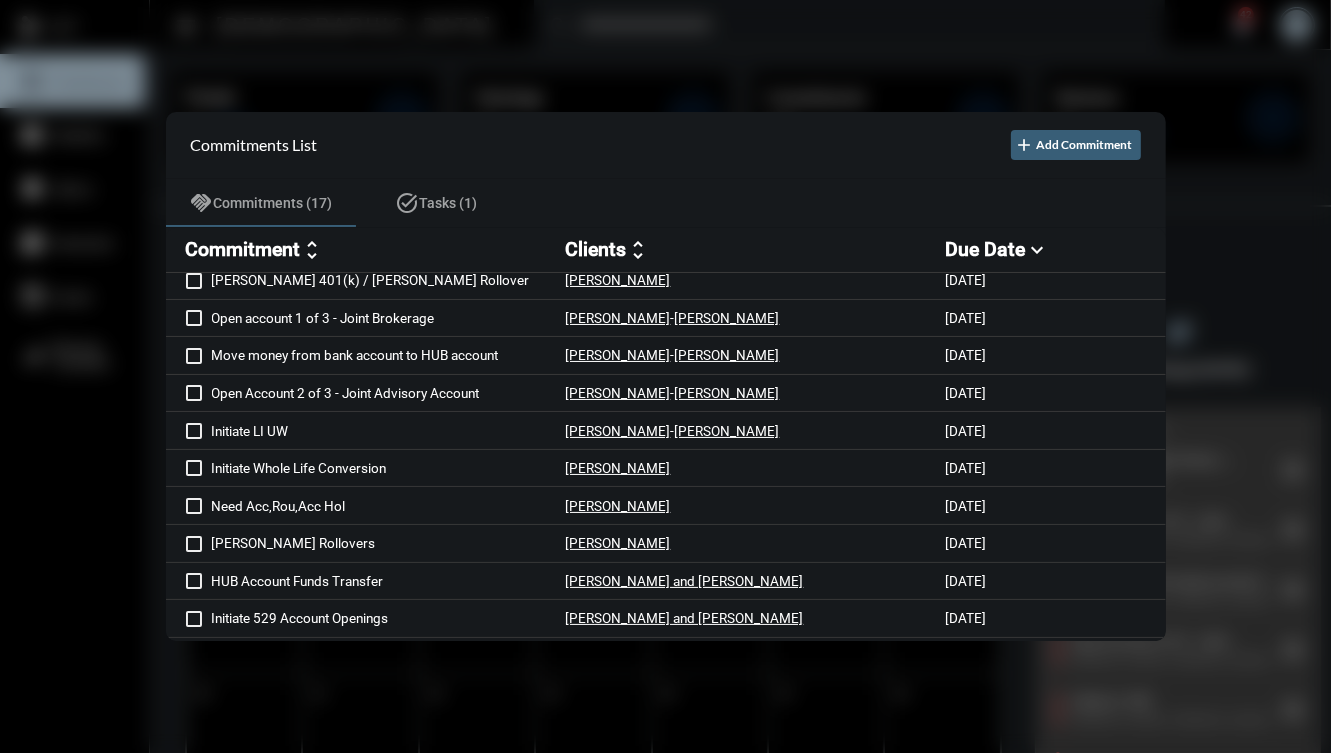 click on "Clients" at bounding box center (596, 249) 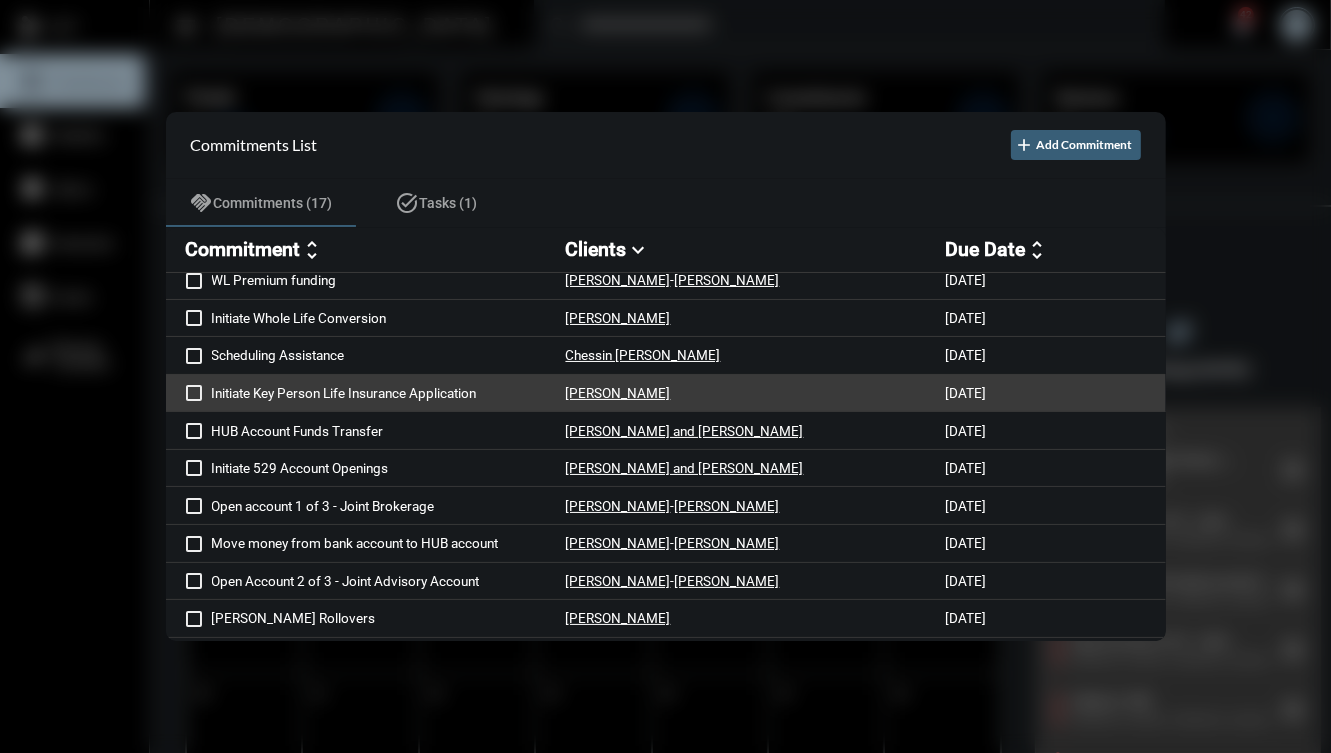 scroll, scrollTop: 0, scrollLeft: 0, axis: both 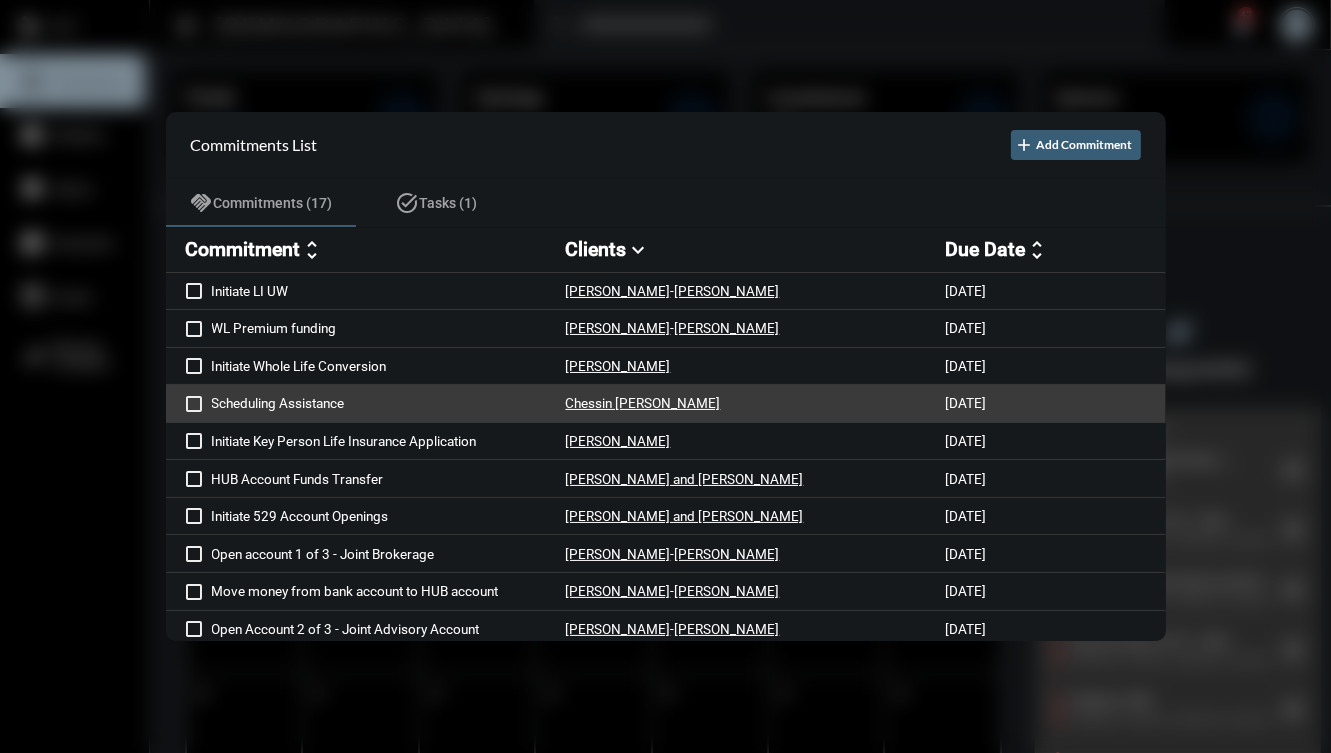 click on "Chessin [PERSON_NAME]" at bounding box center [756, 403] 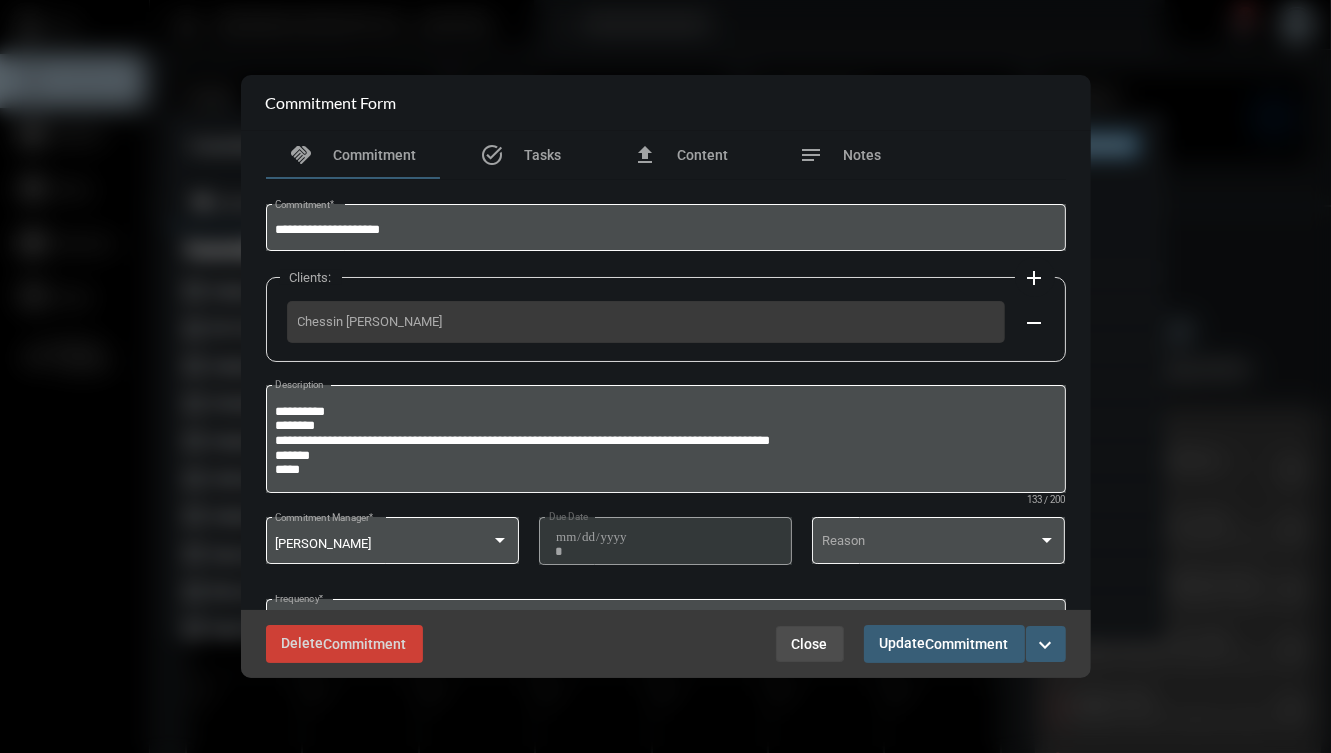 click on "Close" at bounding box center [810, 644] 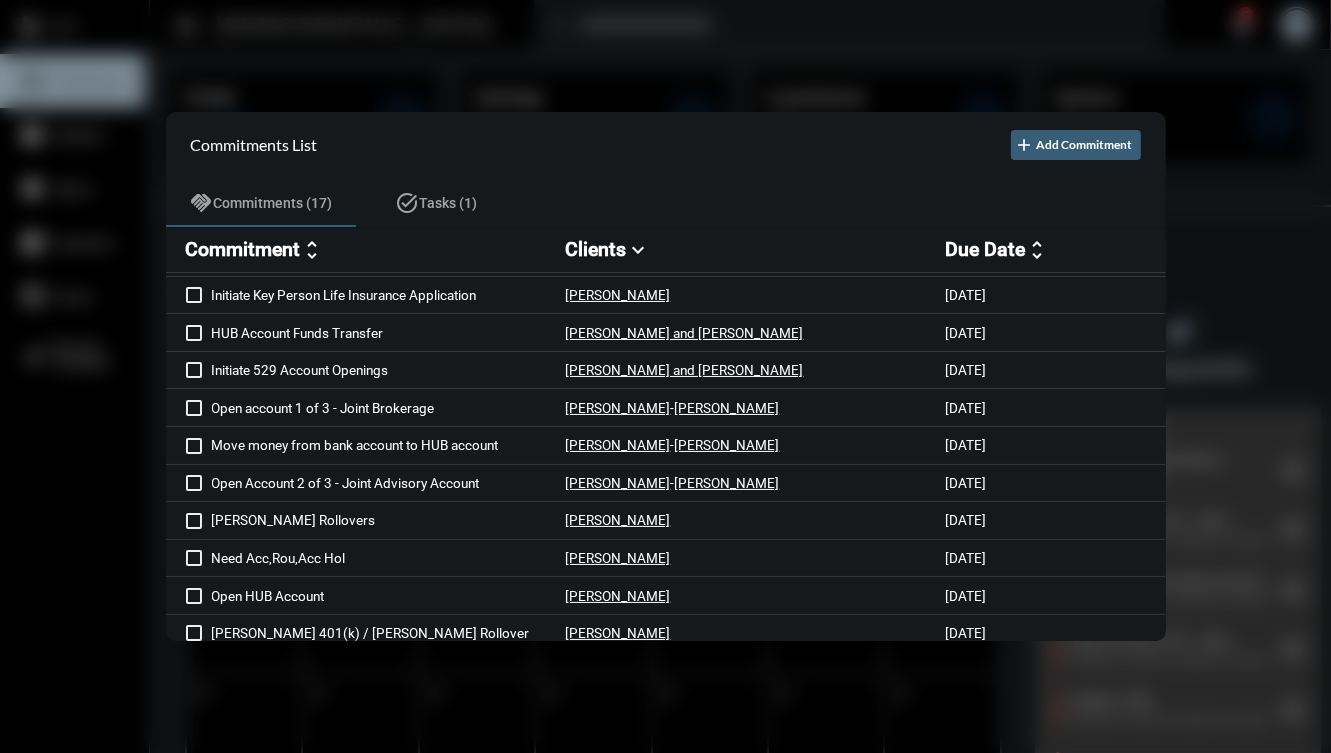 scroll, scrollTop: 0, scrollLeft: 0, axis: both 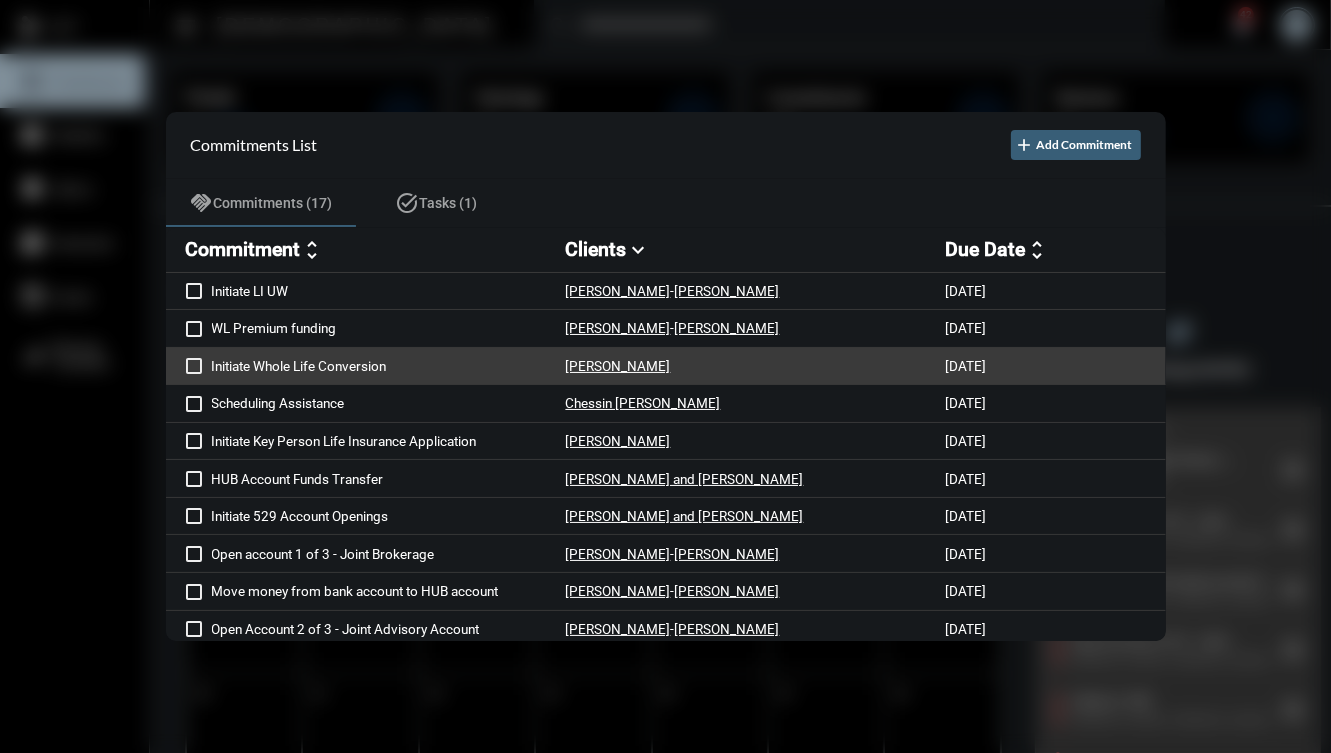 click on "[PERSON_NAME]" at bounding box center [756, 366] 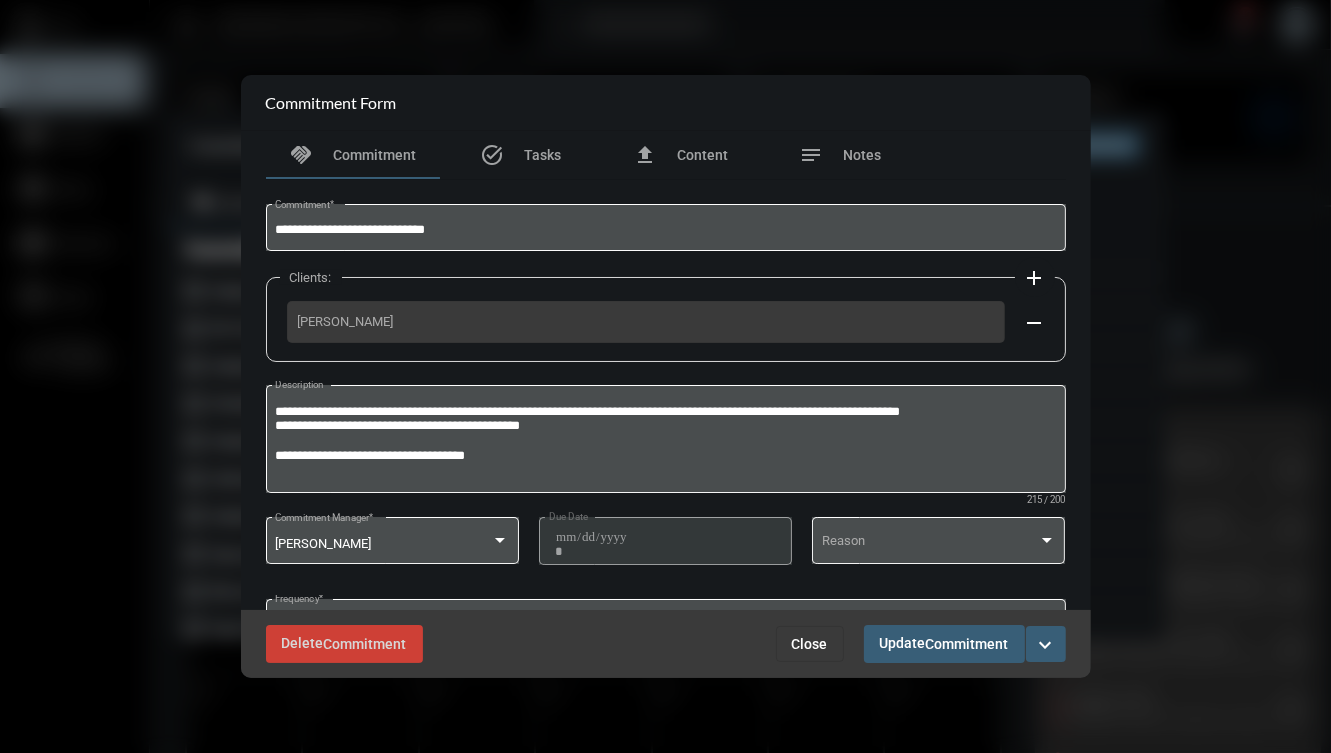 click on "Close" at bounding box center (810, 644) 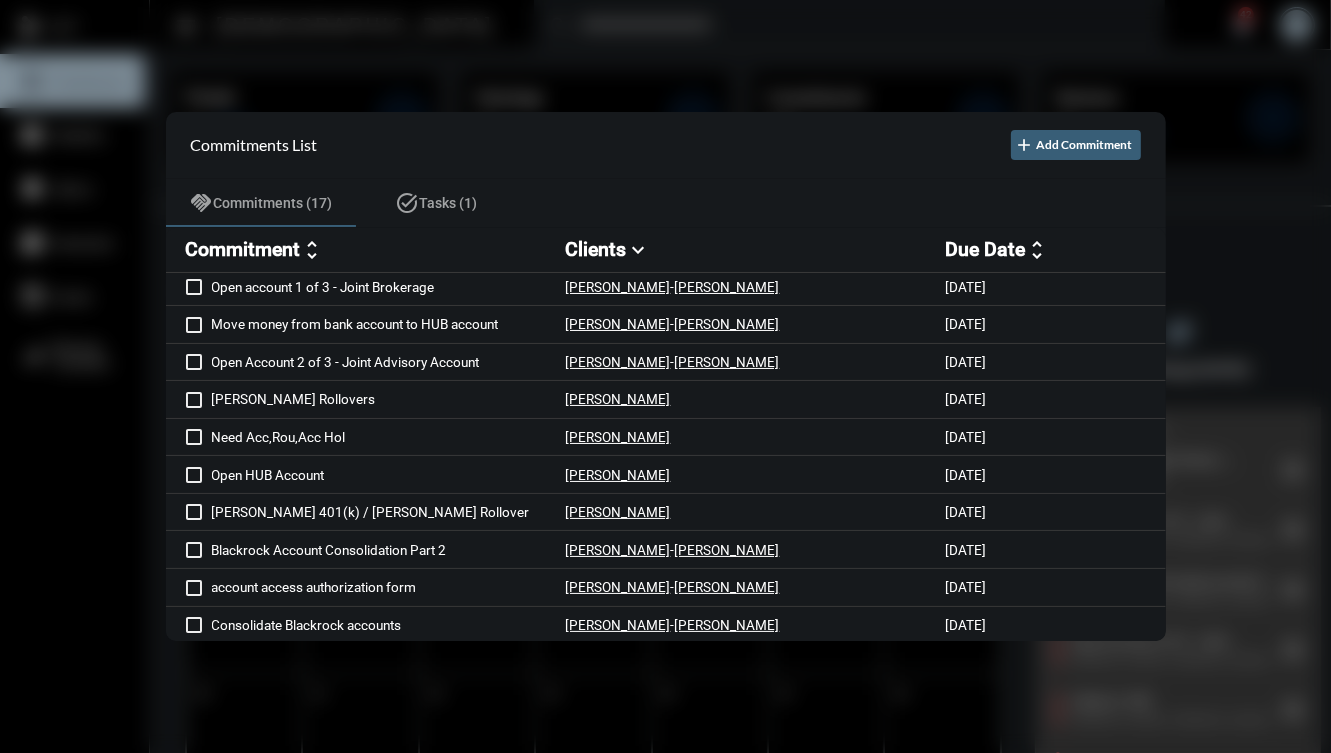 scroll, scrollTop: 241, scrollLeft: 0, axis: vertical 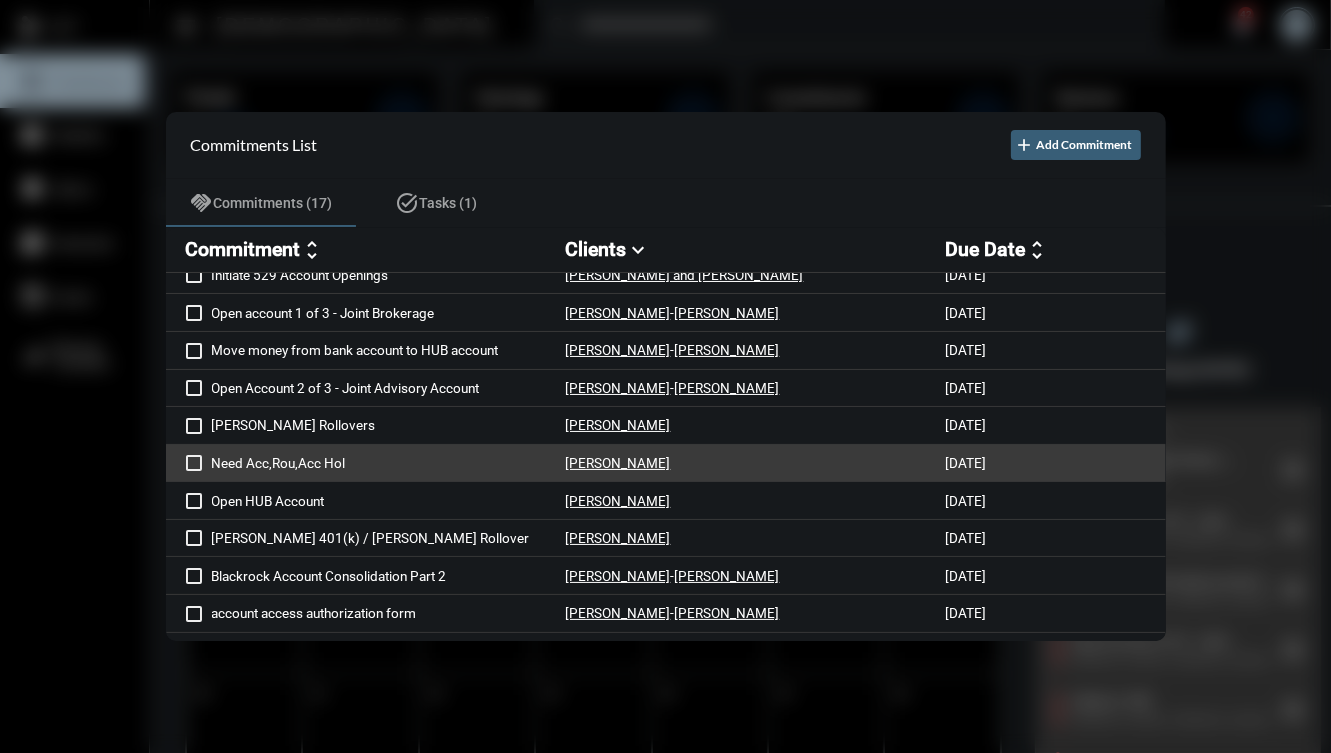 click on "Need Acc,Rou,Acc Hol" at bounding box center [389, 463] 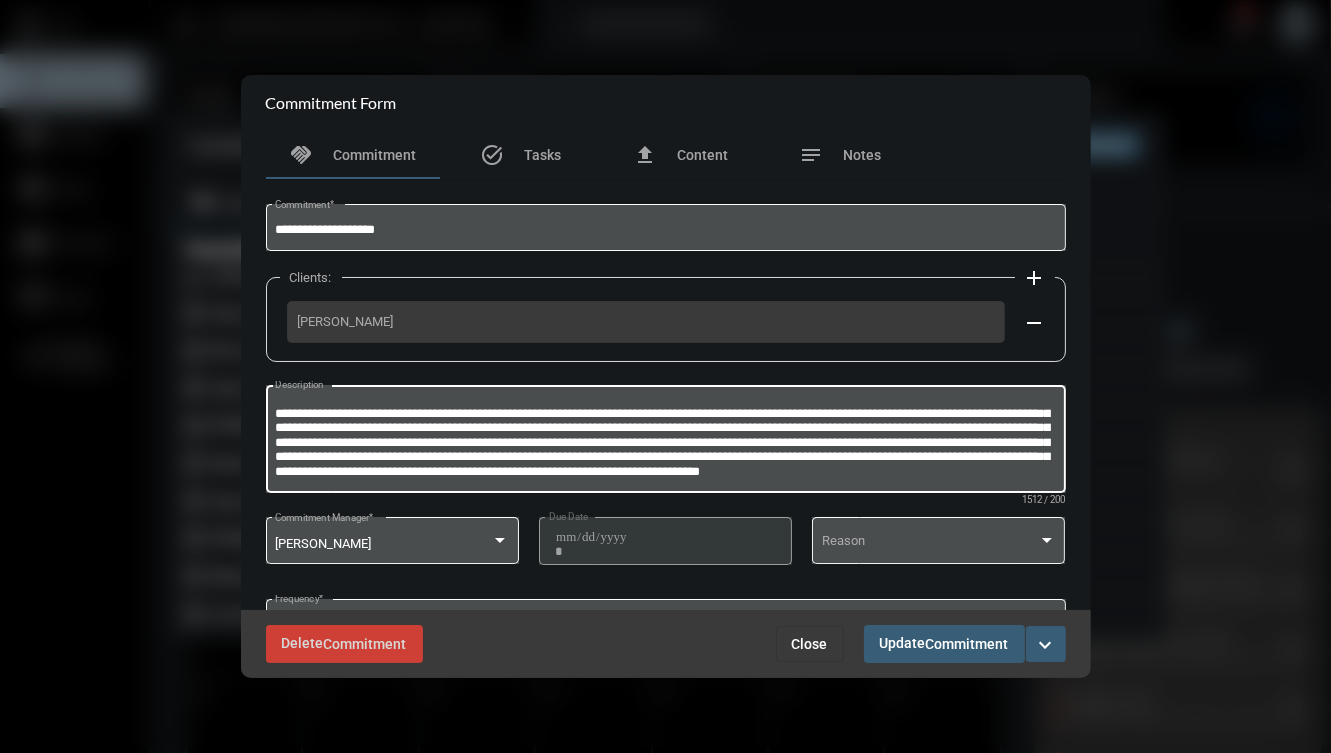 scroll, scrollTop: 0, scrollLeft: 0, axis: both 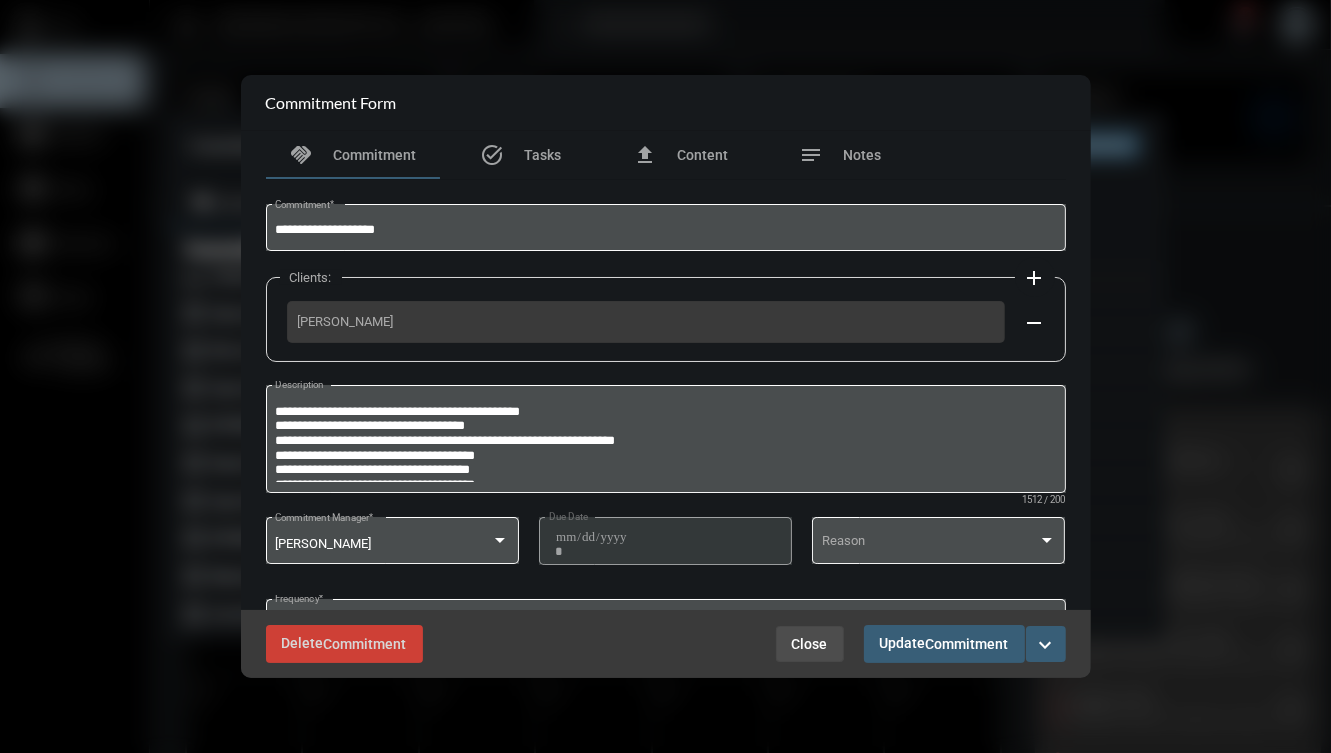 click on "Close" at bounding box center [810, 644] 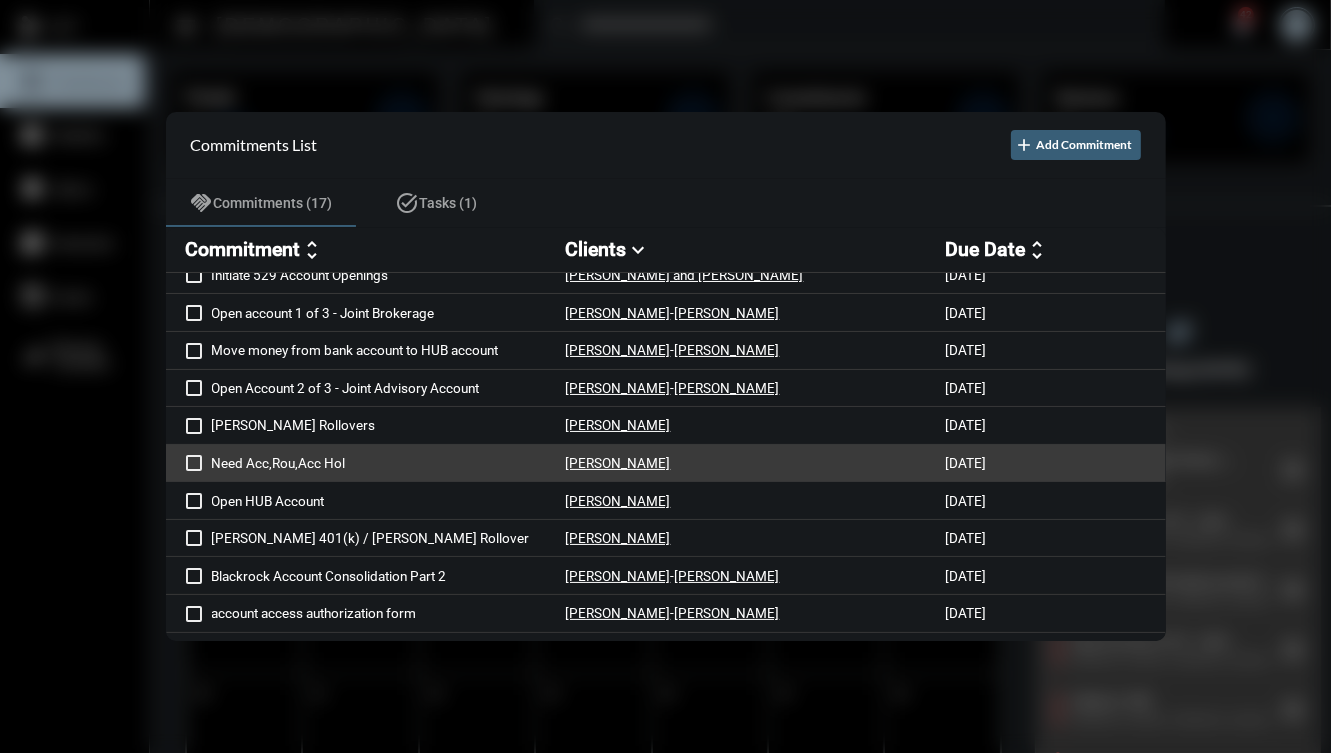 click on "[PERSON_NAME]" at bounding box center [756, 463] 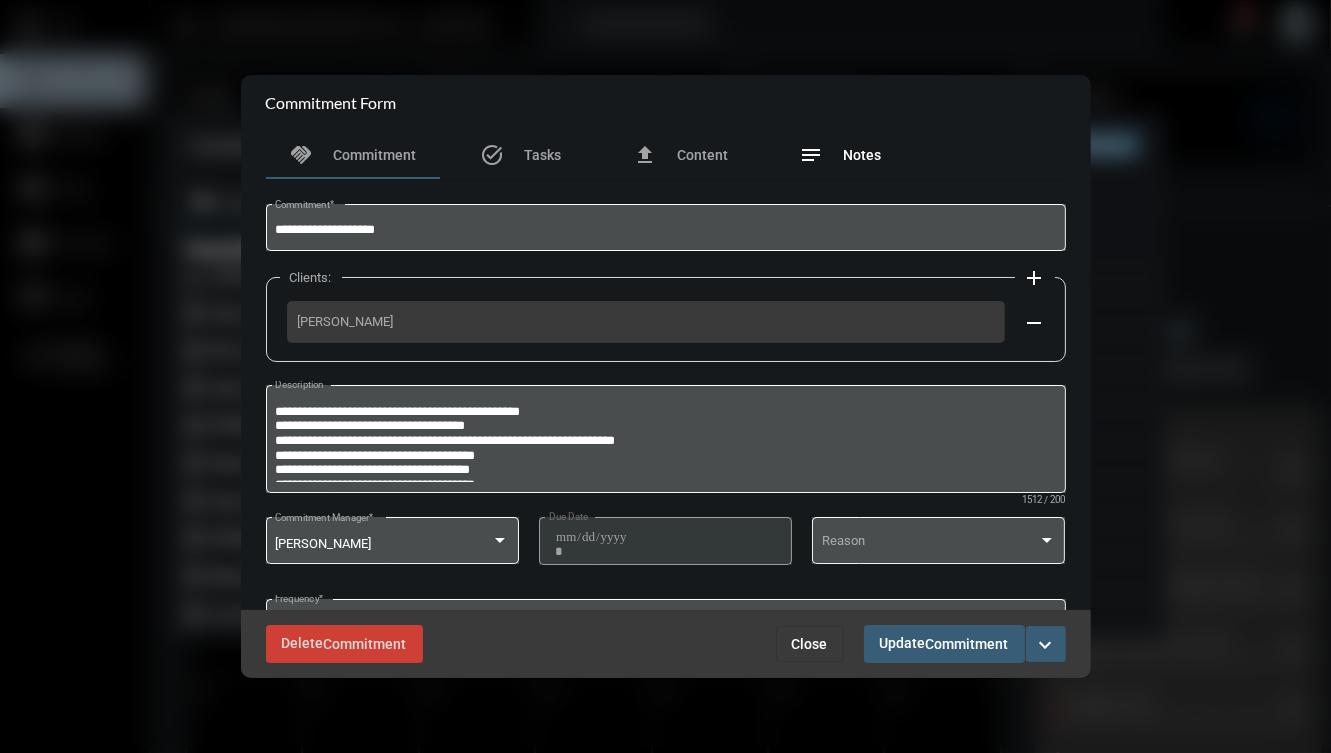 click on "notes Notes" at bounding box center (841, 155) 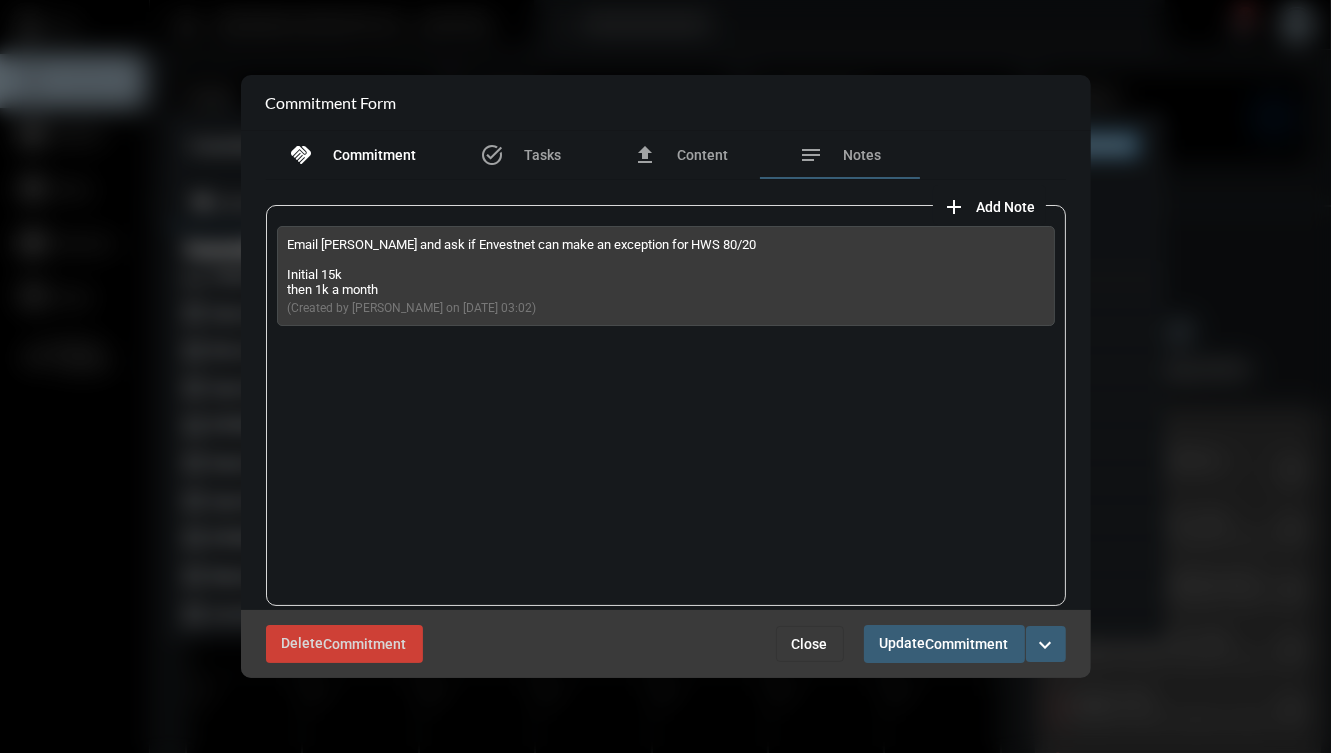 click on "handshake Commitment" at bounding box center [353, 155] 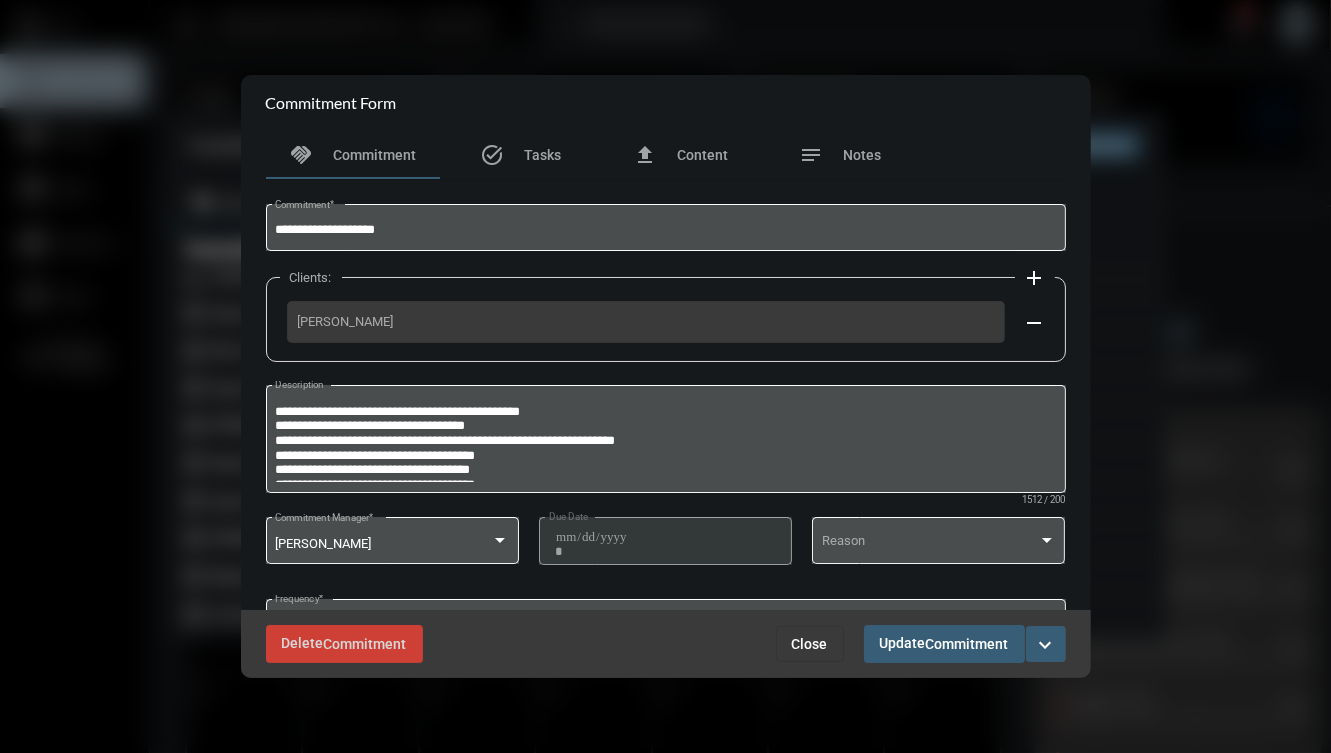 click on "Close" at bounding box center [810, 644] 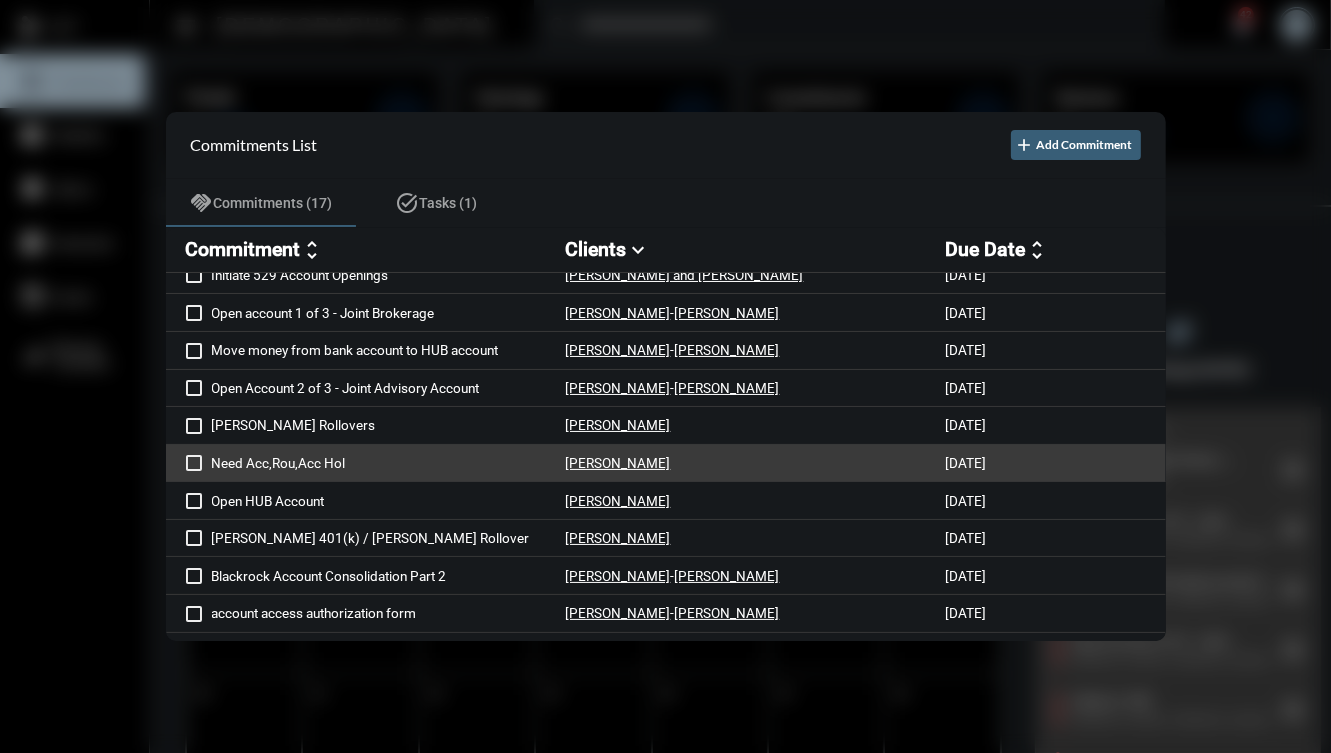 click on "[PERSON_NAME]" at bounding box center [756, 463] 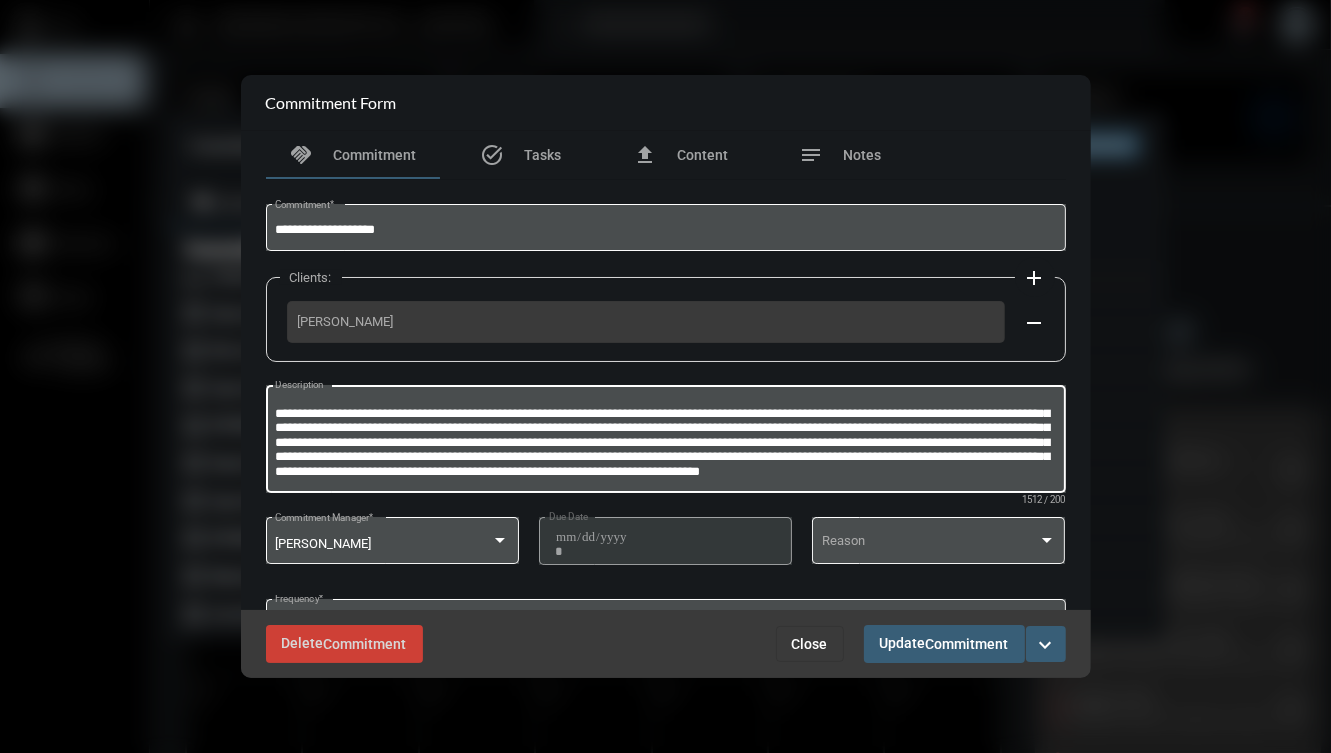 scroll, scrollTop: 0, scrollLeft: 0, axis: both 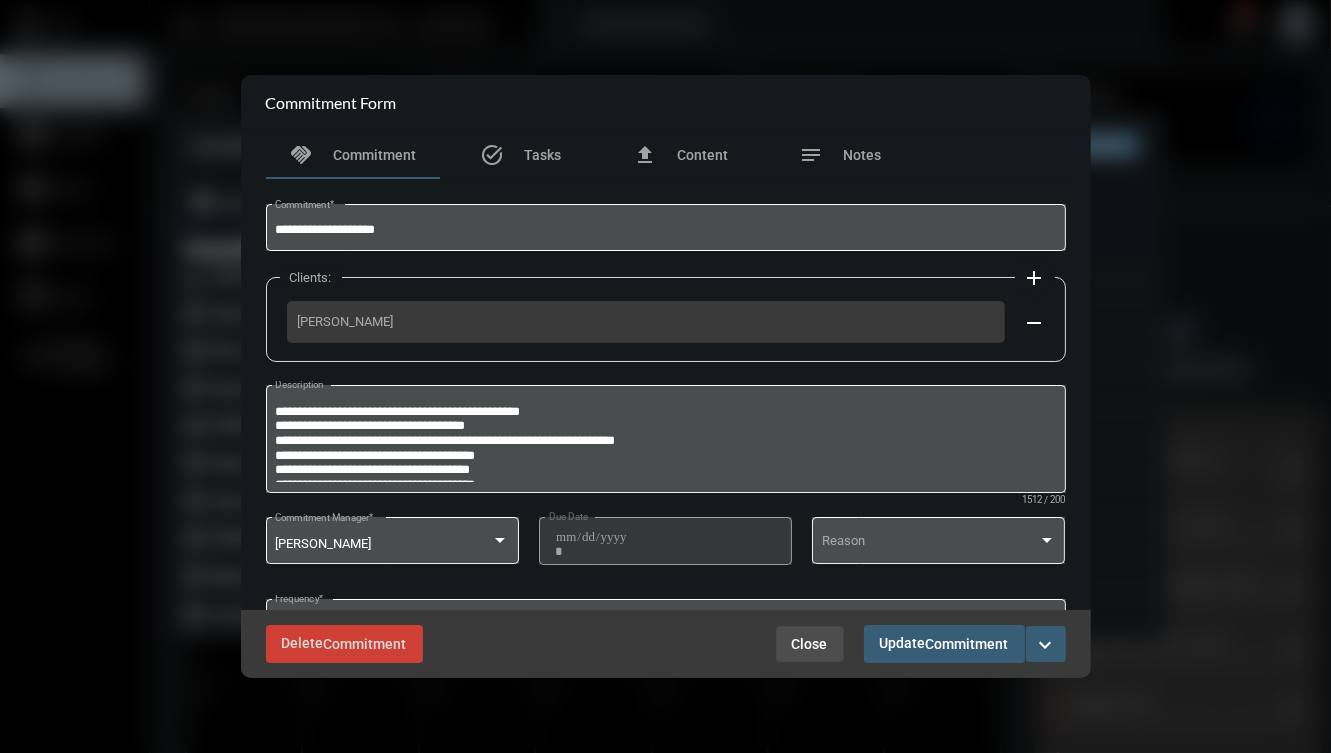 click on "Close" at bounding box center [810, 644] 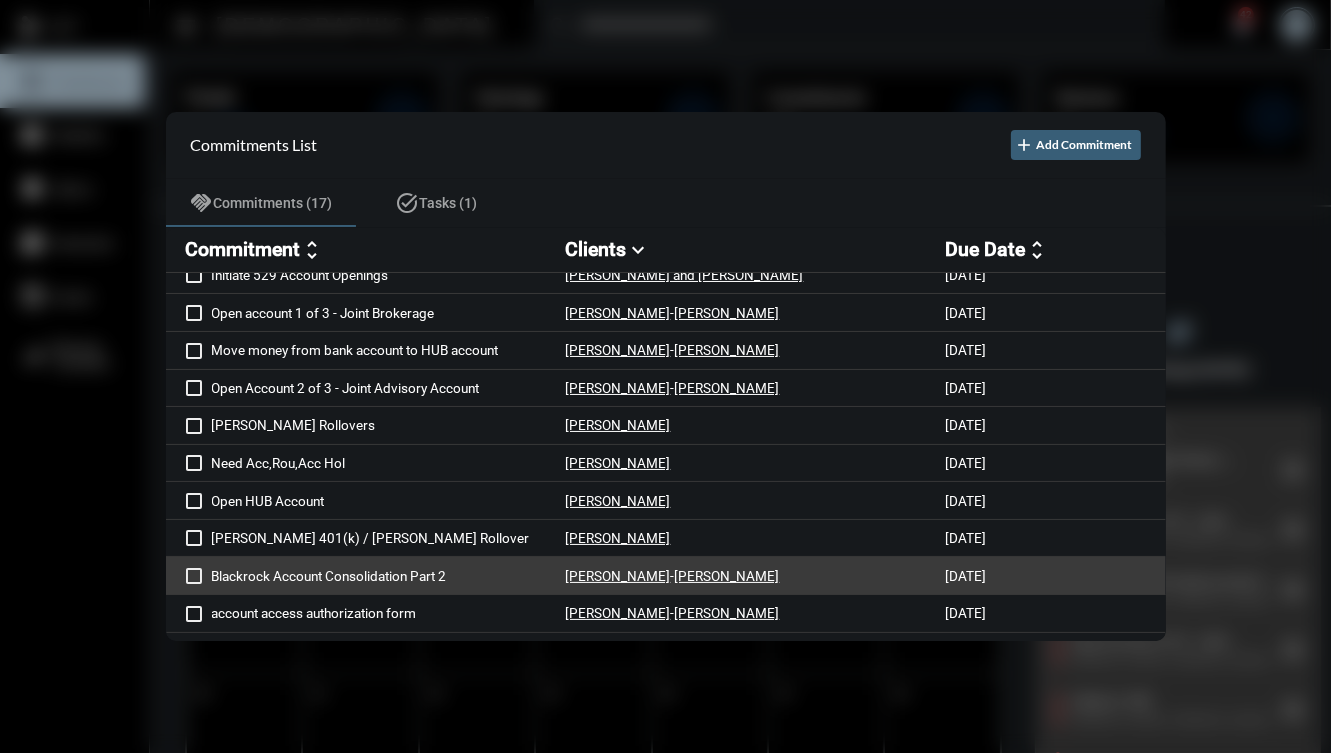scroll, scrollTop: 0, scrollLeft: 0, axis: both 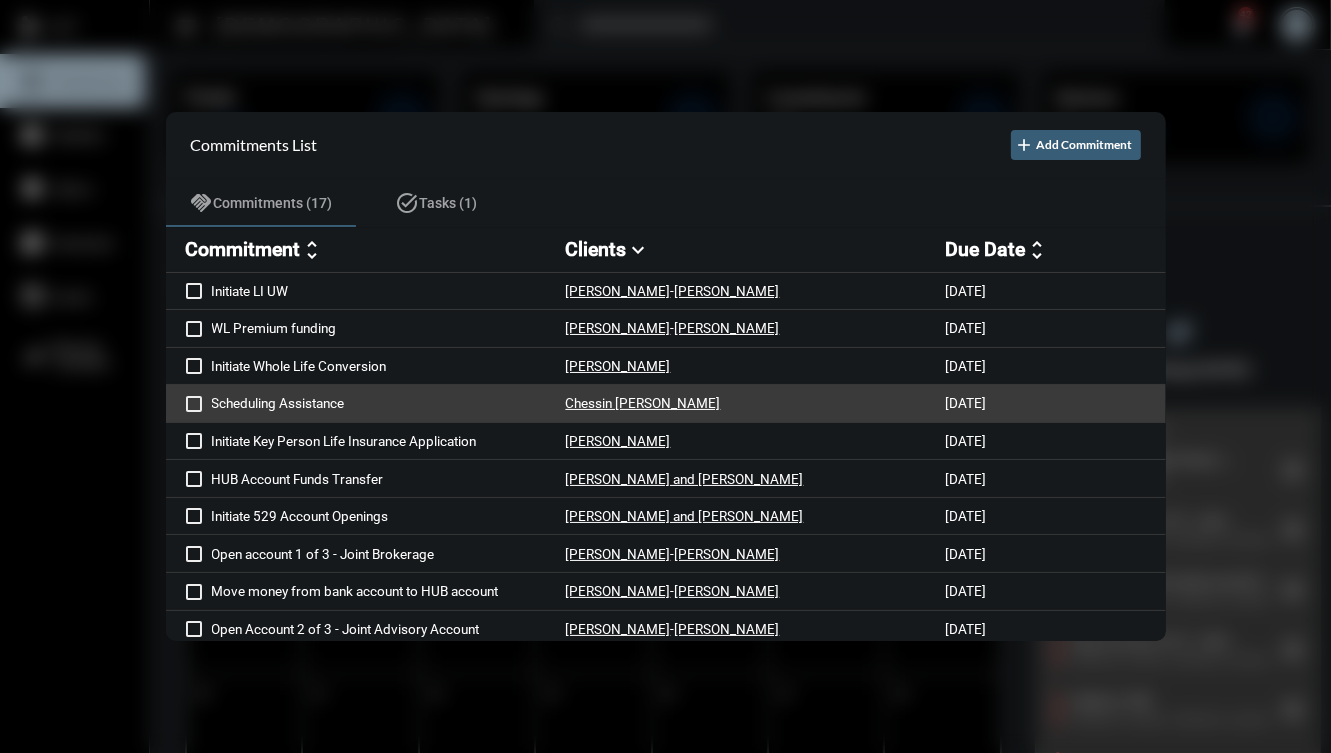 click on "Scheduling Assistance" at bounding box center [389, 403] 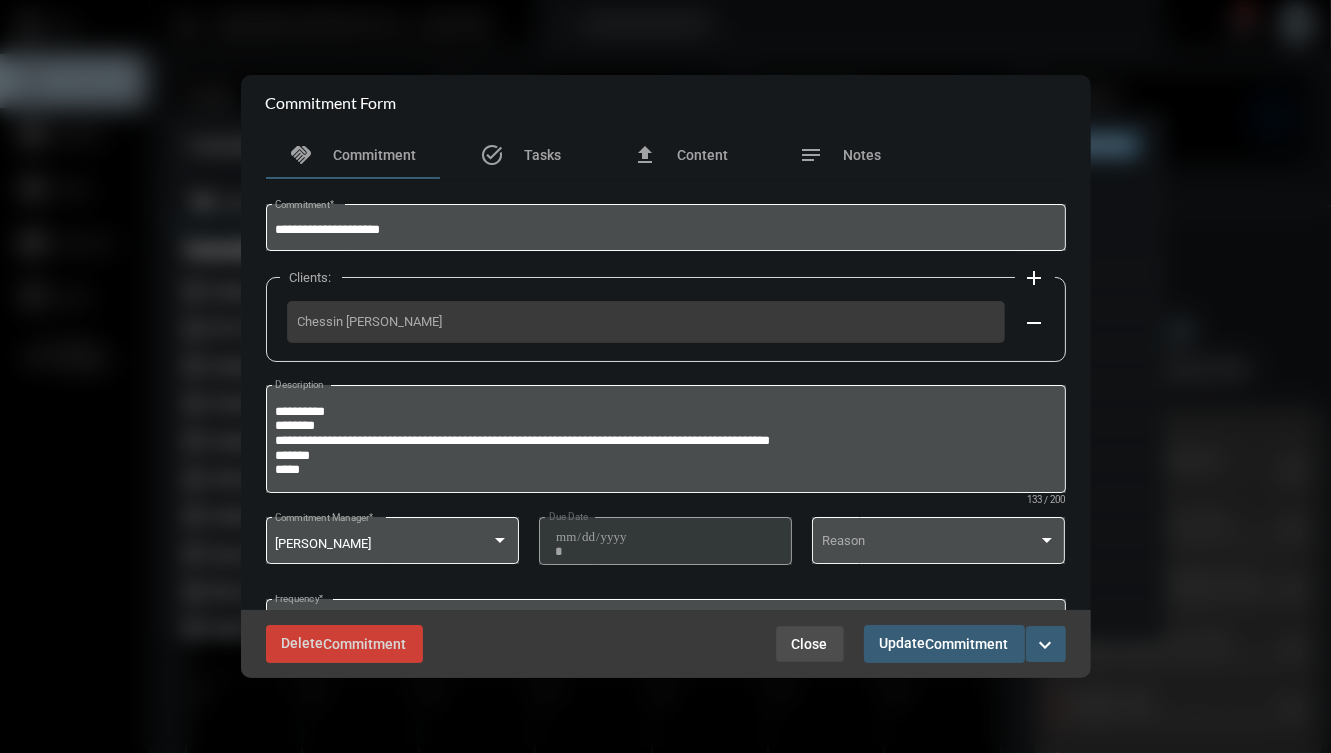 click on "Close" at bounding box center (810, 644) 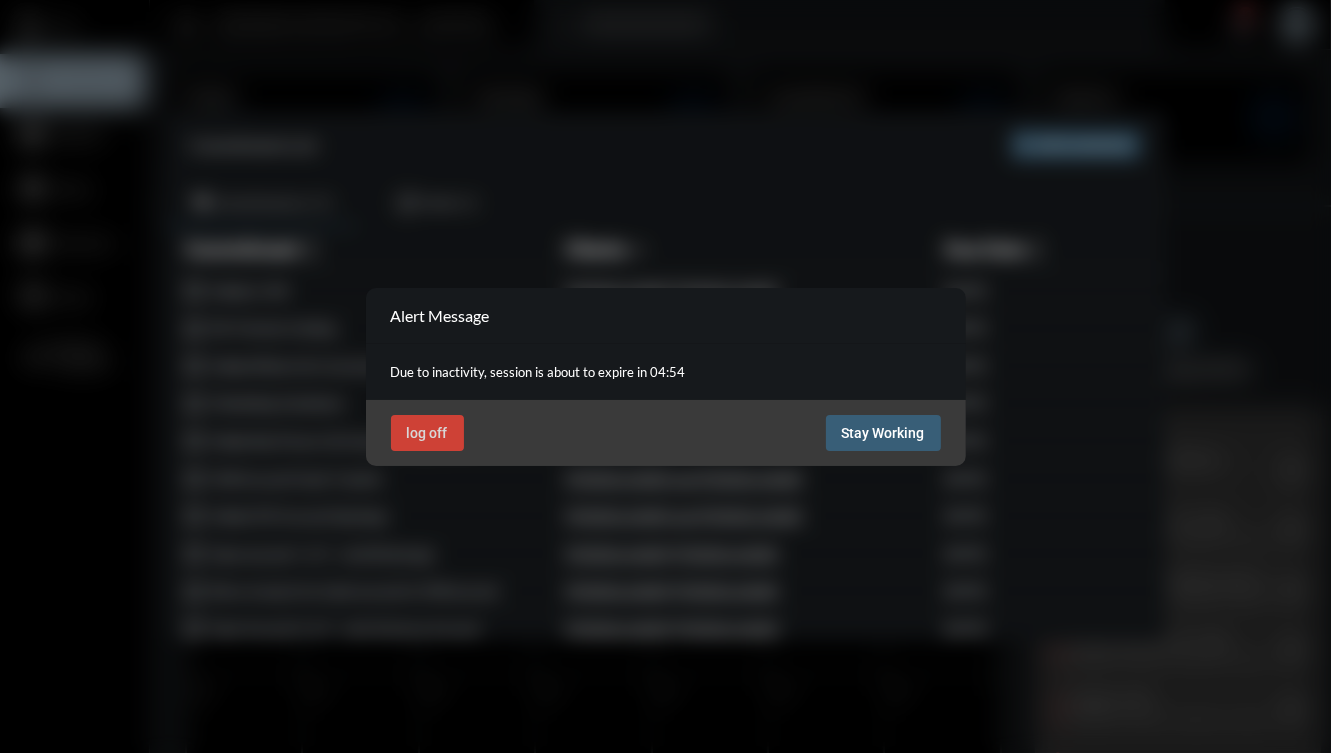click on "Stay Working" at bounding box center [883, 433] 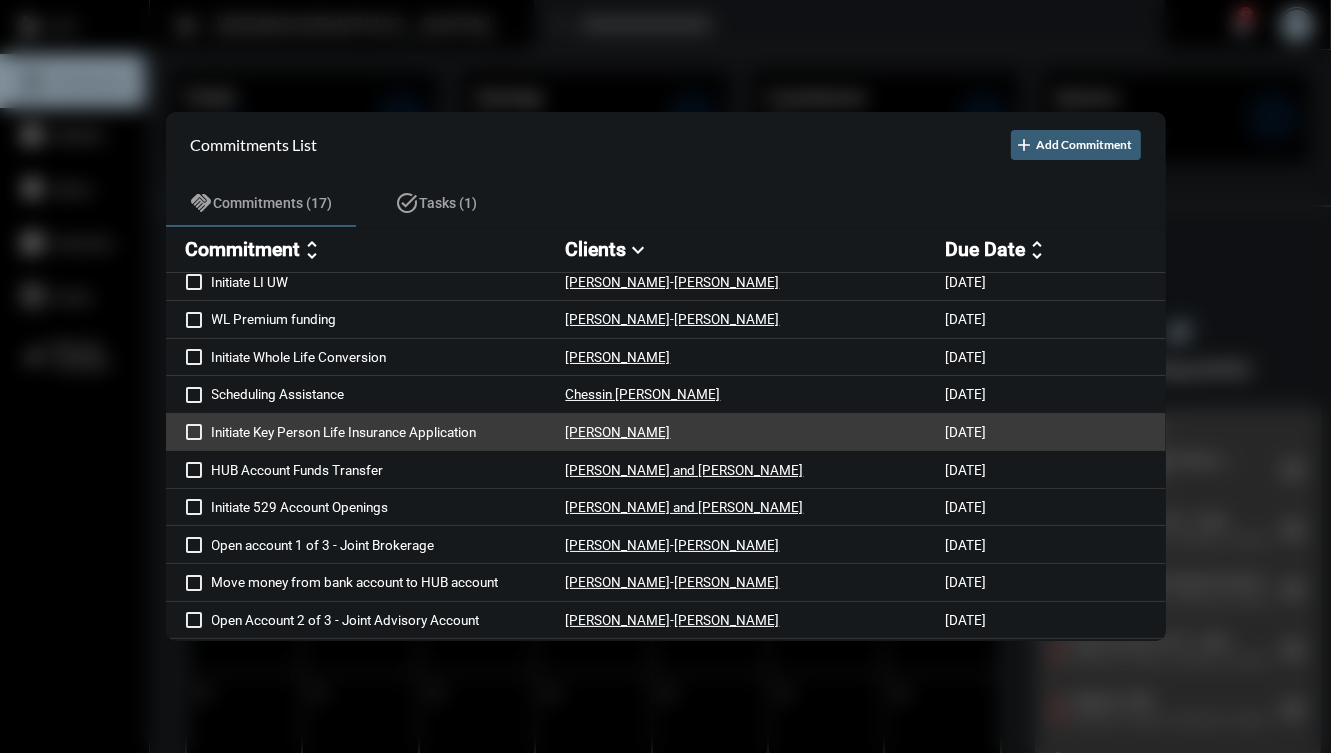 scroll, scrollTop: 17, scrollLeft: 0, axis: vertical 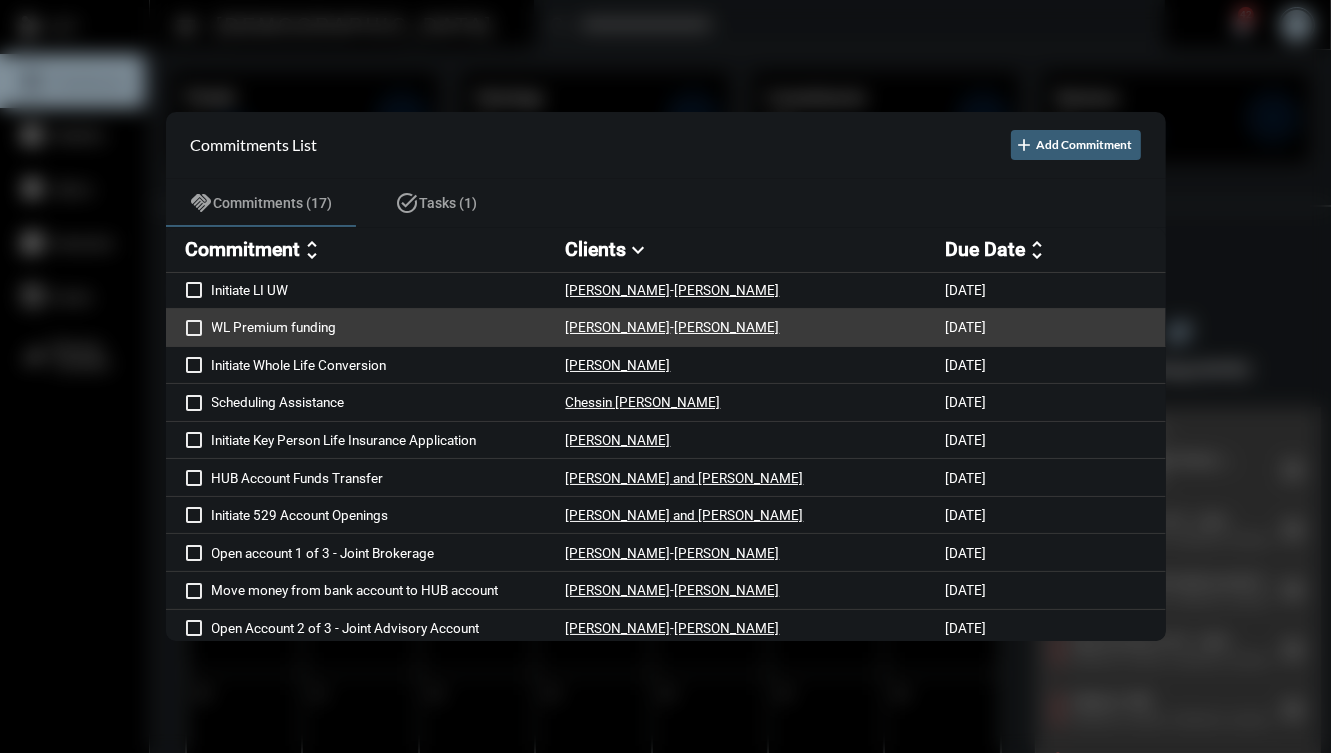 click on "[PERSON_NAME]    -   [PERSON_NAME]" at bounding box center (756, 327) 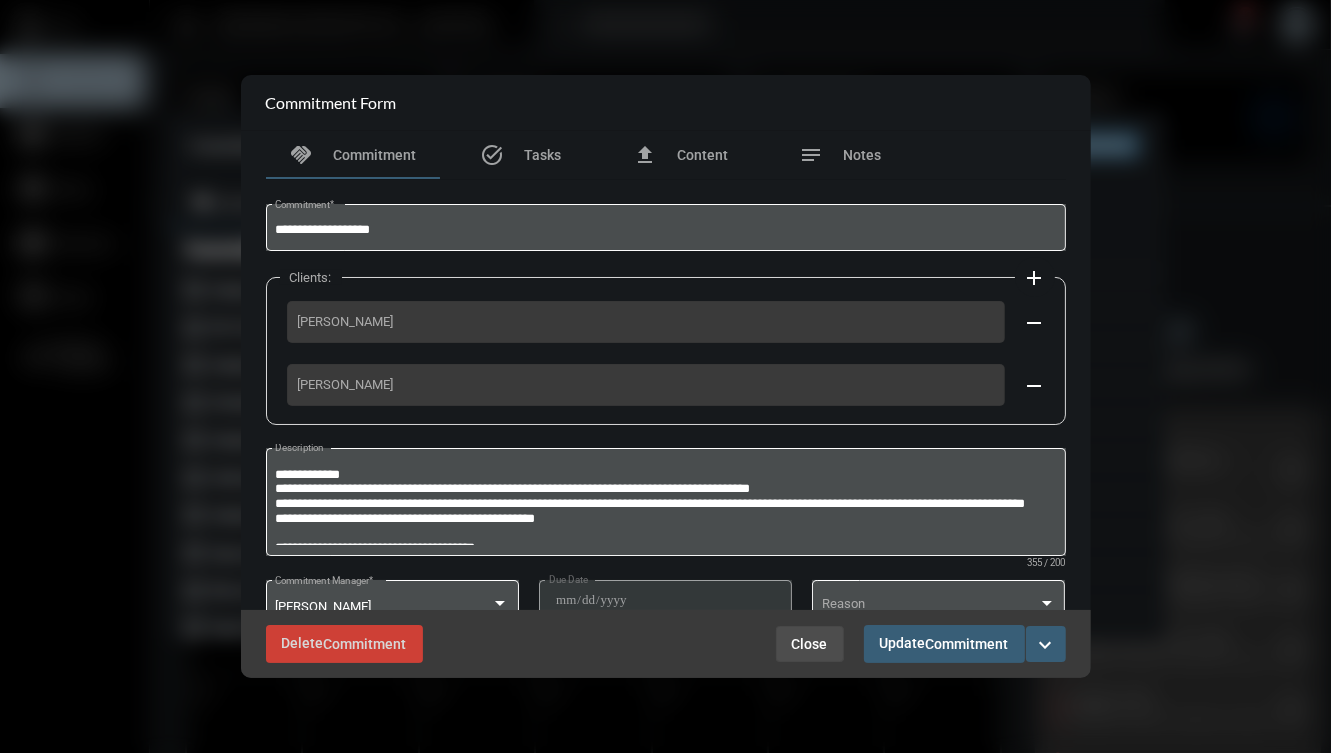 click on "Close" at bounding box center [810, 644] 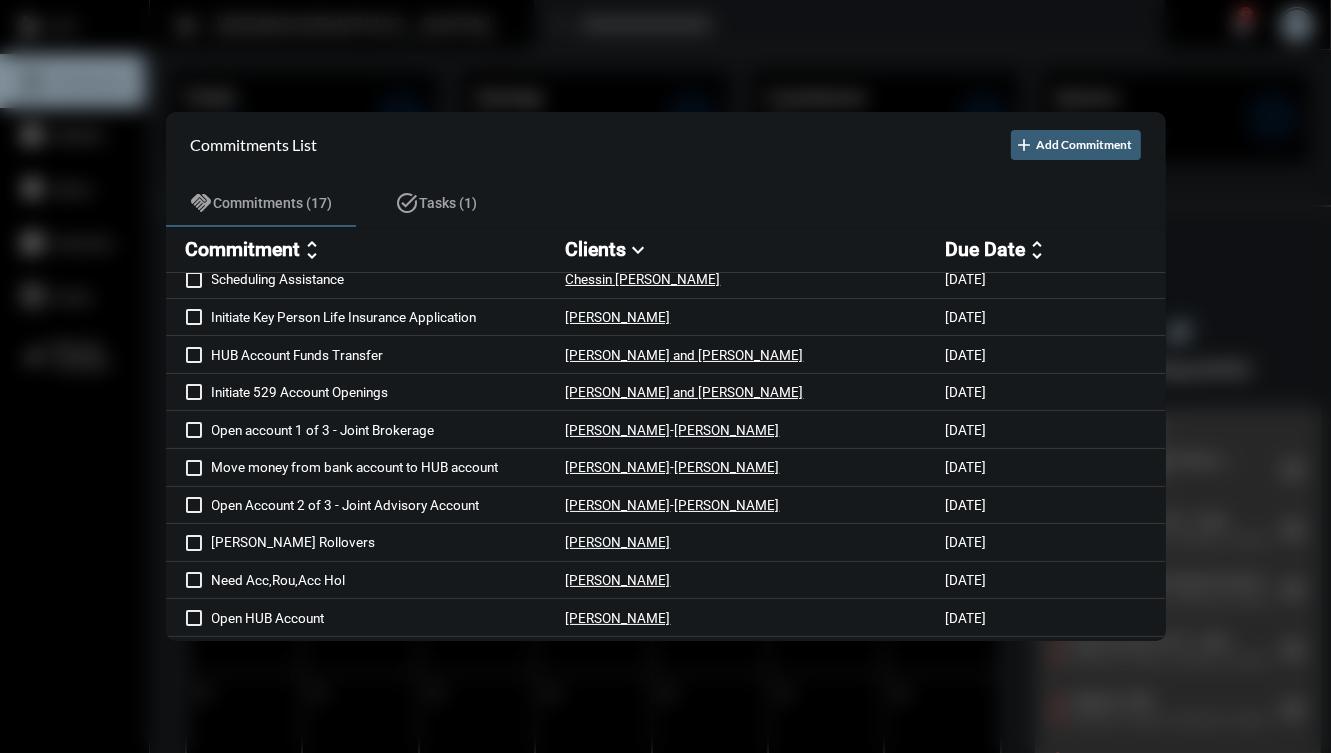 scroll, scrollTop: 125, scrollLeft: 0, axis: vertical 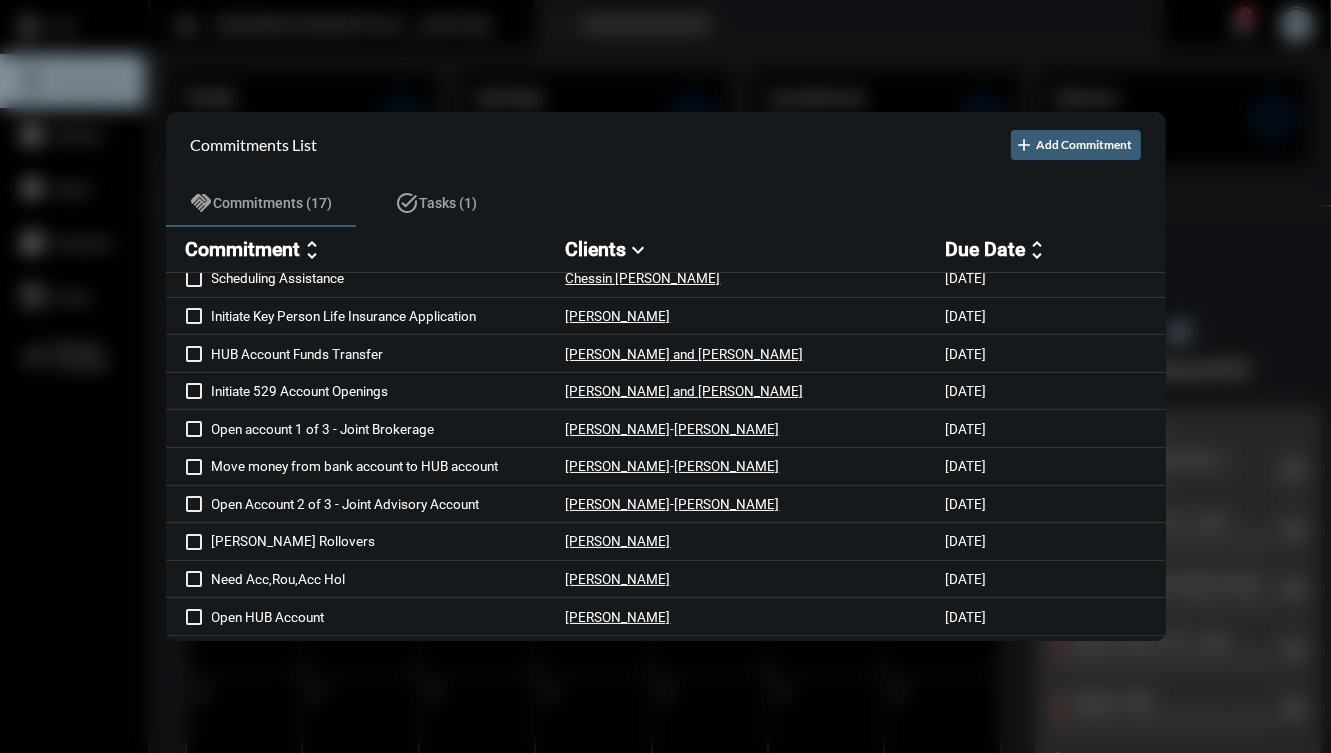 click on "Commitment" at bounding box center [243, 249] 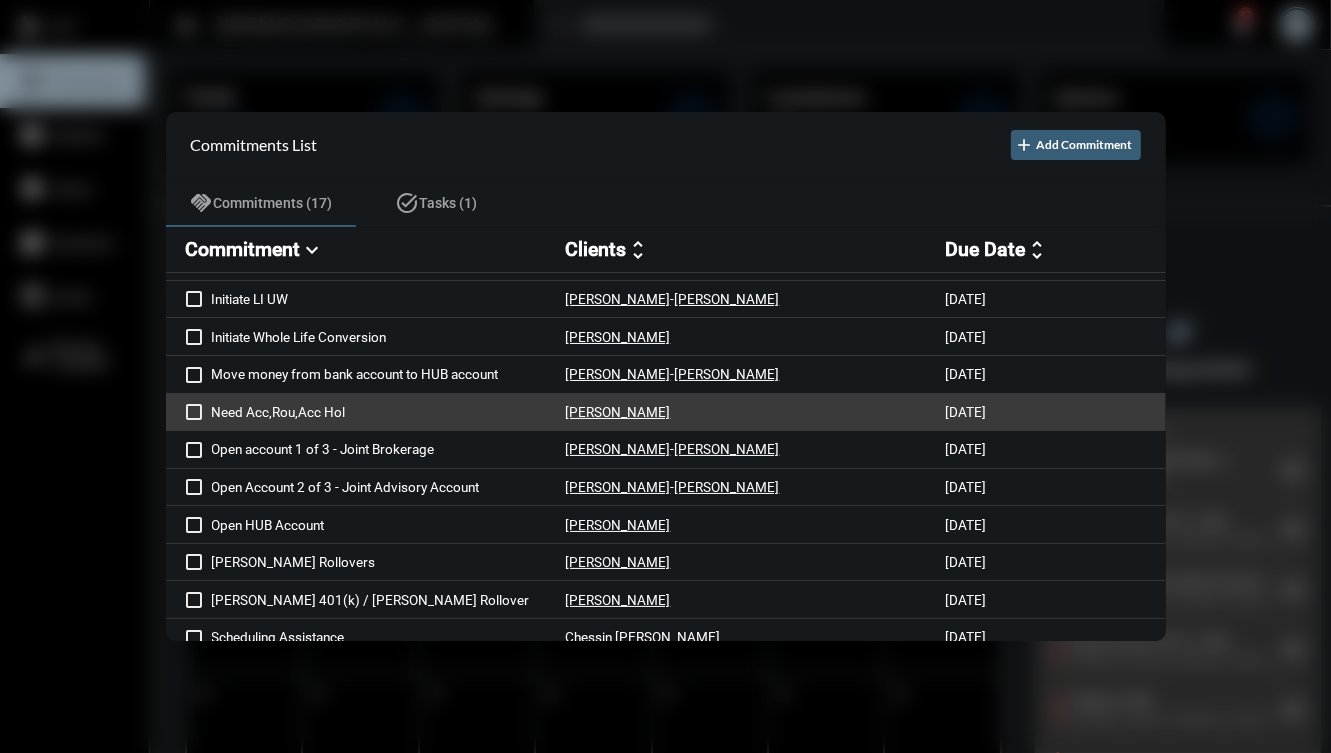 scroll, scrollTop: 267, scrollLeft: 0, axis: vertical 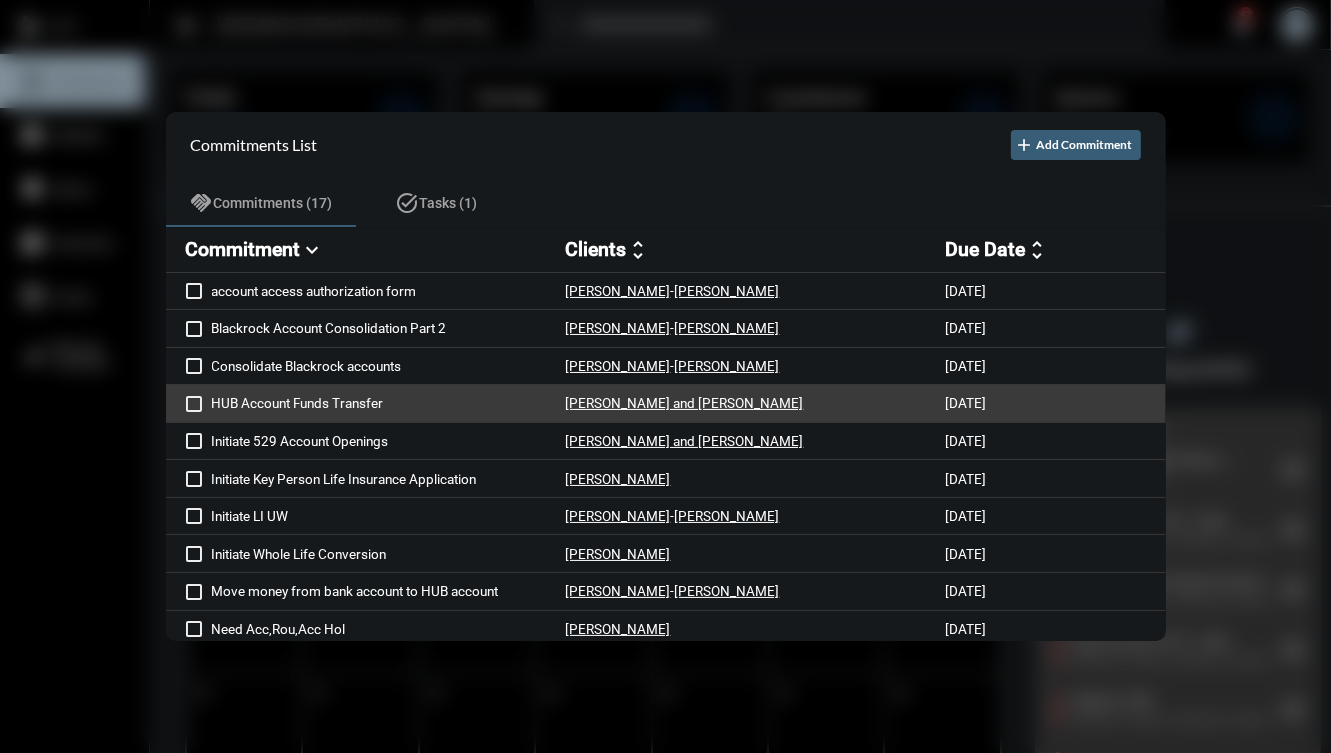 click on "[PERSON_NAME] and [PERSON_NAME]" at bounding box center [756, 403] 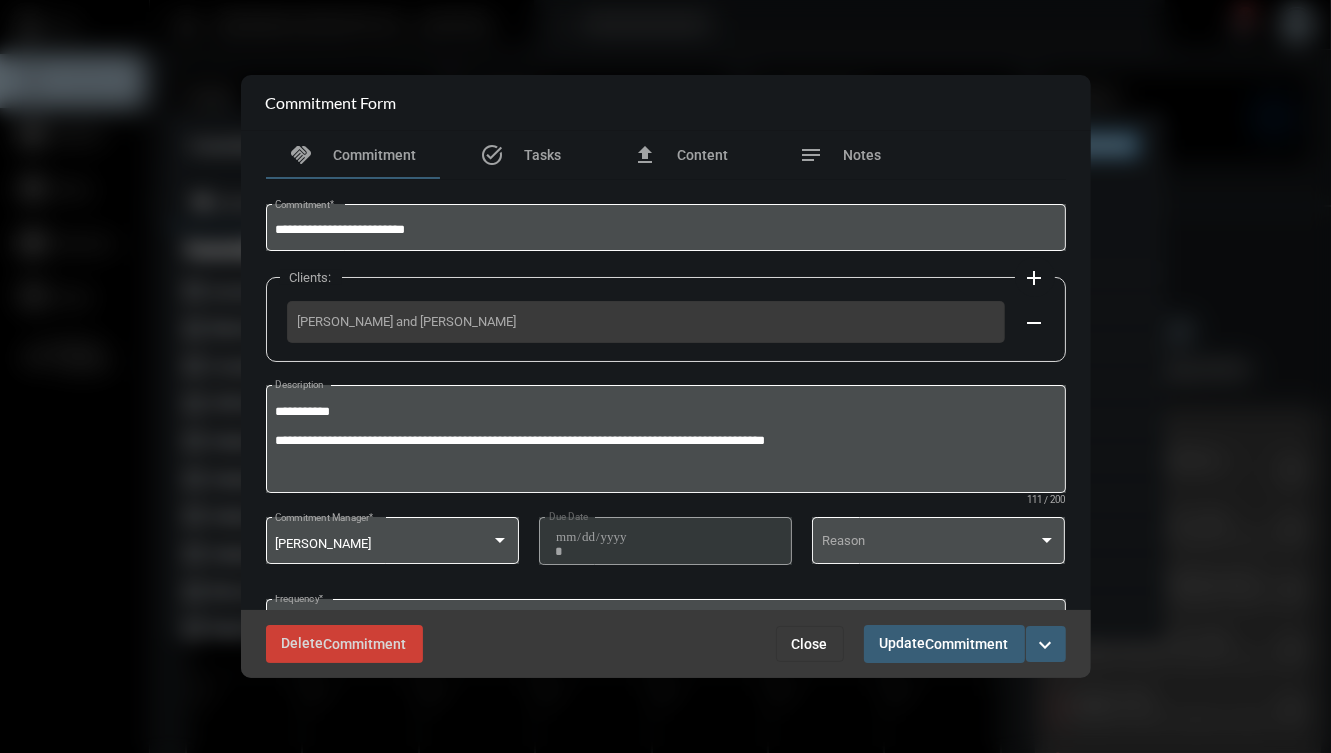 click on "Close" at bounding box center [810, 644] 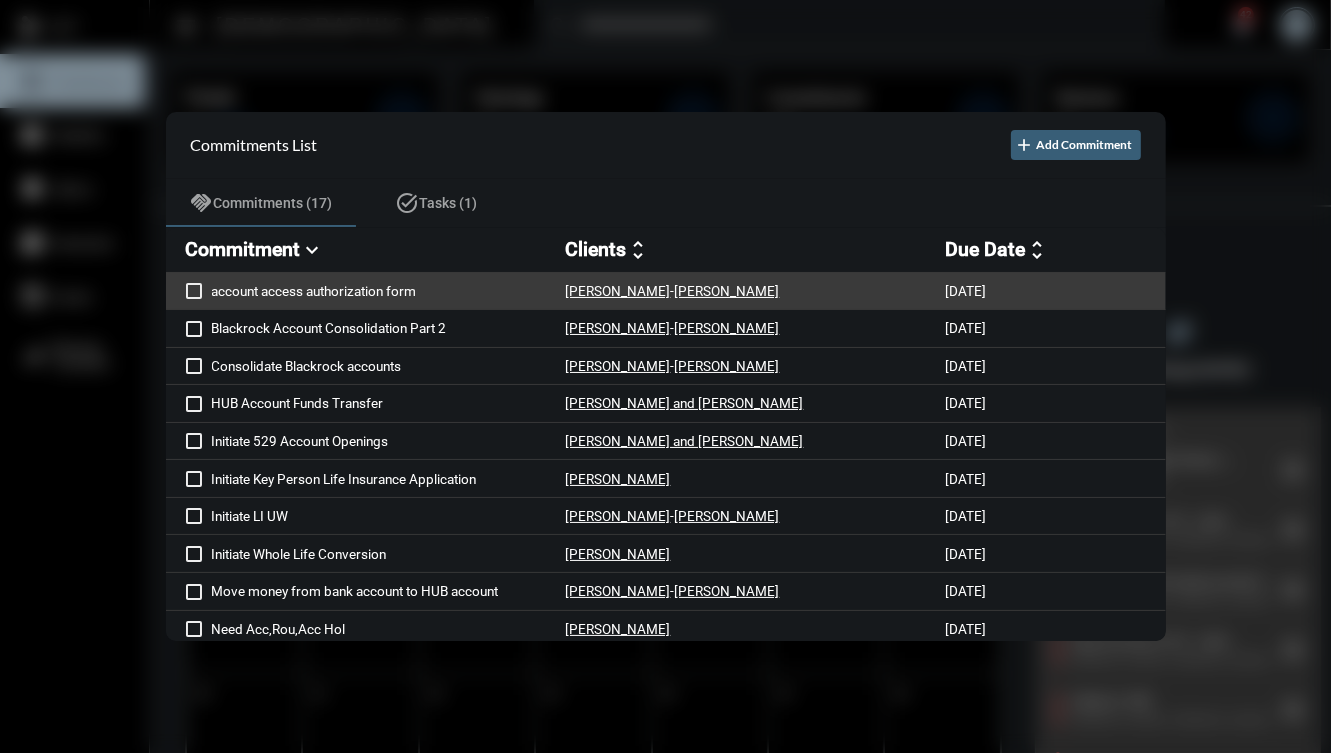 click on "[PERSON_NAME]    -   [PERSON_NAME]" at bounding box center [756, 291] 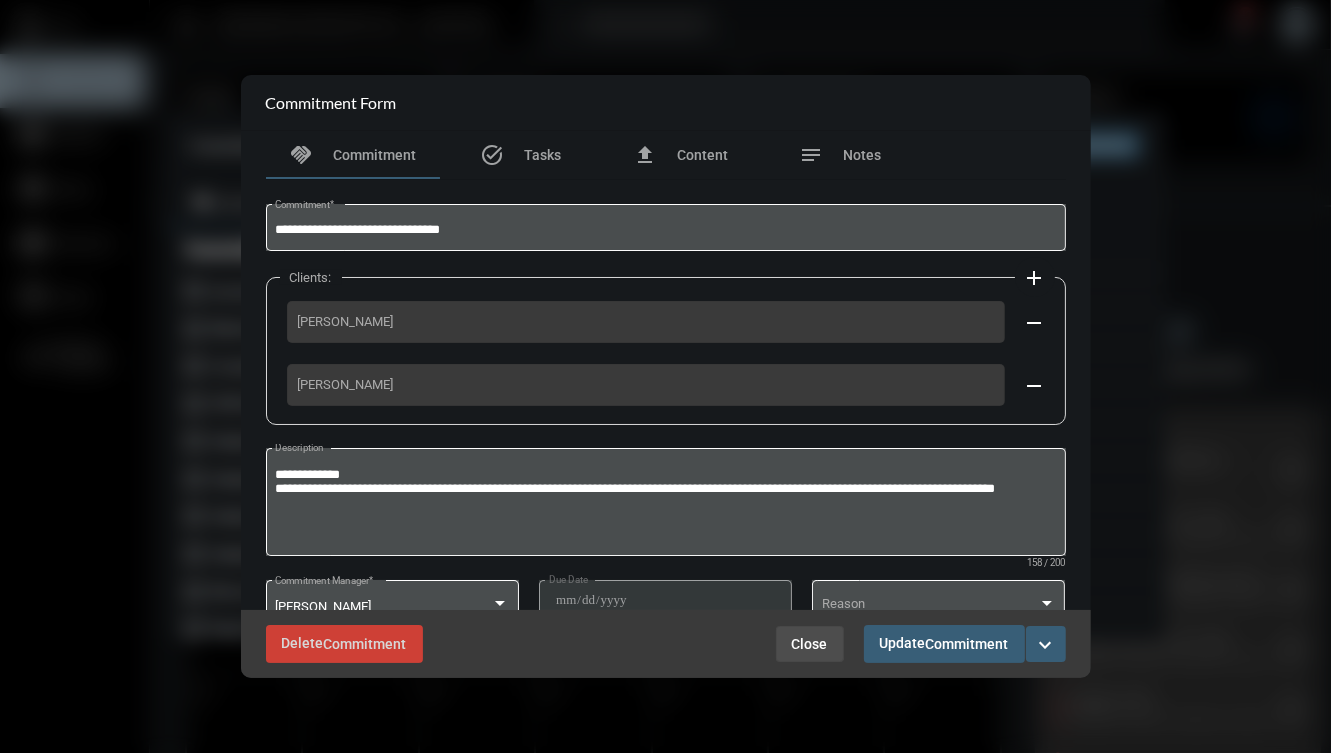 click on "Close" at bounding box center (810, 644) 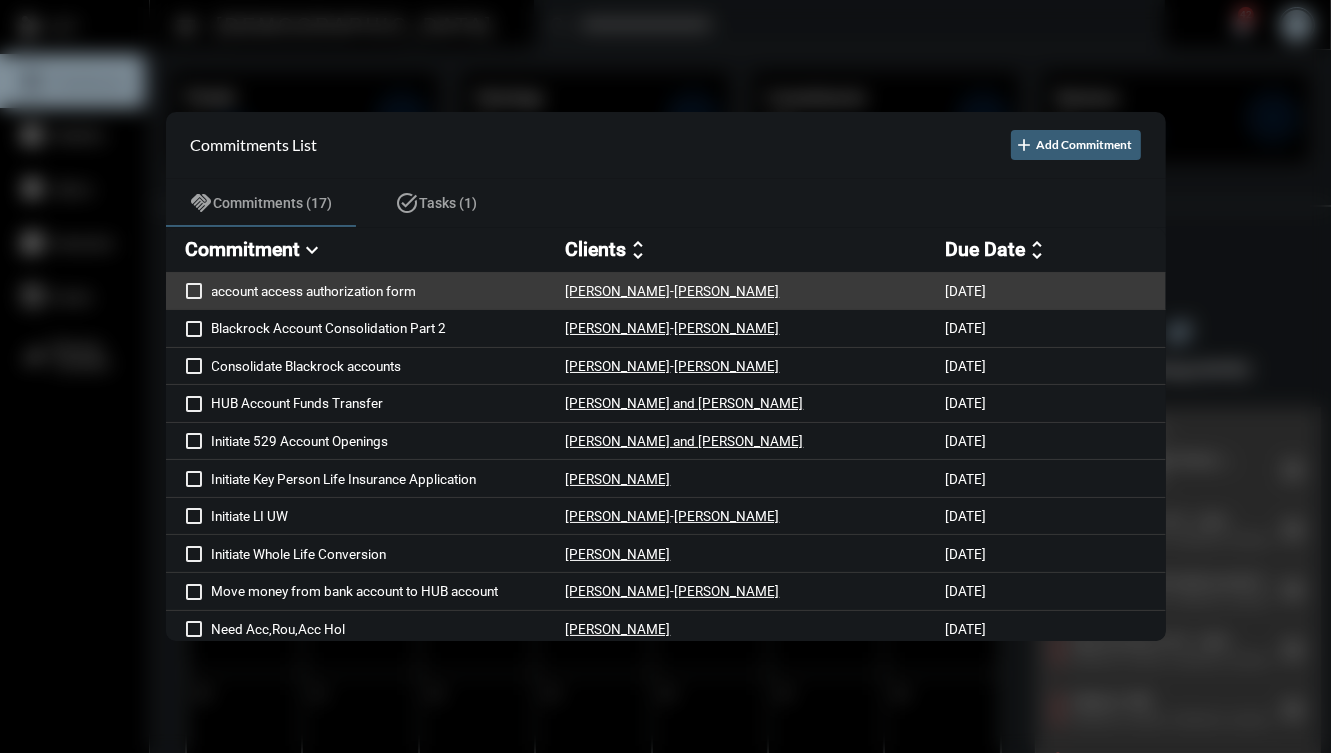 click on "[PERSON_NAME]    -   [PERSON_NAME]" at bounding box center (756, 291) 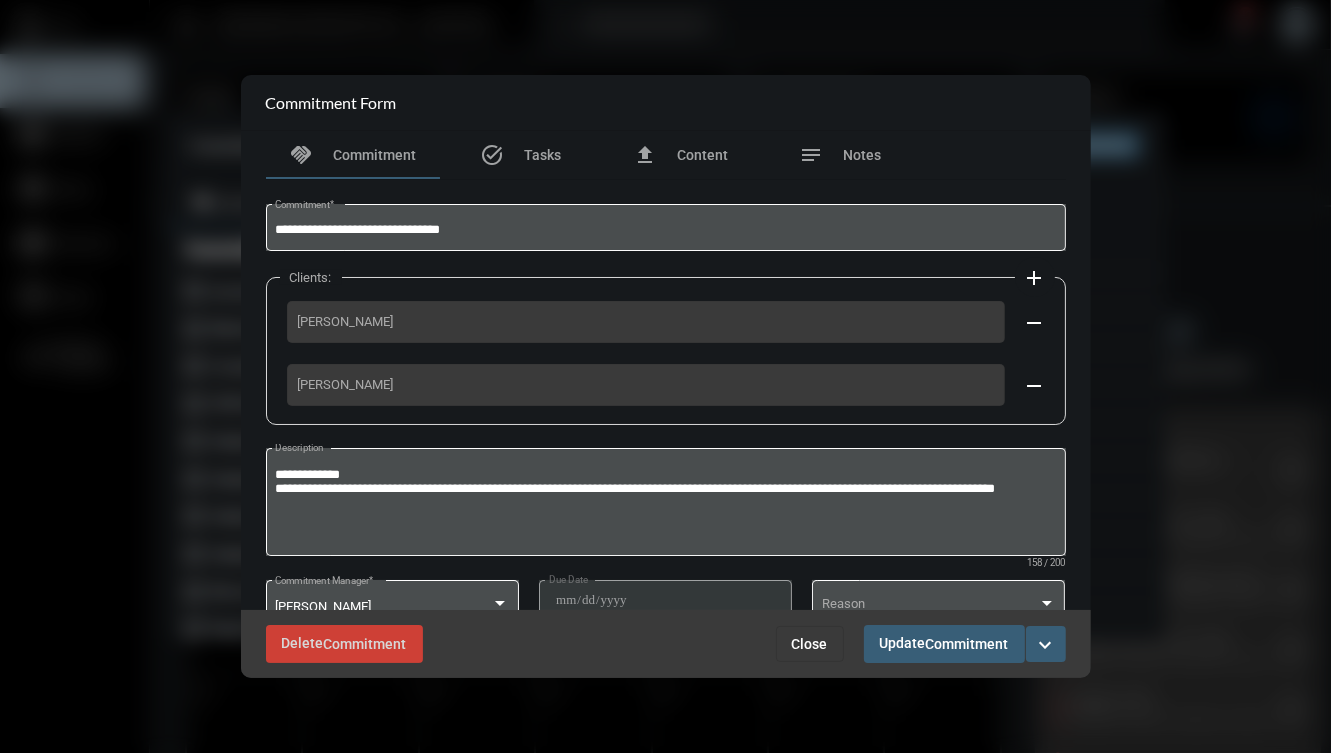 click on "expand_more" at bounding box center [1046, 645] 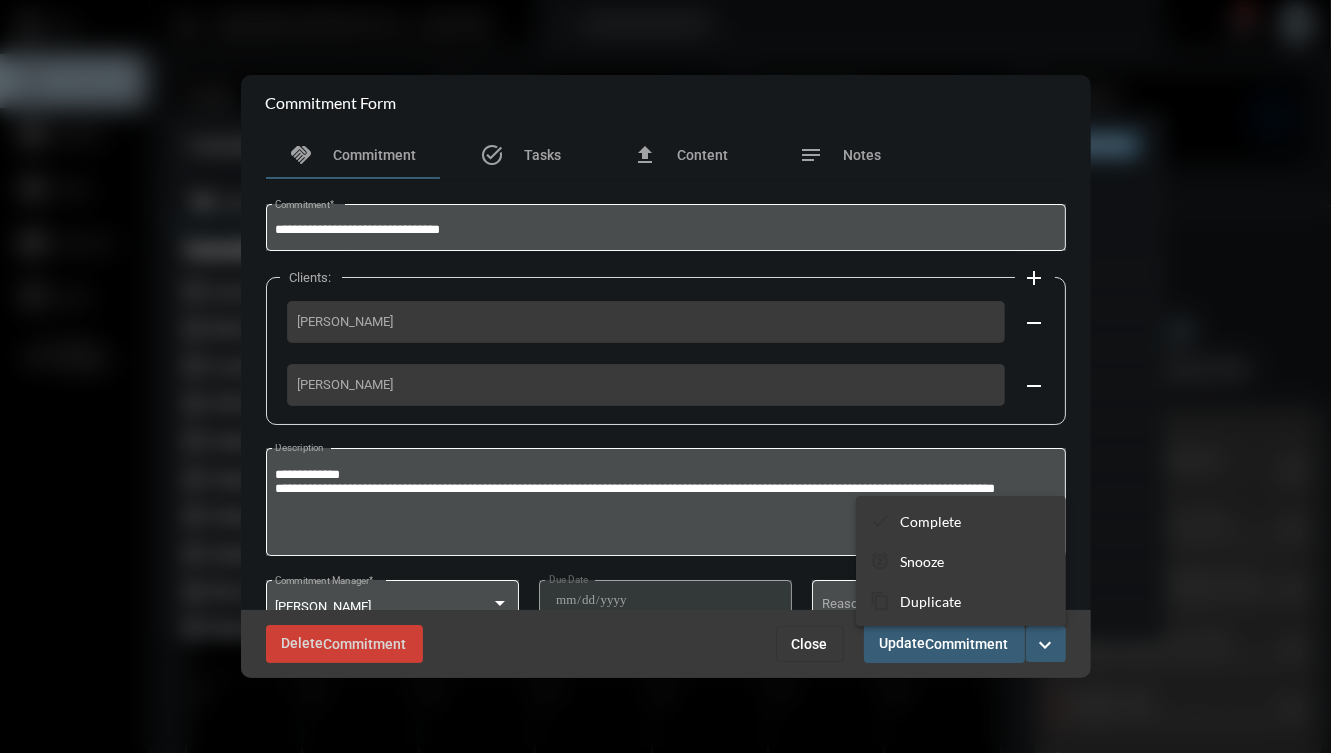 click at bounding box center (665, 376) 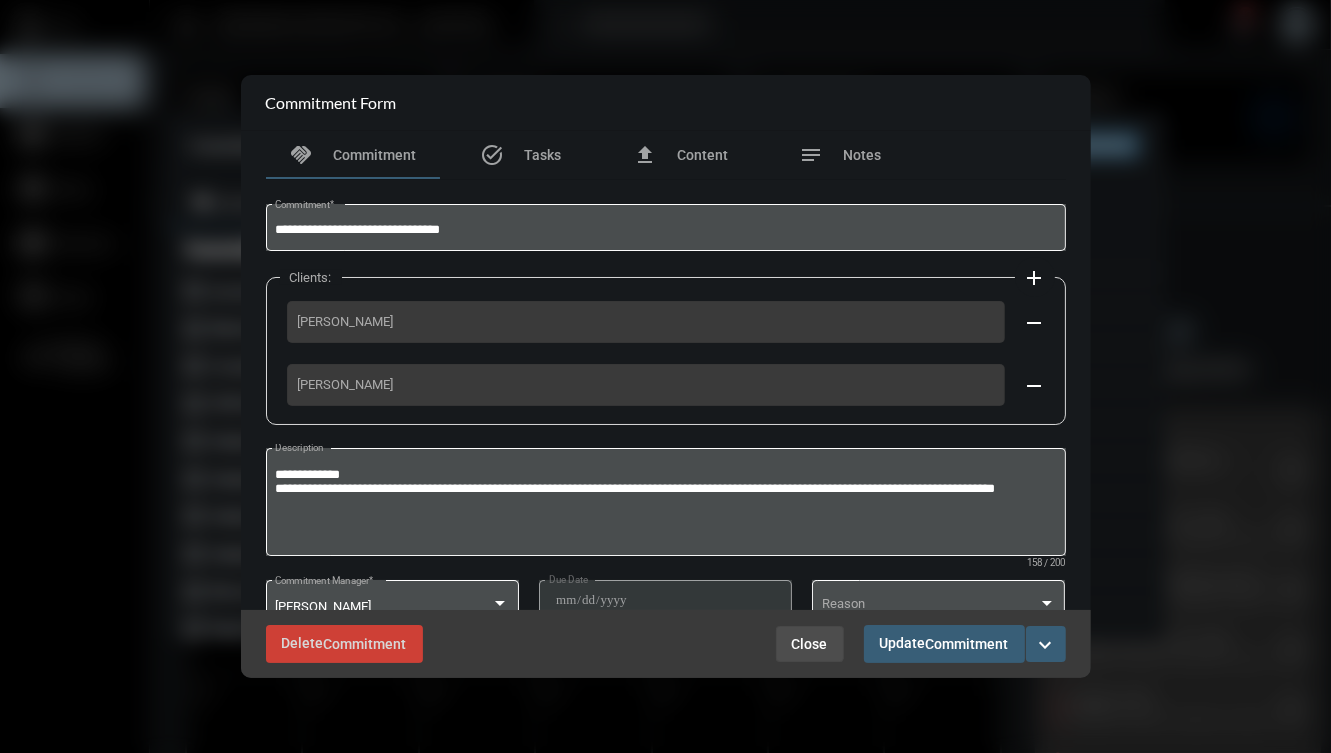 click on "Close" at bounding box center (810, 644) 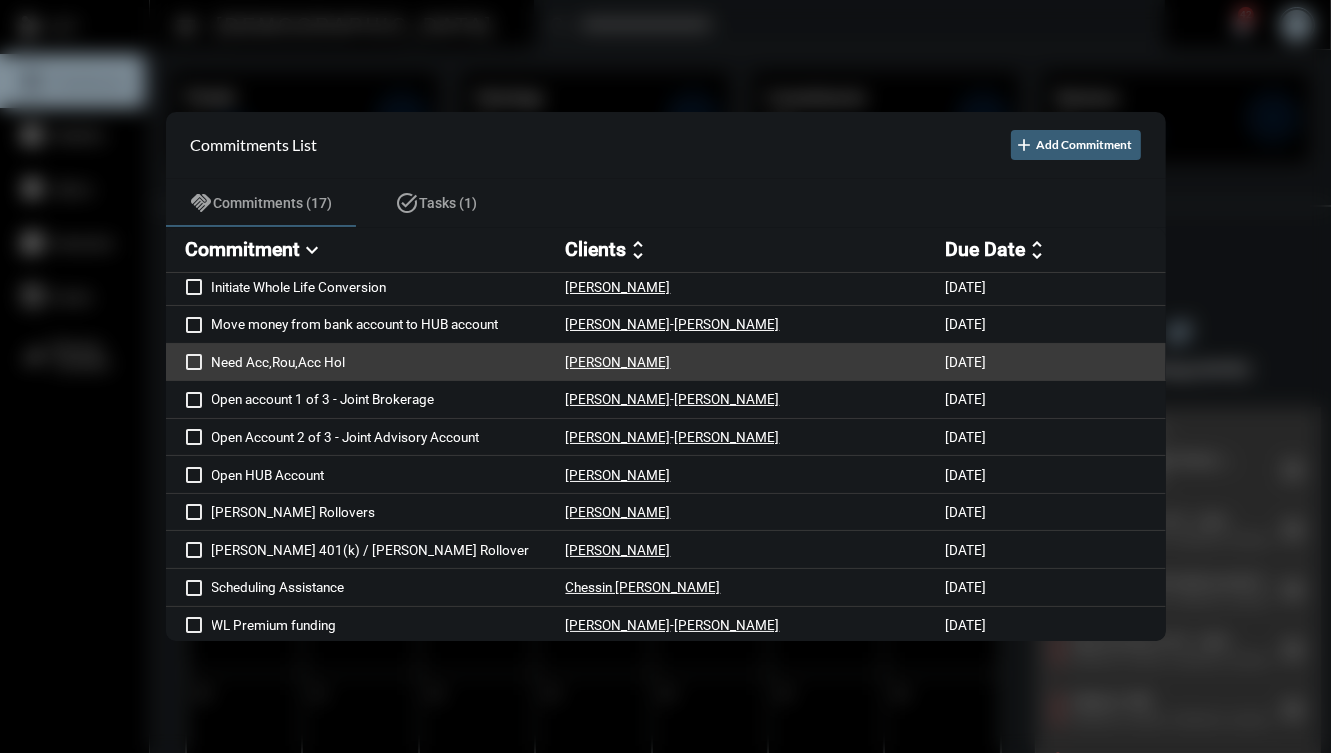 scroll, scrollTop: 0, scrollLeft: 0, axis: both 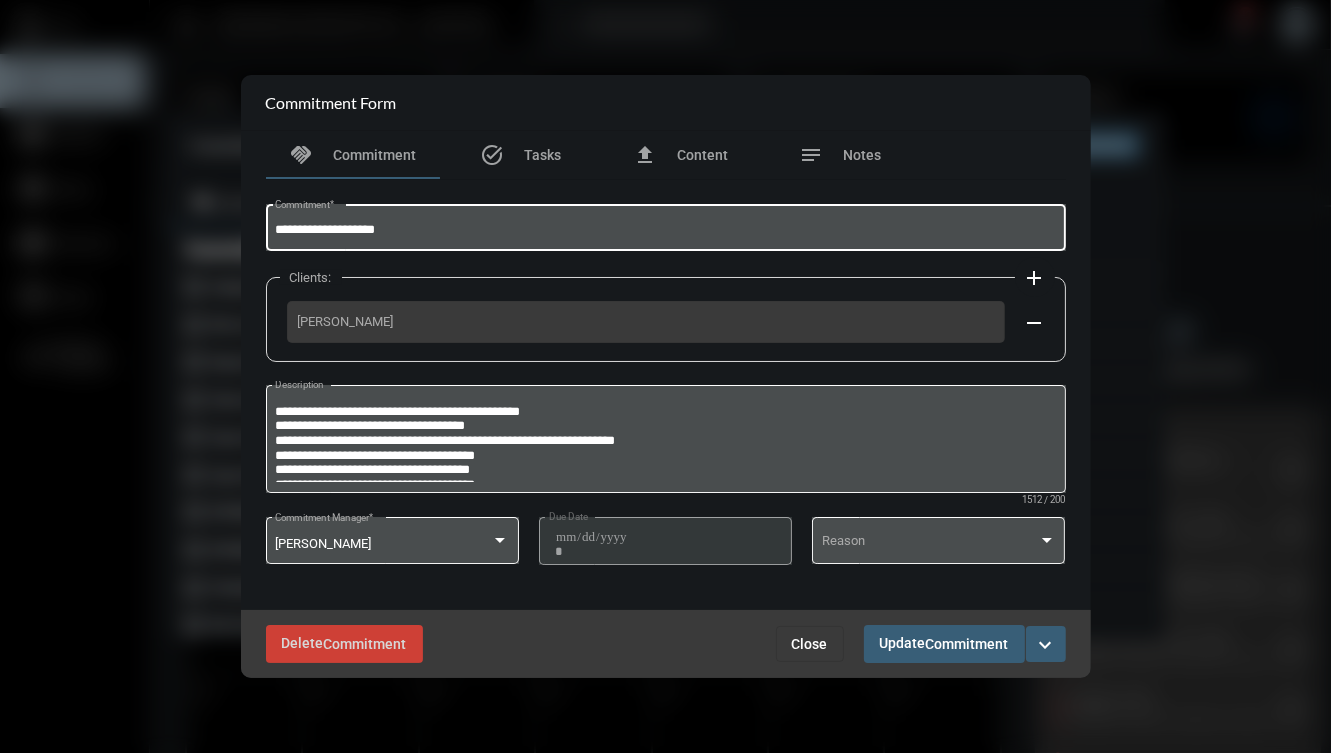 click on "**********" at bounding box center [665, 225] 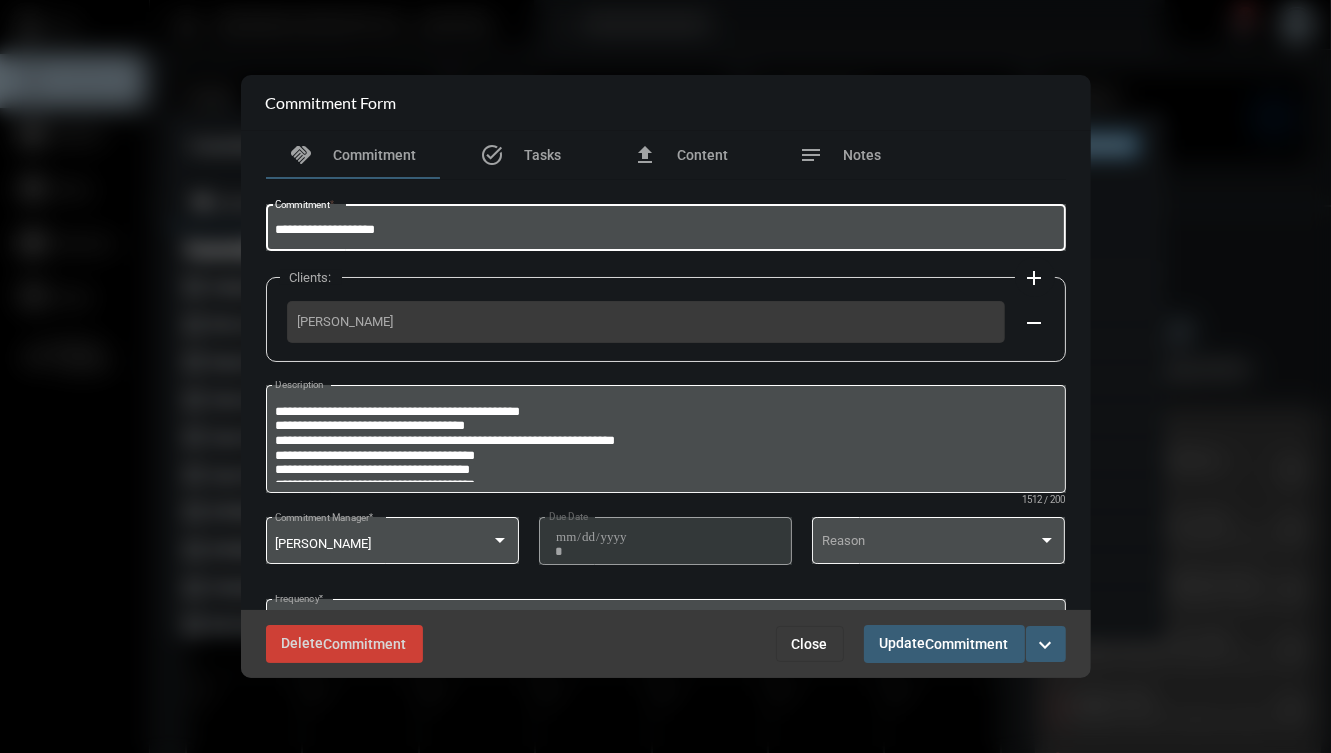 click on "**********" at bounding box center [665, 225] 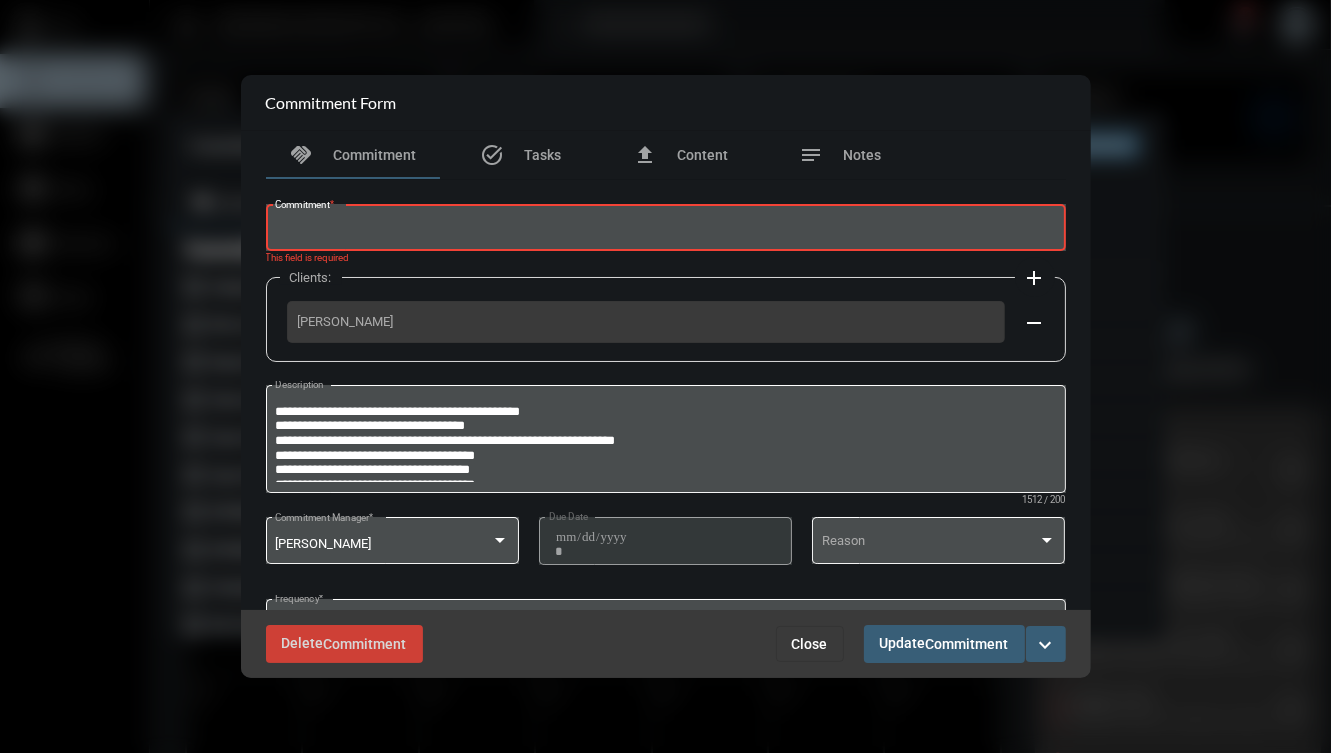 scroll, scrollTop: 0, scrollLeft: 0, axis: both 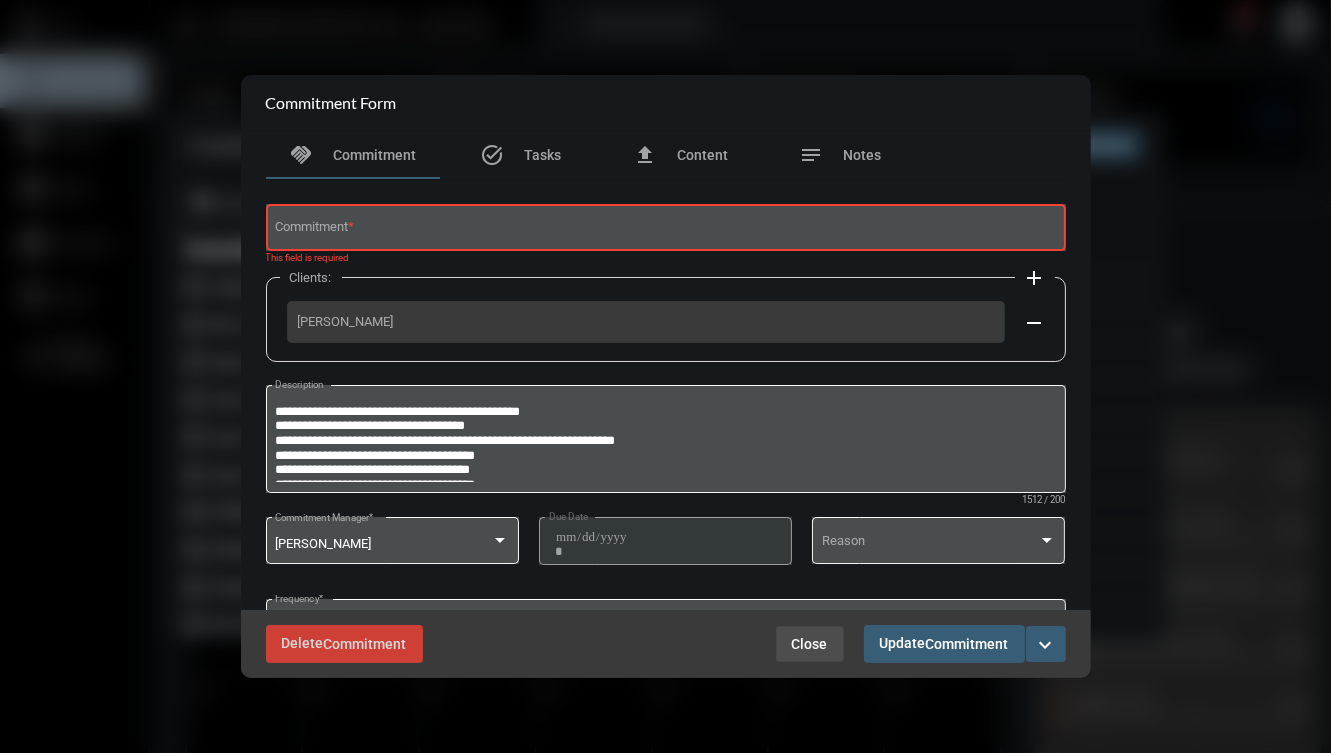 click on "Close" at bounding box center [810, 644] 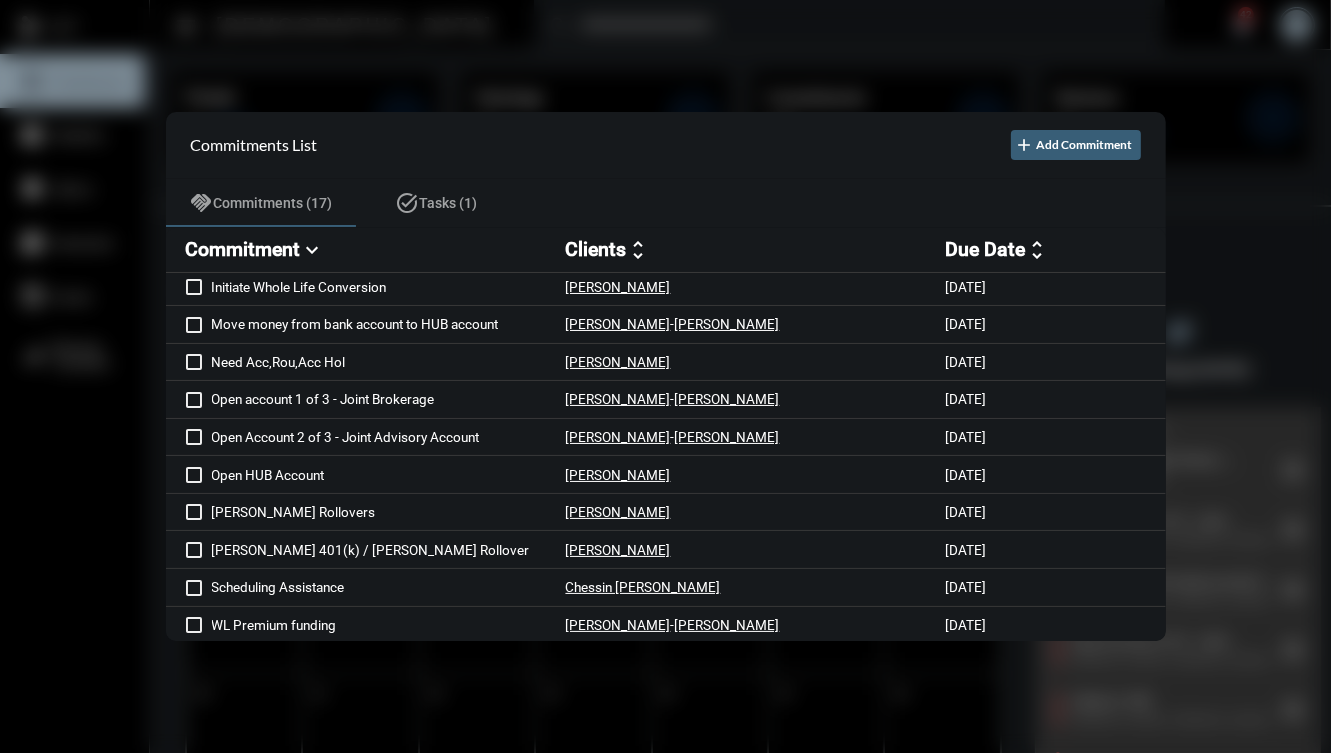 click on "Commitments List add  Add Commitment" at bounding box center (666, 145) 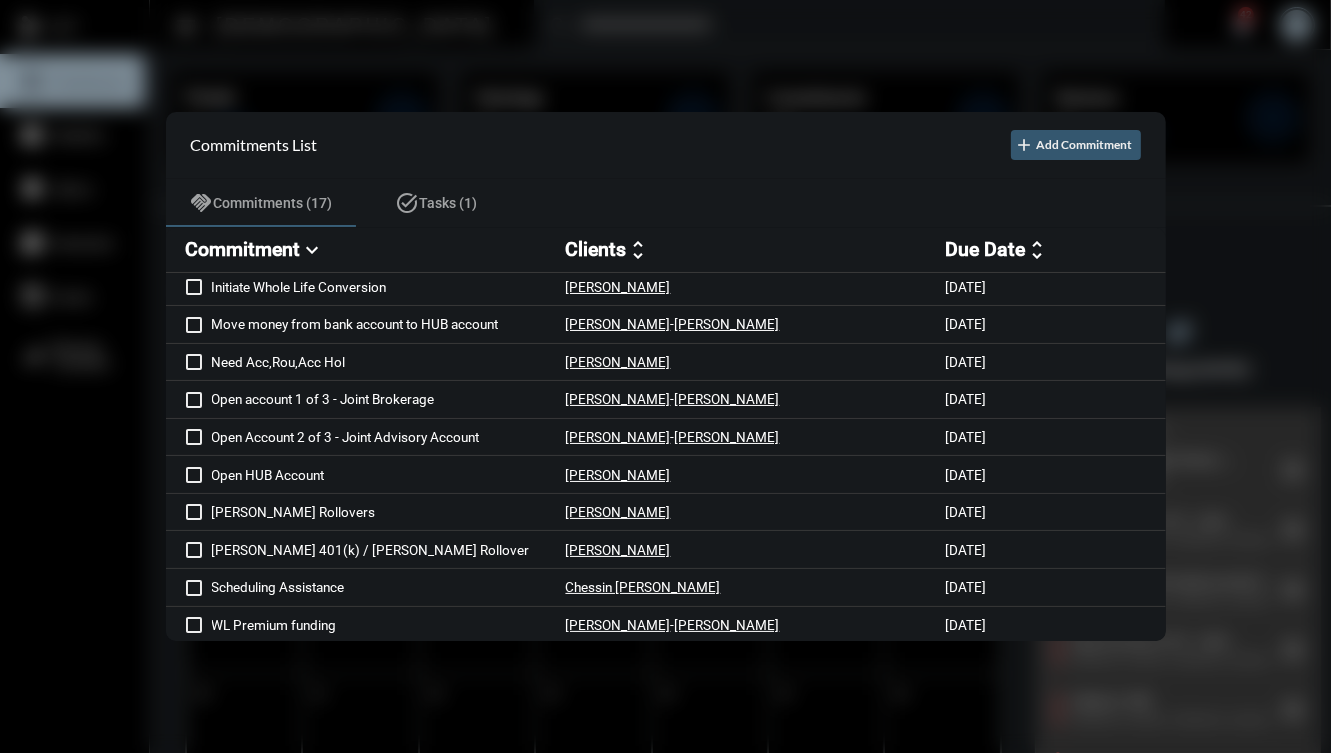 click on "add" at bounding box center (1025, 145) 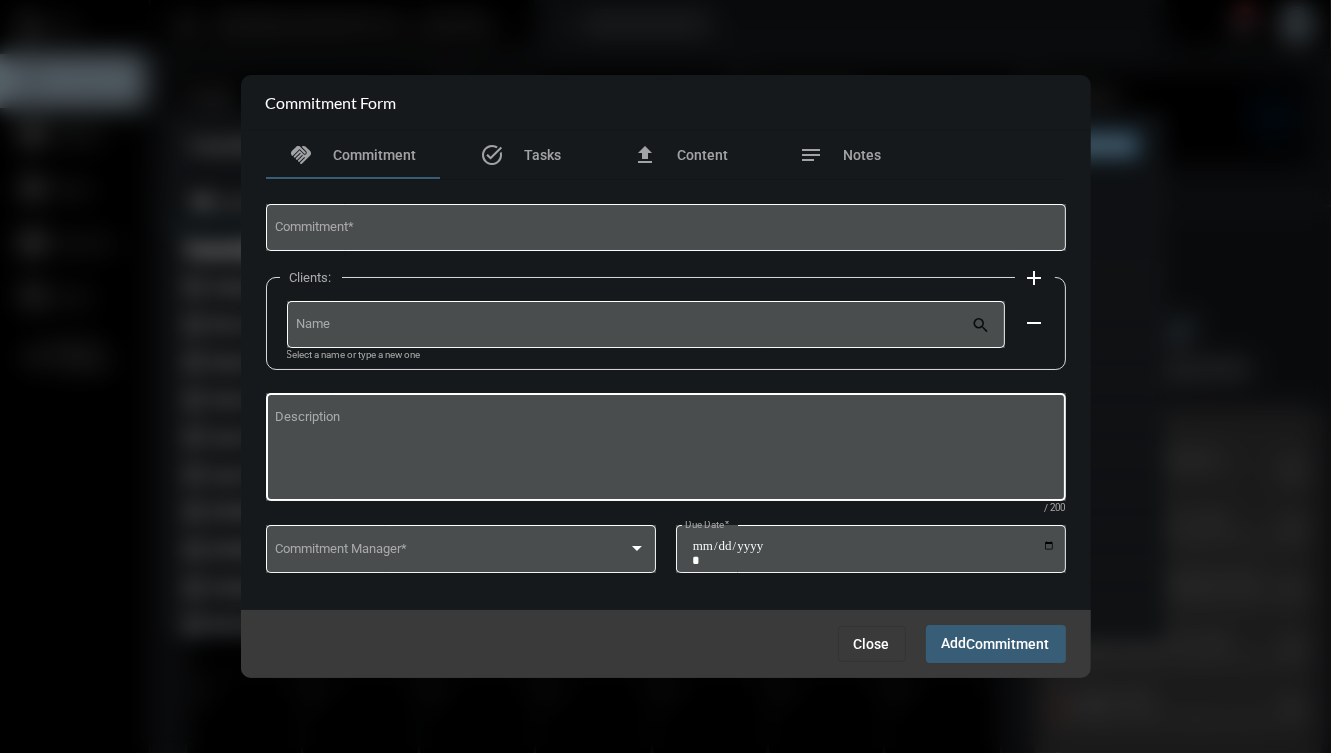 click on "Description" at bounding box center (665, 450) 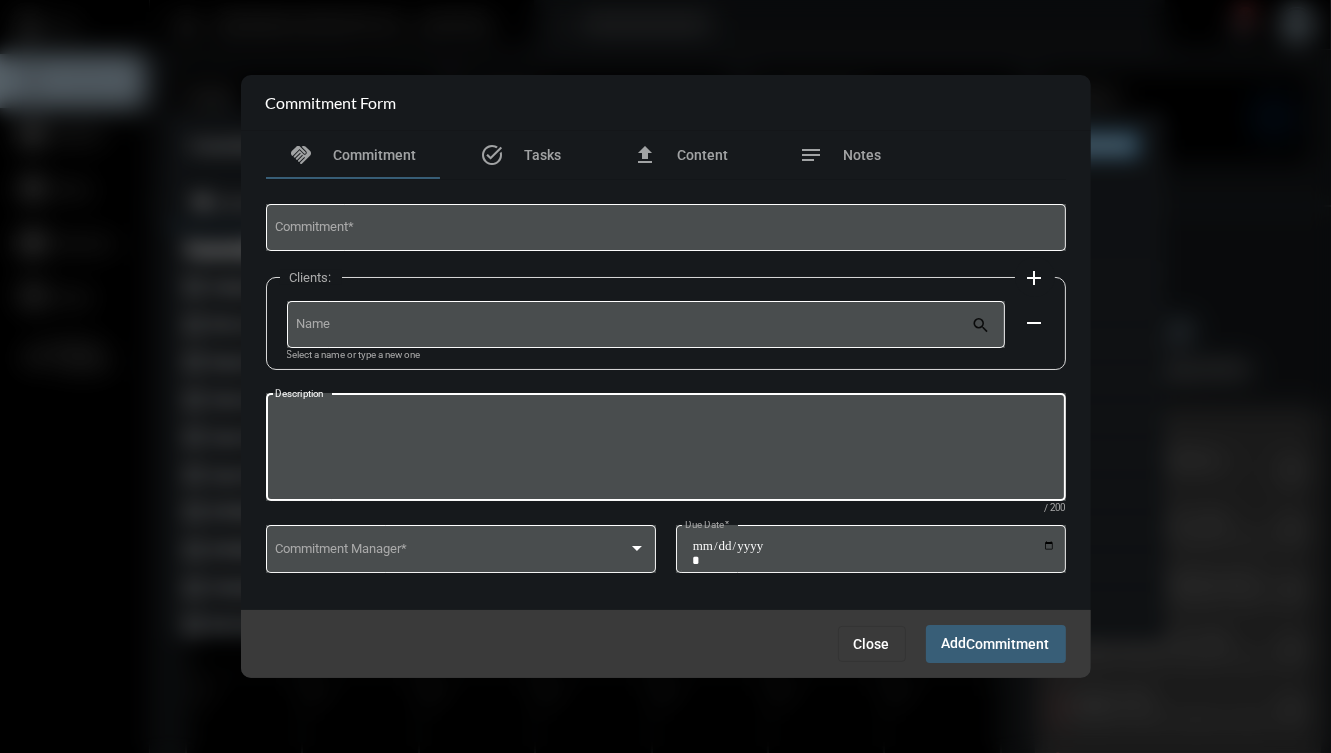 paste on "**********" 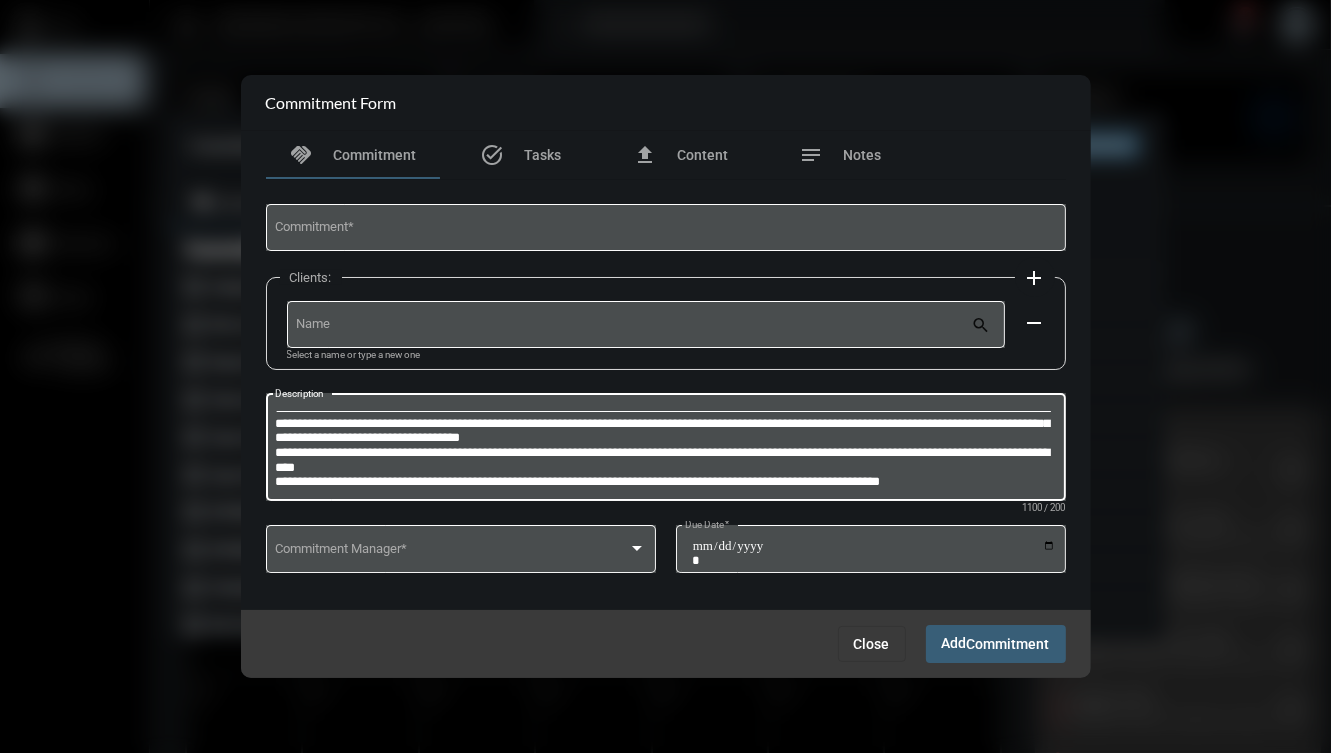 scroll, scrollTop: 0, scrollLeft: 0, axis: both 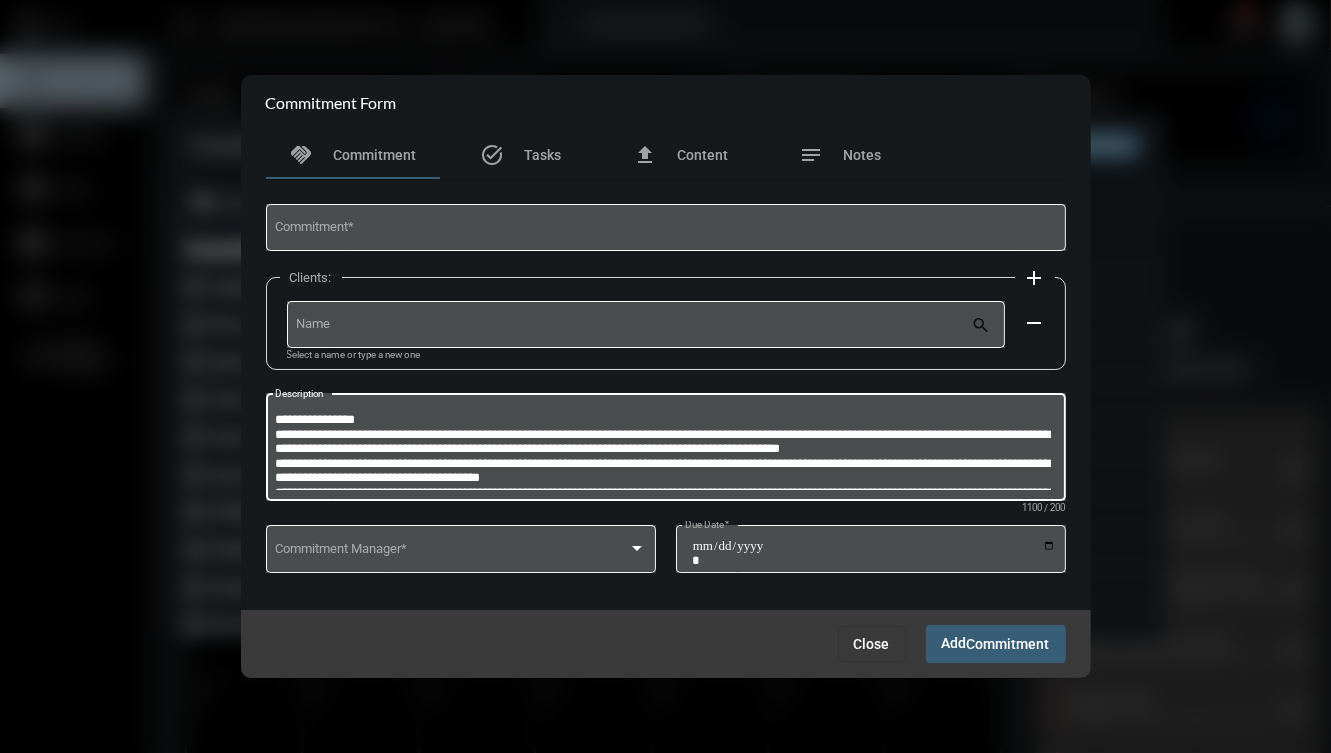 type 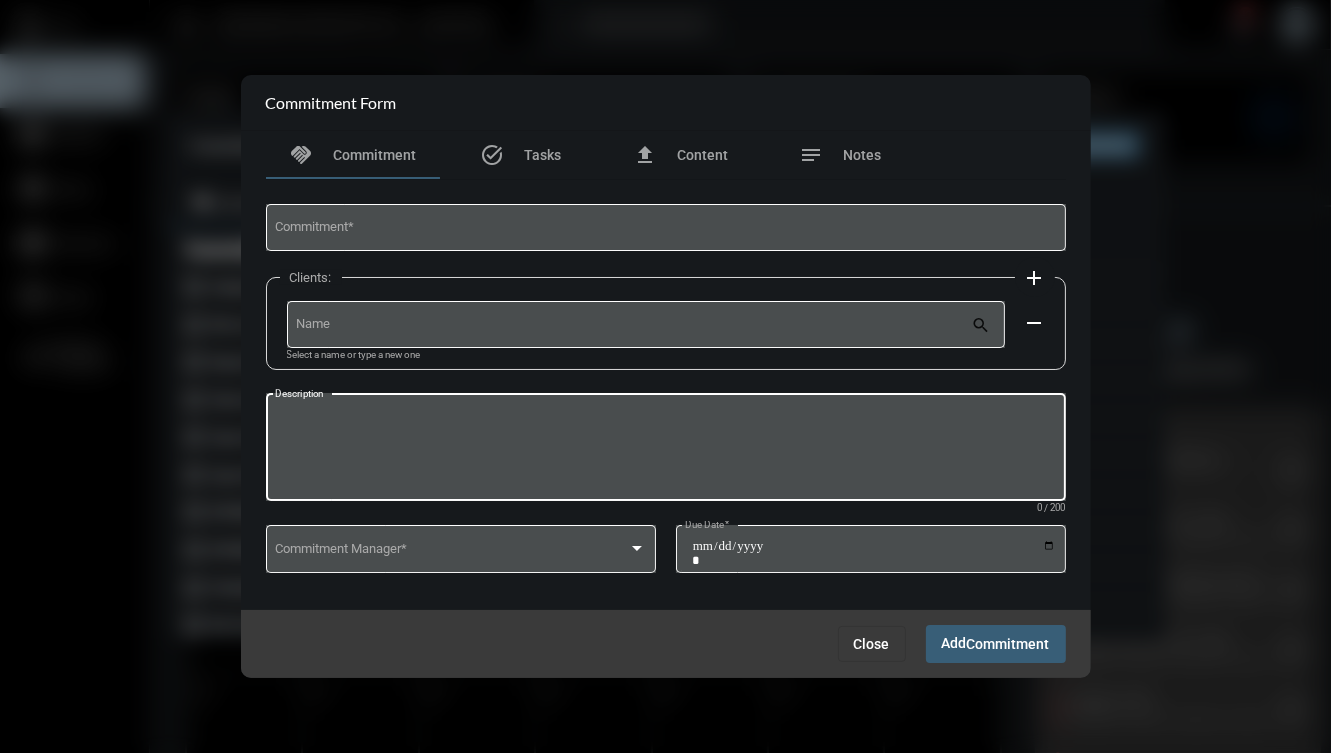 click on "Close" at bounding box center (872, 644) 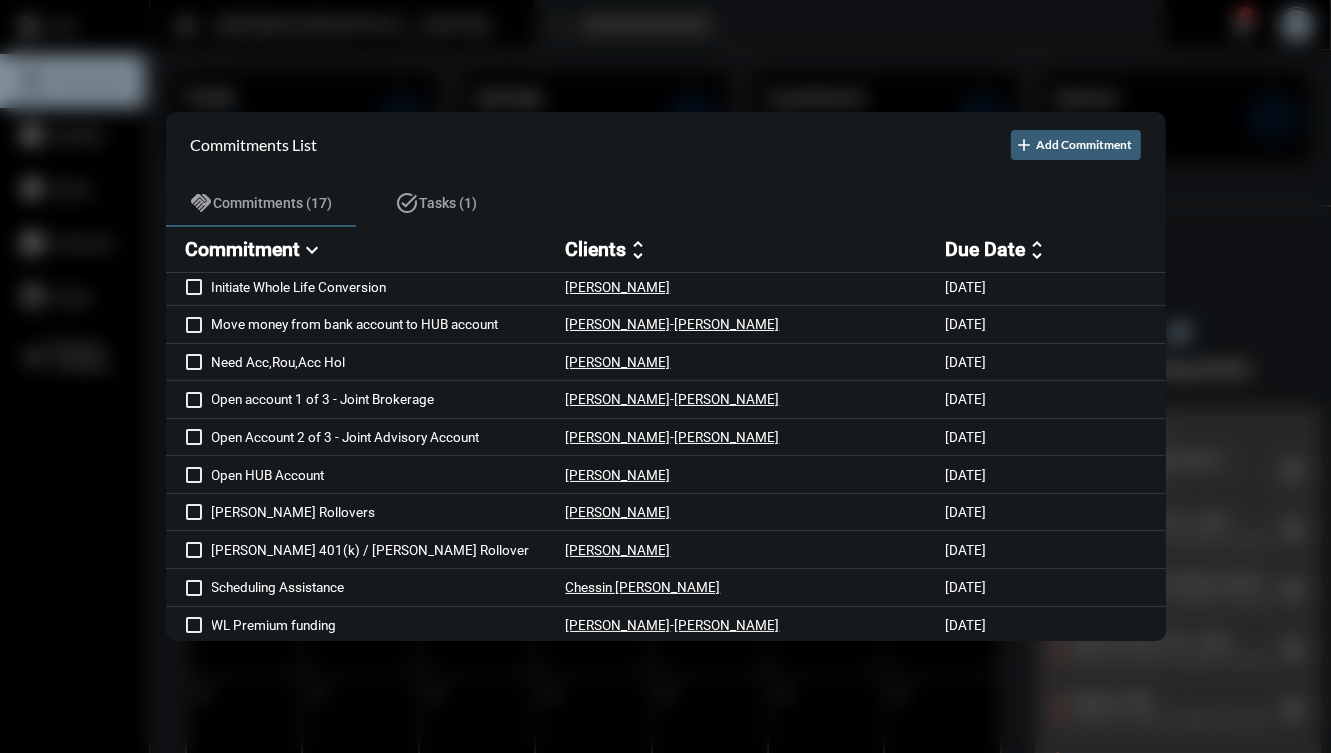 scroll, scrollTop: 0, scrollLeft: 0, axis: both 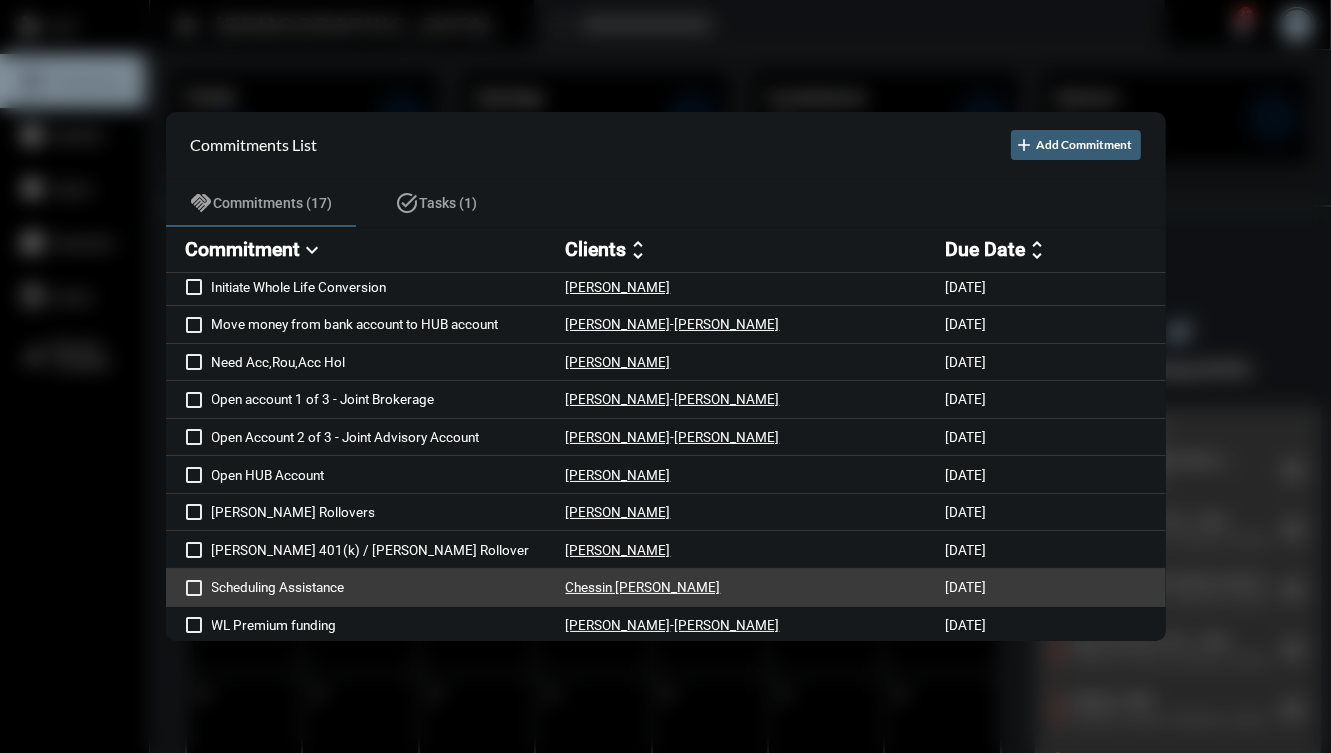 click on "Scheduling Assistance" at bounding box center [389, 587] 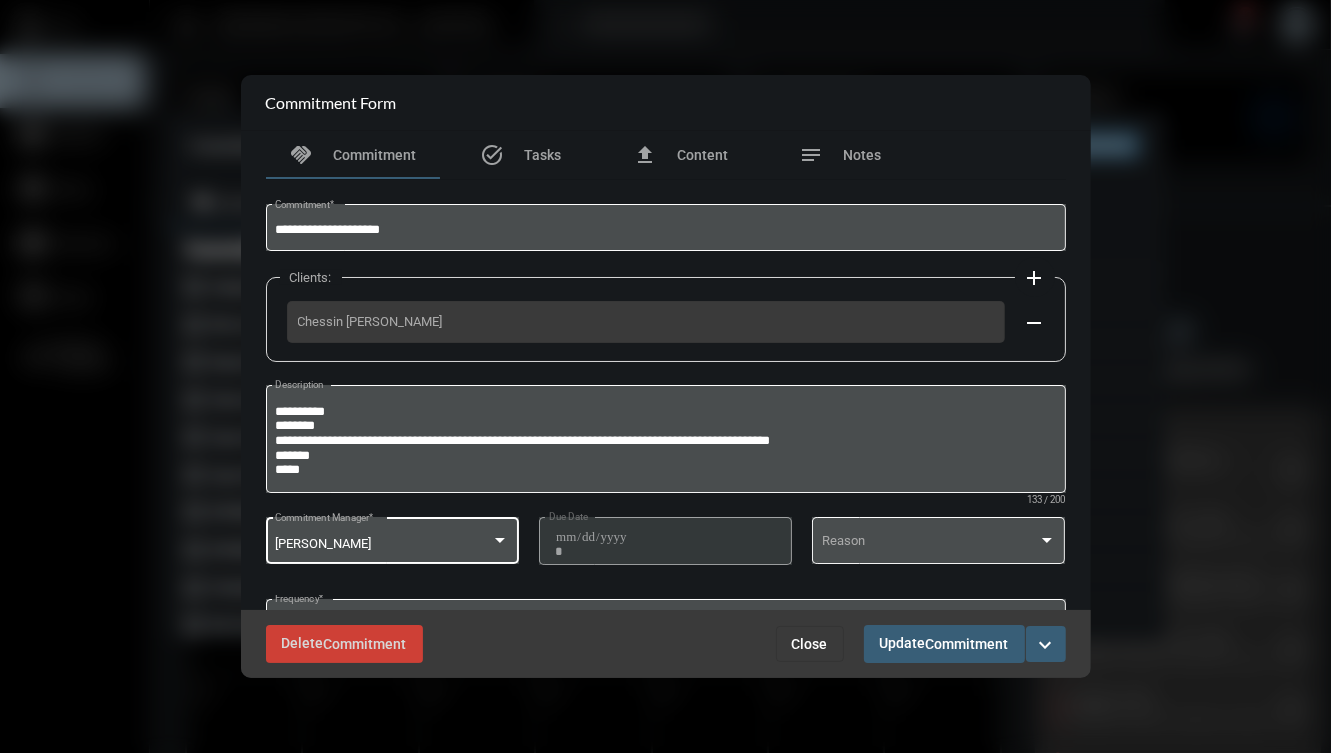 click on "[PERSON_NAME] Commitment Manager  *" at bounding box center (392, 539) 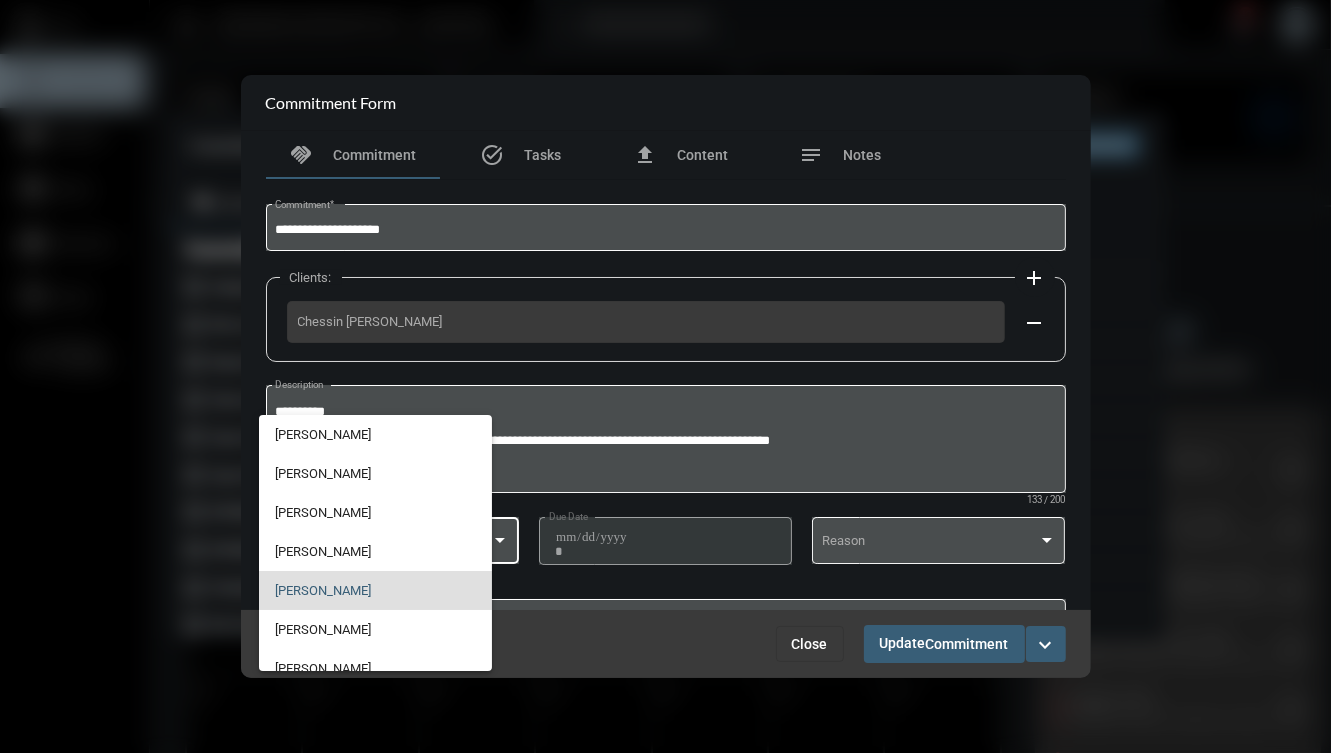 scroll, scrollTop: 47, scrollLeft: 0, axis: vertical 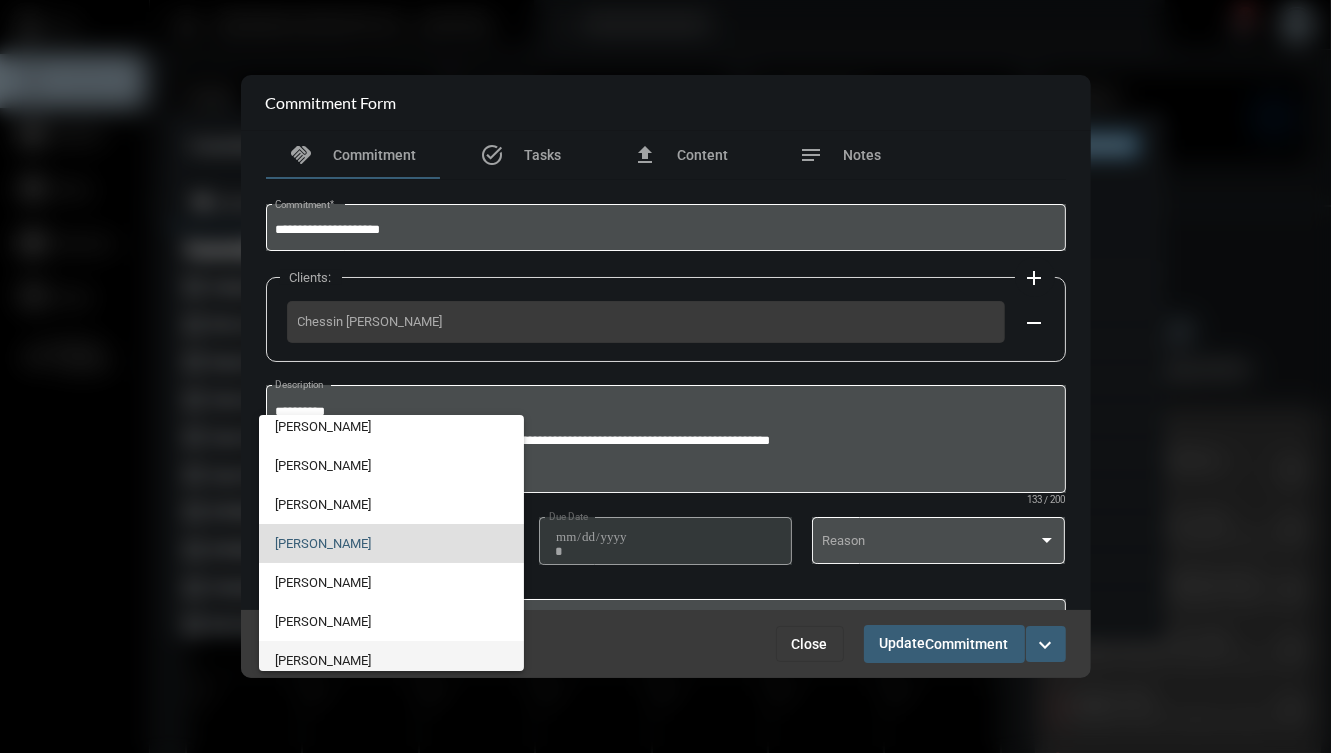 click on "[PERSON_NAME]" at bounding box center [391, 660] 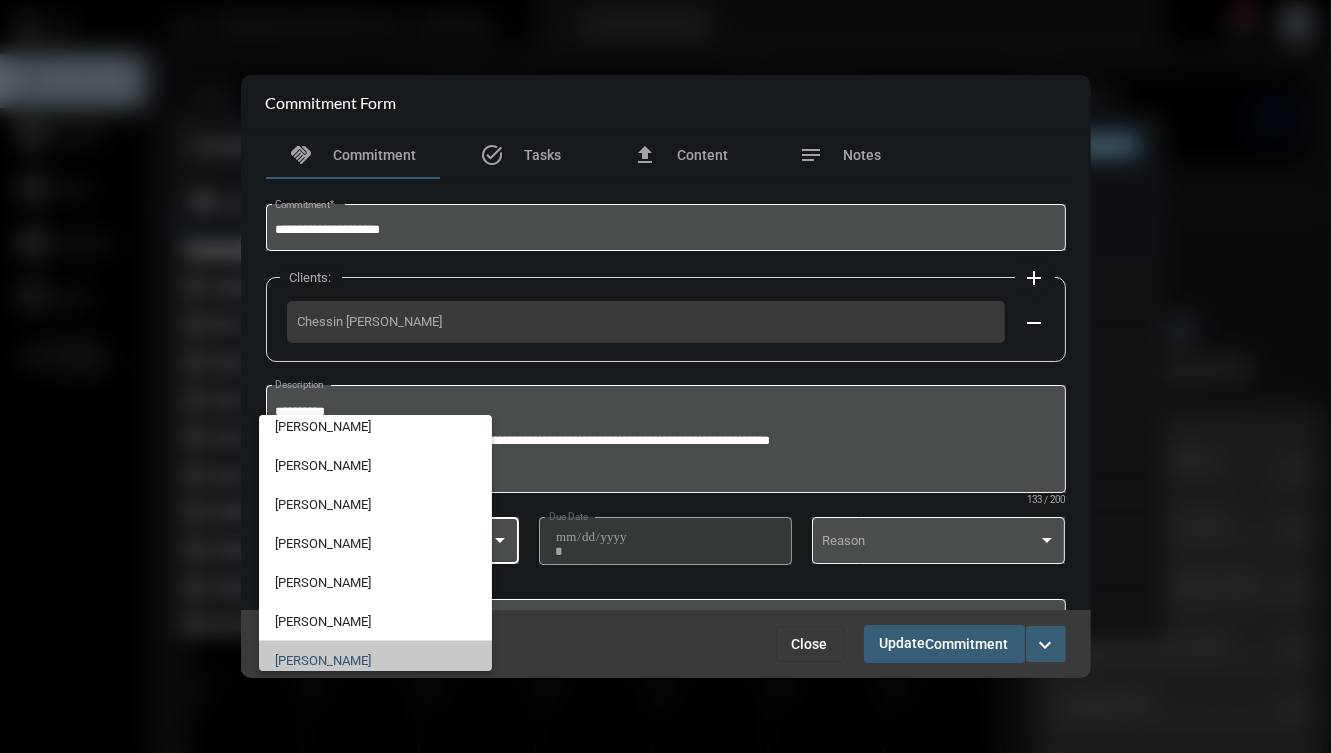 scroll, scrollTop: 56, scrollLeft: 0, axis: vertical 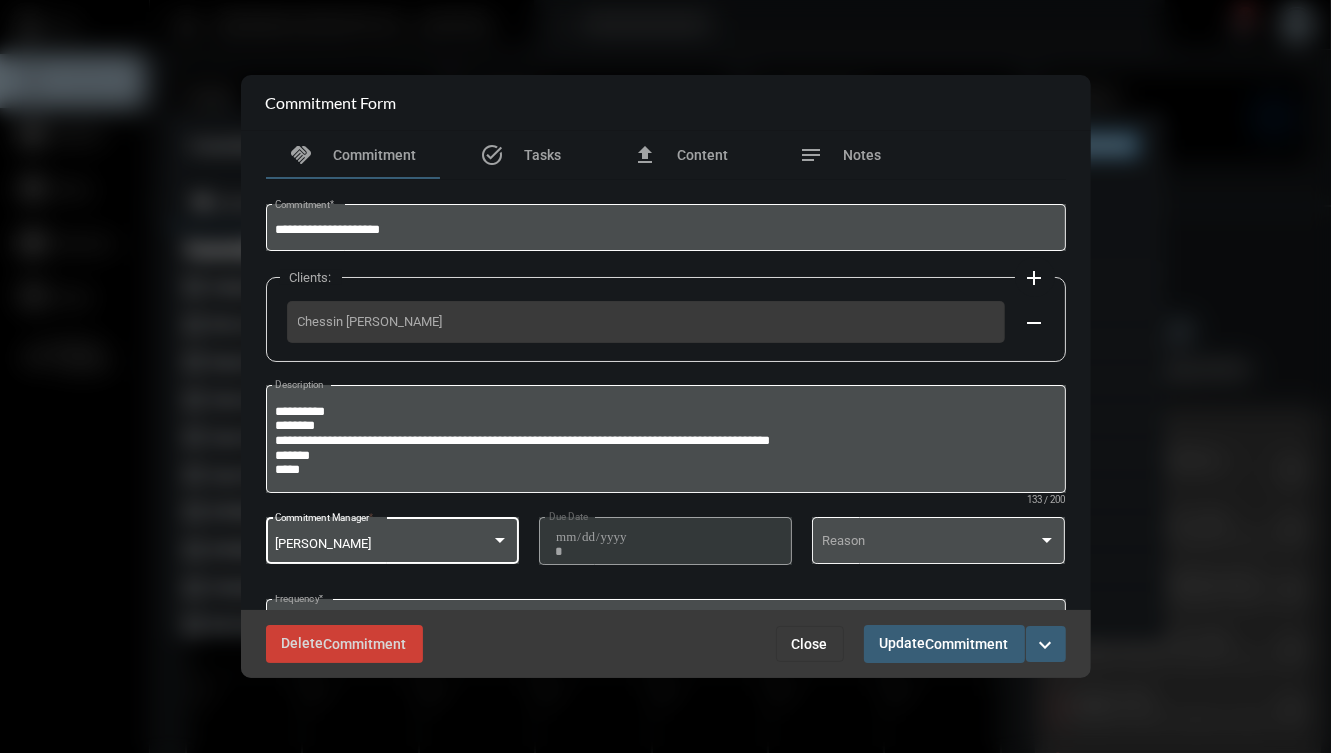 click on "[PERSON_NAME]" at bounding box center [383, 544] 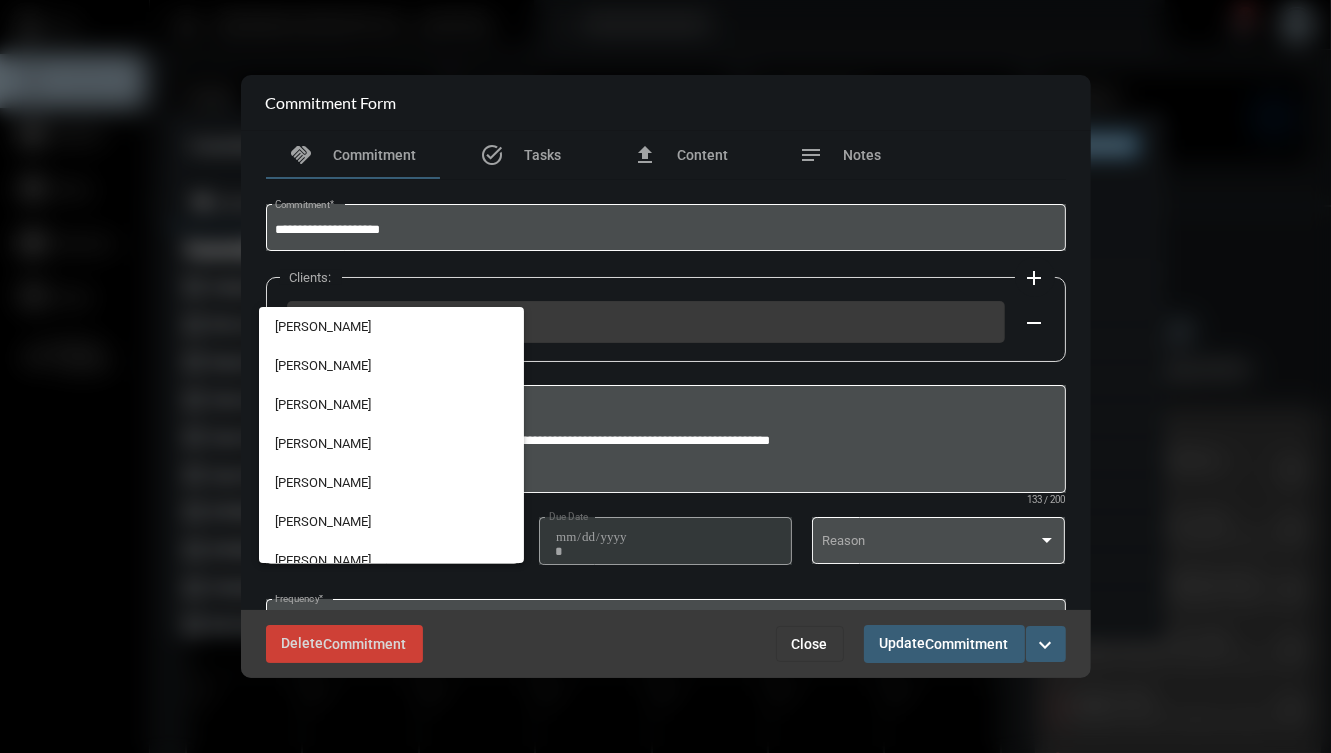 scroll, scrollTop: 56, scrollLeft: 0, axis: vertical 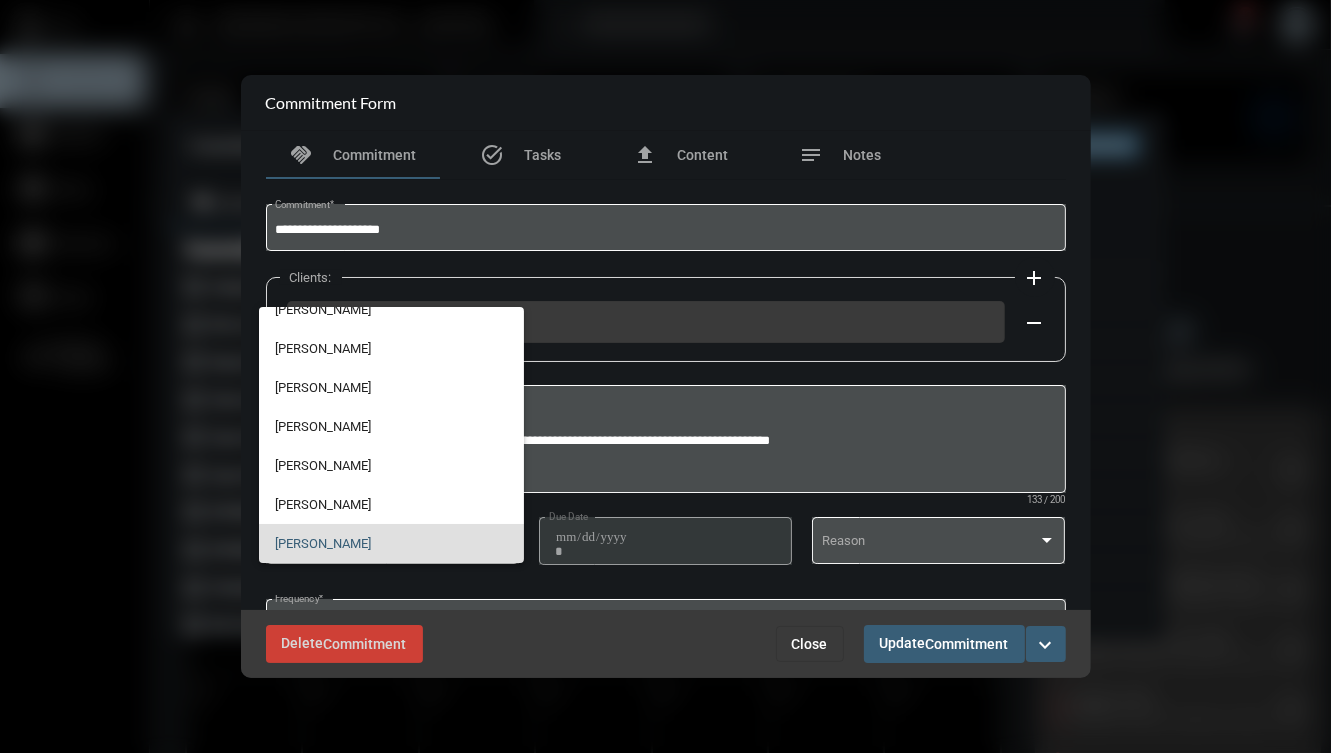 click at bounding box center (665, 376) 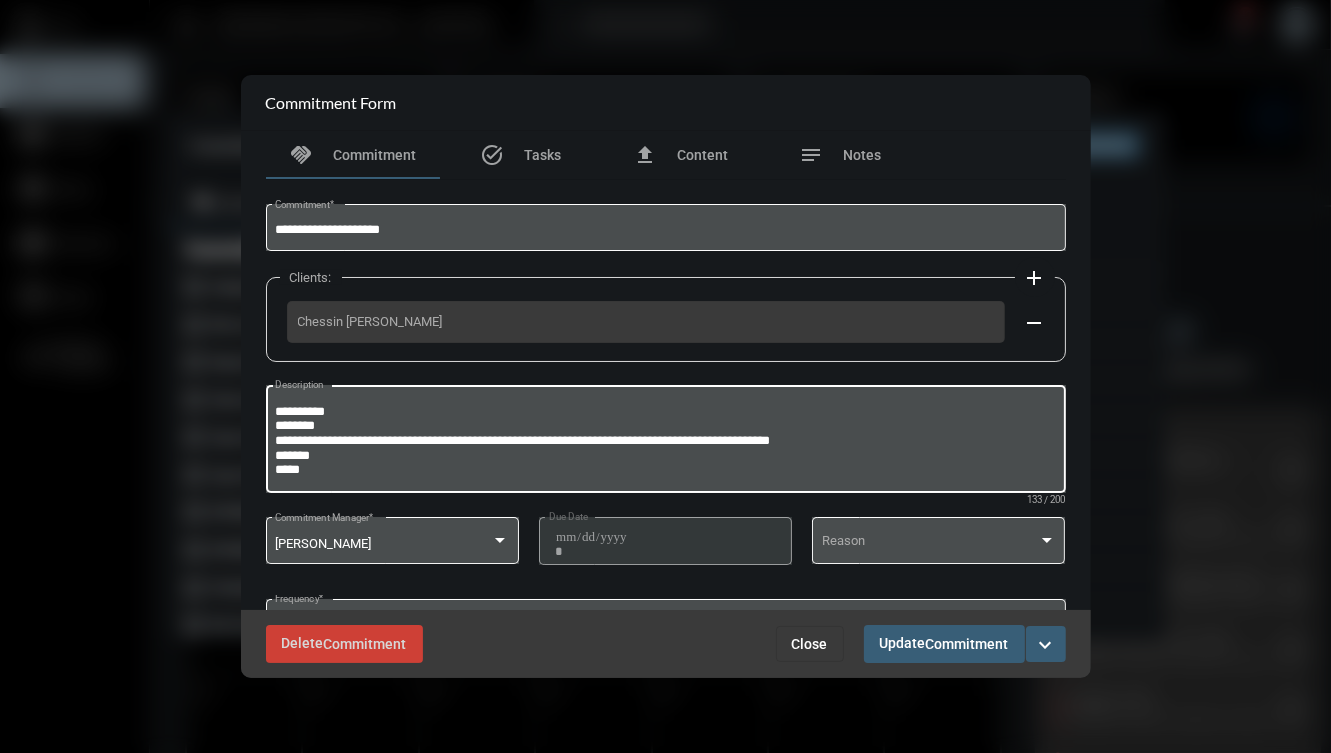 click on "**********" at bounding box center (665, 442) 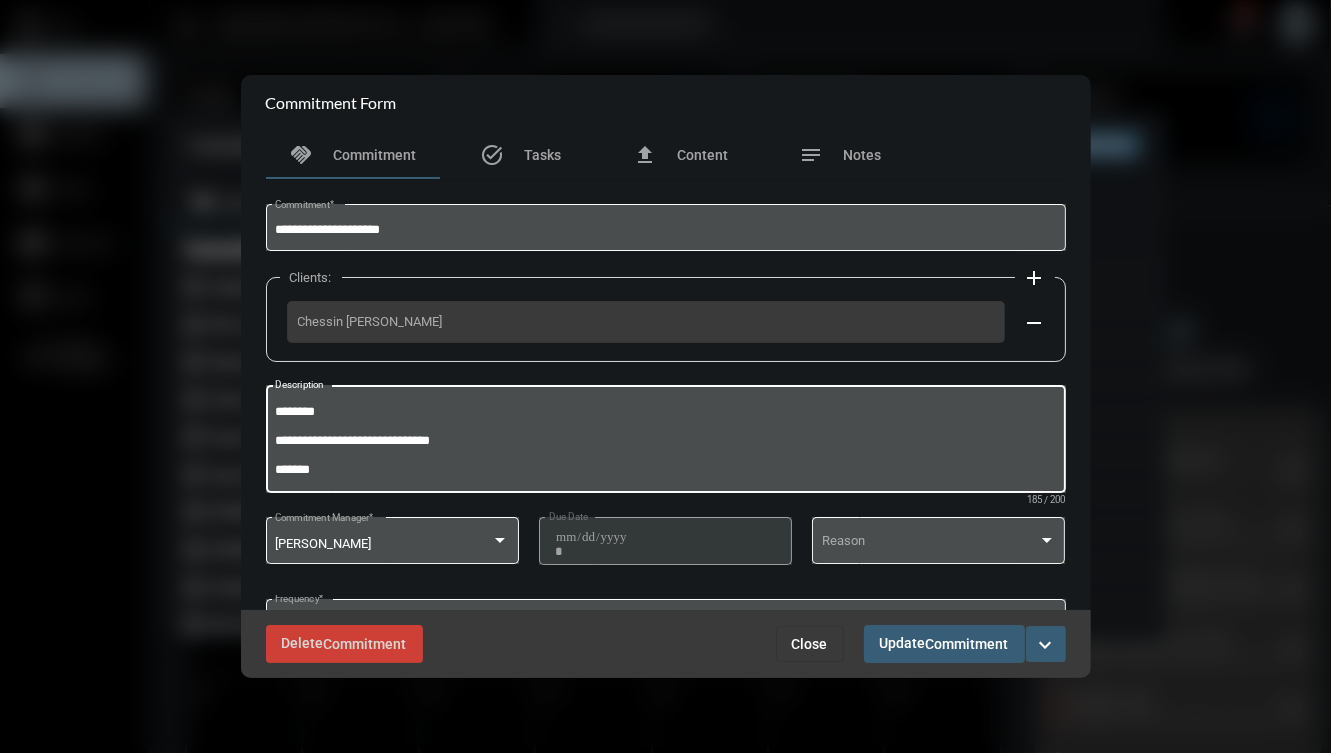 scroll, scrollTop: 11, scrollLeft: 0, axis: vertical 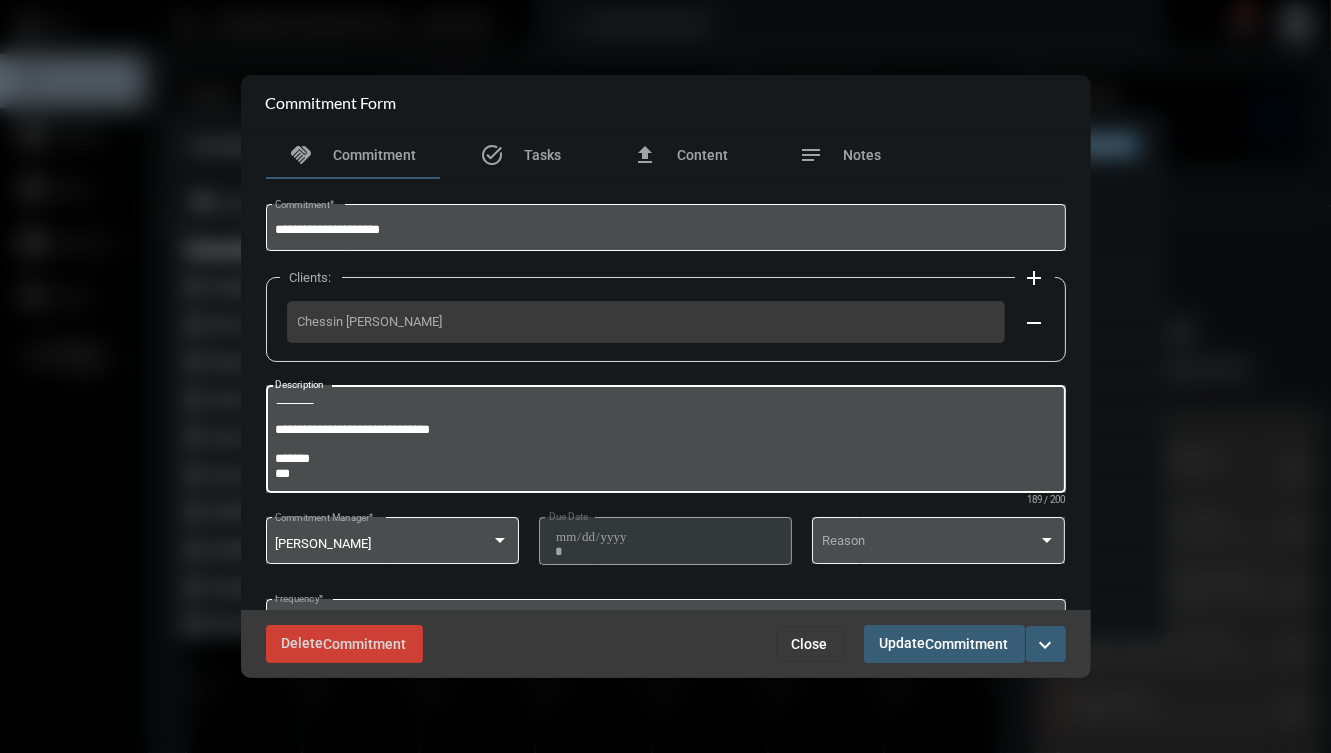 type on "**********" 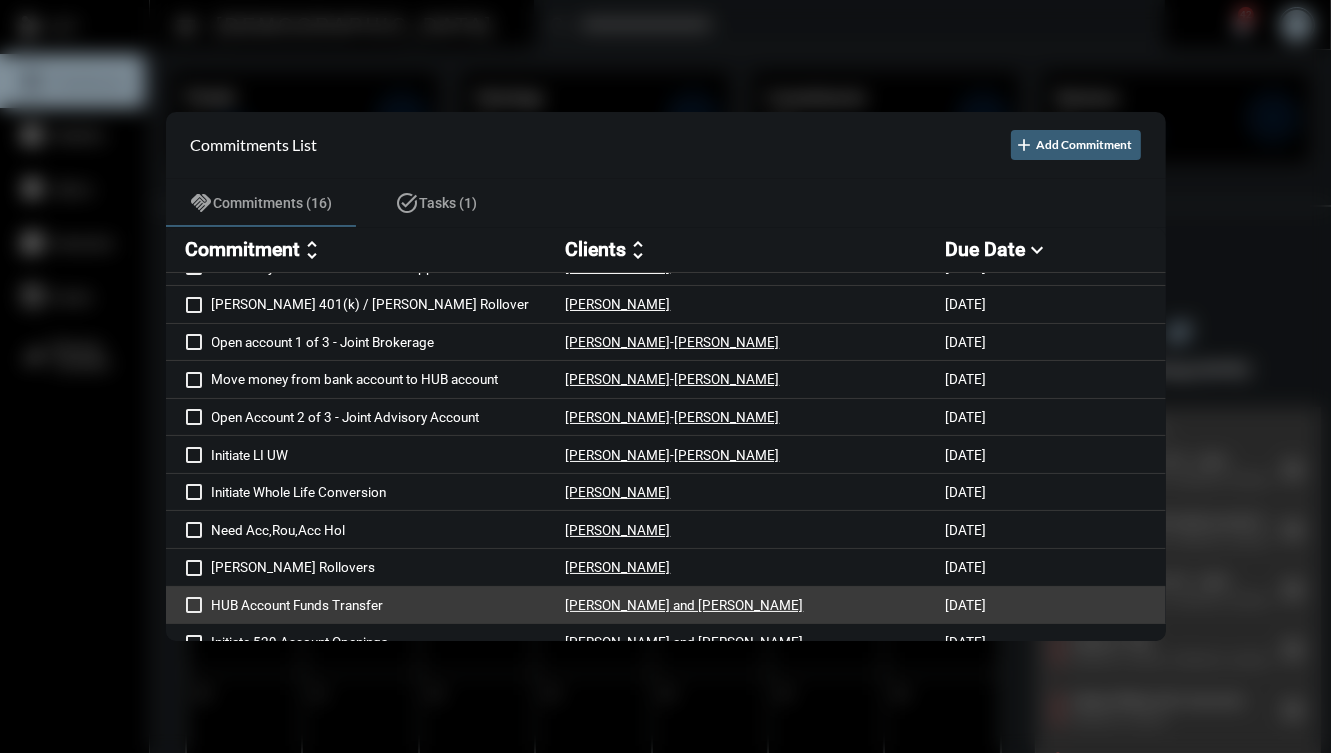 scroll, scrollTop: 0, scrollLeft: 0, axis: both 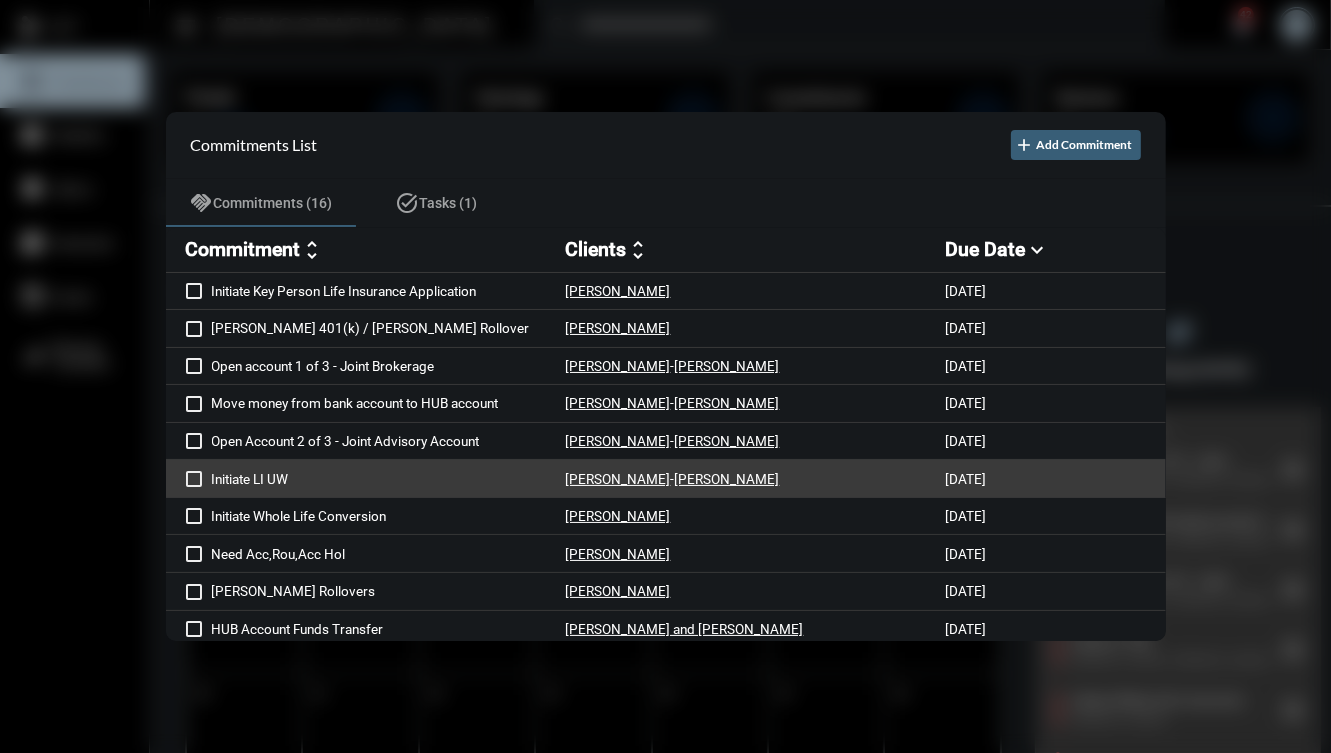 click on "Initiate LI UW   [PERSON_NAME]    -   [PERSON_NAME]  [DATE]" at bounding box center [666, 479] 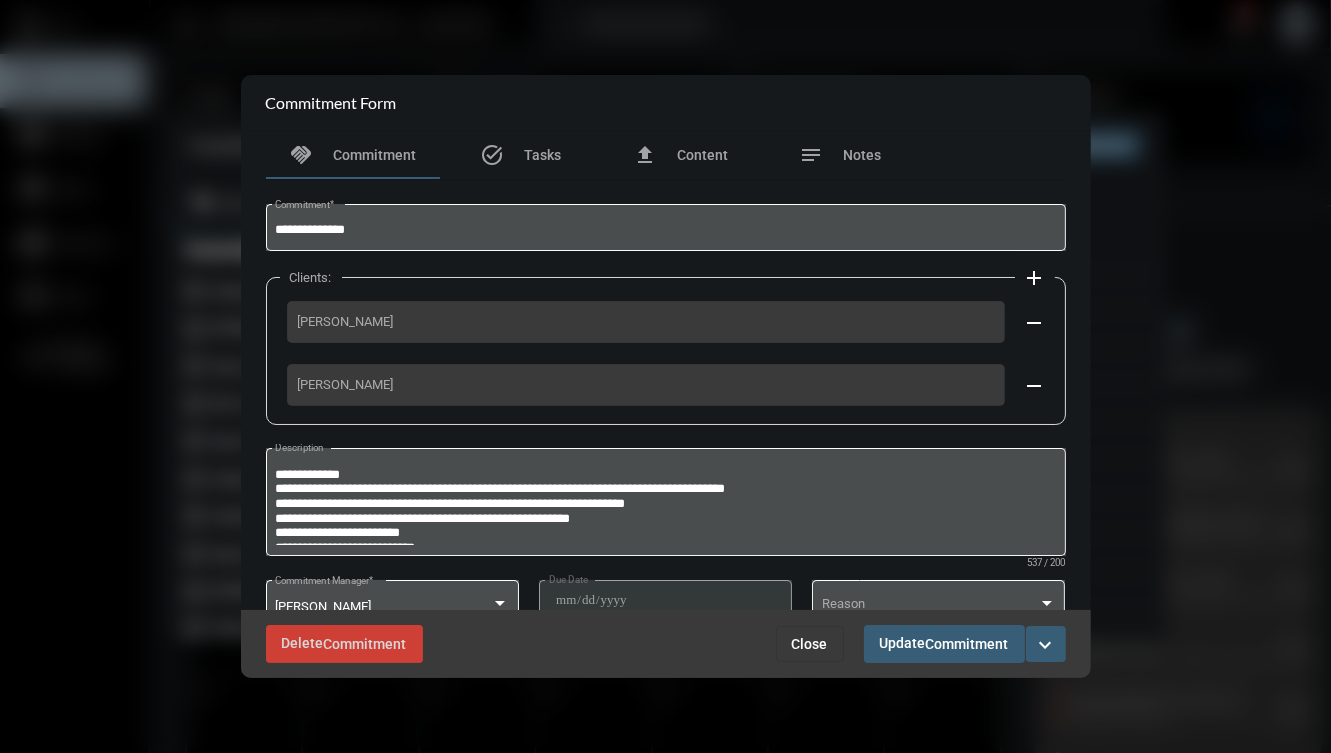 click on "expand_more" at bounding box center (1046, 645) 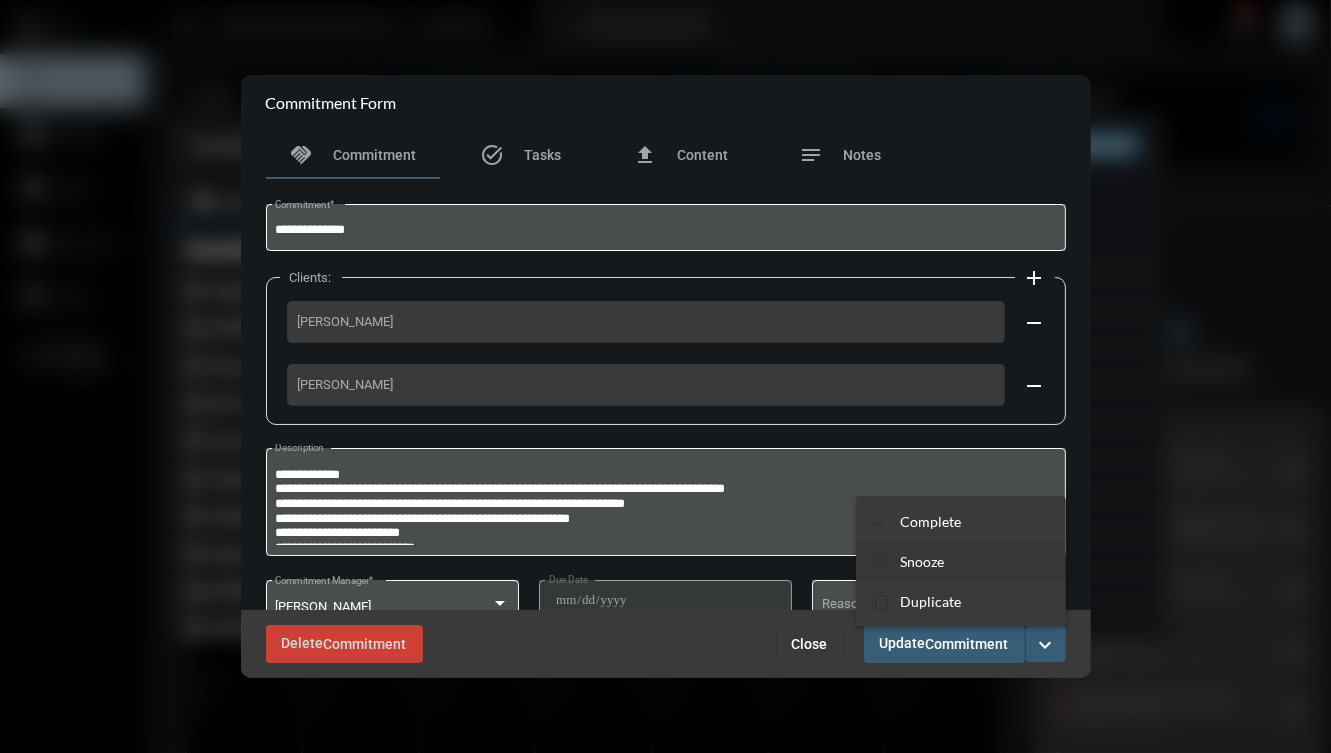 click on "snooze Snooze" at bounding box center [961, 561] 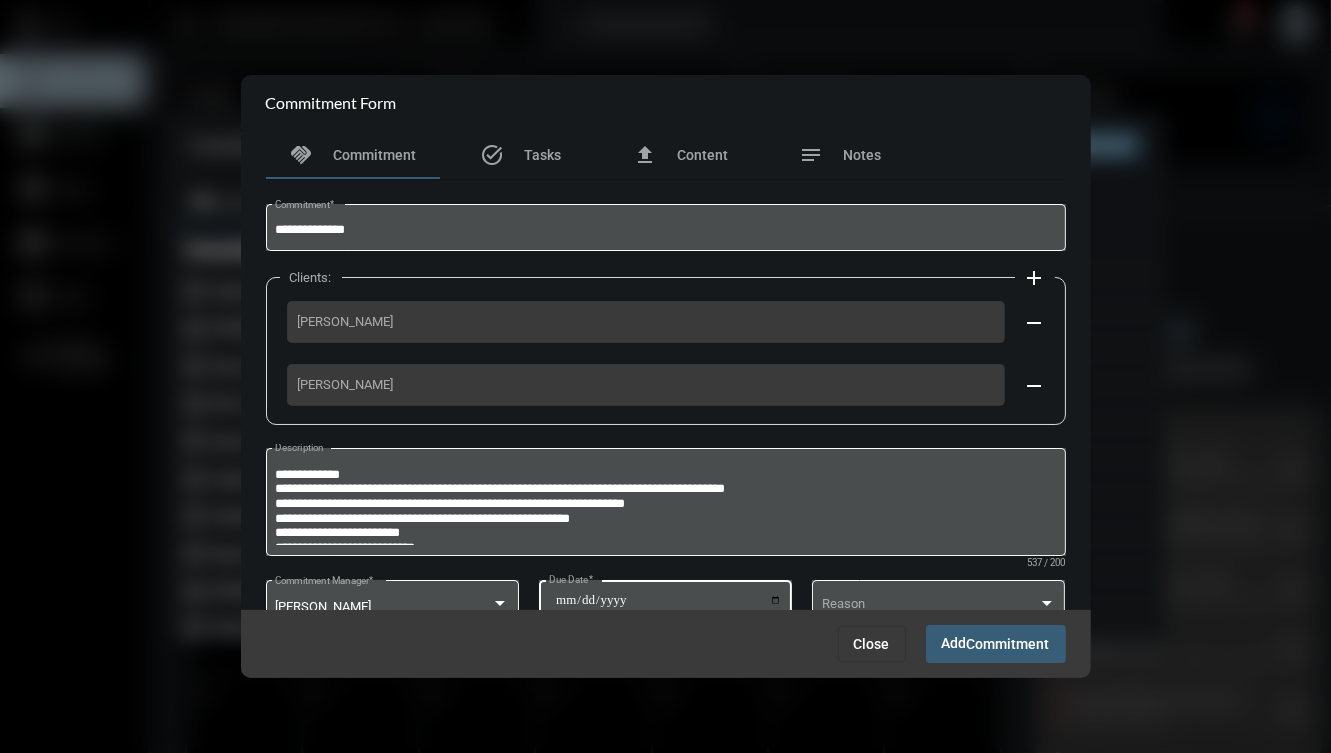 click on "**********" 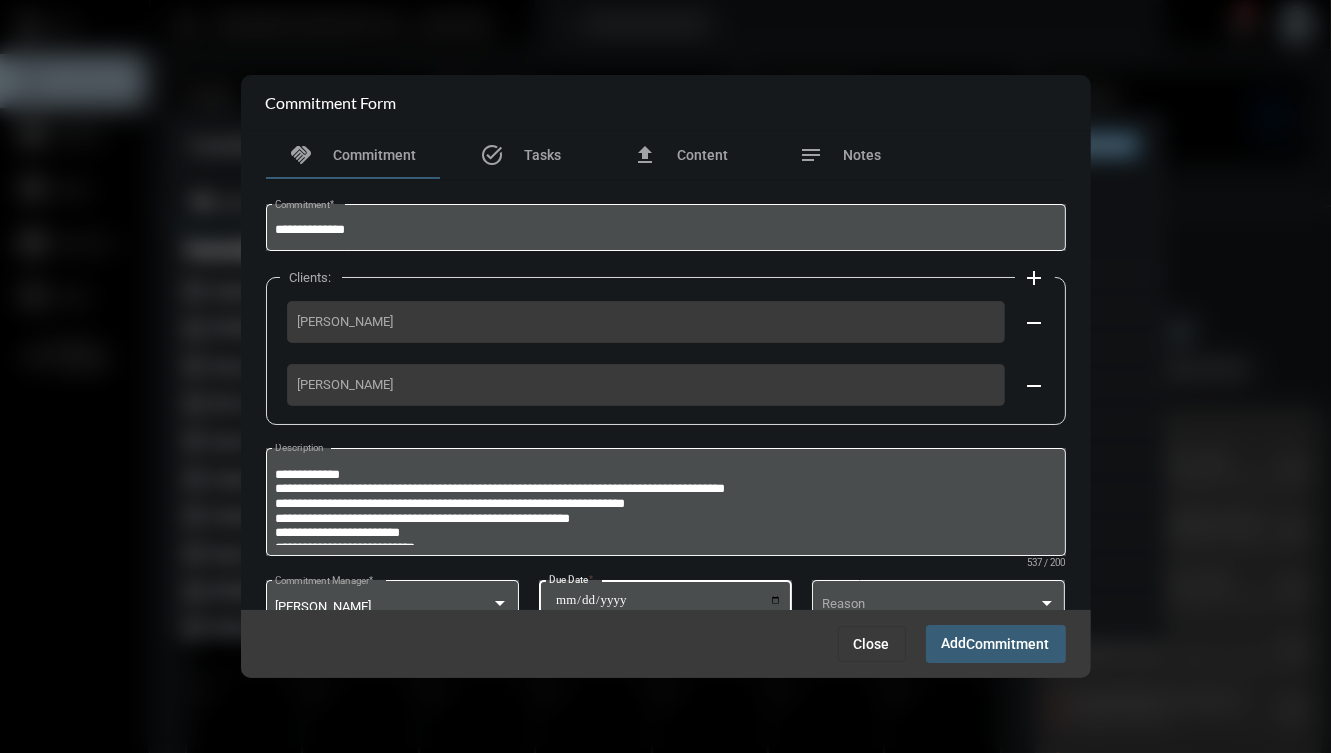 scroll, scrollTop: 8, scrollLeft: 0, axis: vertical 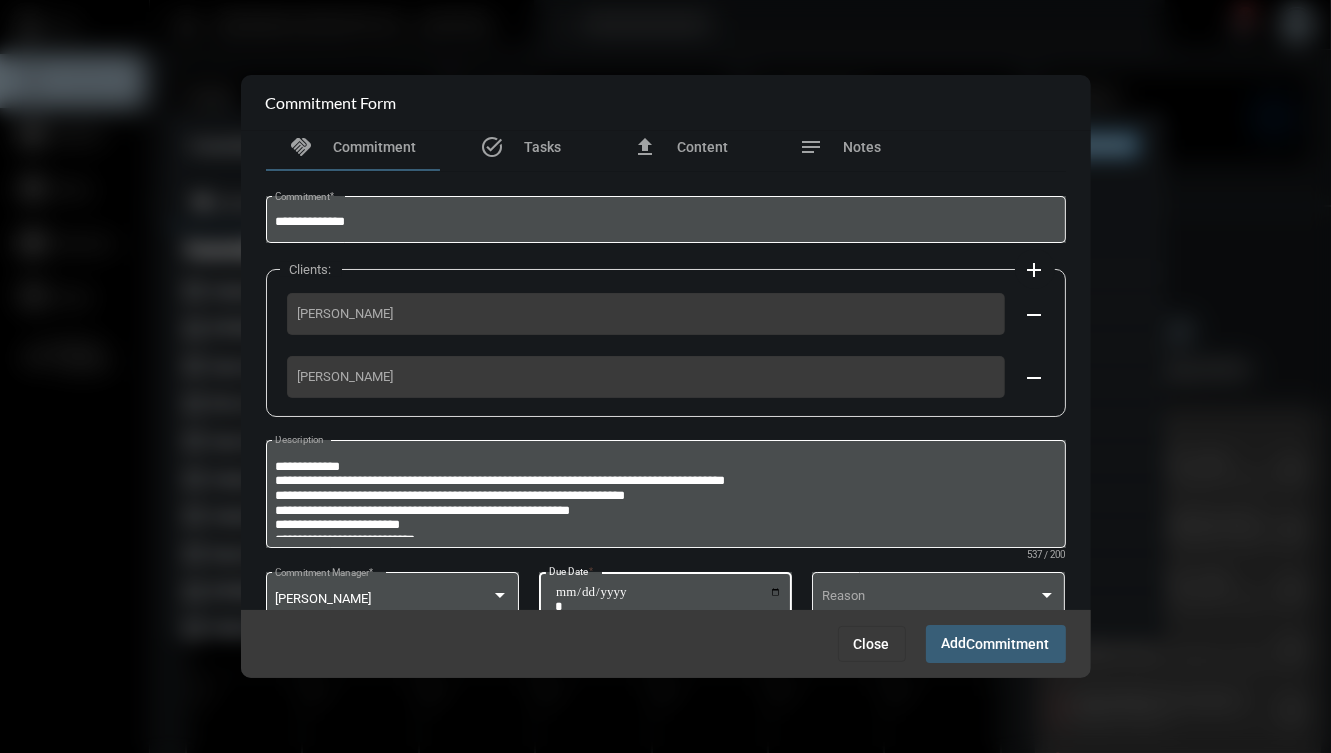 click on "**********" at bounding box center [668, 599] 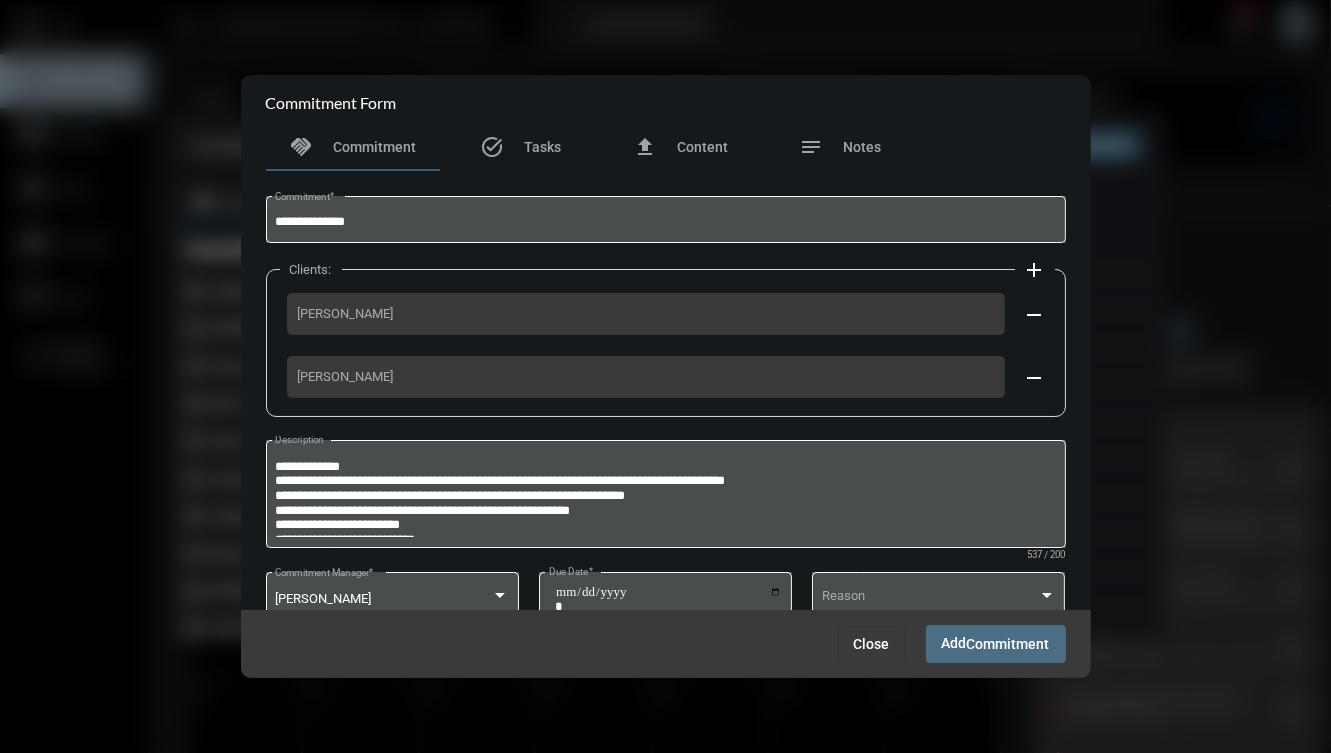 click on "Commitment" at bounding box center [1008, 645] 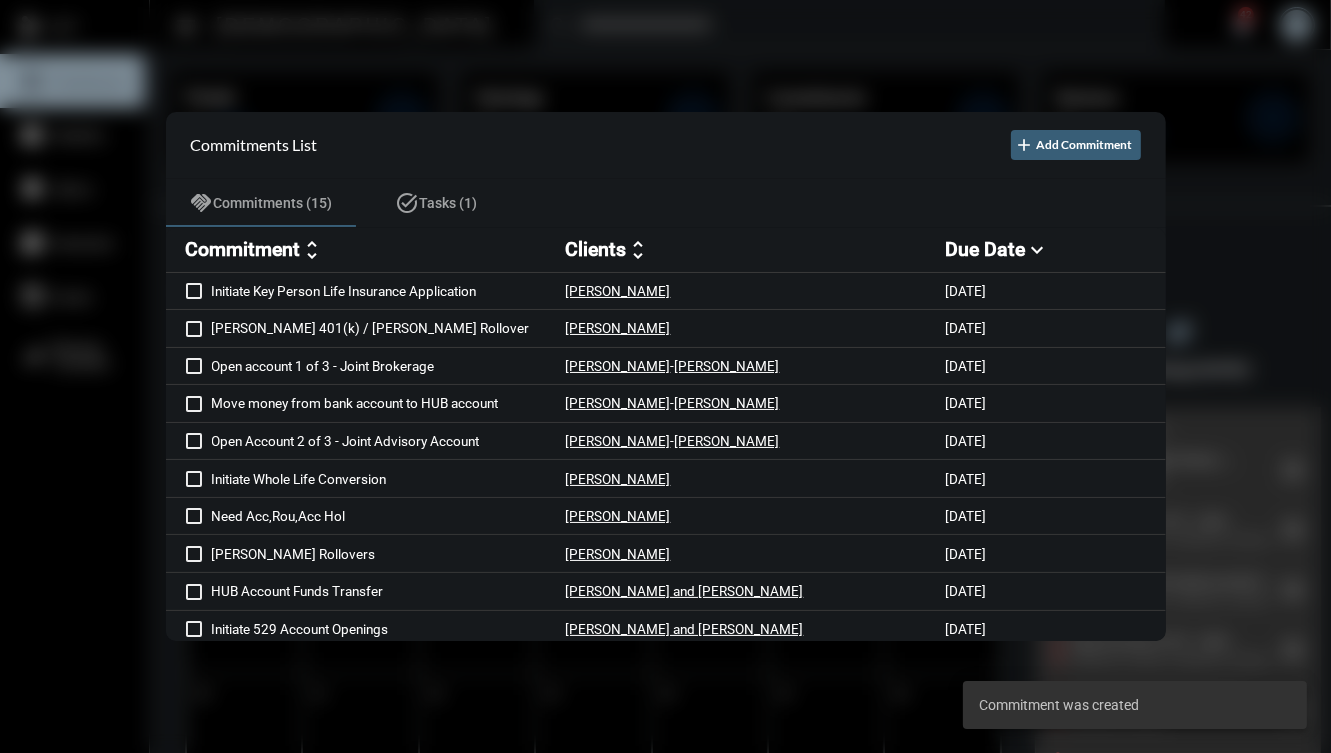 click on "unfold_more" at bounding box center [313, 250] 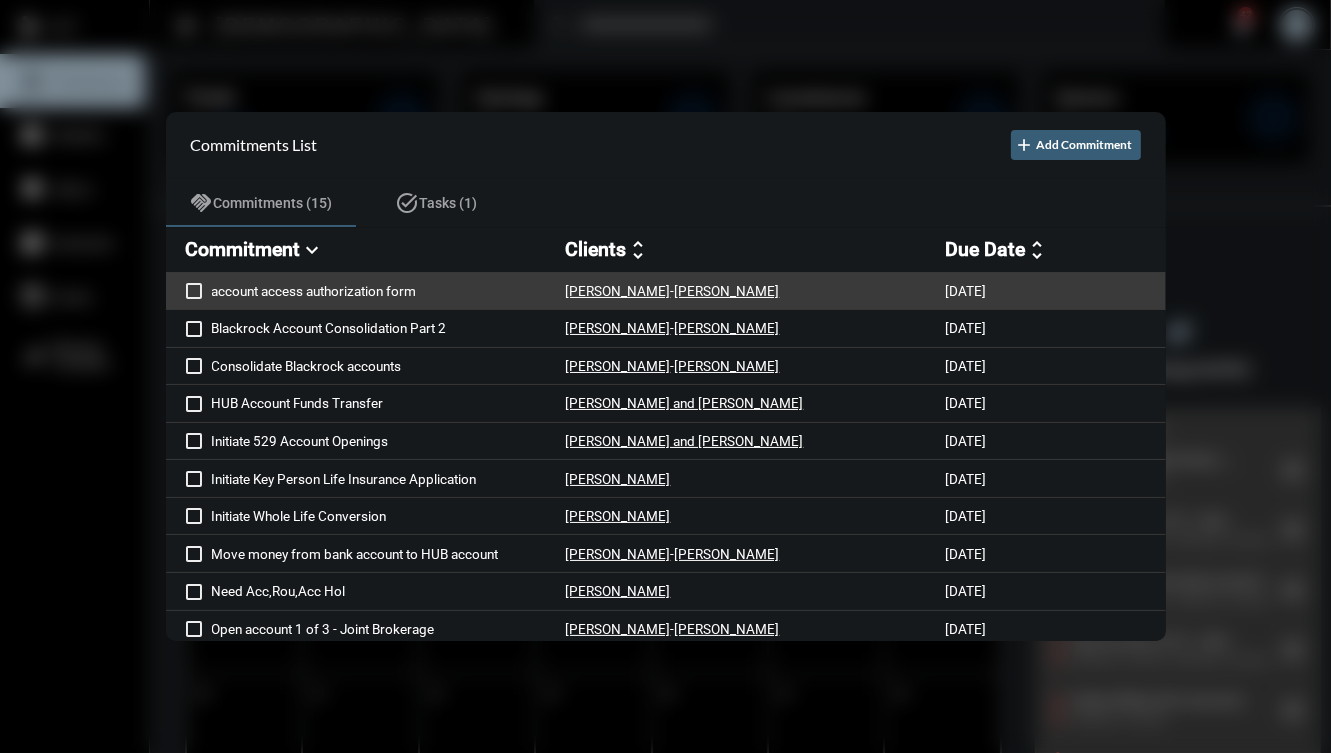 click on "account access authorization form" at bounding box center [389, 291] 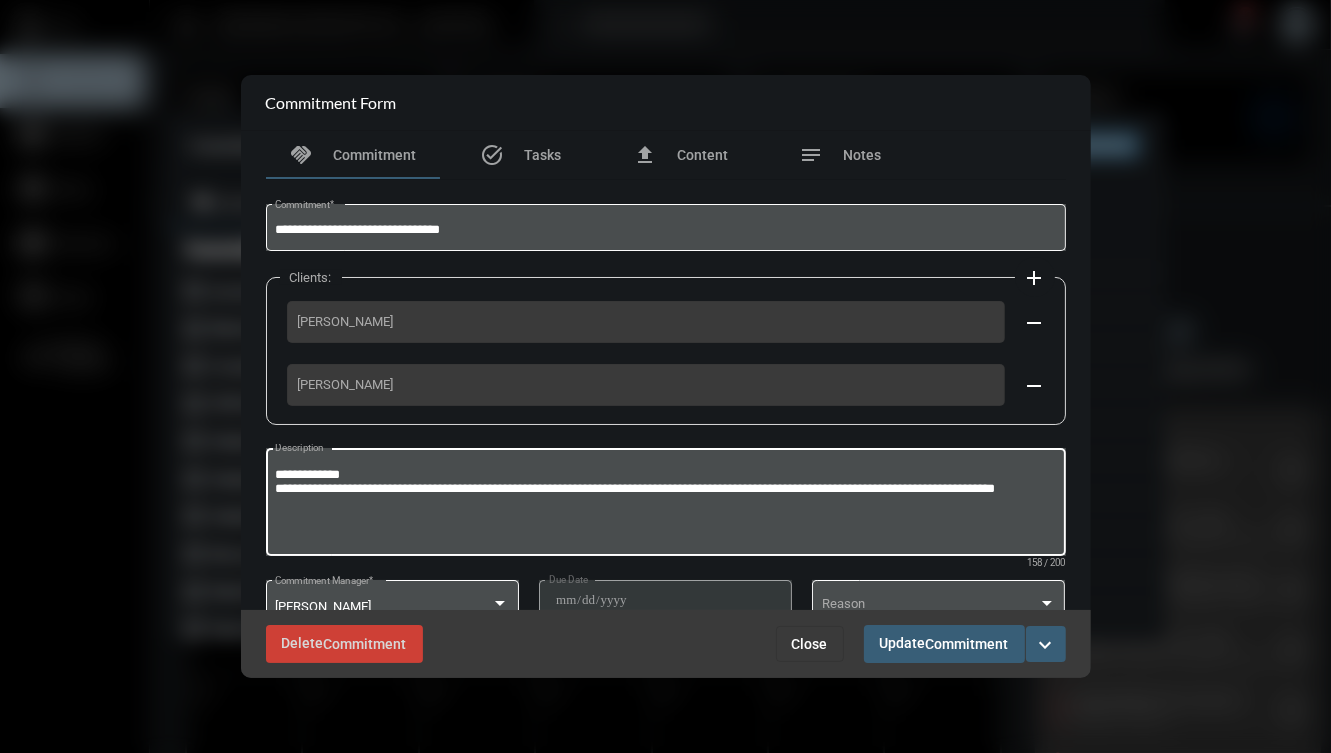 scroll, scrollTop: 148, scrollLeft: 0, axis: vertical 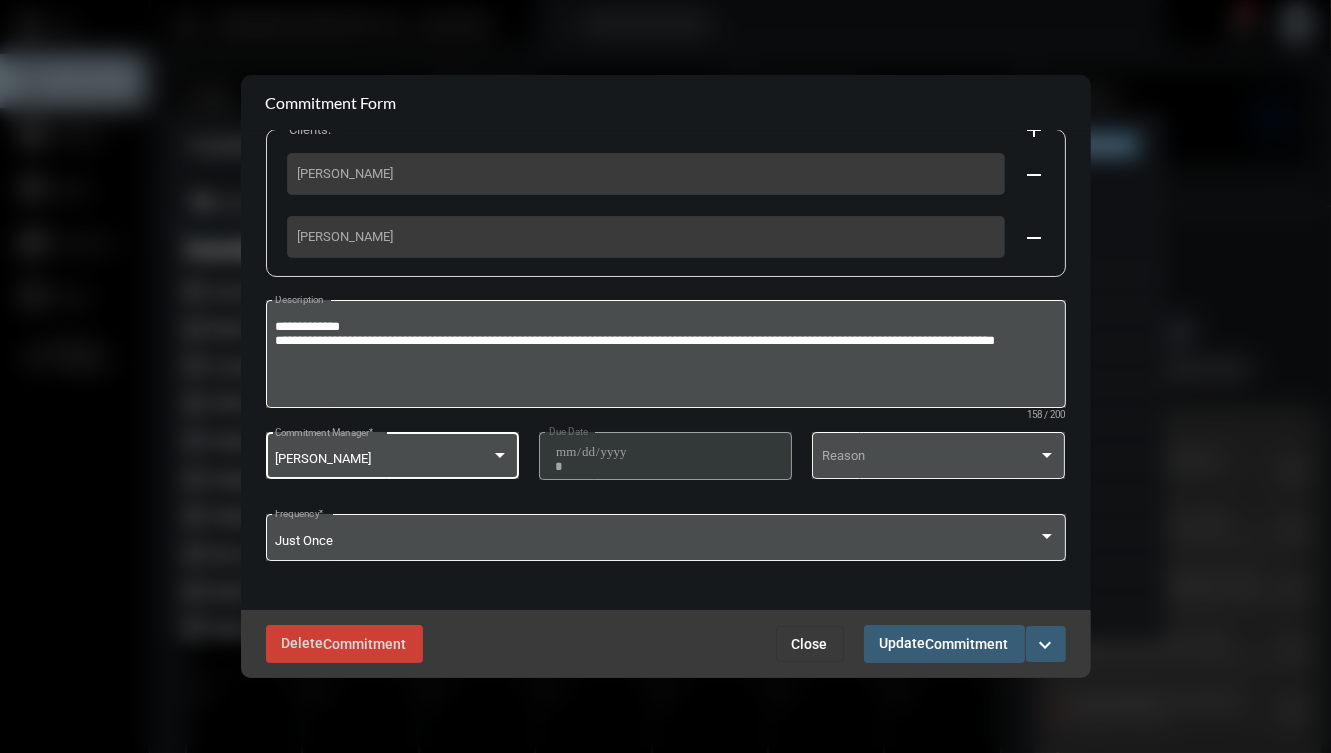 click on "[PERSON_NAME] Commitment Manager  *" at bounding box center [392, 454] 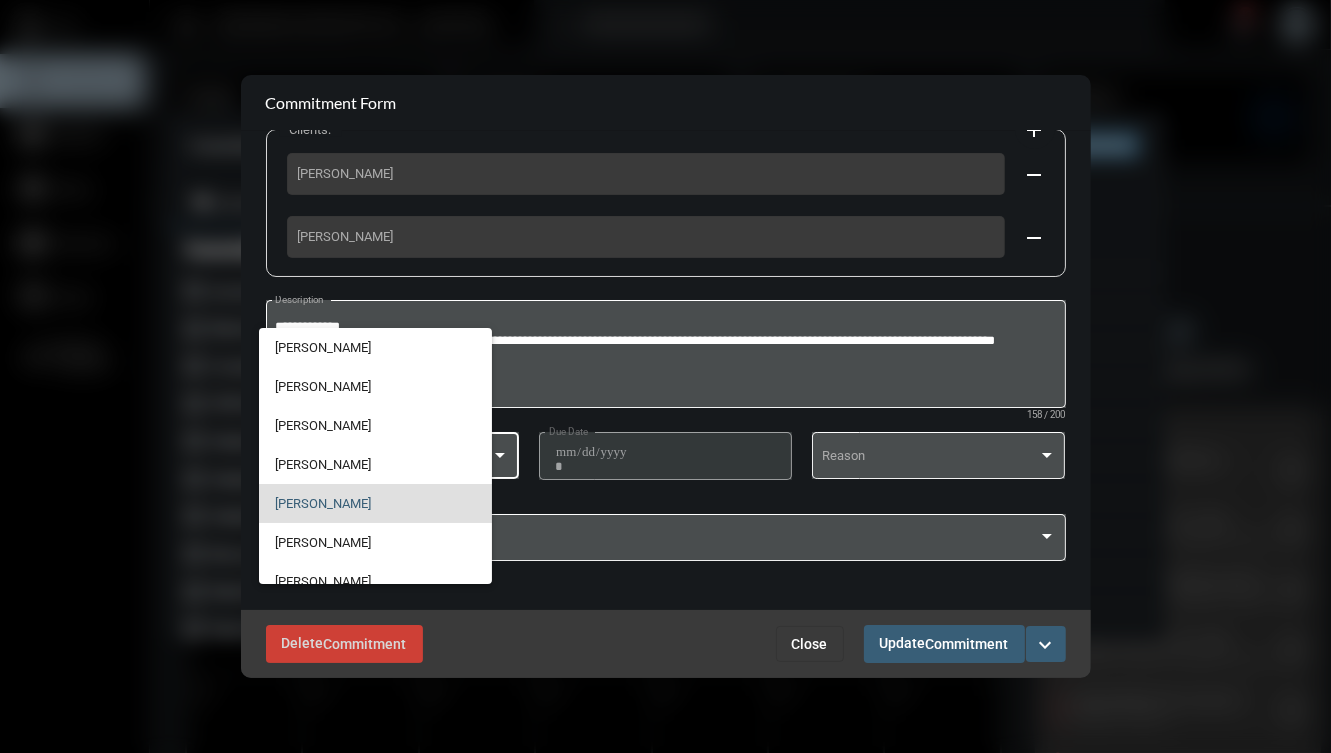 scroll, scrollTop: 47, scrollLeft: 0, axis: vertical 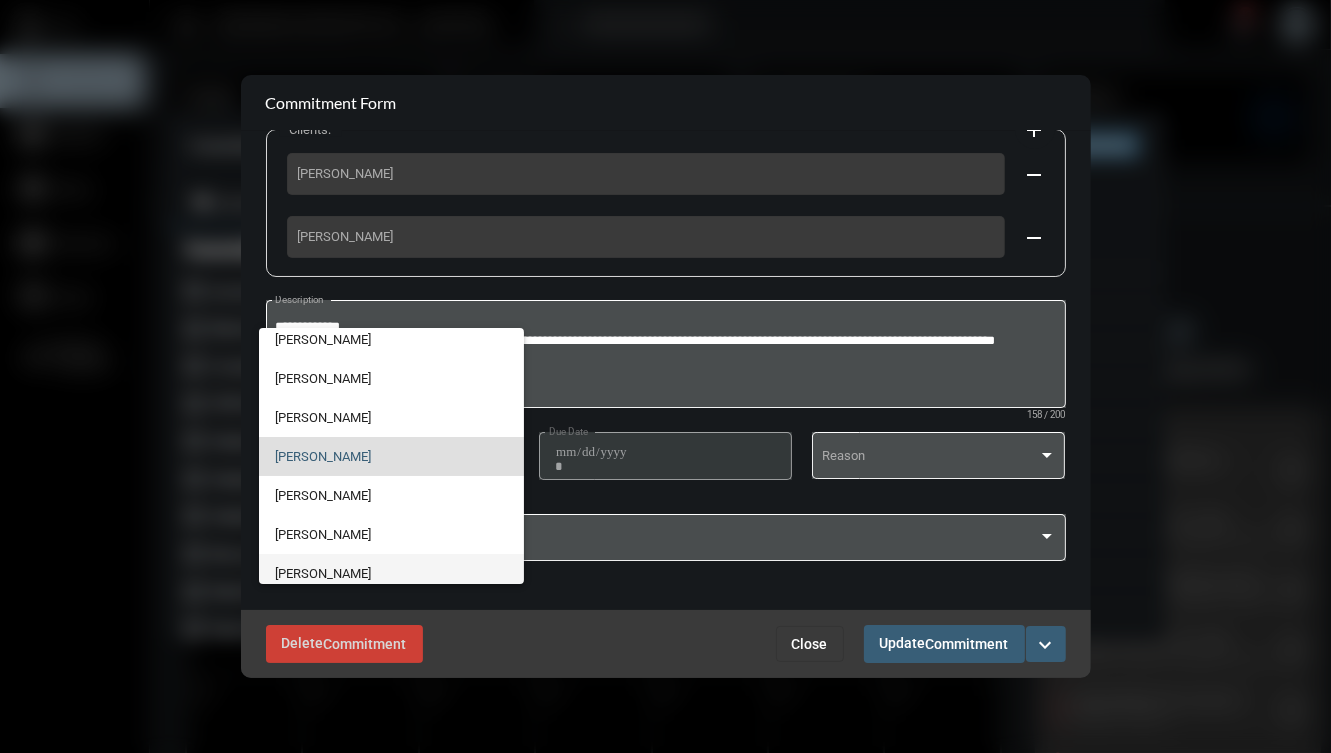 click on "[PERSON_NAME]" at bounding box center (391, 573) 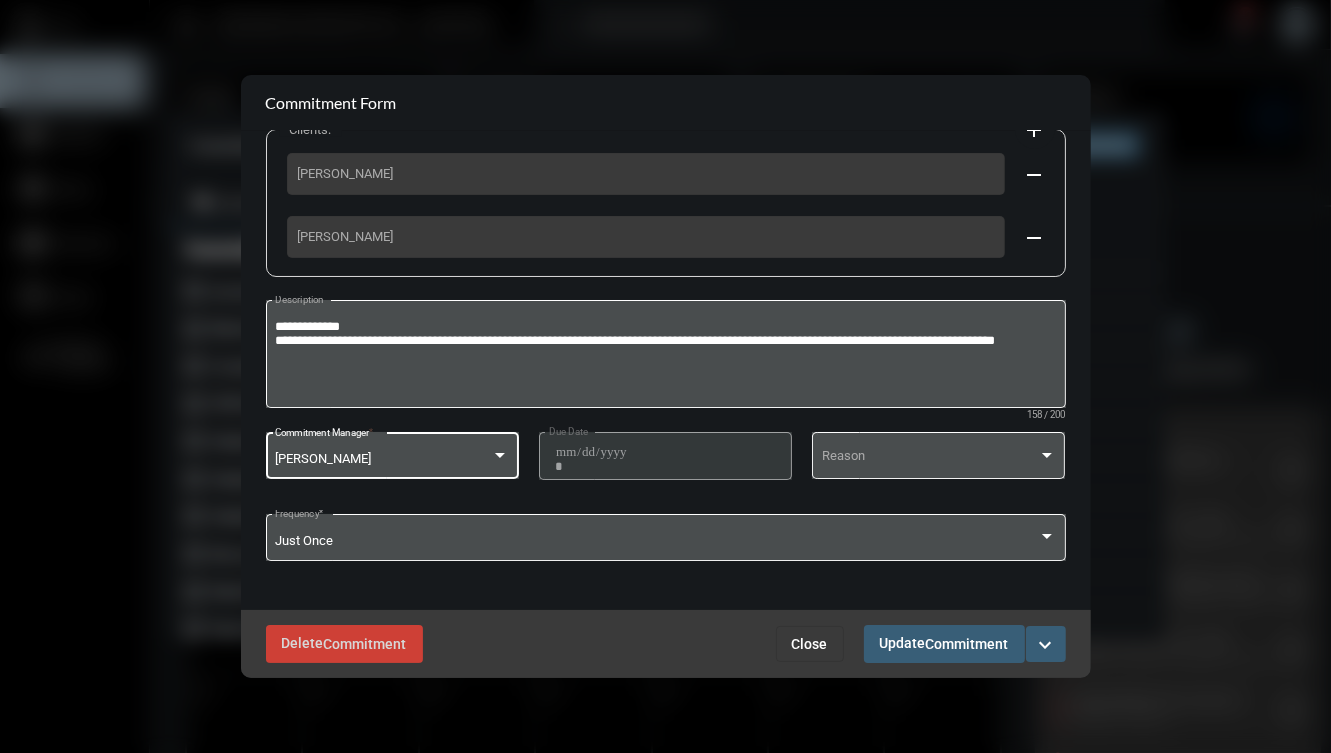 click on "Update  Commitment" at bounding box center (944, 643) 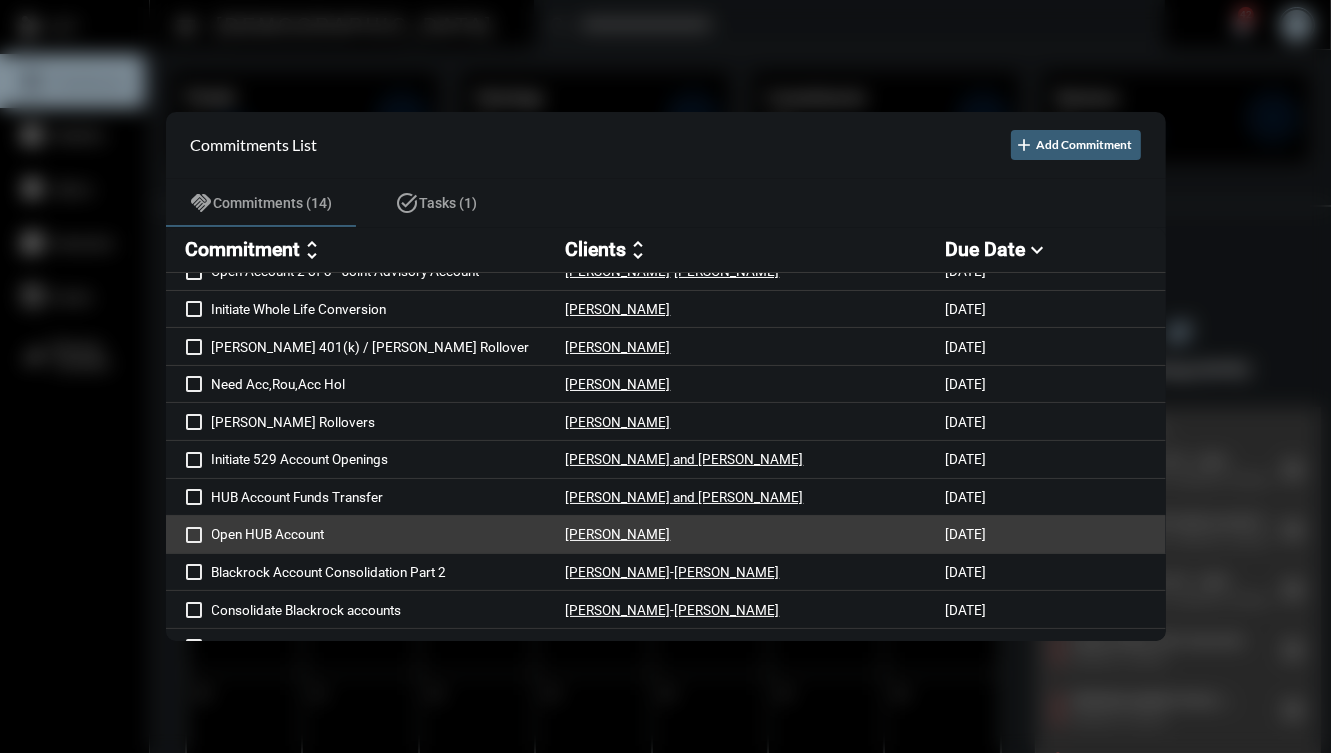 scroll, scrollTop: 155, scrollLeft: 0, axis: vertical 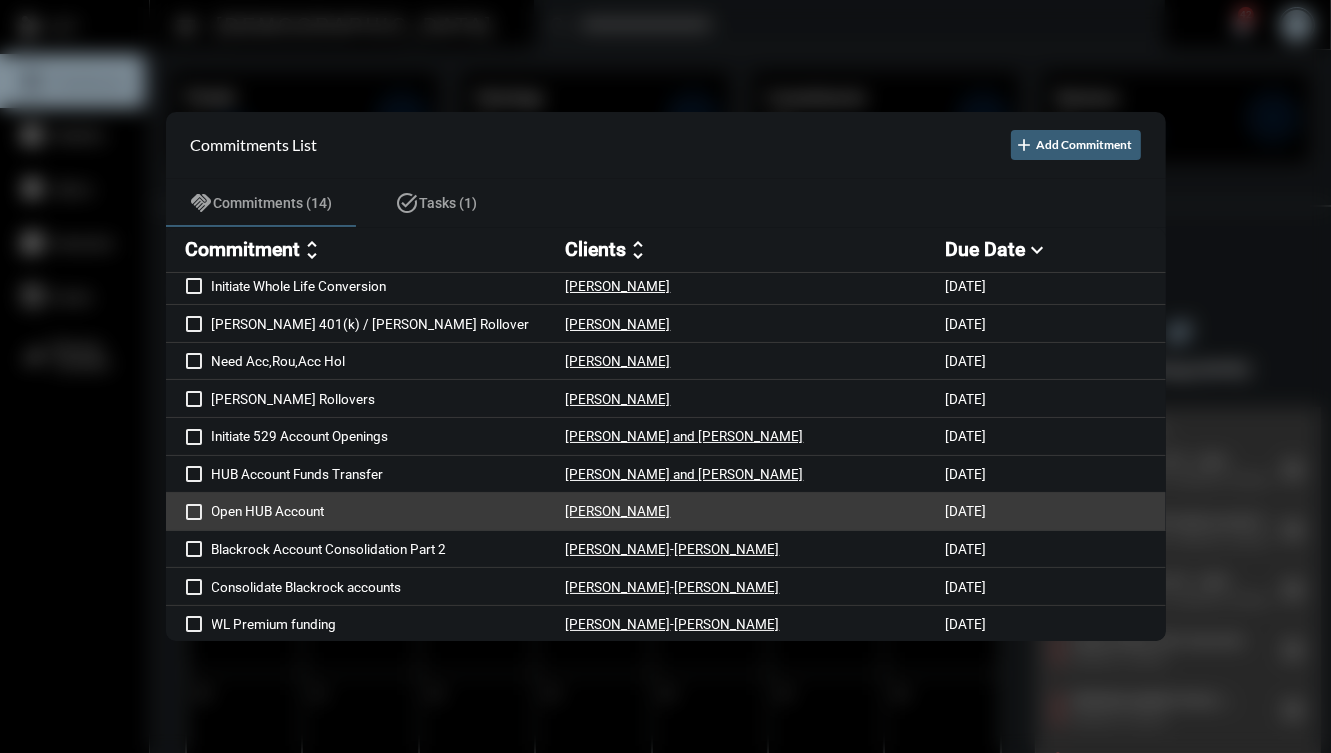 click on "Open HUB Account" at bounding box center [389, 511] 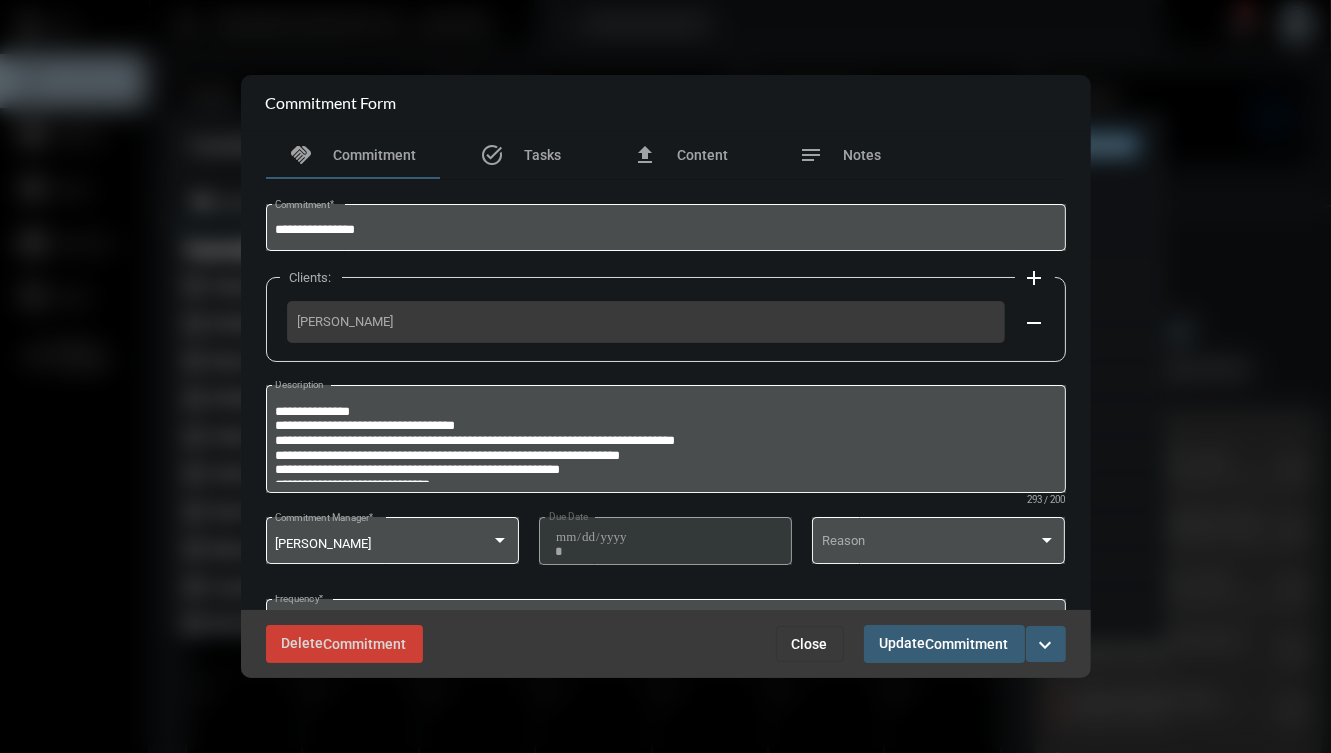 click on "Close" at bounding box center [810, 644] 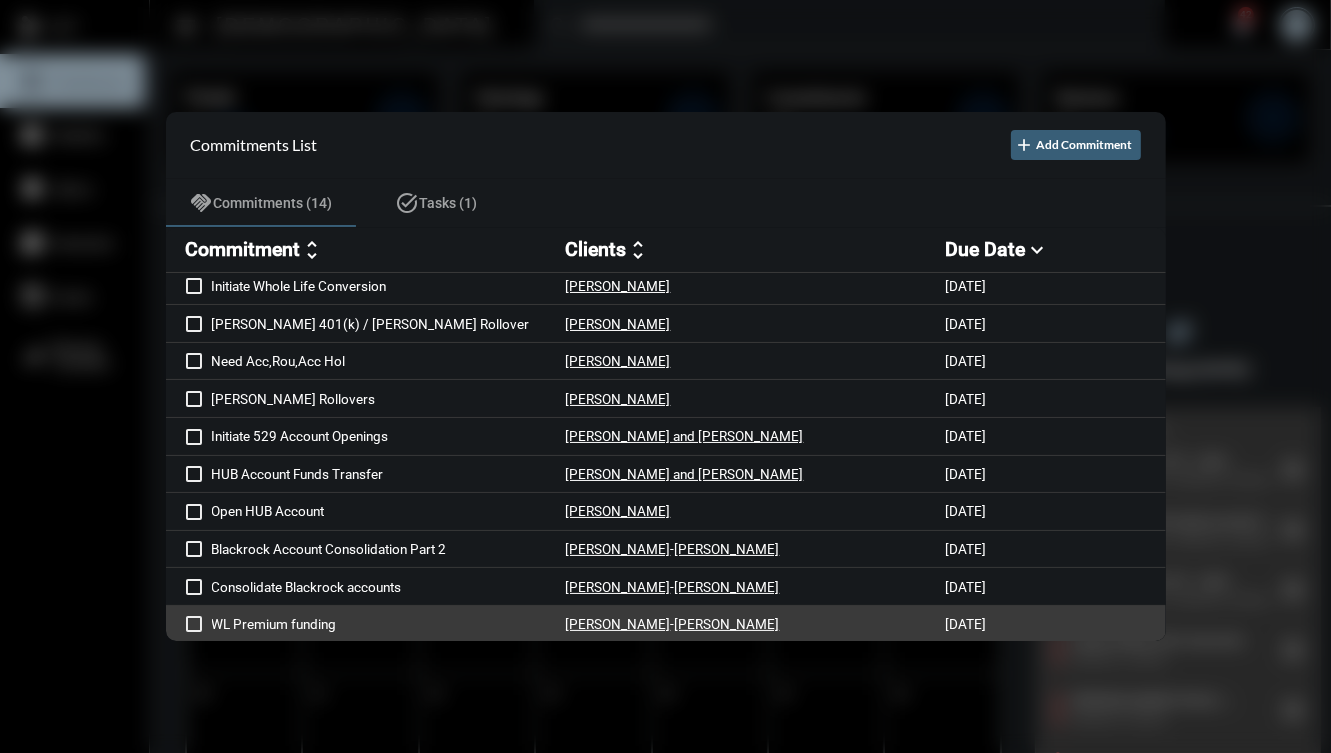 click on "[PERSON_NAME]    -   [PERSON_NAME]" at bounding box center [756, 624] 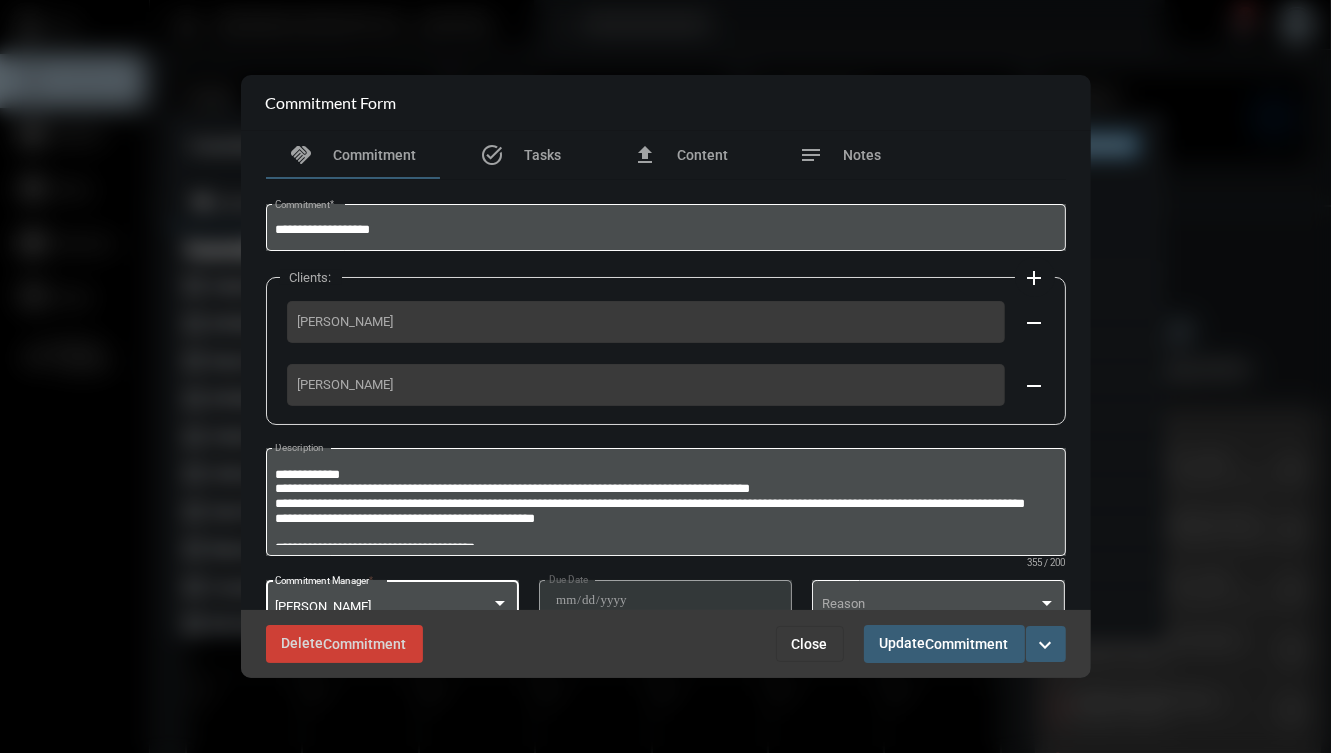 click on "[PERSON_NAME]" at bounding box center [383, 607] 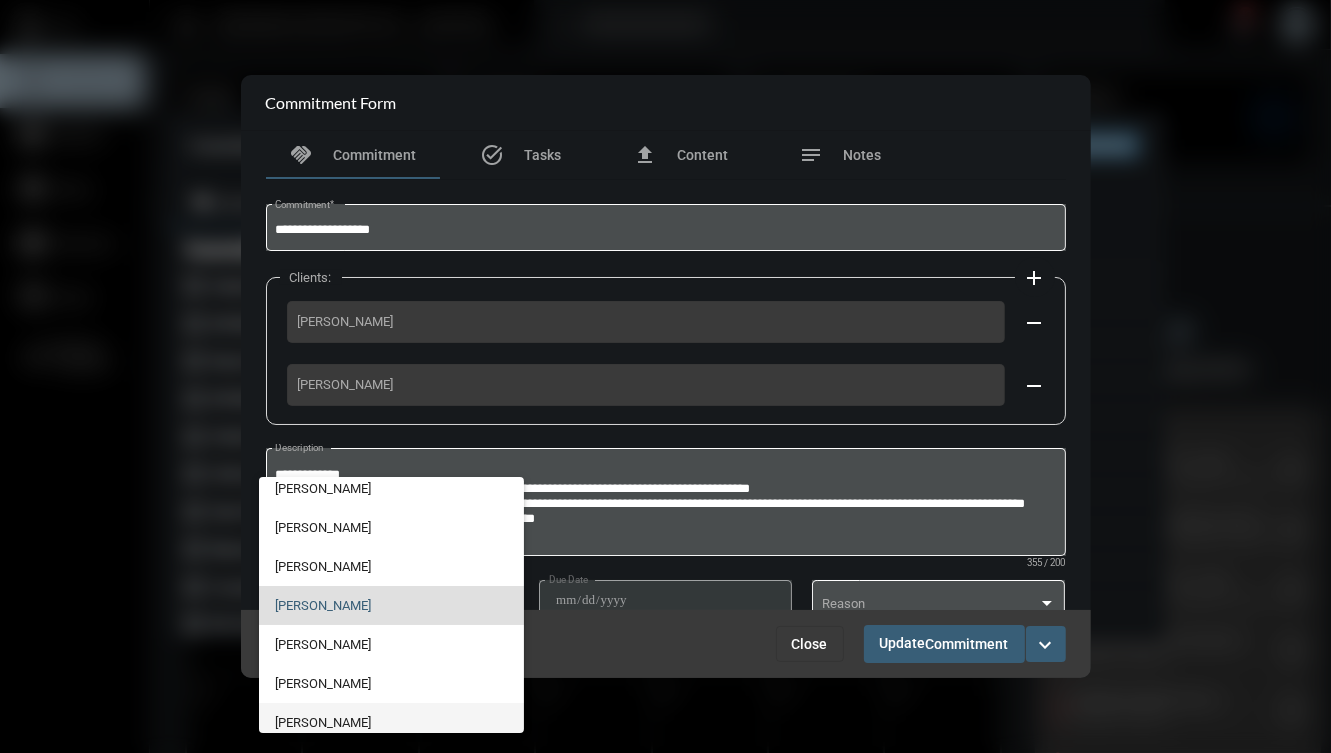 click on "[PERSON_NAME]" at bounding box center (391, 722) 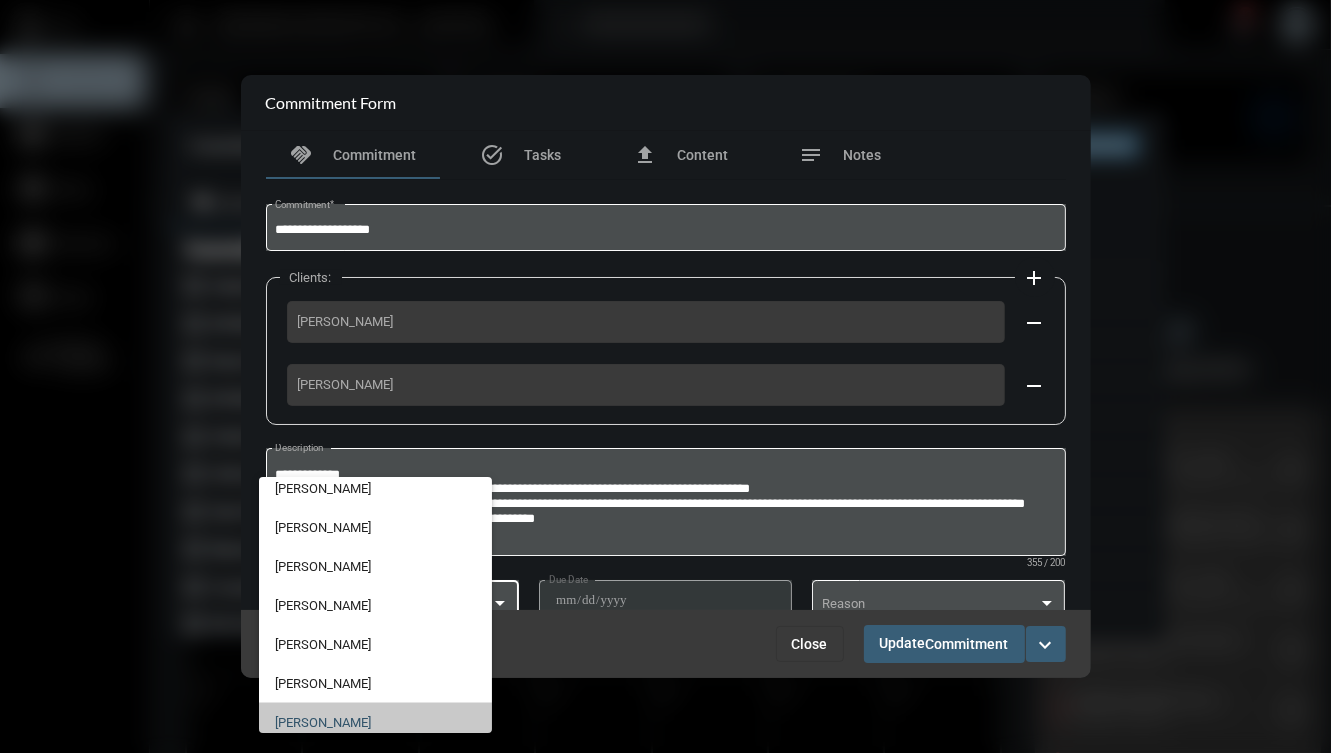 scroll, scrollTop: 56, scrollLeft: 0, axis: vertical 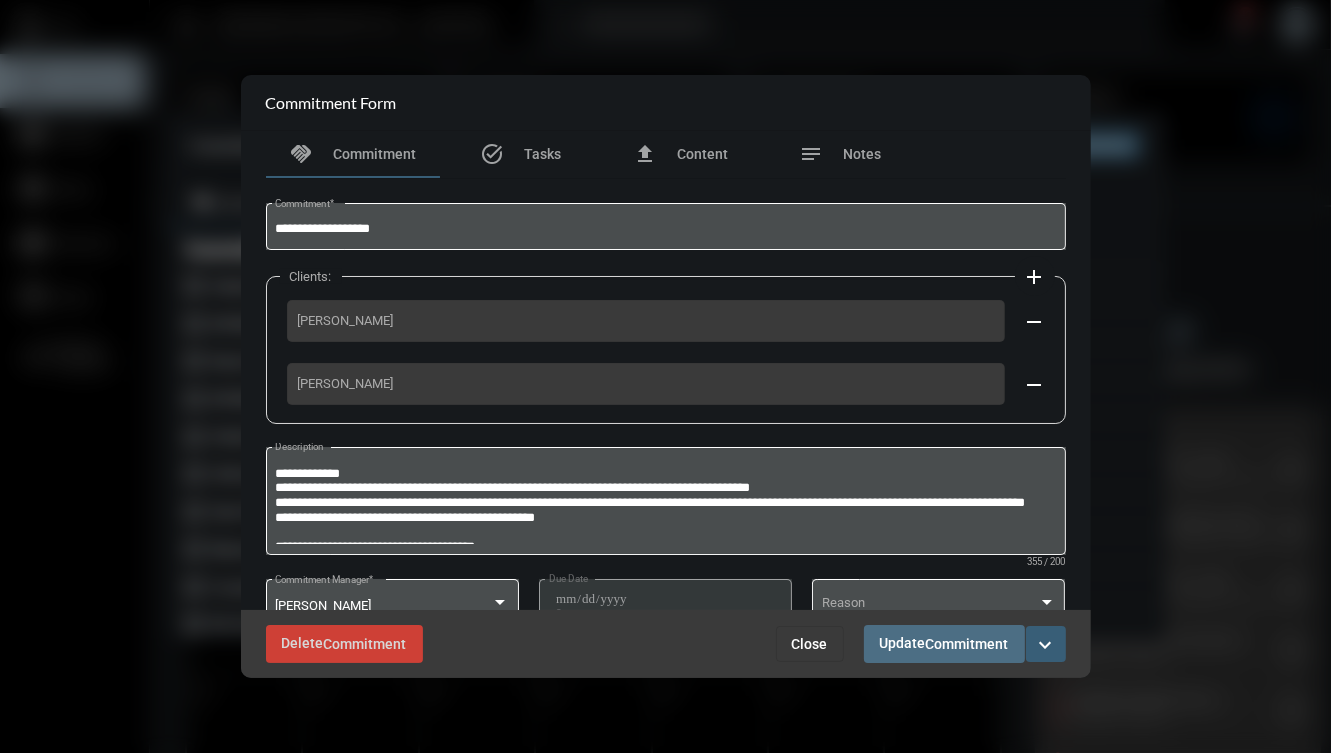 click on "Update  Commitment" at bounding box center (944, 643) 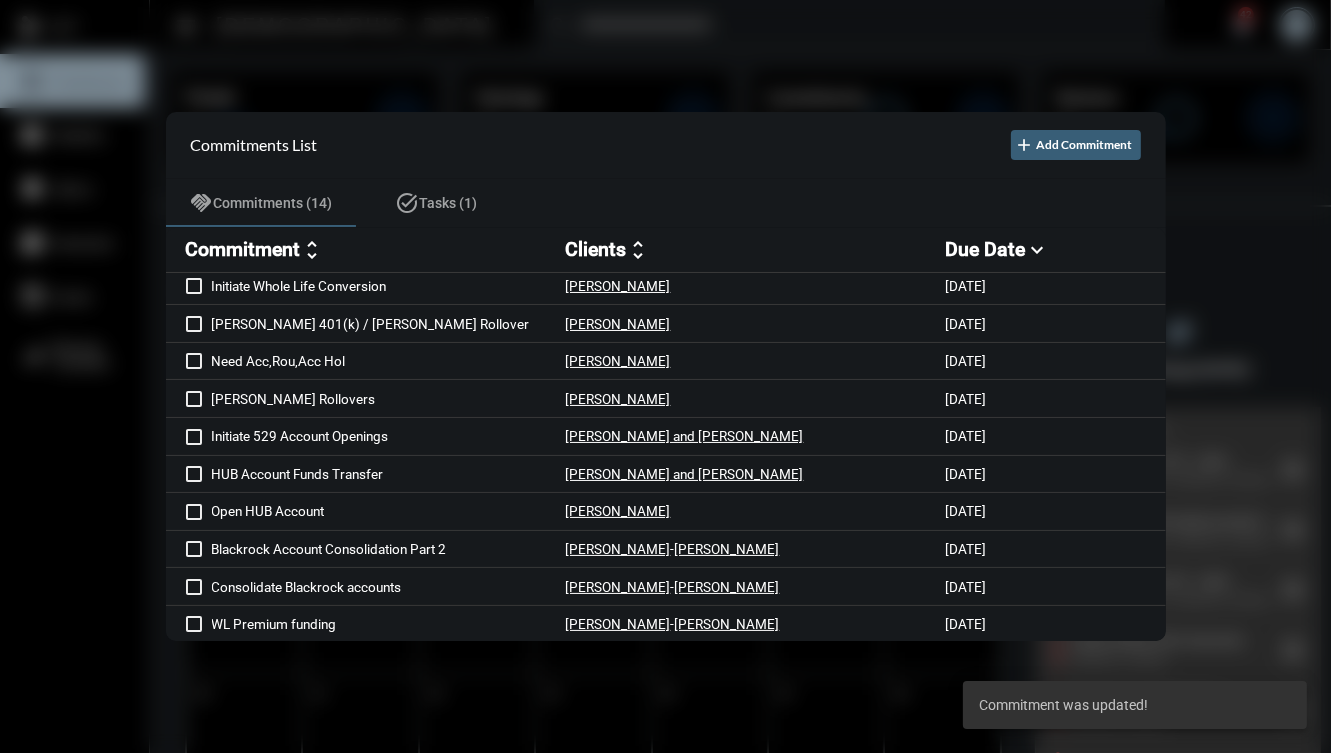 scroll, scrollTop: 118, scrollLeft: 0, axis: vertical 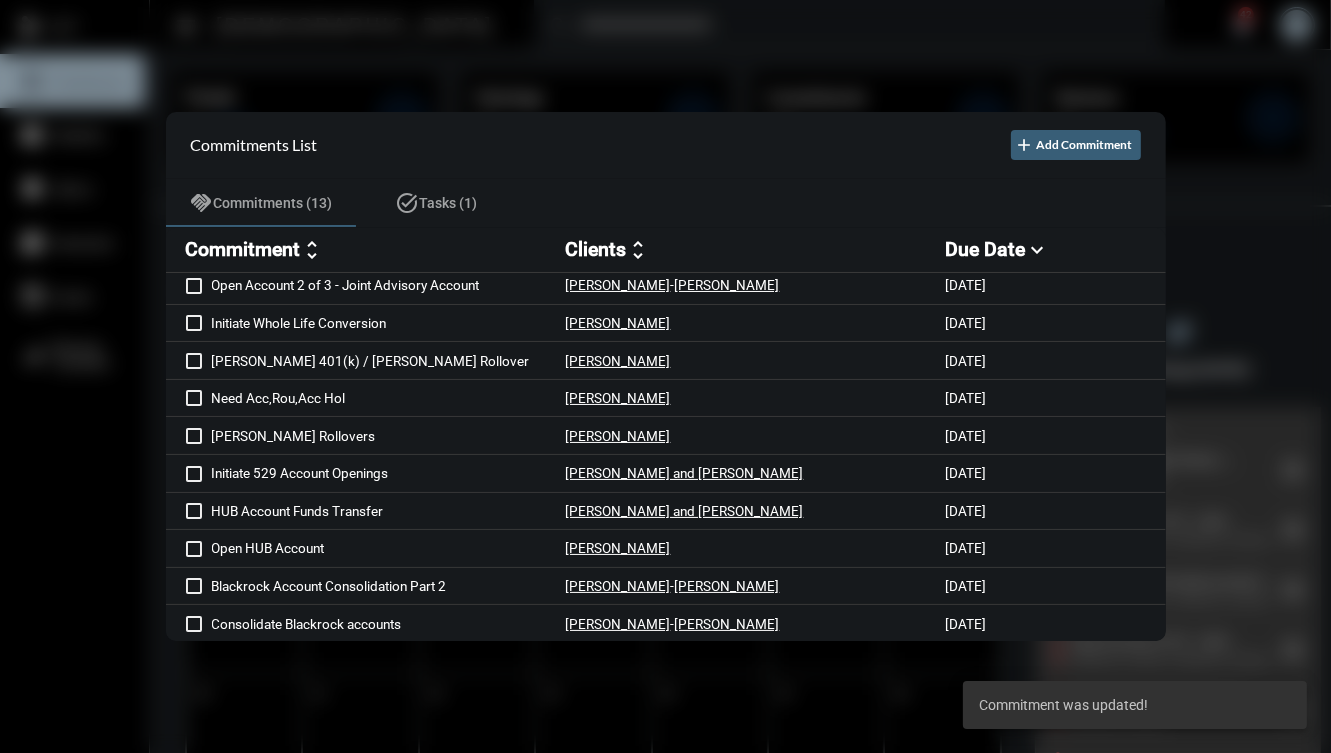 click on "Commitment" at bounding box center (243, 249) 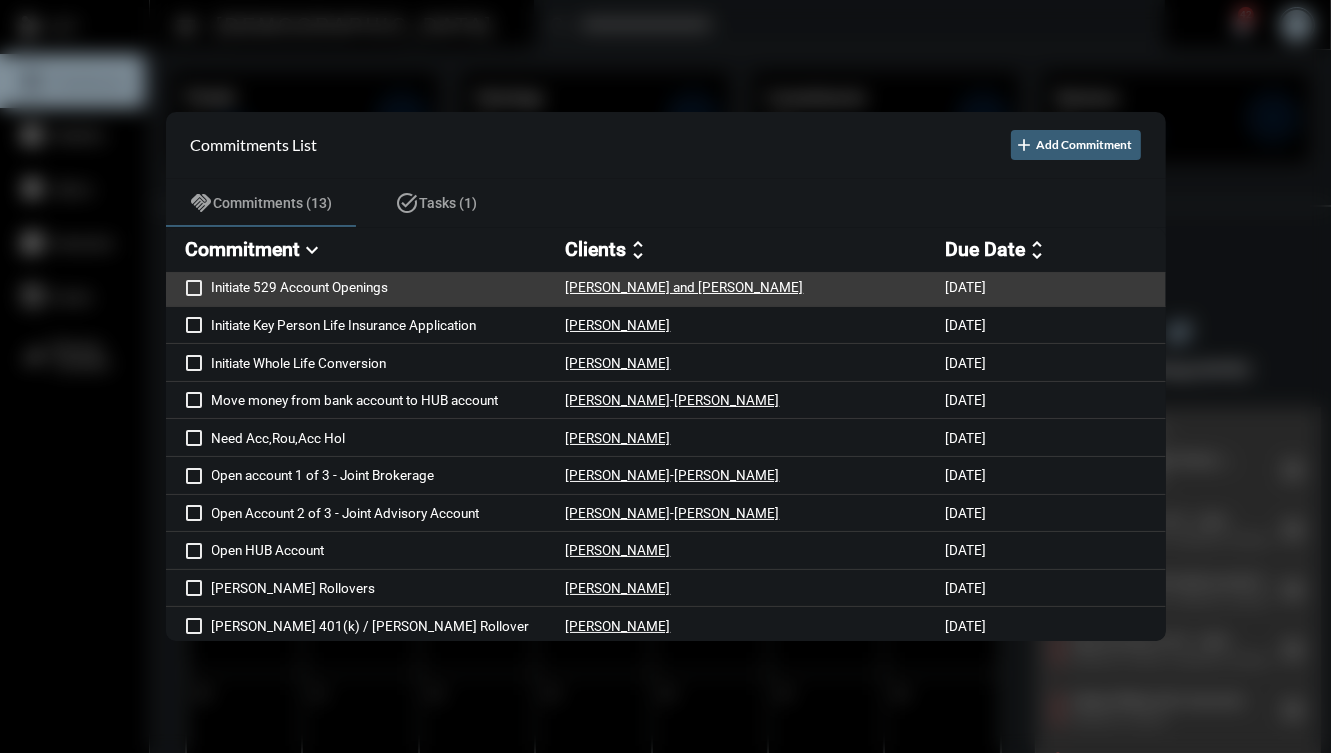 scroll, scrollTop: 117, scrollLeft: 0, axis: vertical 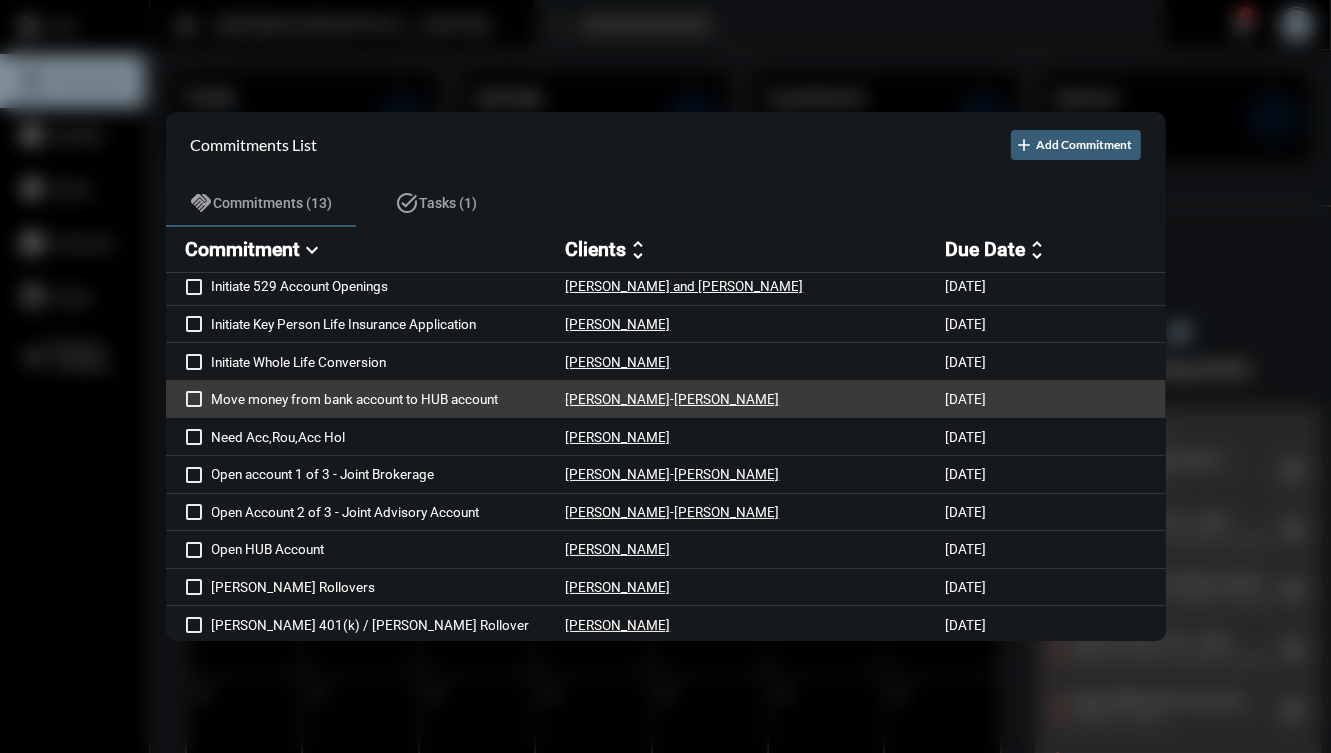 click on "Move money from bank account to HUB account" at bounding box center (389, 399) 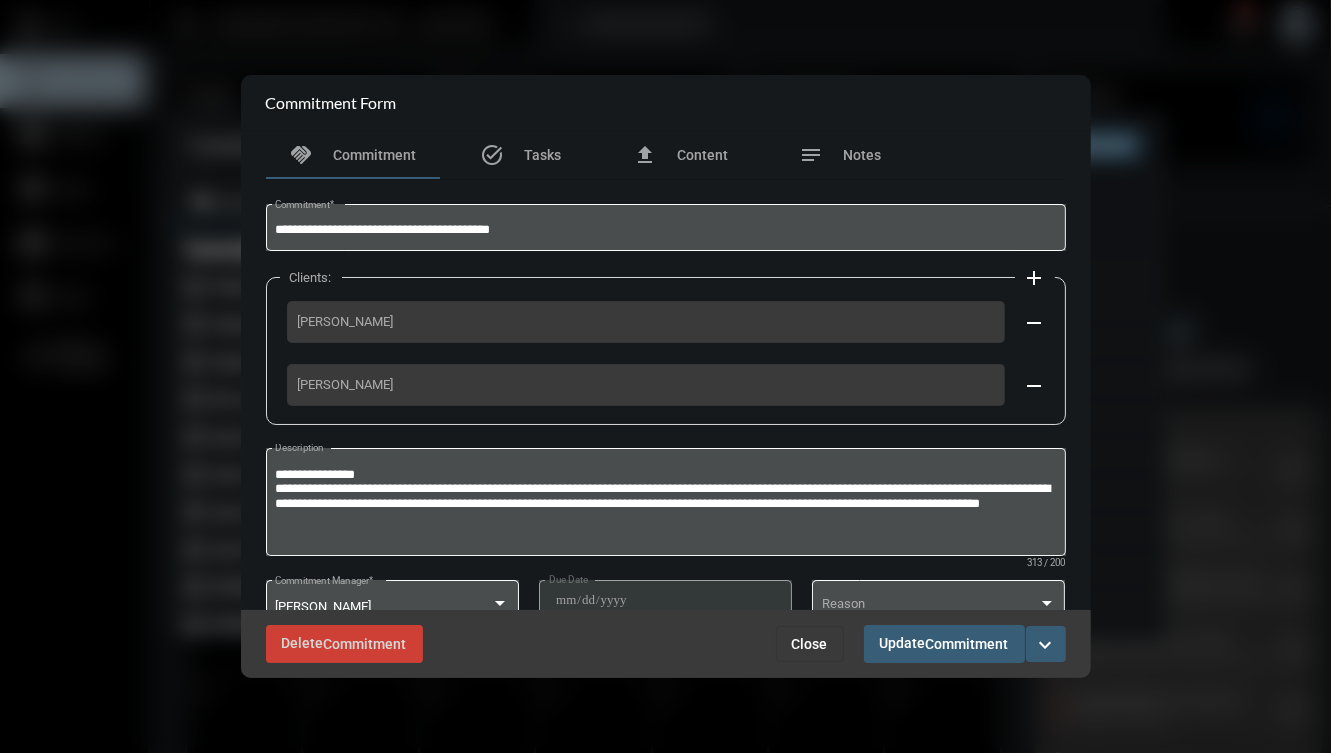 click on "Close" at bounding box center [810, 644] 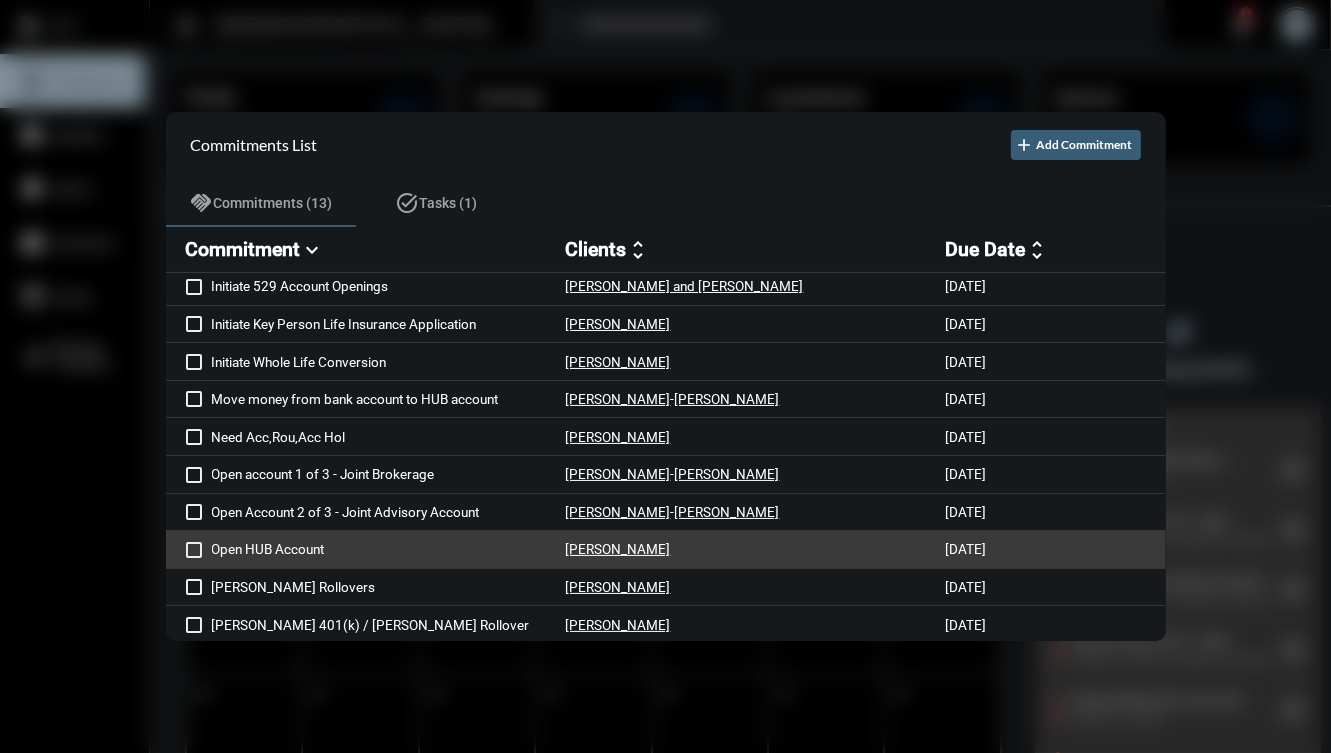 scroll, scrollTop: 0, scrollLeft: 0, axis: both 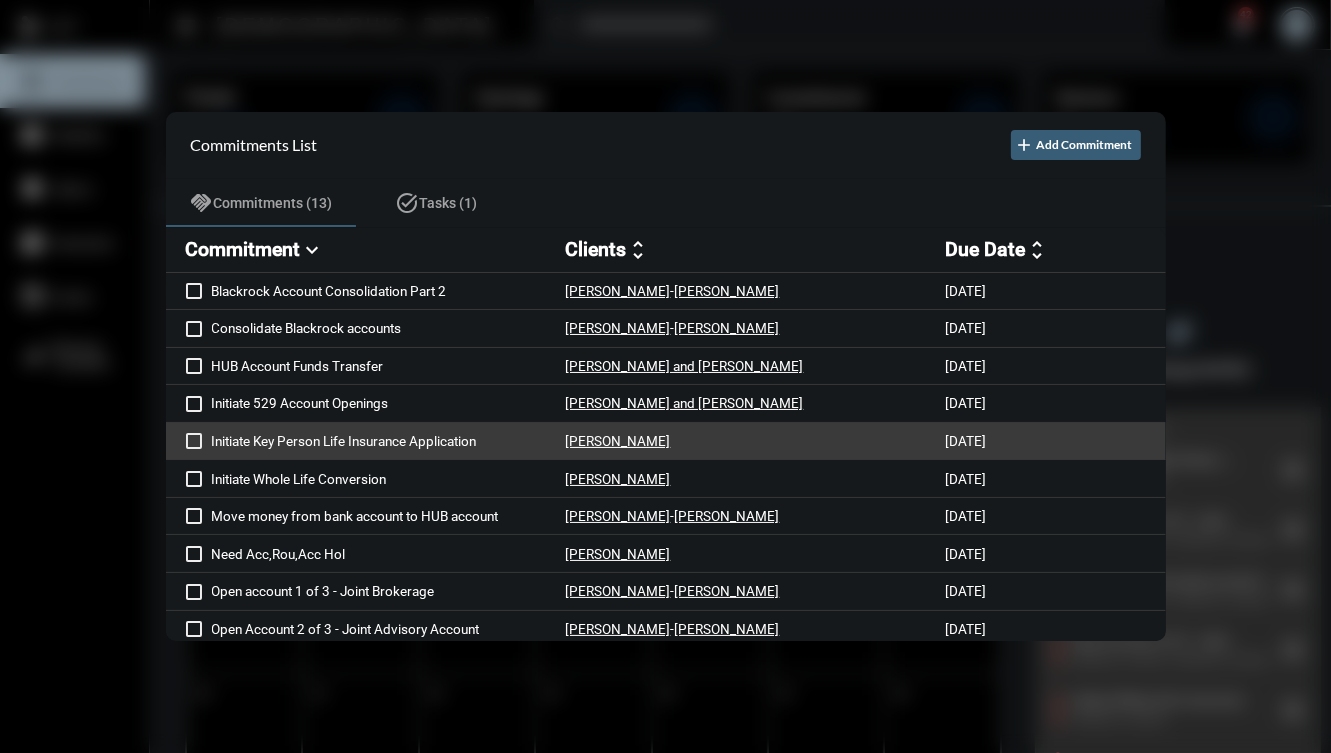 click on "Initiate Key Person Life Insurance Application   [PERSON_NAME]  [DATE]" at bounding box center (666, 442) 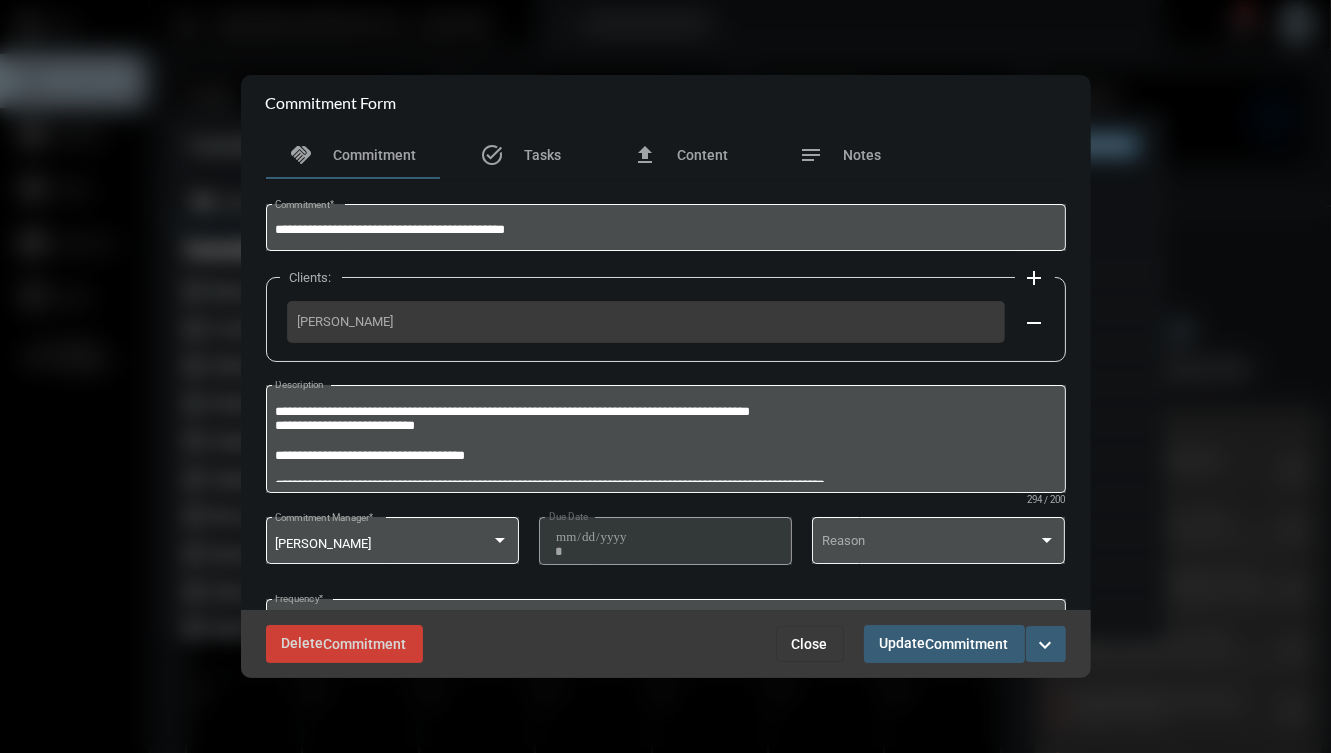 click on "Delete  Commitment  Close   Update  Commitment expand_more" at bounding box center [666, 643] 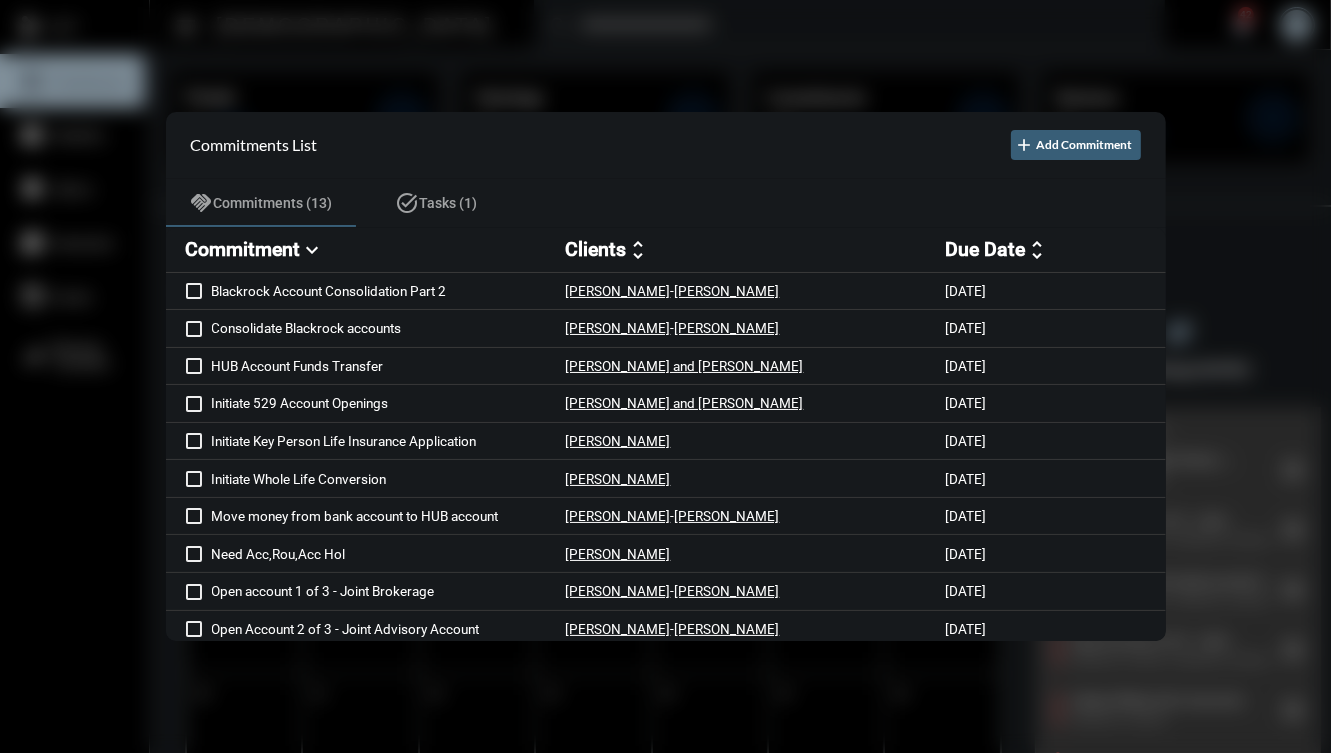 click on "Commitments List add  Add Commitment" at bounding box center (666, 145) 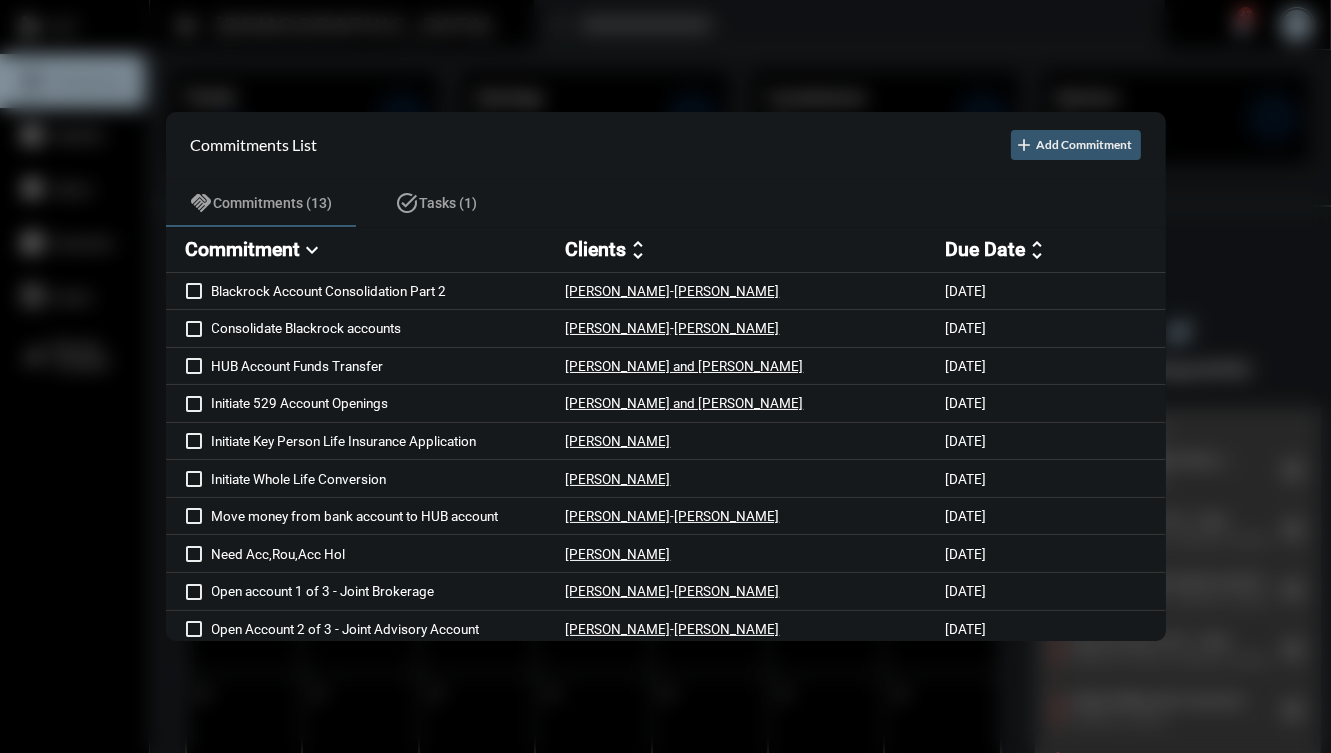 click on "add  Add Commitment" at bounding box center (1076, 145) 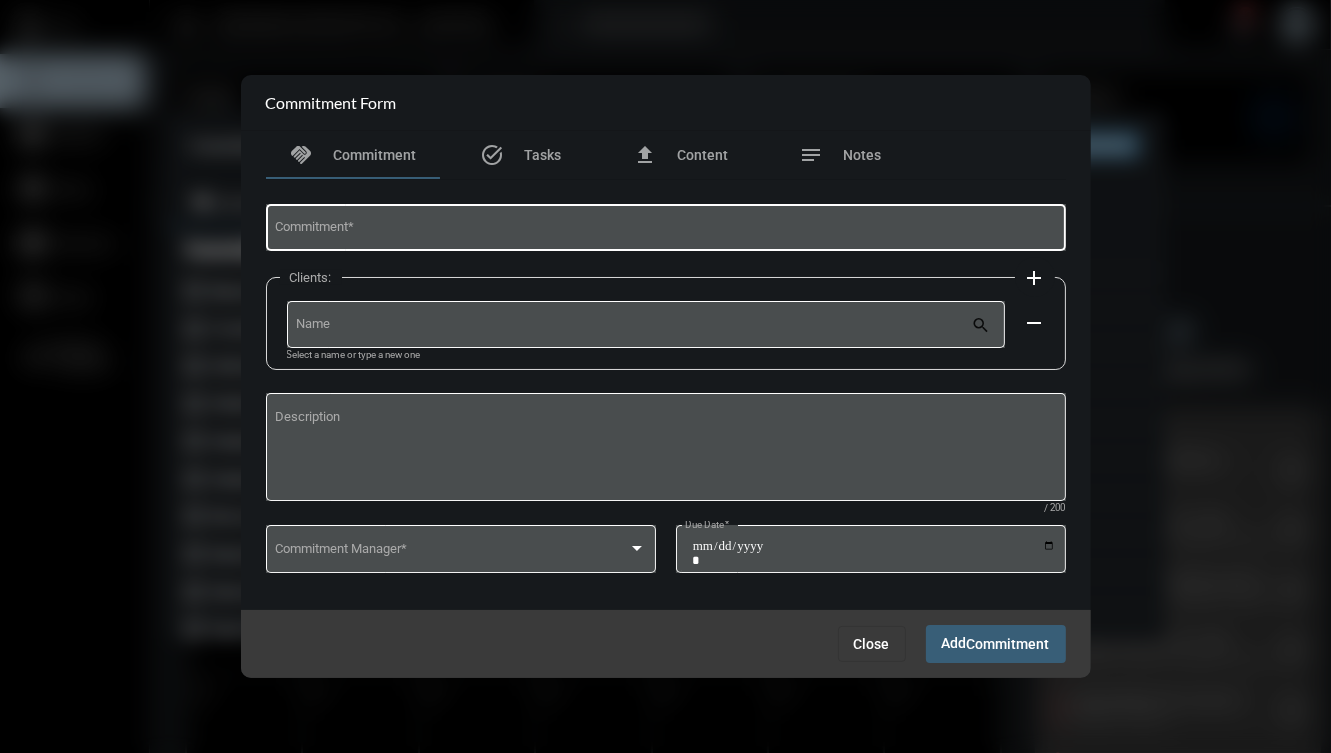click on "Commitment  *" at bounding box center (665, 230) 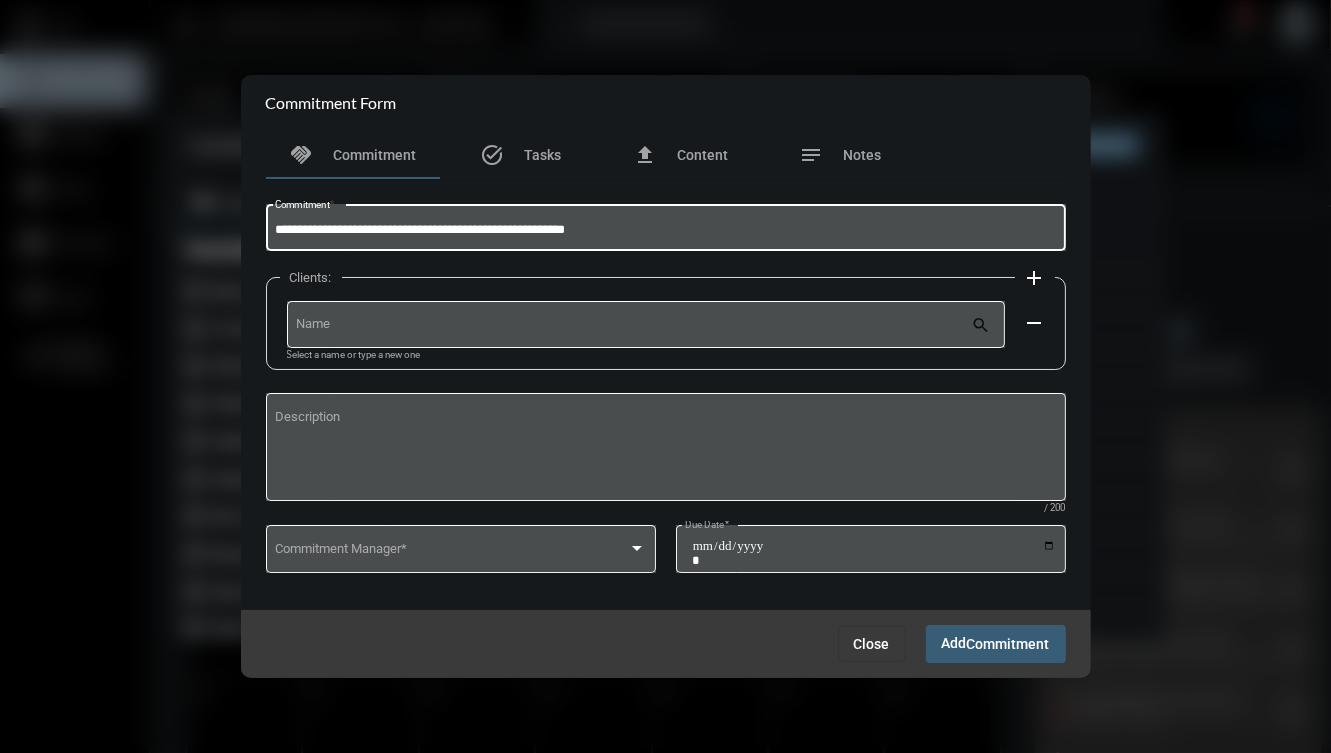 type on "**********" 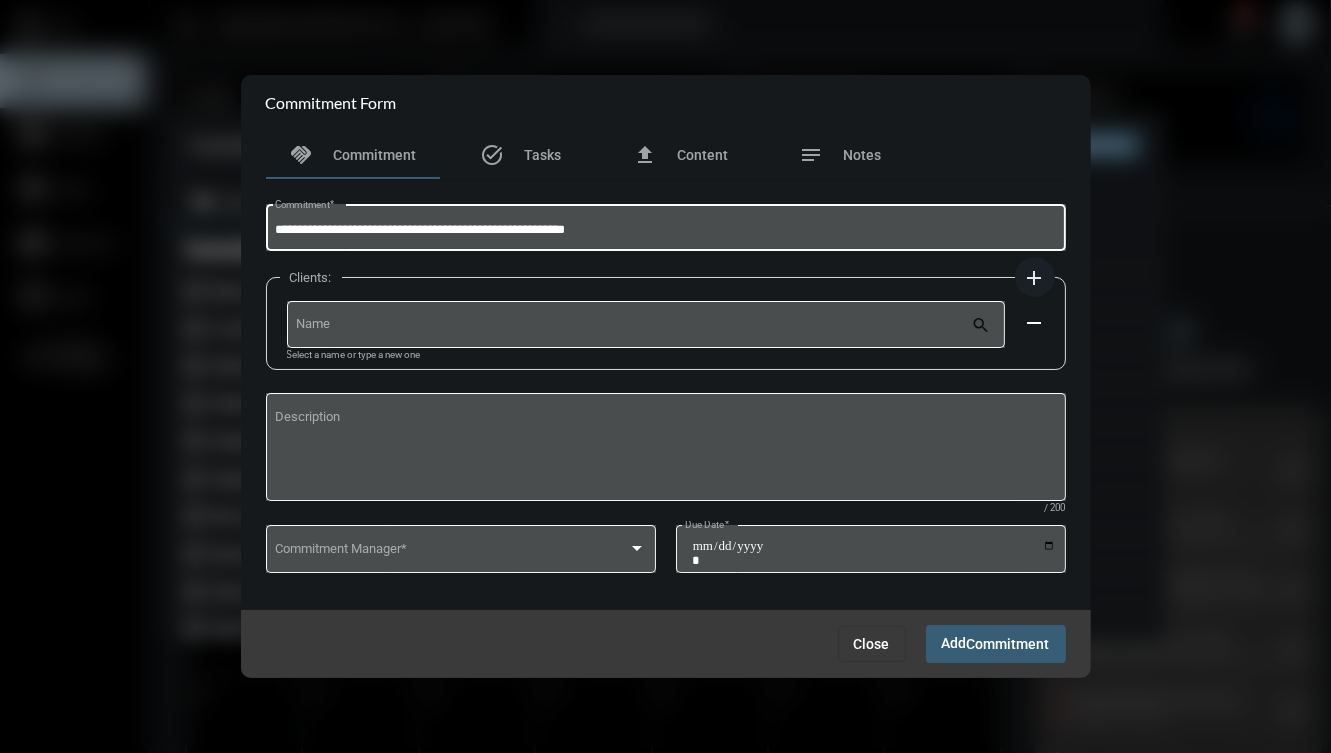 type 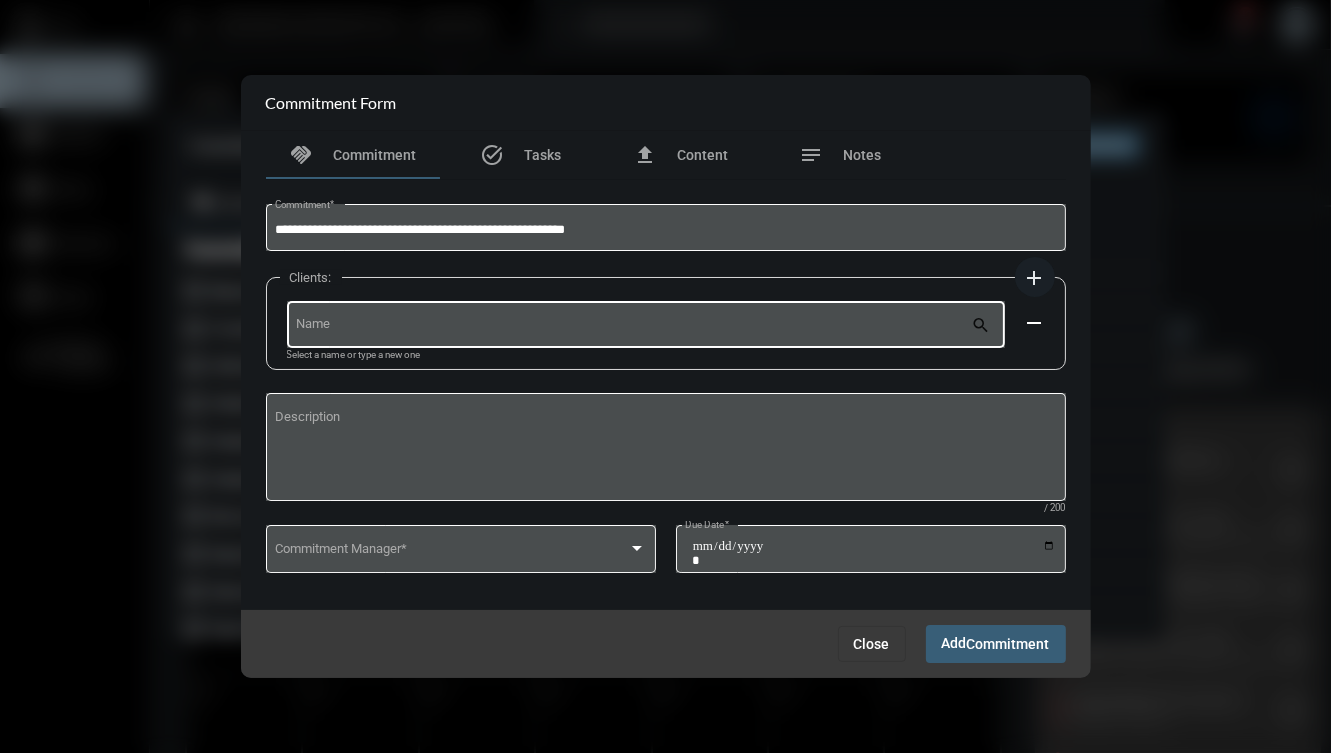 click on "Name" 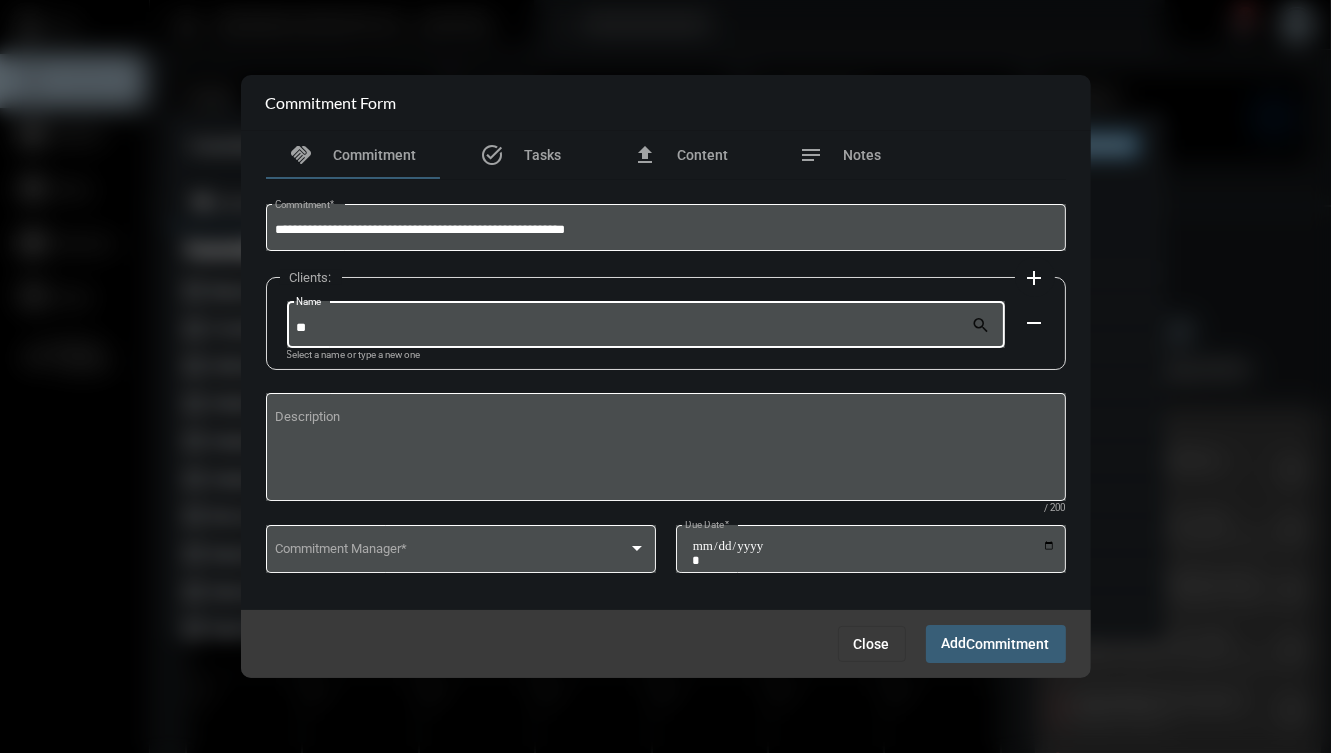 type on "*" 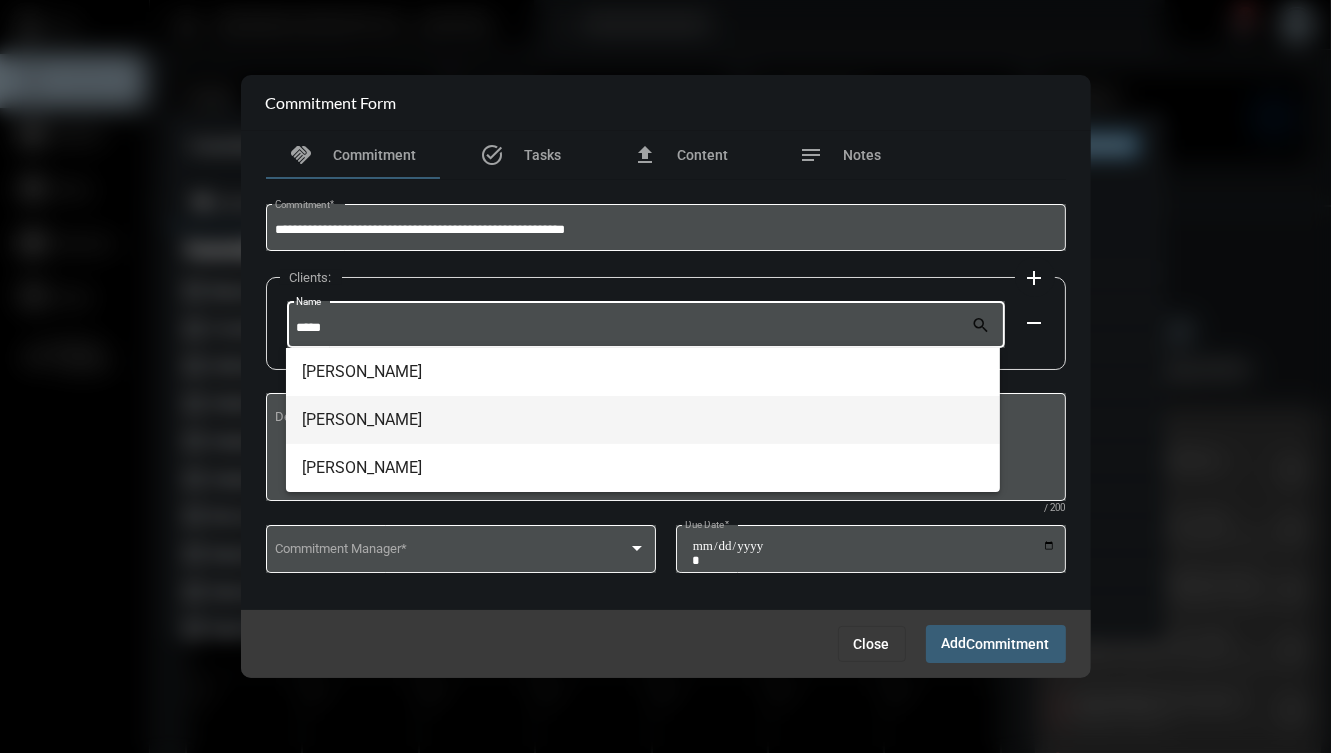 click on "[PERSON_NAME]" at bounding box center [643, 420] 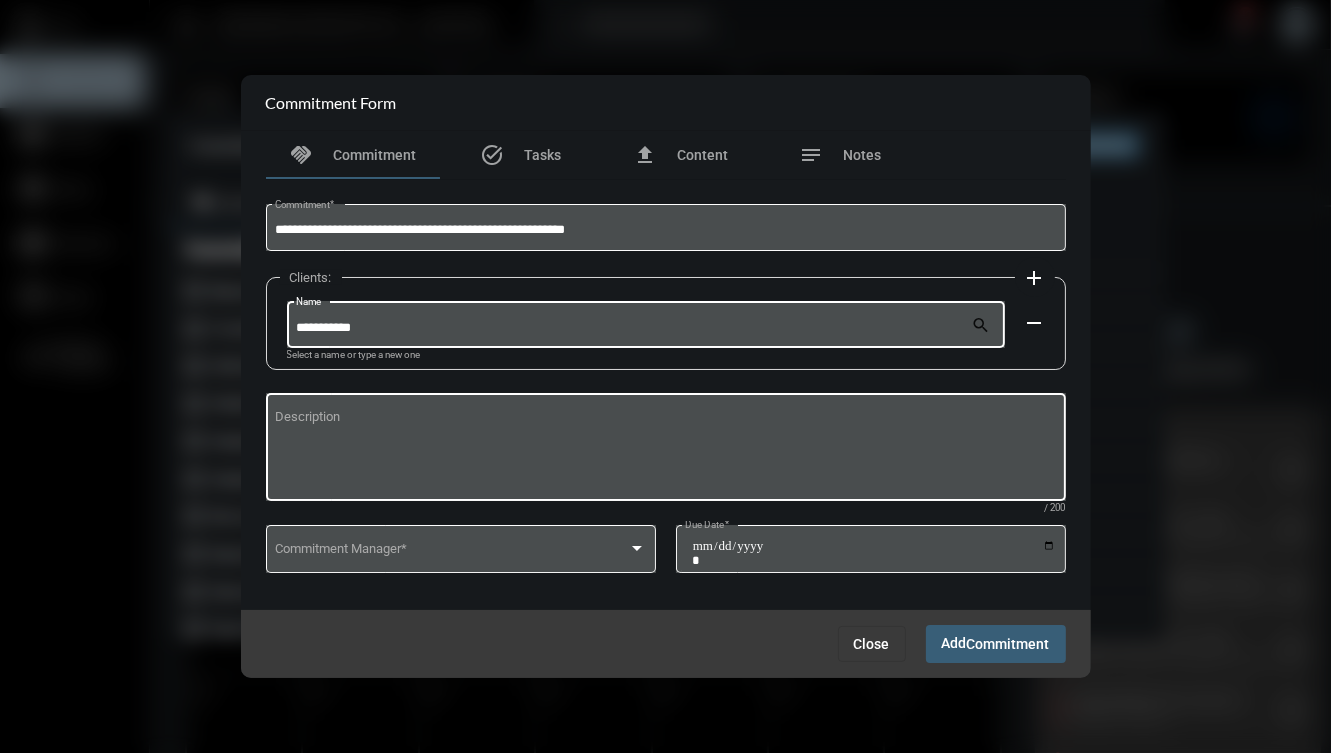 click on "Description" at bounding box center [665, 450] 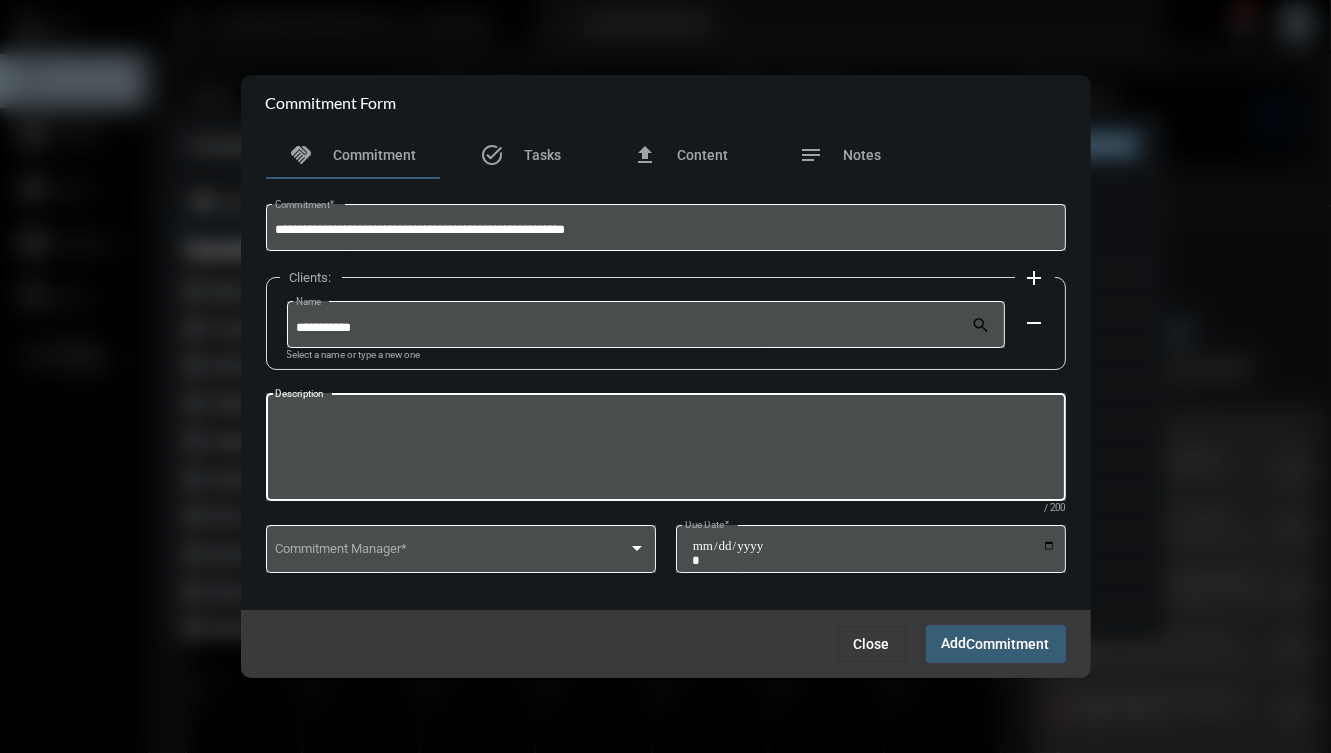 click on "Description" at bounding box center [665, 450] 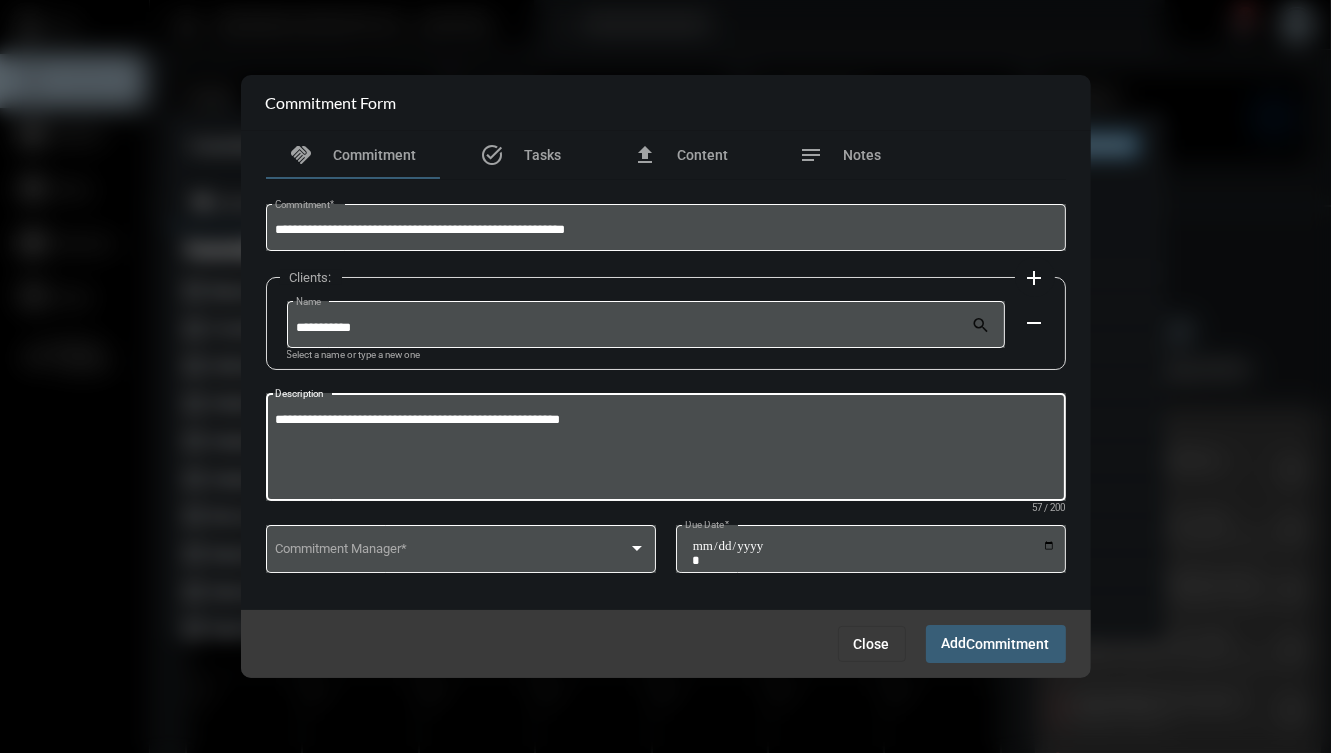 click on "**********" at bounding box center [665, 450] 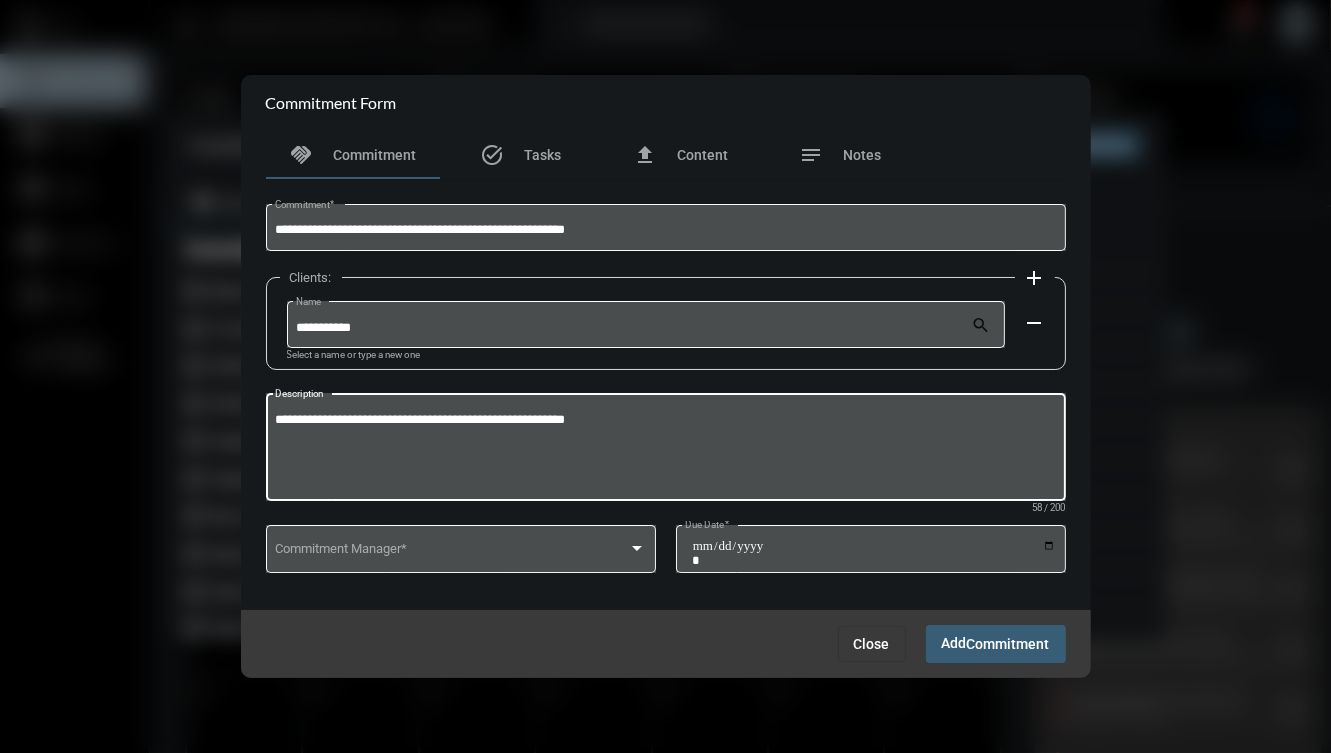 click on "**********" at bounding box center [665, 450] 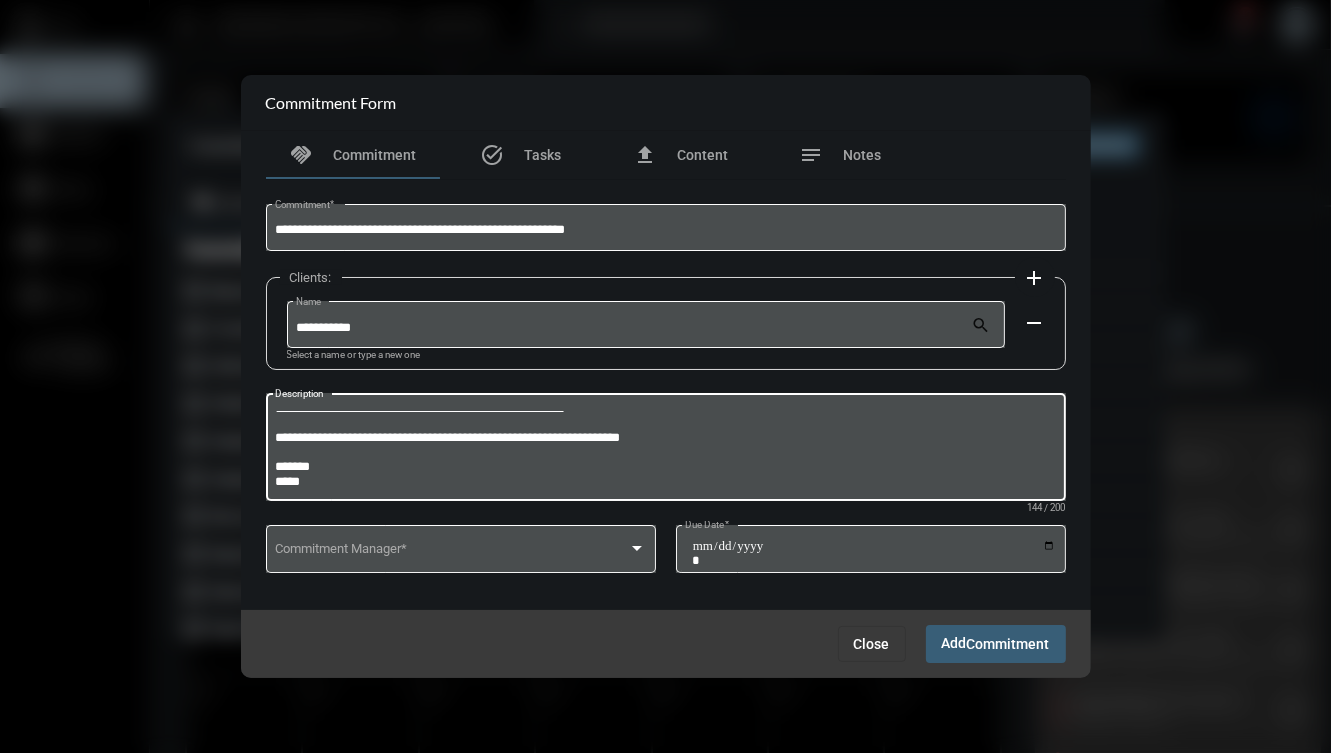 scroll, scrollTop: 0, scrollLeft: 0, axis: both 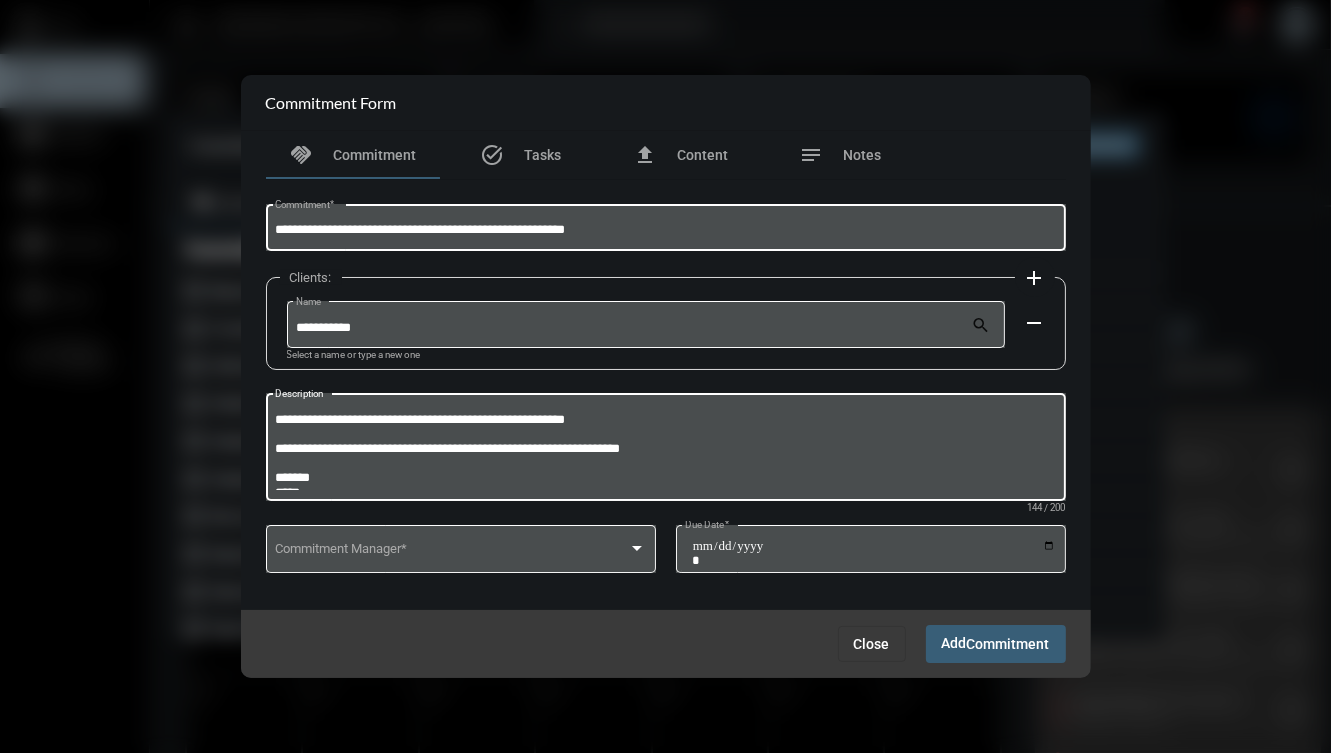 type on "**********" 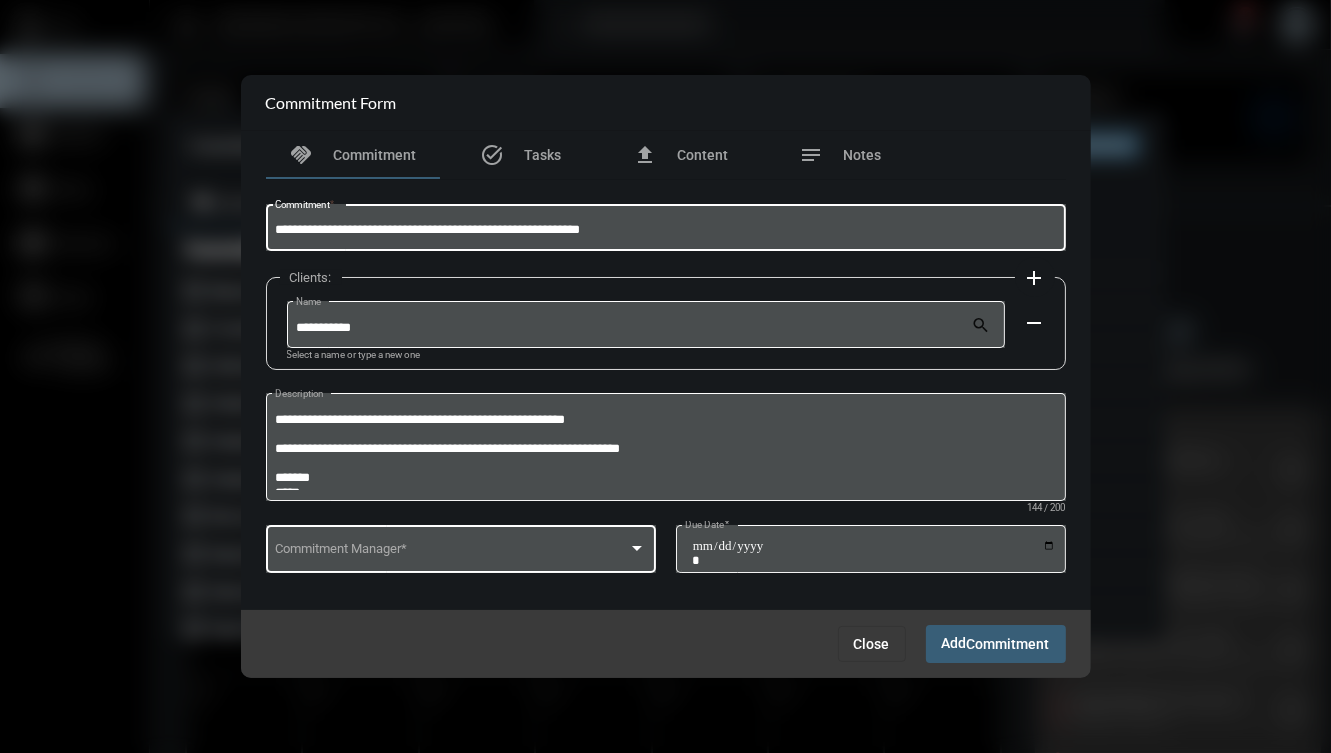type on "**********" 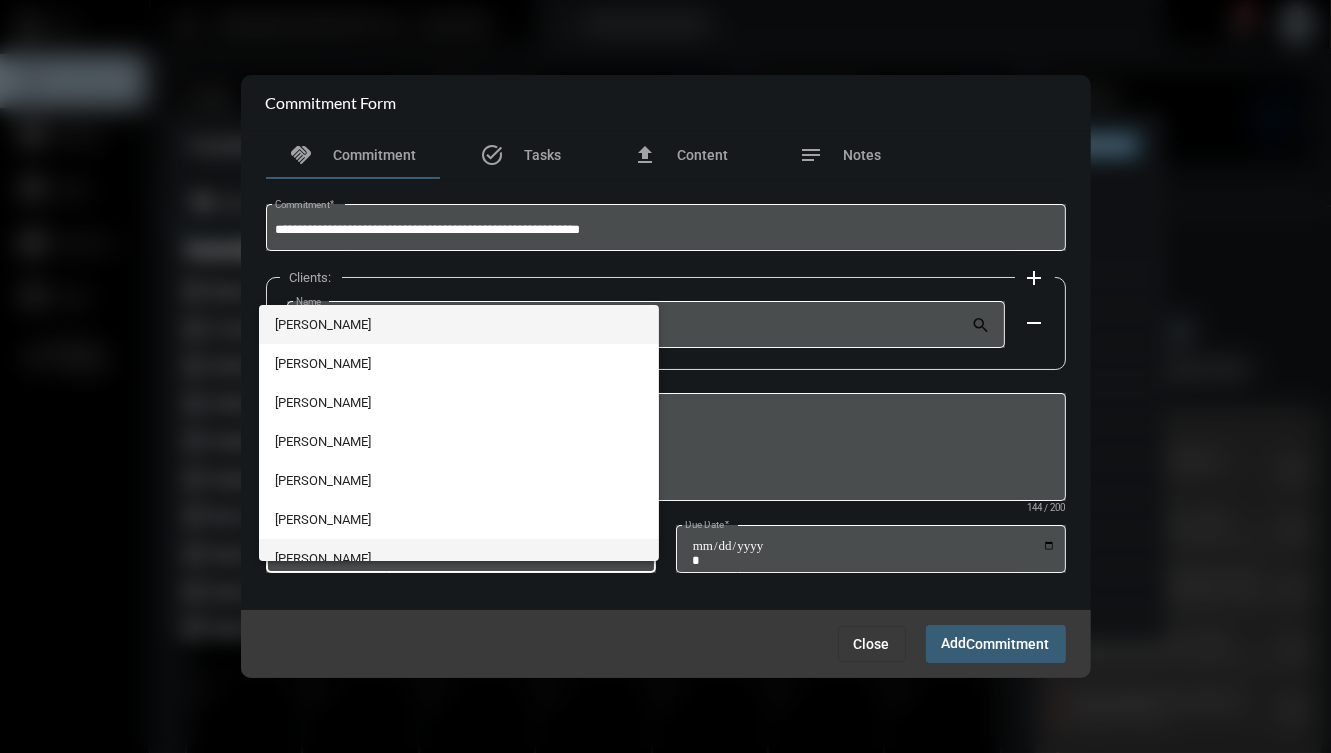 scroll, scrollTop: 56, scrollLeft: 0, axis: vertical 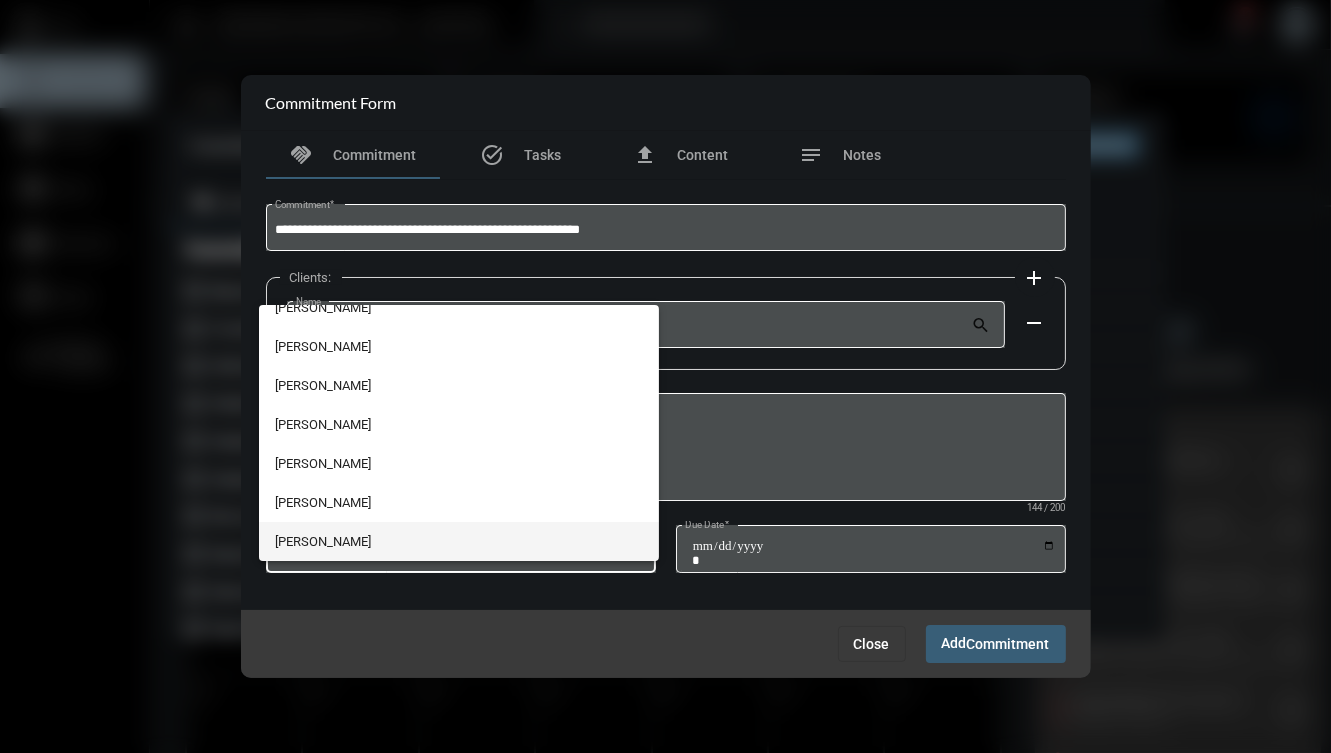 click on "[PERSON_NAME]" at bounding box center [459, 541] 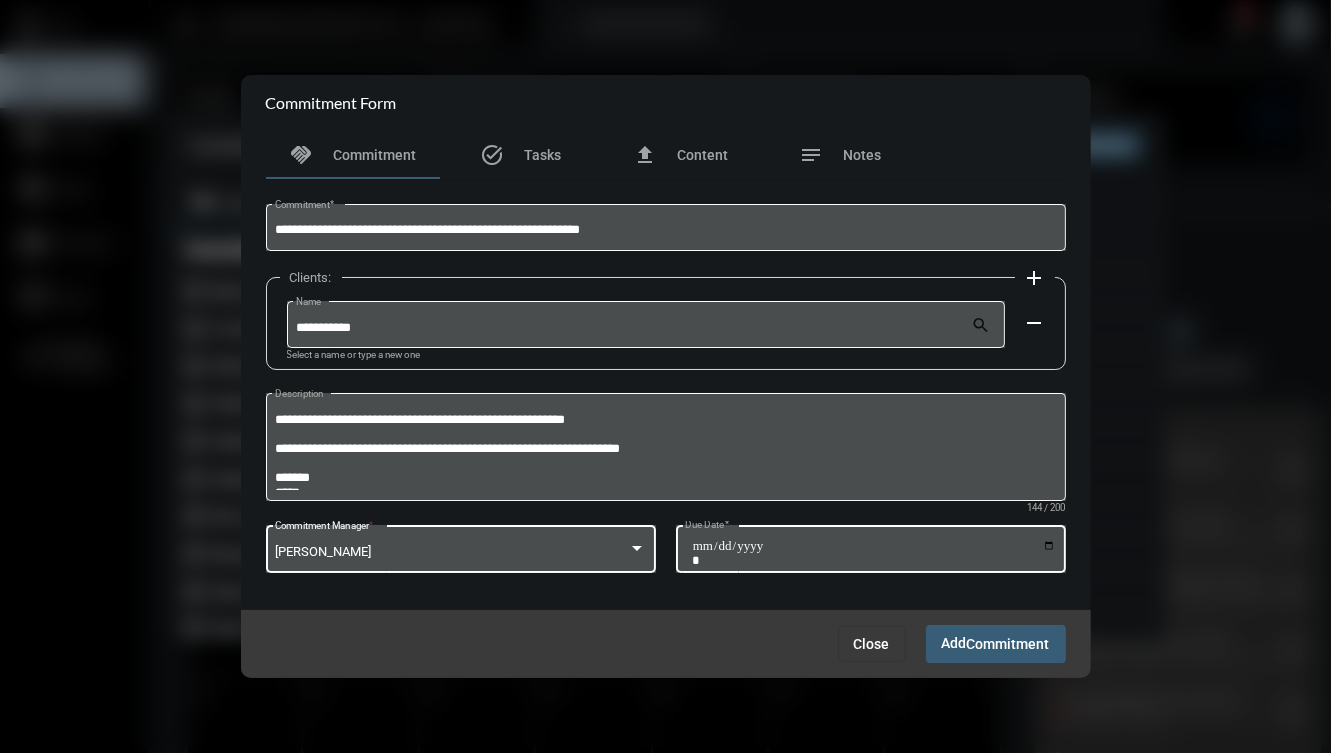 click on "Due Date  *" 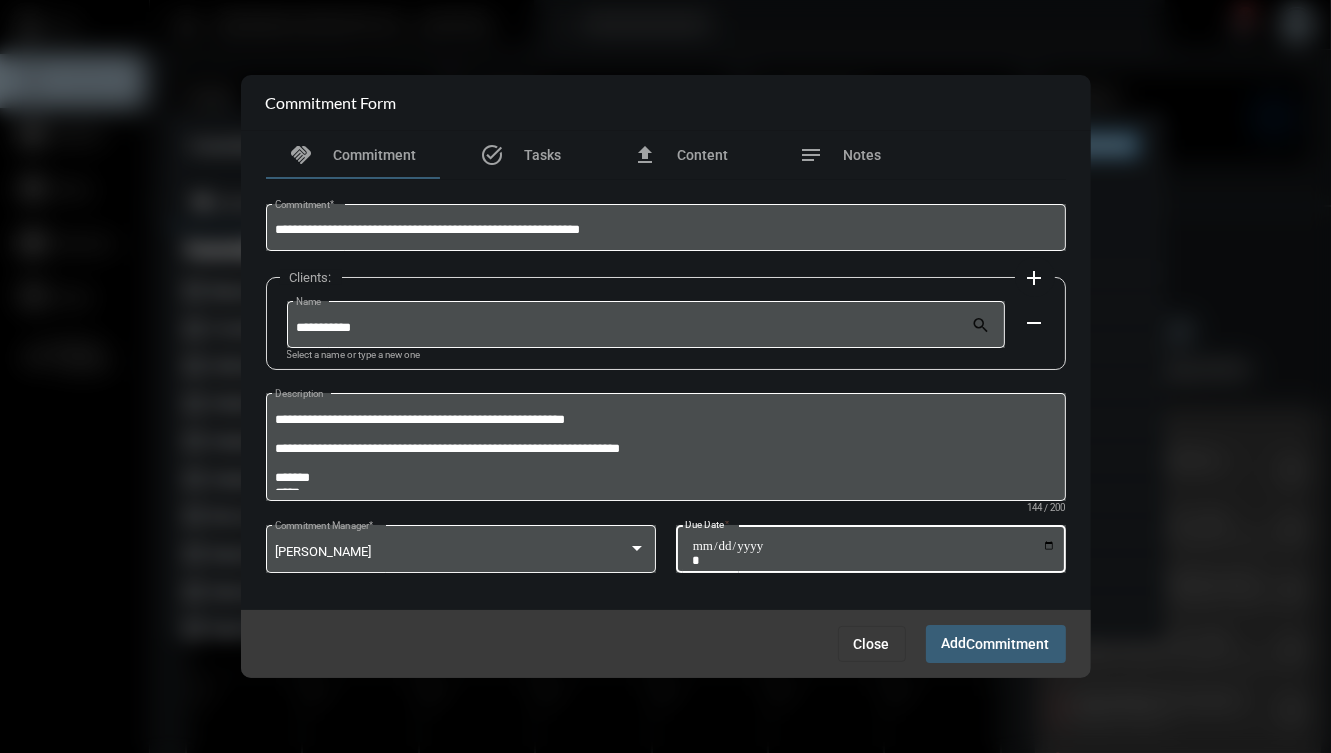 click on "Due Date  *" at bounding box center (874, 553) 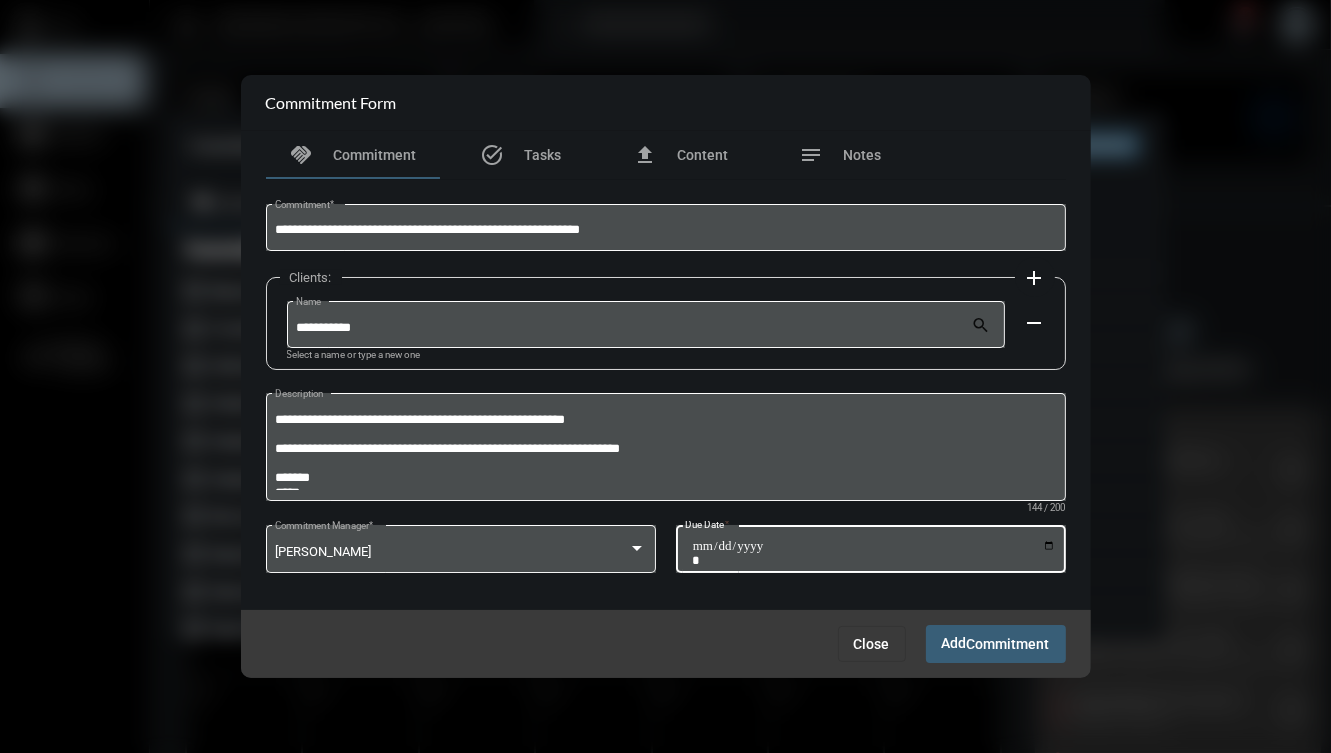 type on "**********" 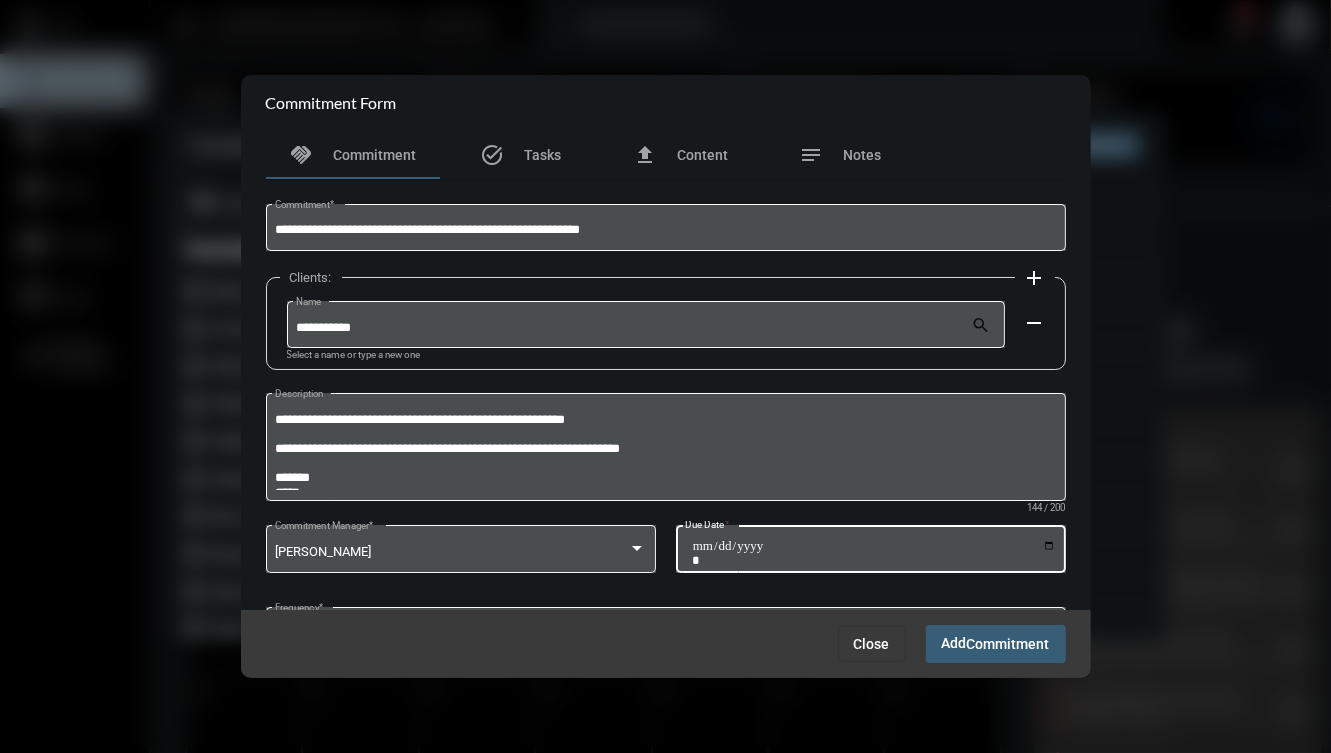 click on "Commitment" at bounding box center [1008, 645] 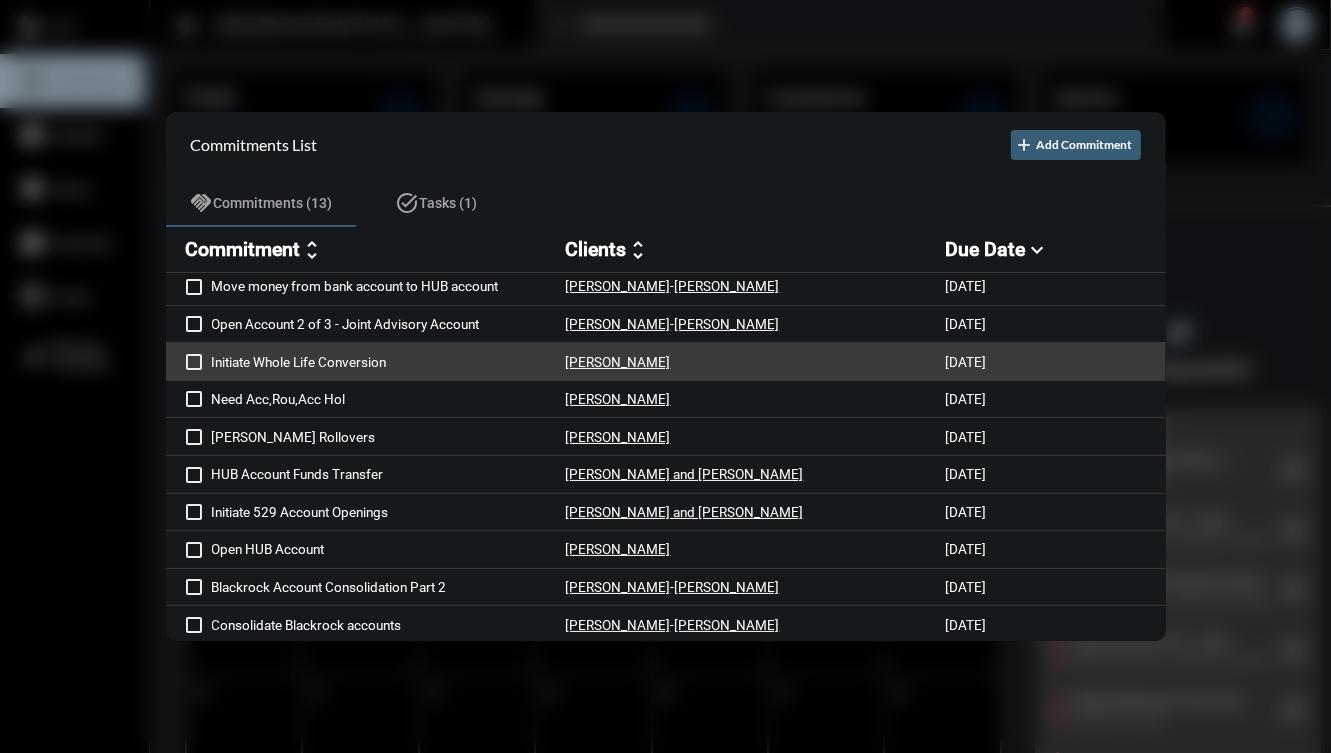 scroll, scrollTop: 0, scrollLeft: 0, axis: both 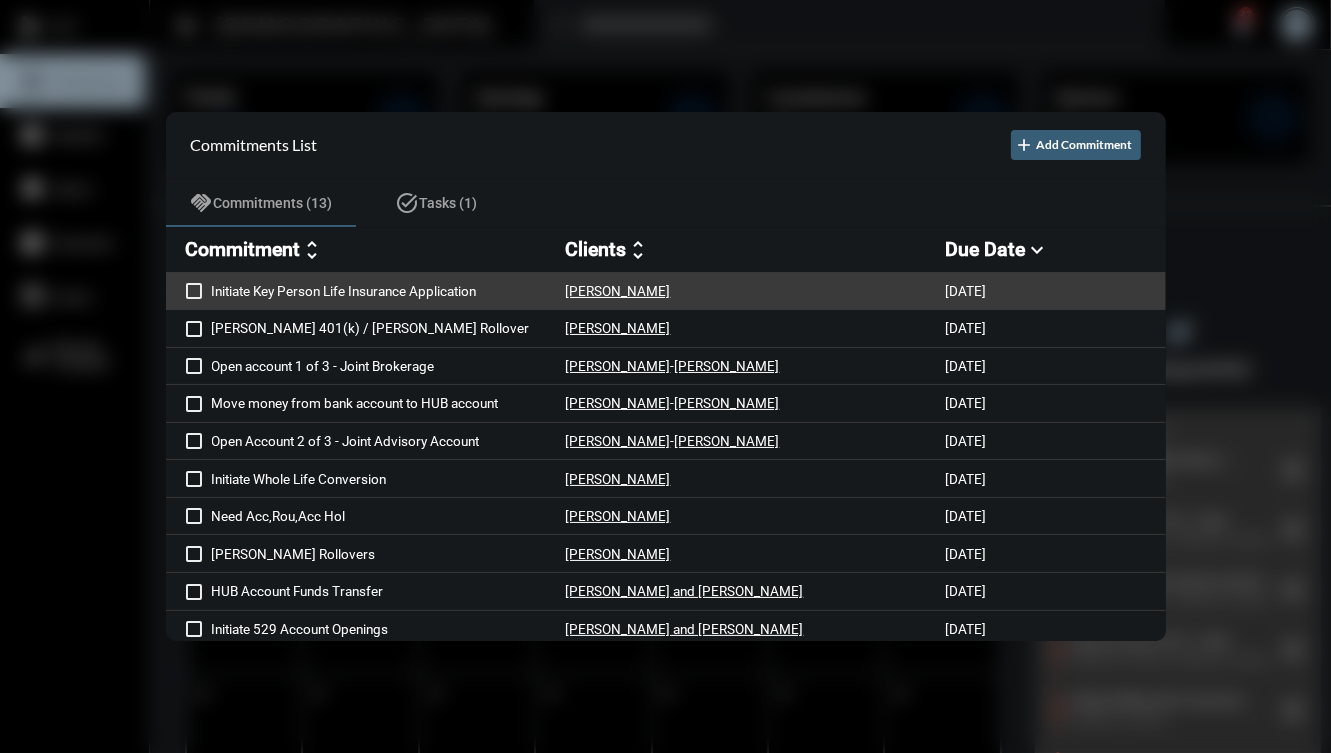 click on "Initiate Key Person Life Insurance Application" at bounding box center (389, 291) 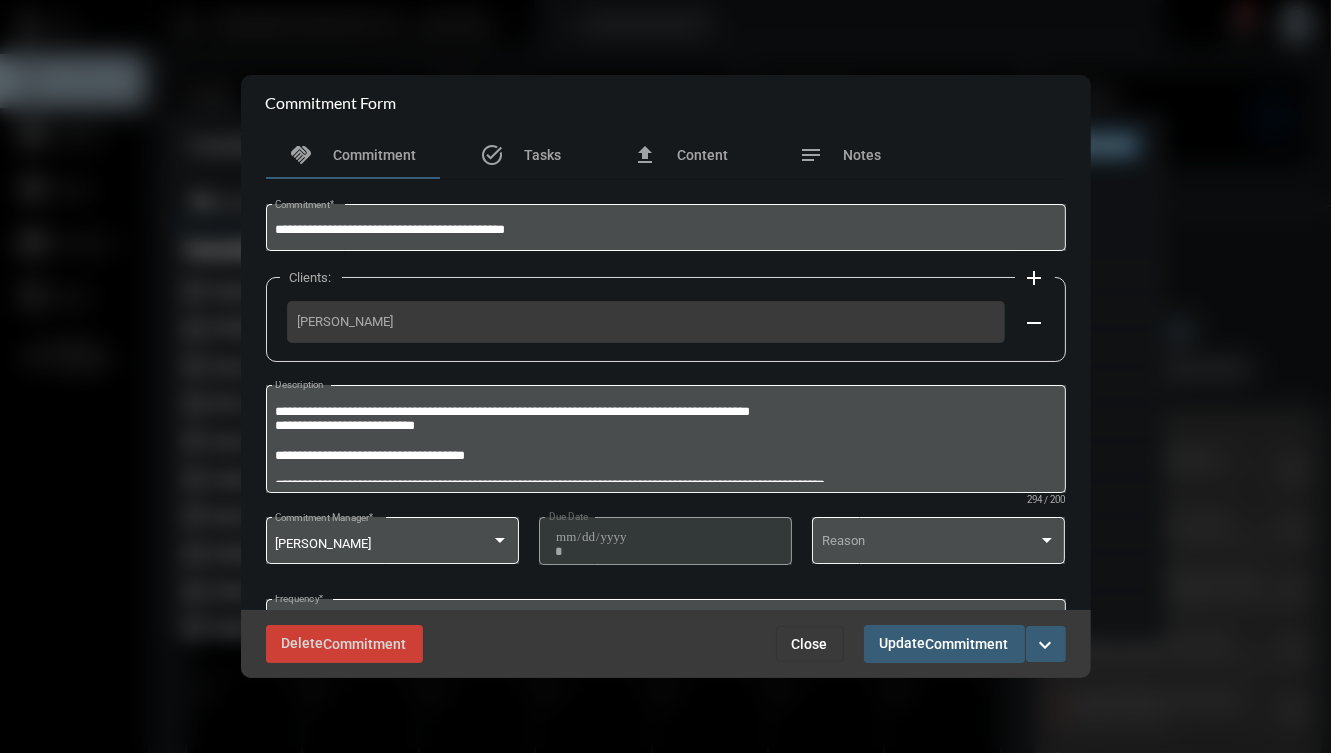 click on "expand_more" at bounding box center [1046, 645] 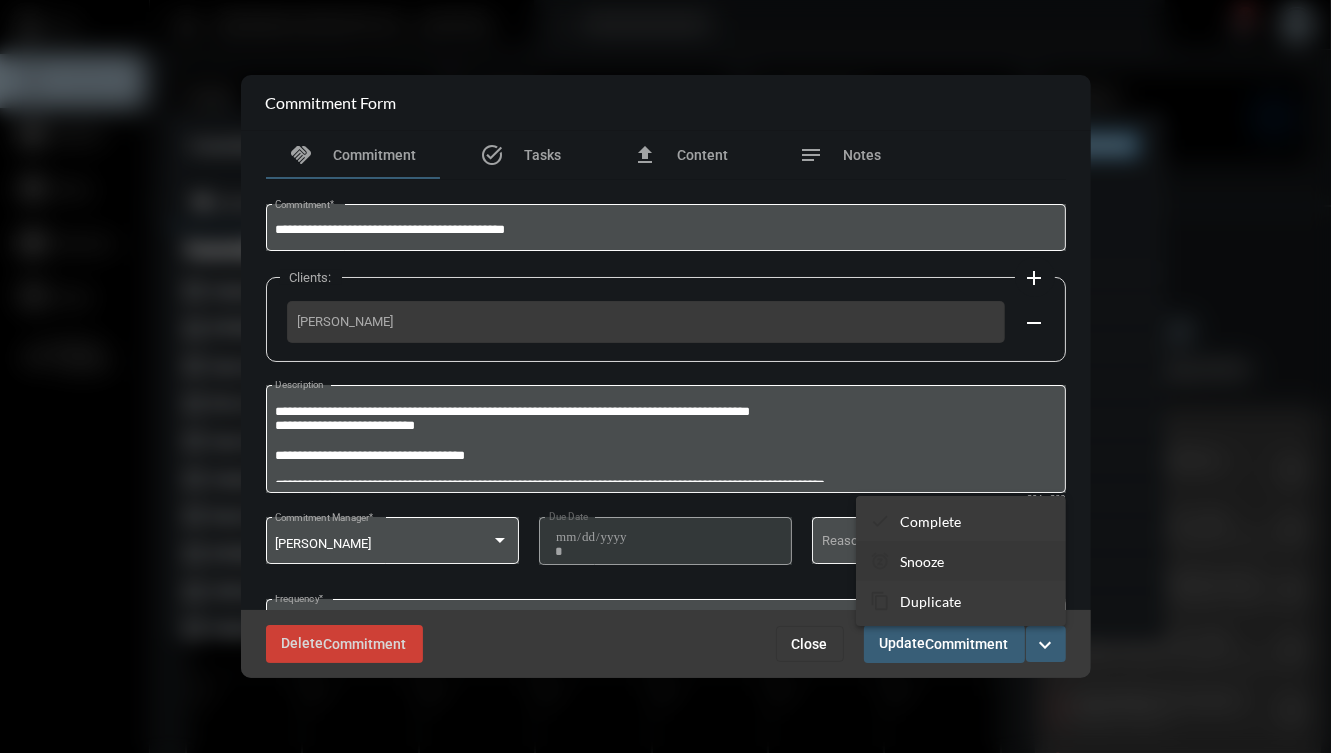 click on "Snooze" at bounding box center (922, 561) 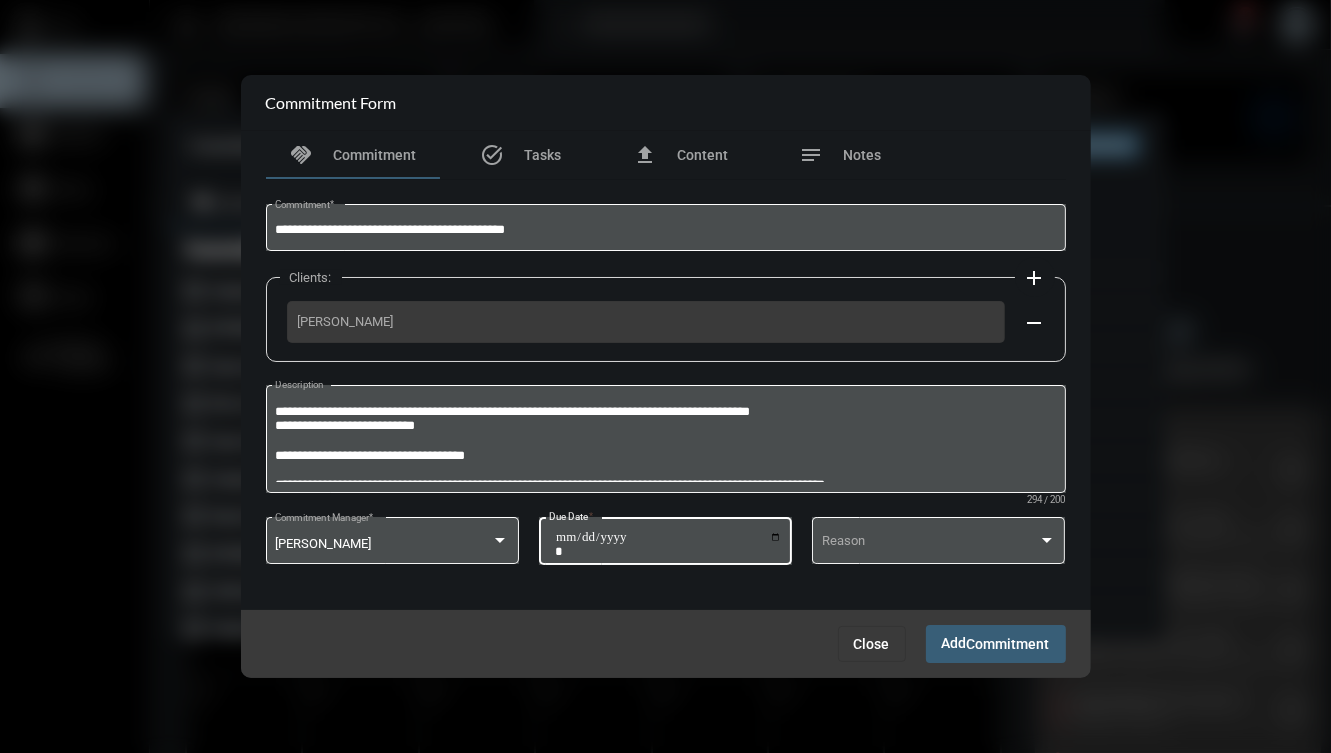 click on "**********" at bounding box center [668, 544] 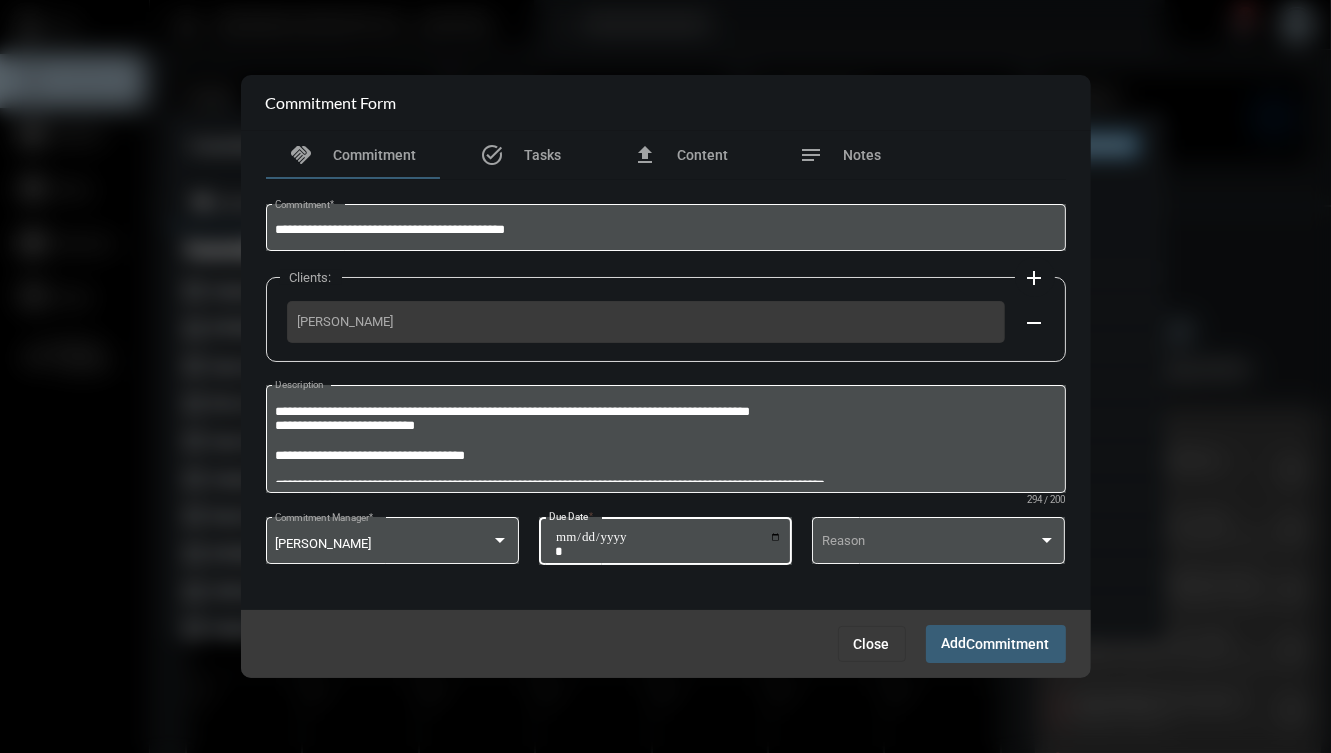 type on "**********" 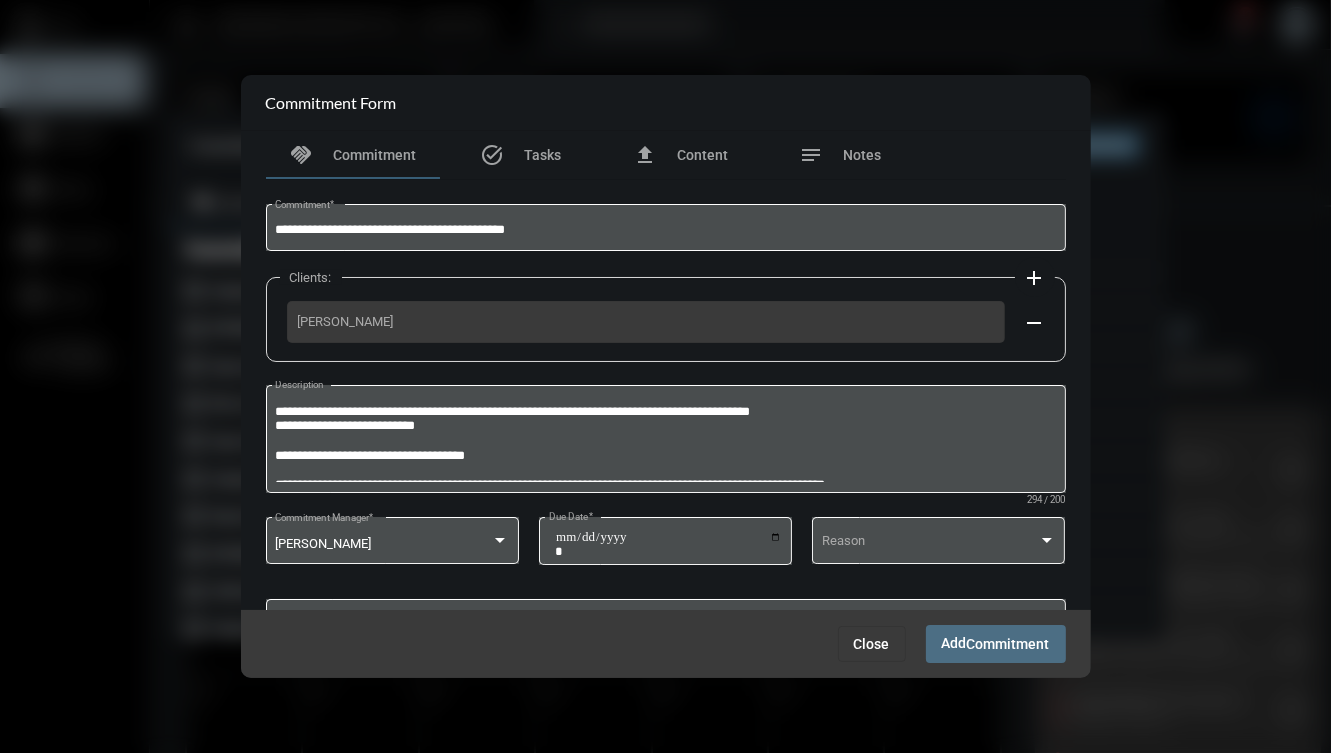click on "Add   Commitment" at bounding box center (996, 643) 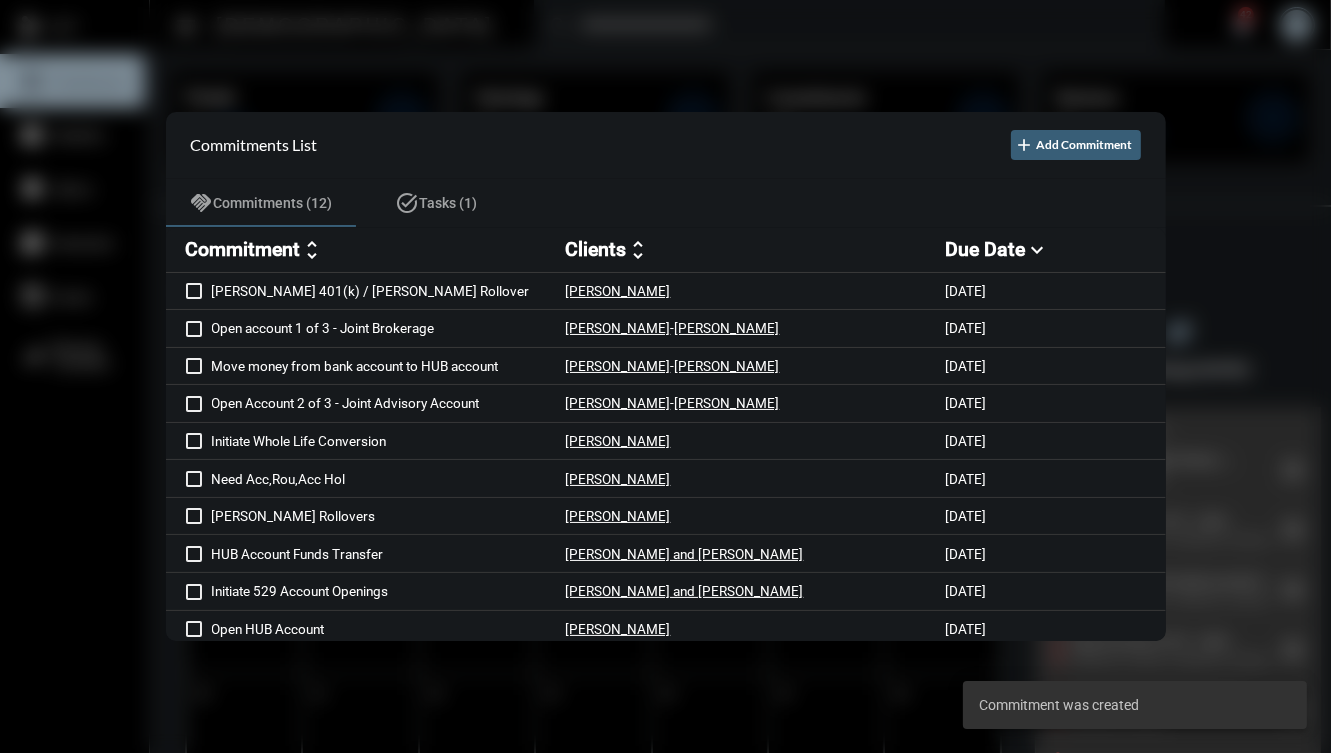 click on "Commitment" at bounding box center (243, 249) 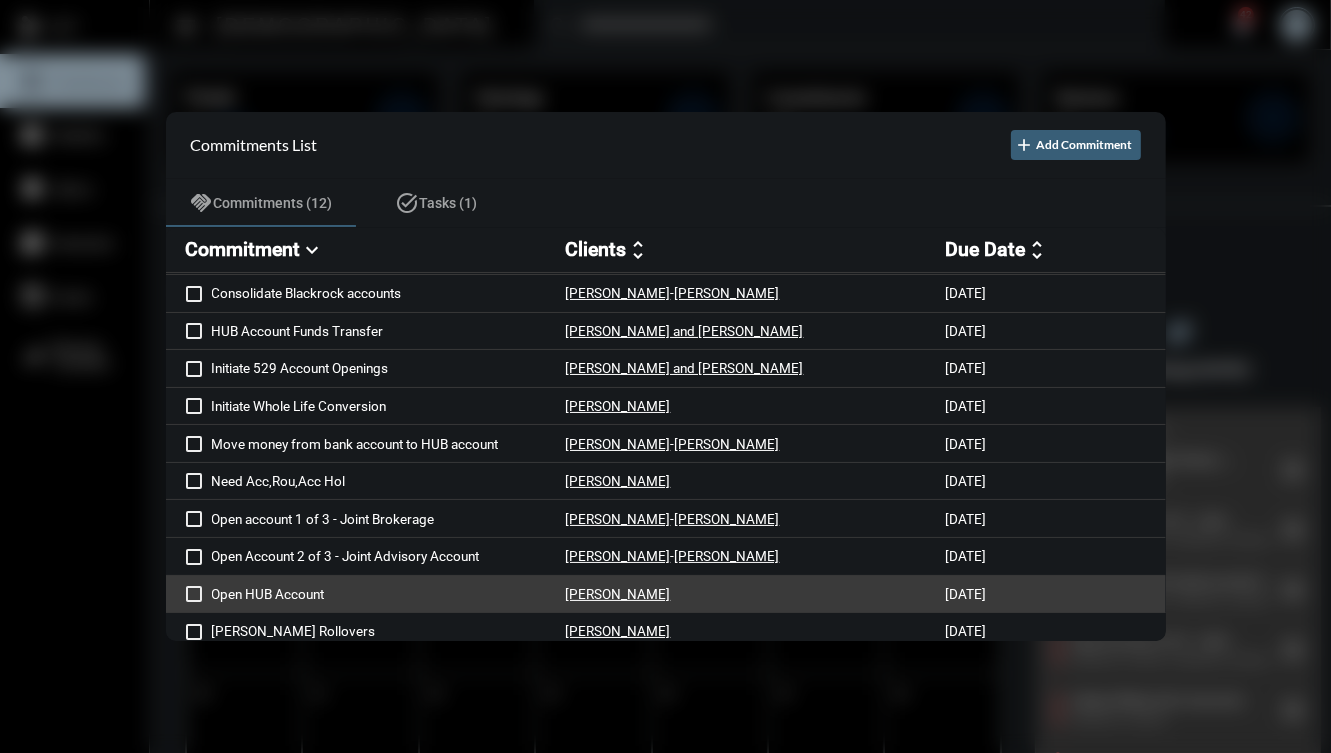 scroll, scrollTop: 35, scrollLeft: 0, axis: vertical 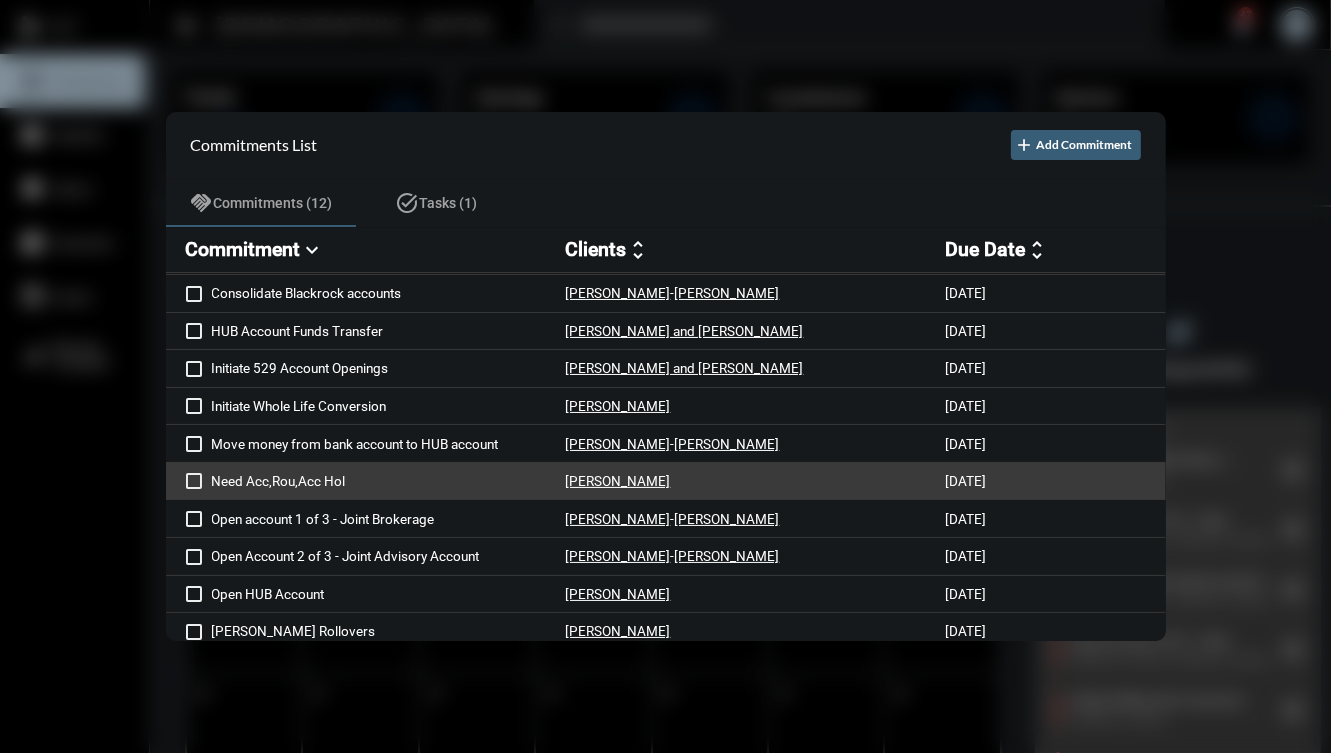 click on "Need Acc,Rou,Acc Hol" at bounding box center [389, 481] 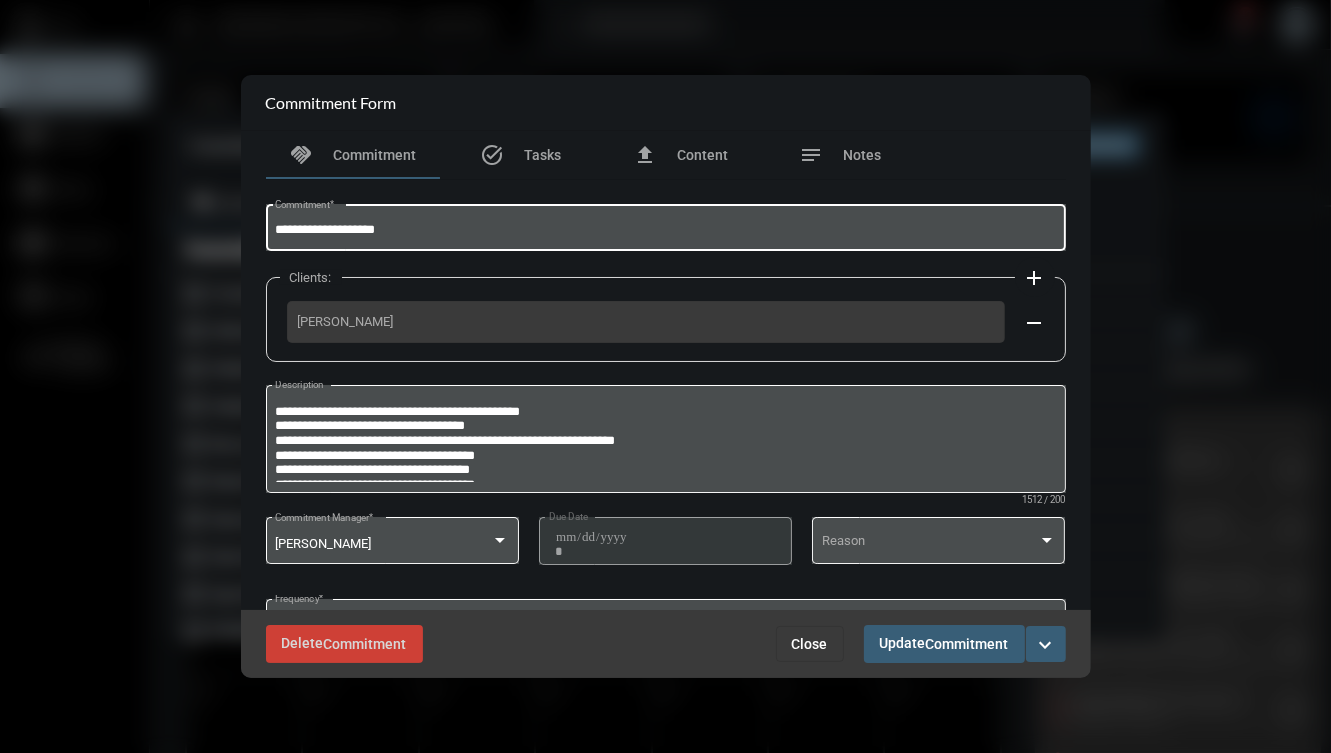 click on "**********" at bounding box center [665, 230] 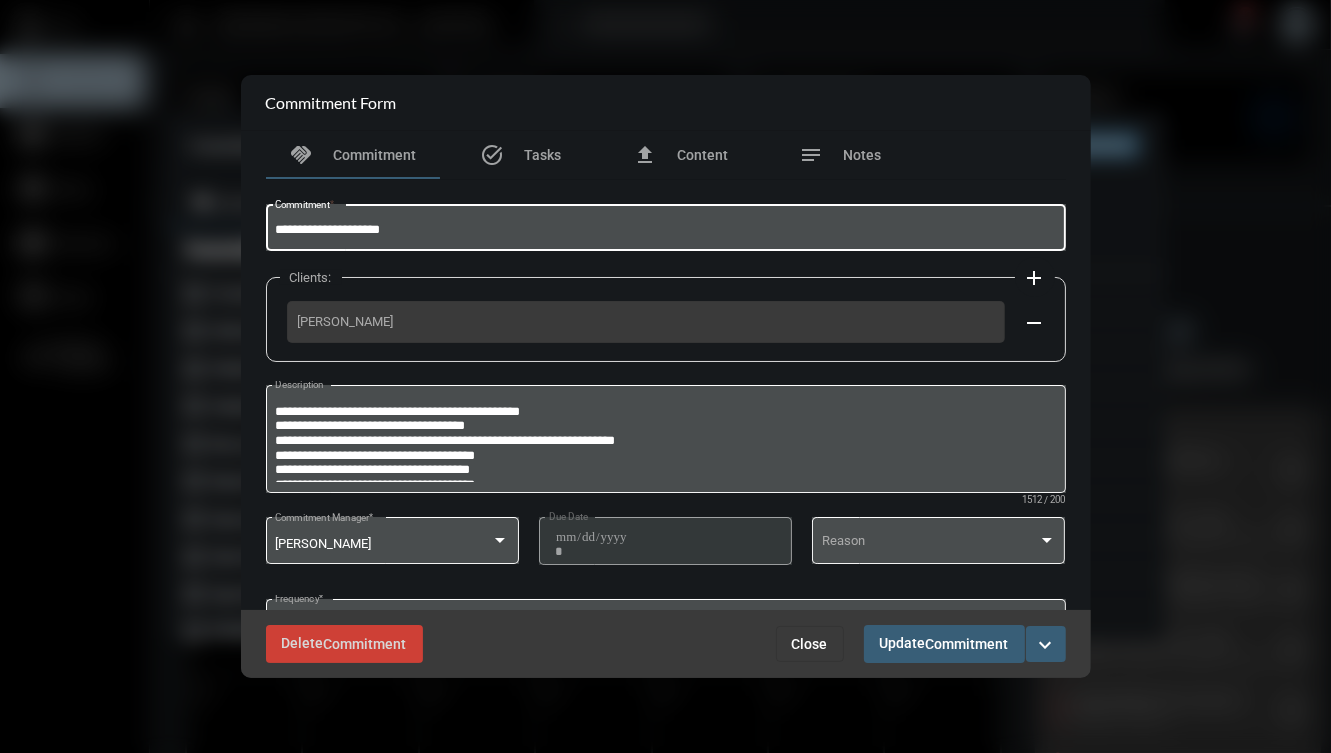 type on "**********" 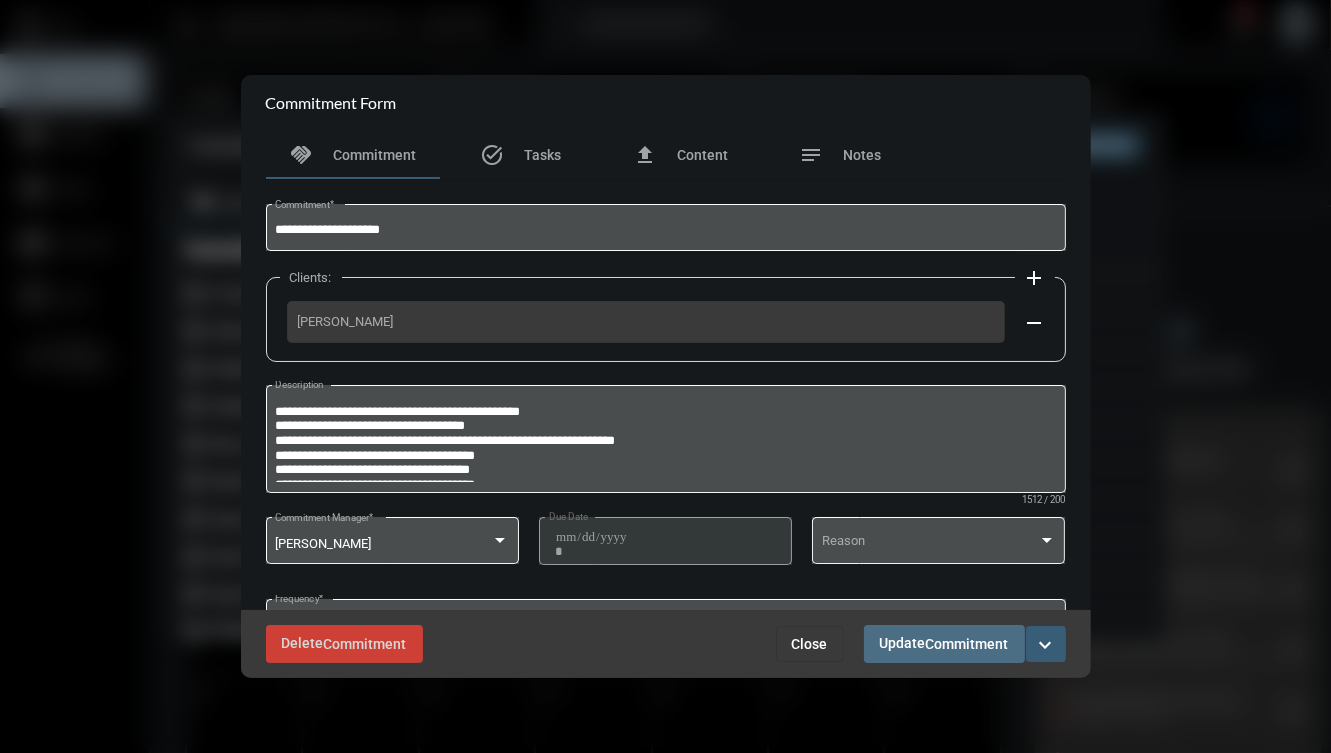 click on "Commitment" at bounding box center (967, 645) 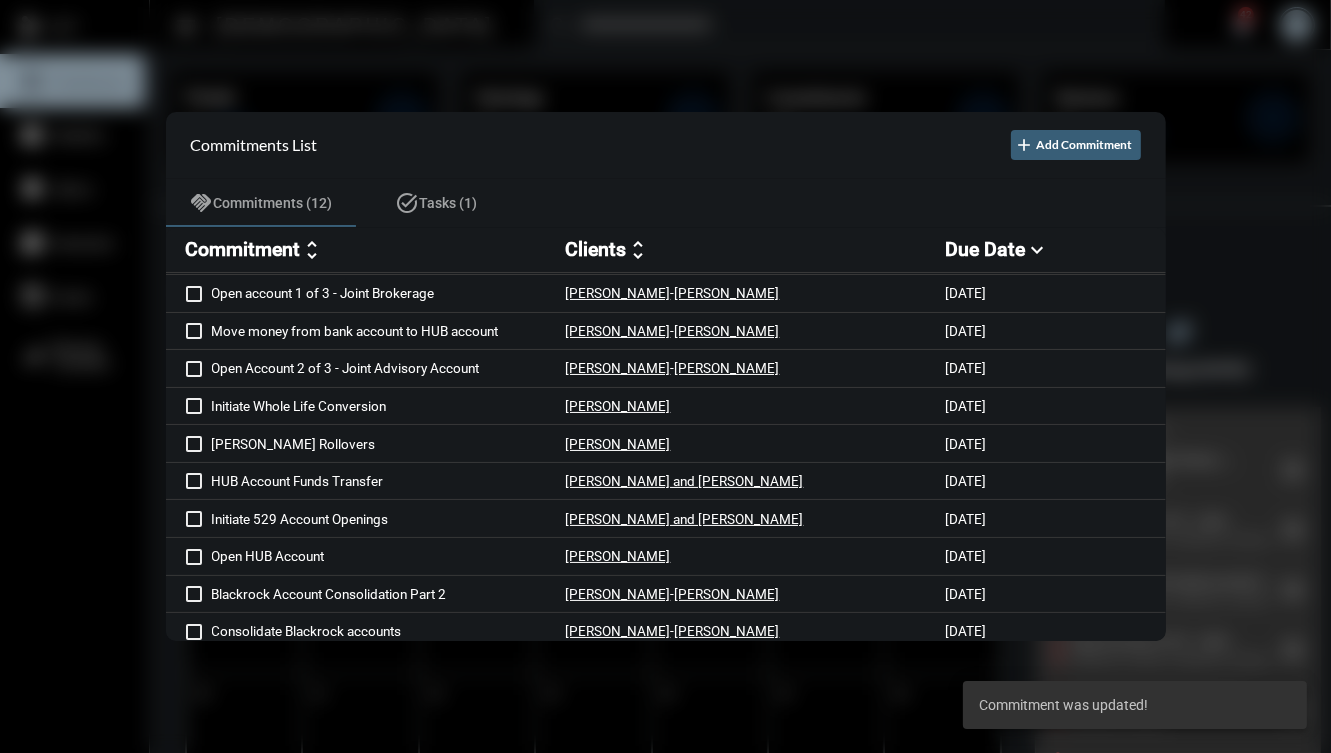 scroll, scrollTop: 0, scrollLeft: 0, axis: both 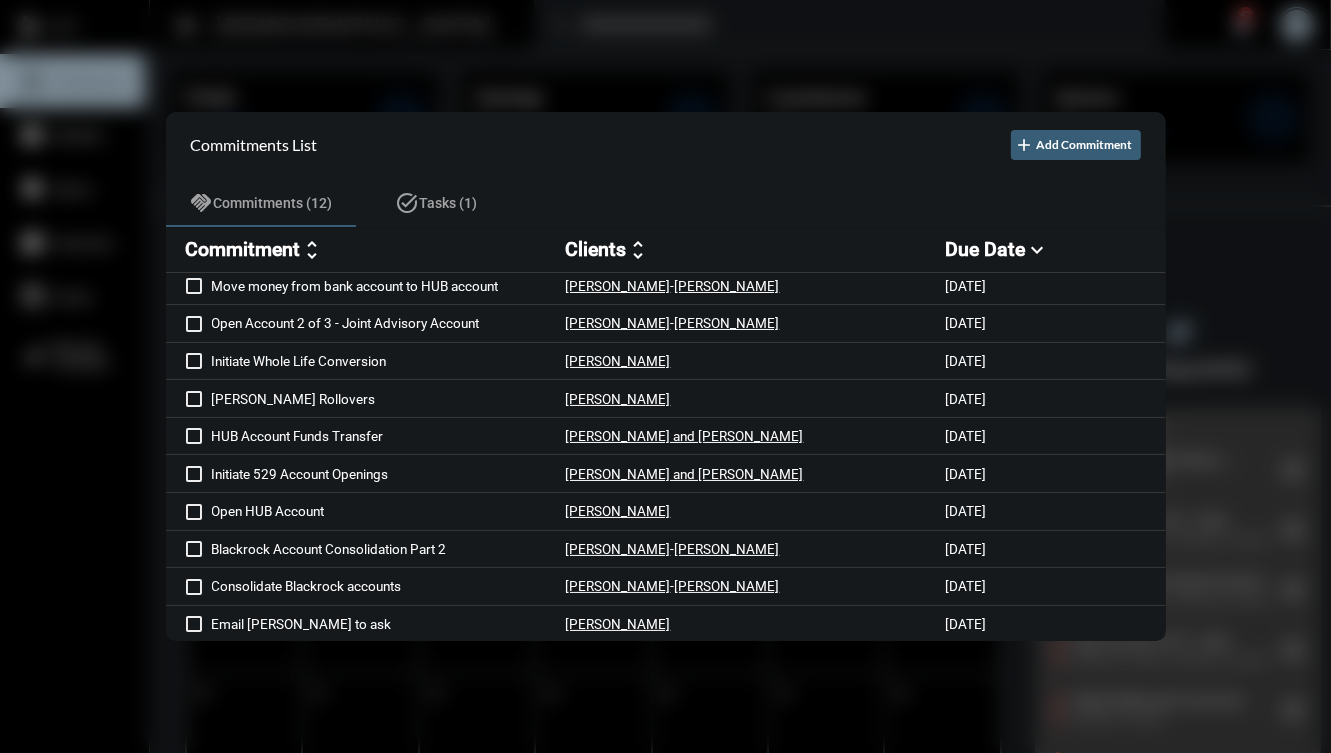 click on "Commitment unfold_more Clients unfold_more Due Date expand_more" at bounding box center [666, 250] 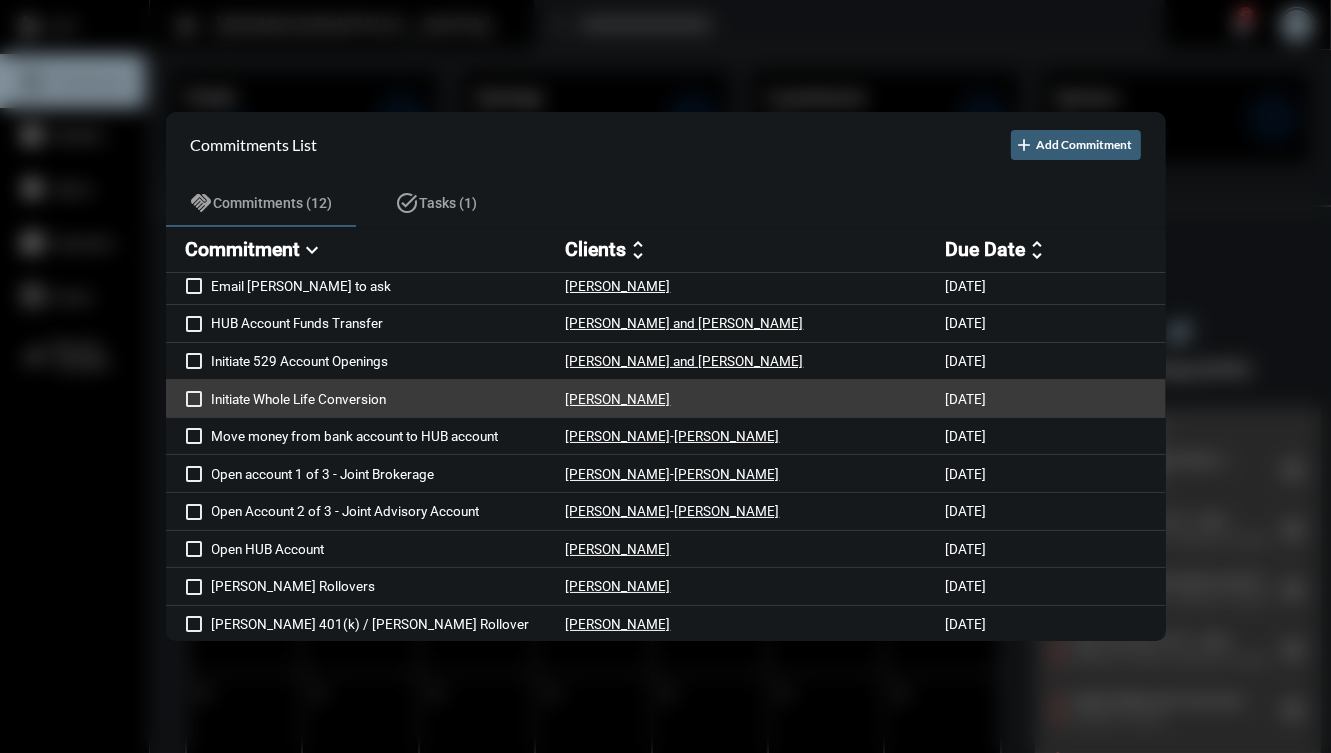 scroll, scrollTop: 0, scrollLeft: 0, axis: both 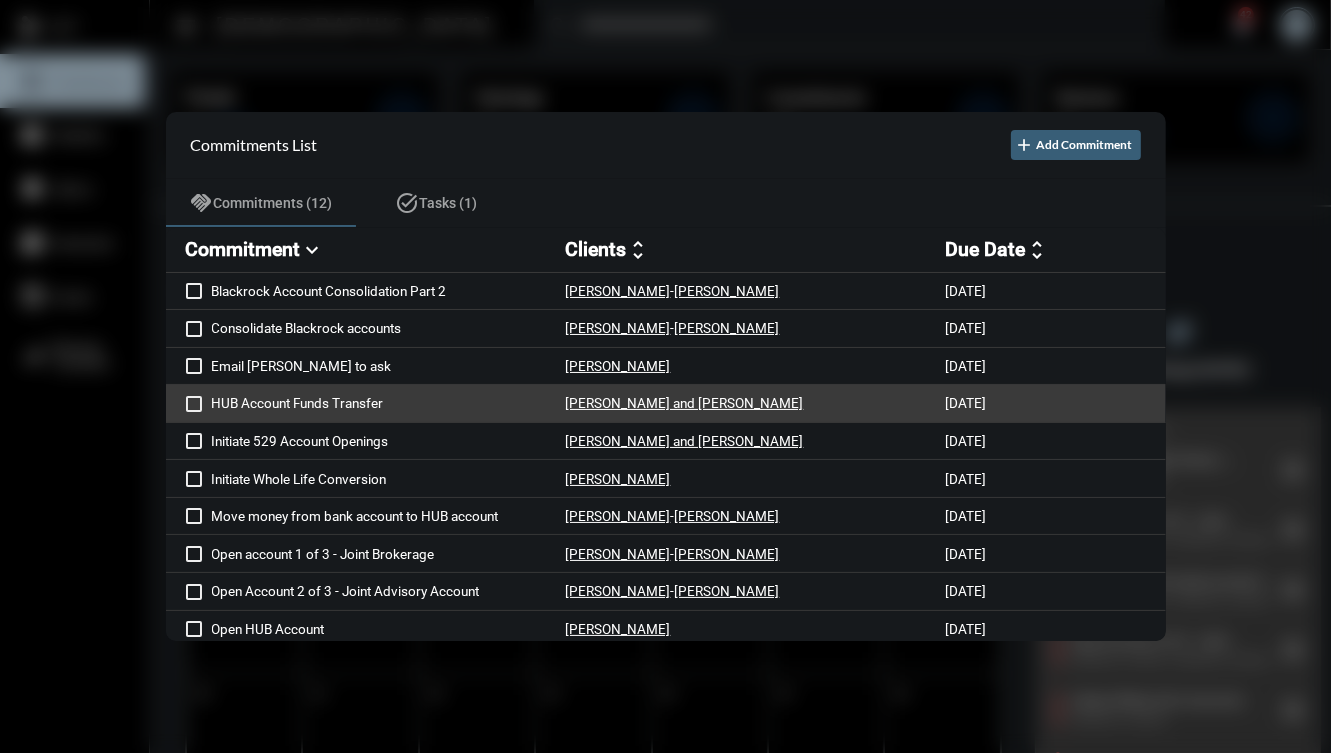 click on "HUB Account Funds Transfer   [PERSON_NAME] and [PERSON_NAME]  [DATE]" at bounding box center [666, 404] 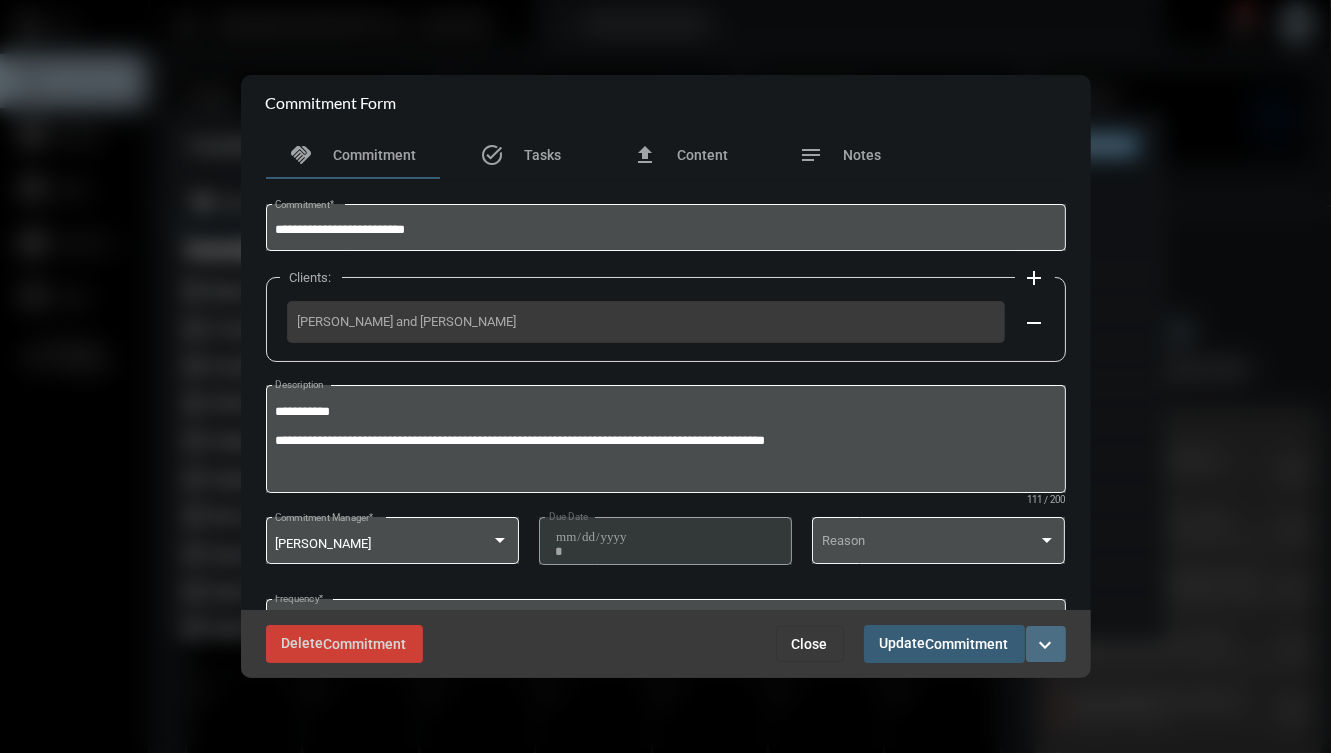 click on "expand_more" at bounding box center (1046, 645) 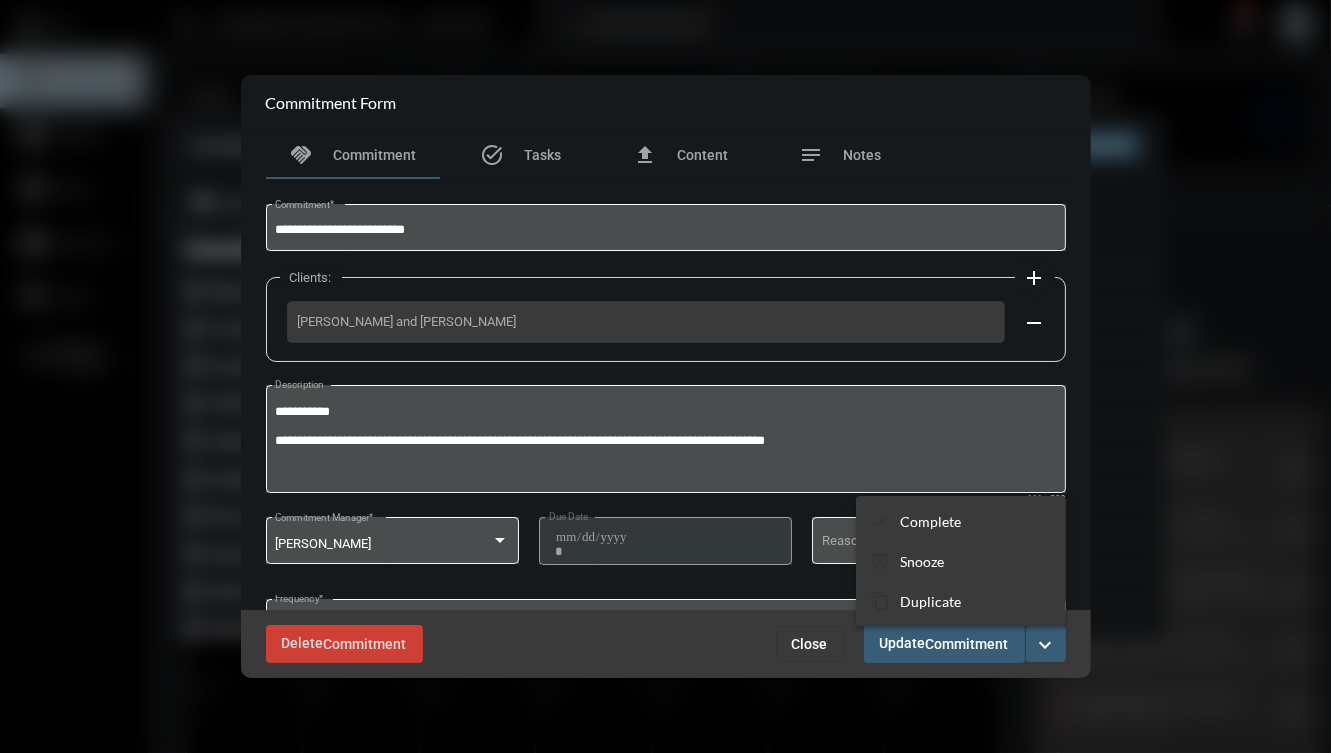 click at bounding box center (665, 376) 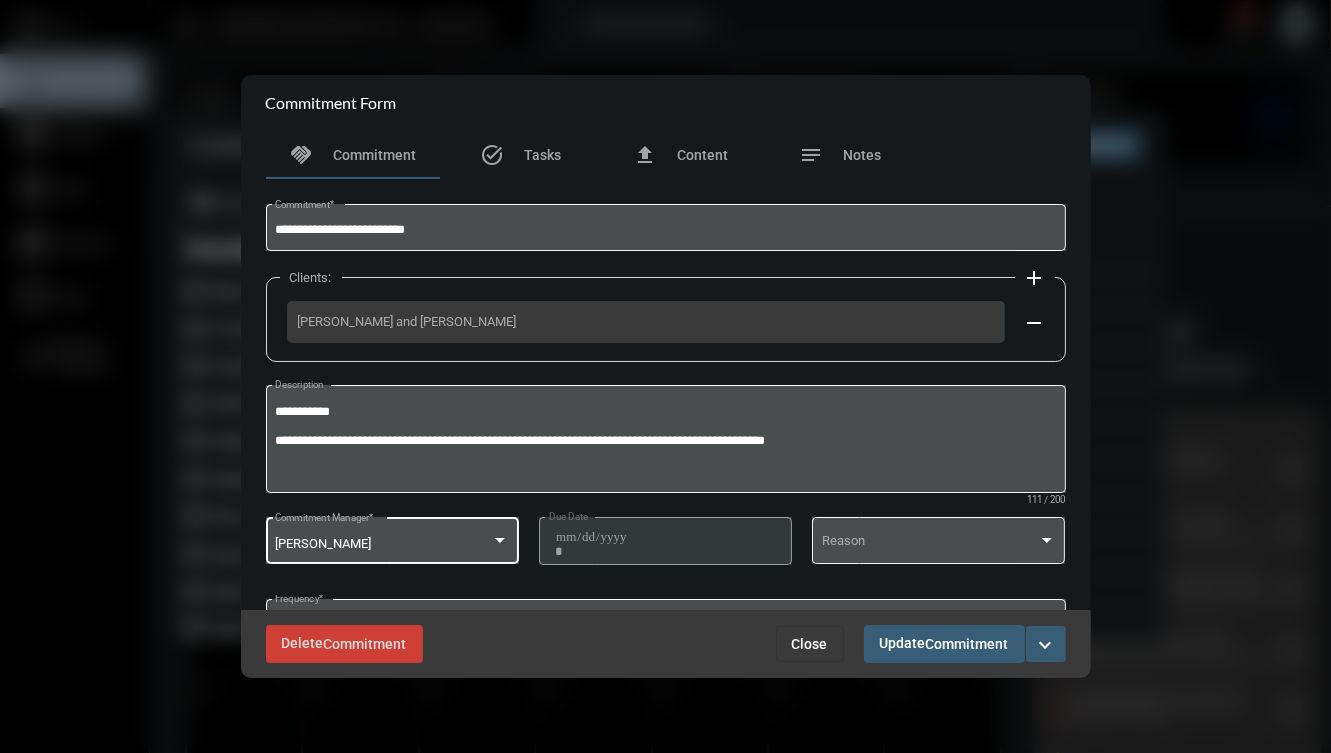 click on "[PERSON_NAME]" at bounding box center [383, 544] 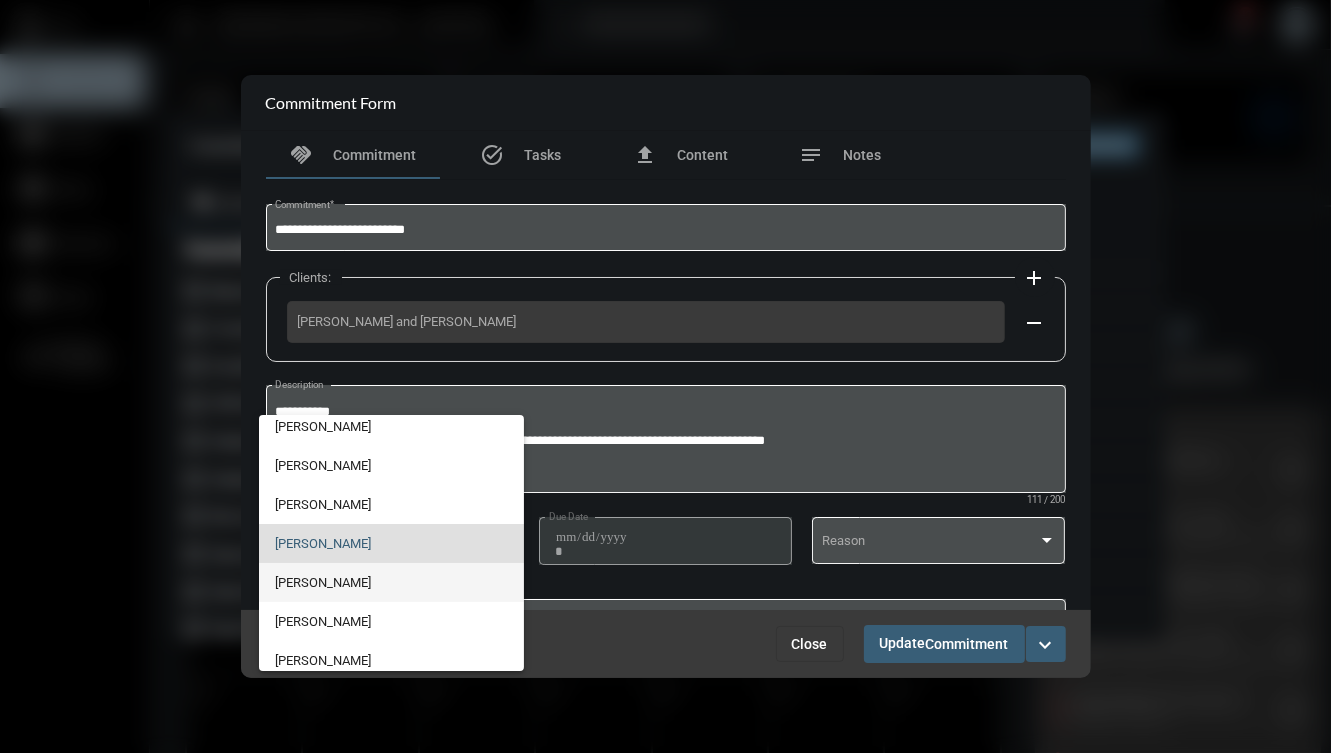 scroll, scrollTop: 56, scrollLeft: 0, axis: vertical 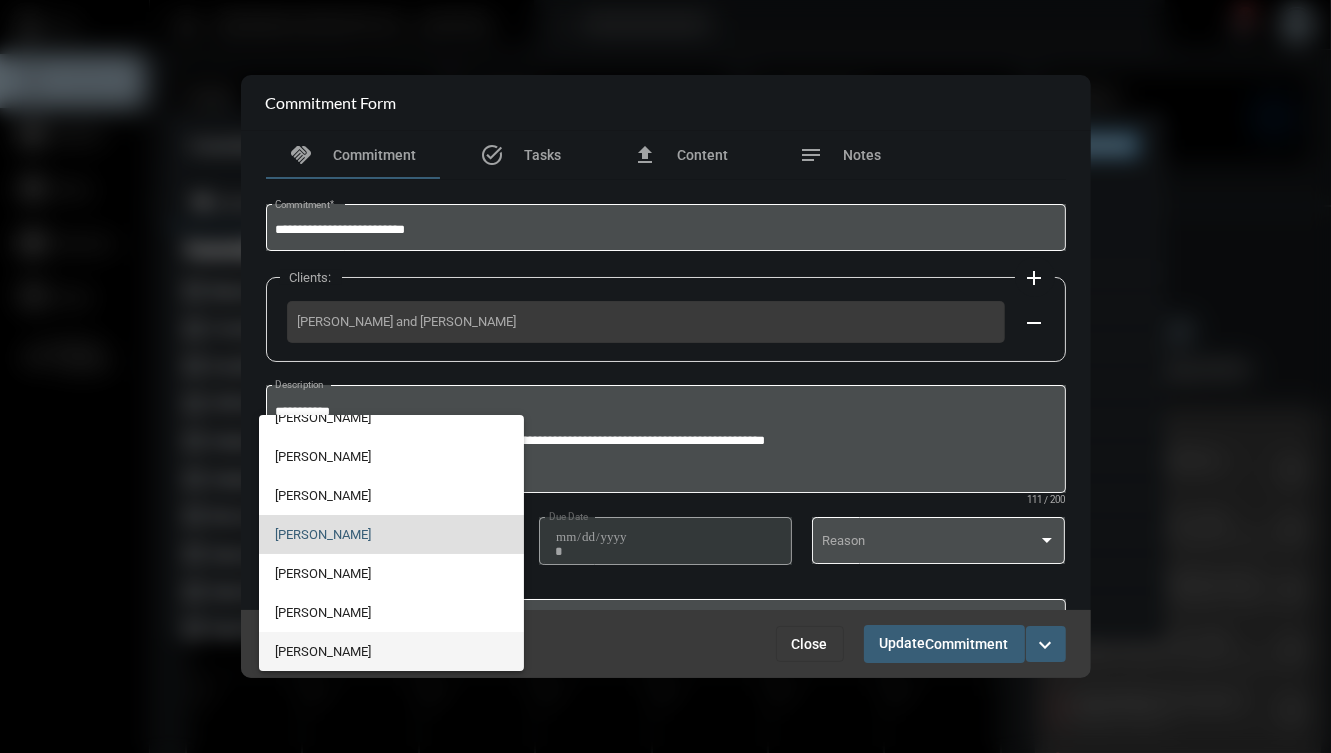 click on "[PERSON_NAME]" at bounding box center (391, 651) 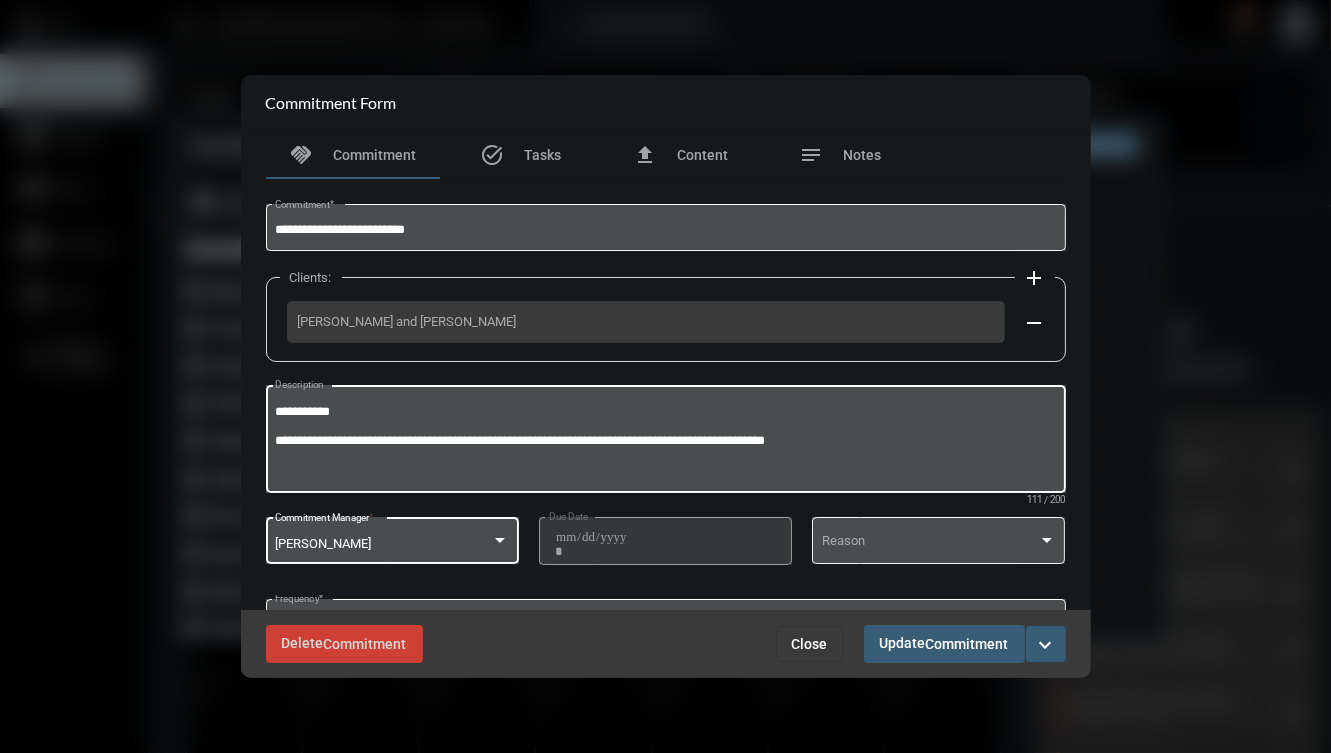 click on "**********" at bounding box center [665, 442] 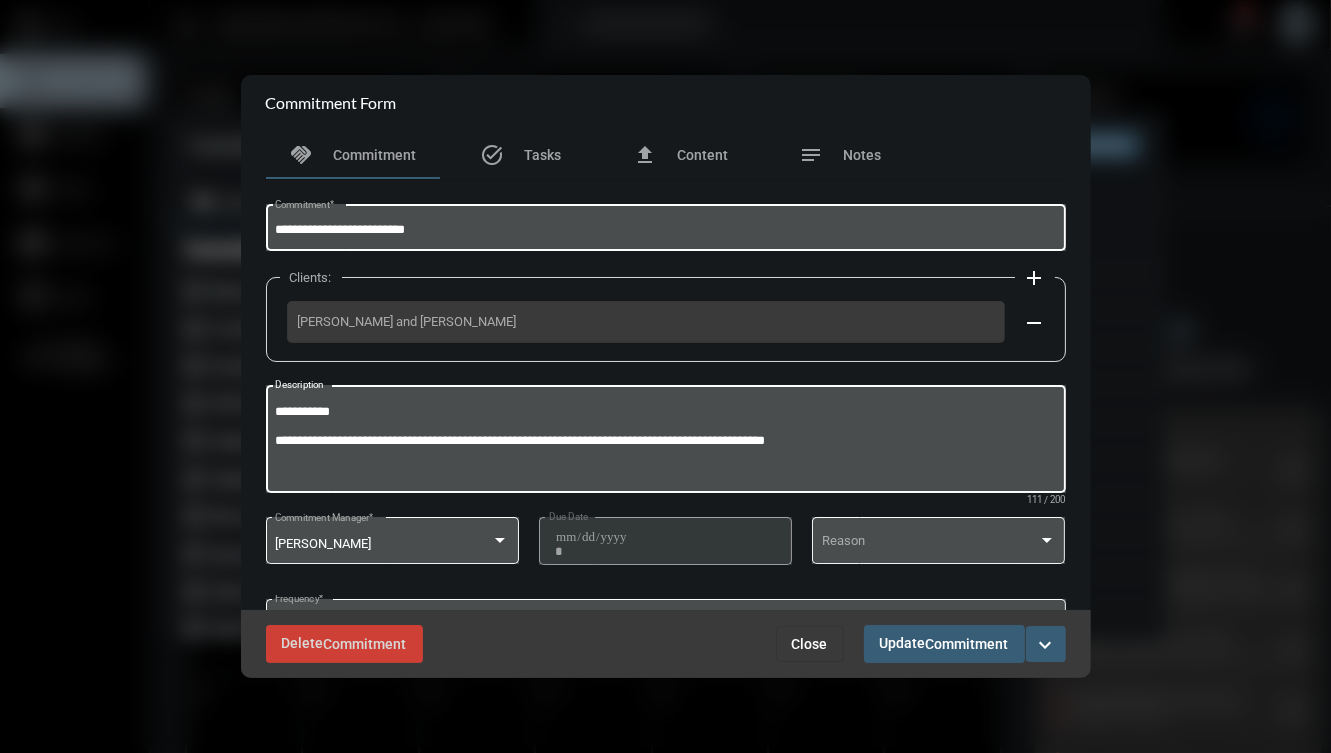click on "**********" at bounding box center [665, 225] 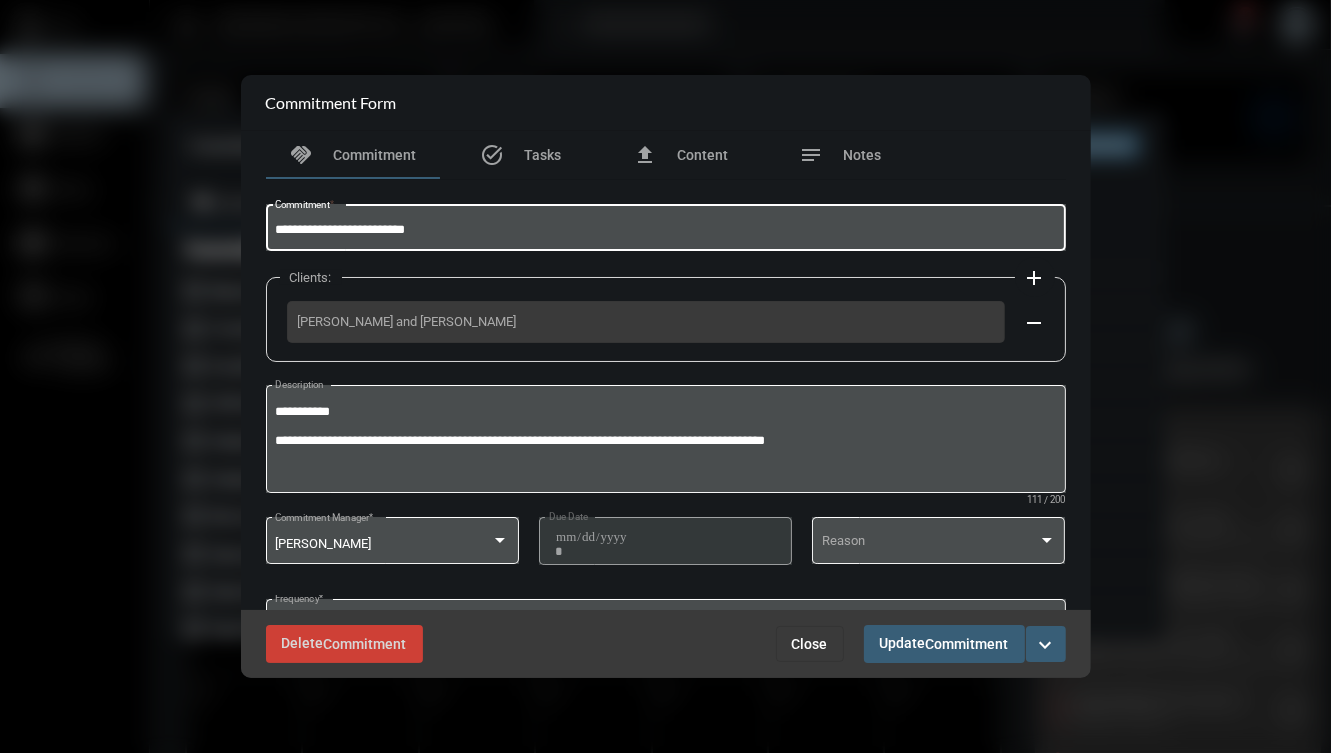 click on "**********" at bounding box center (665, 230) 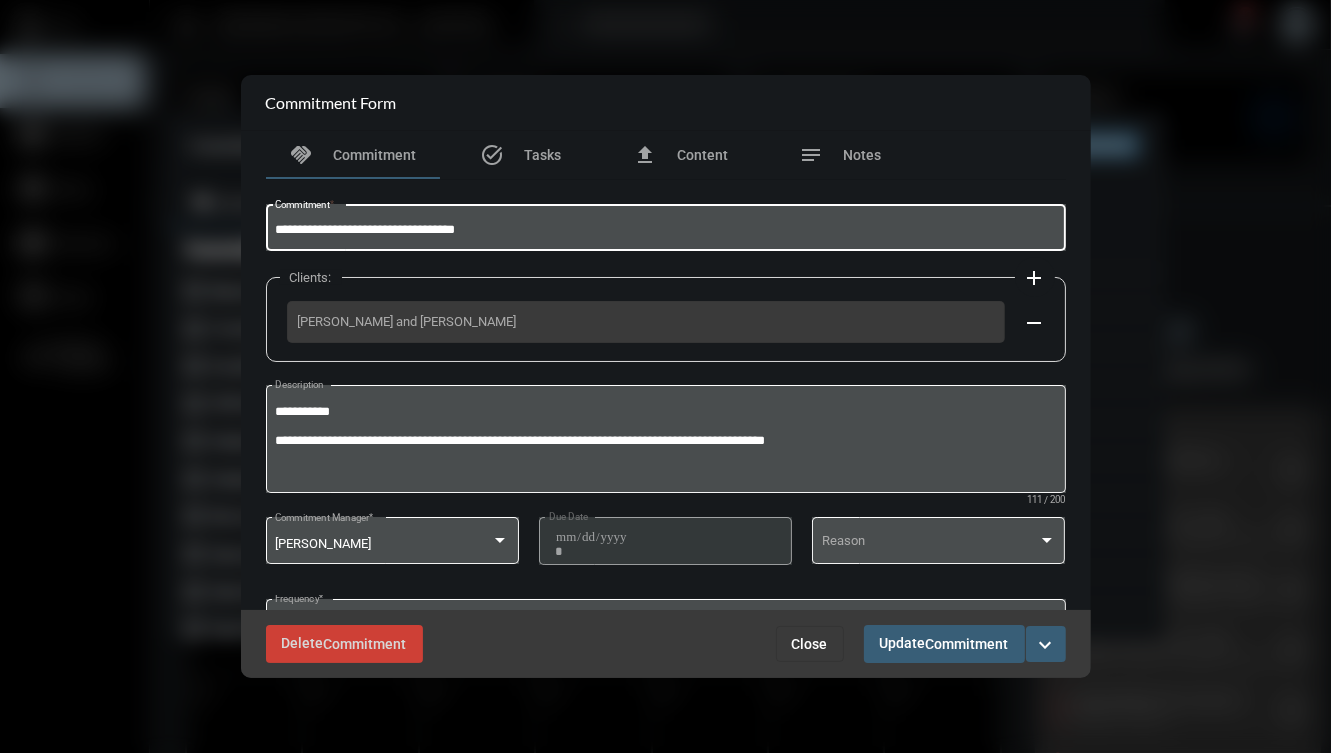 type on "**********" 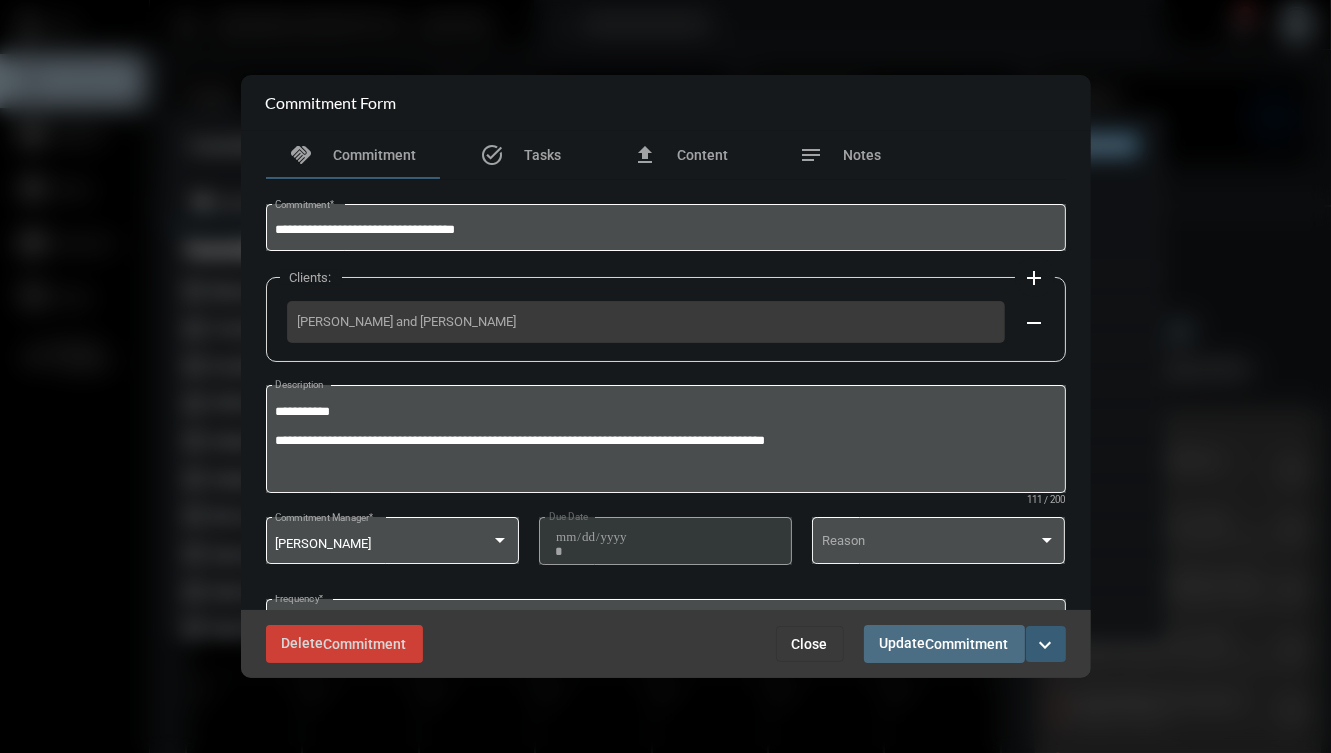 click on "Commitment" at bounding box center [967, 645] 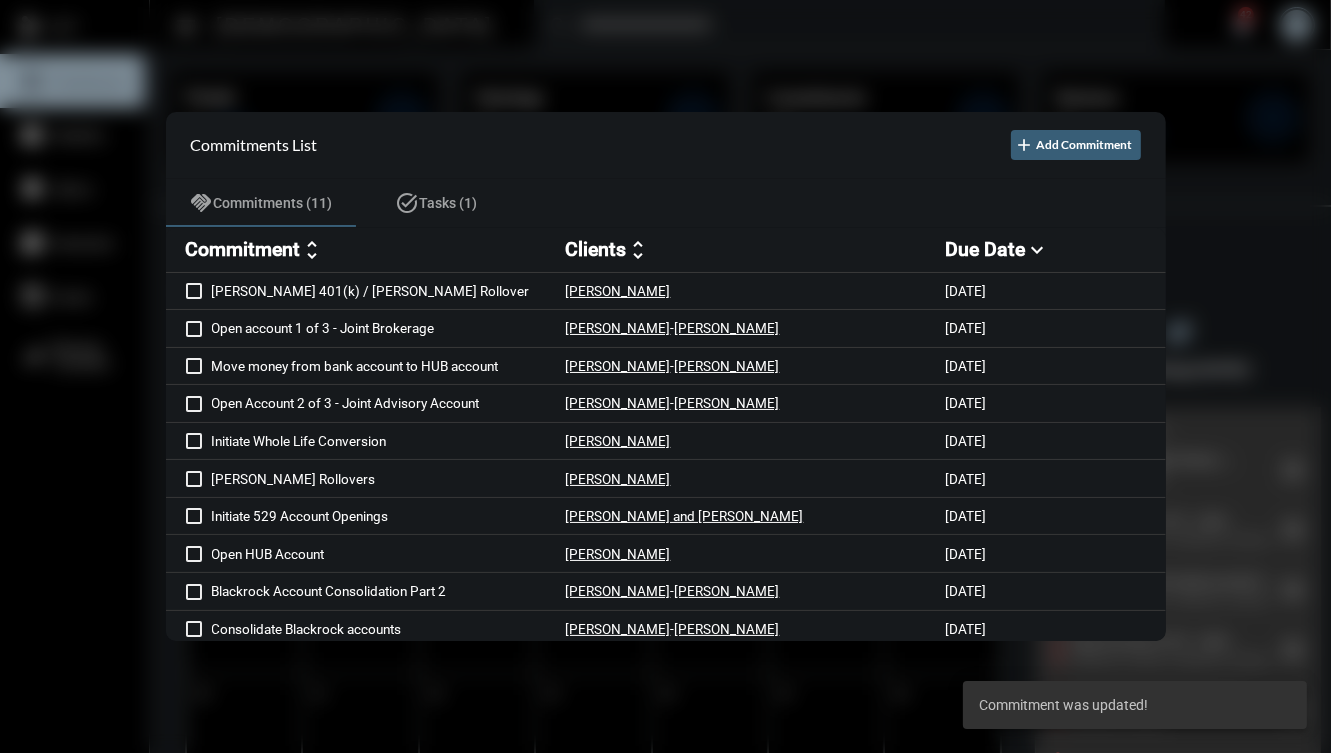 scroll, scrollTop: 43, scrollLeft: 0, axis: vertical 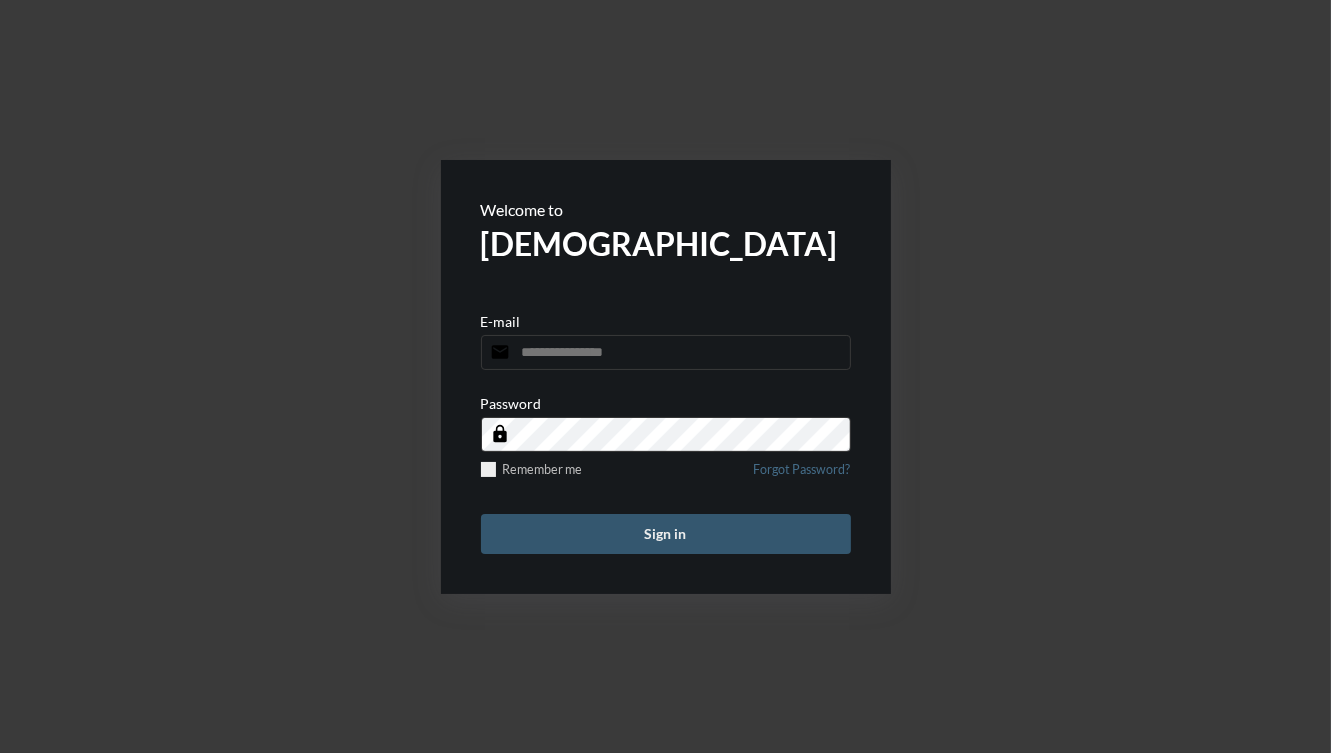 type on "**********" 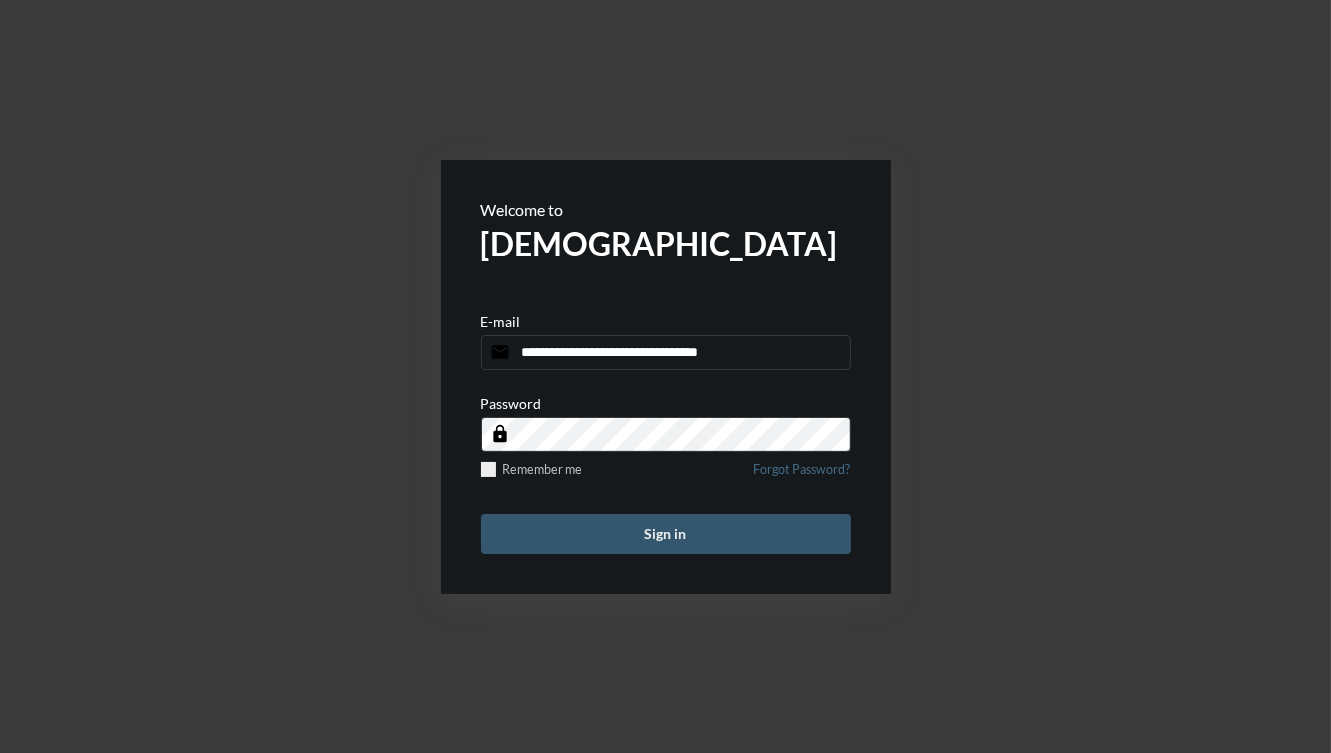 click on "Sign in" at bounding box center [666, 534] 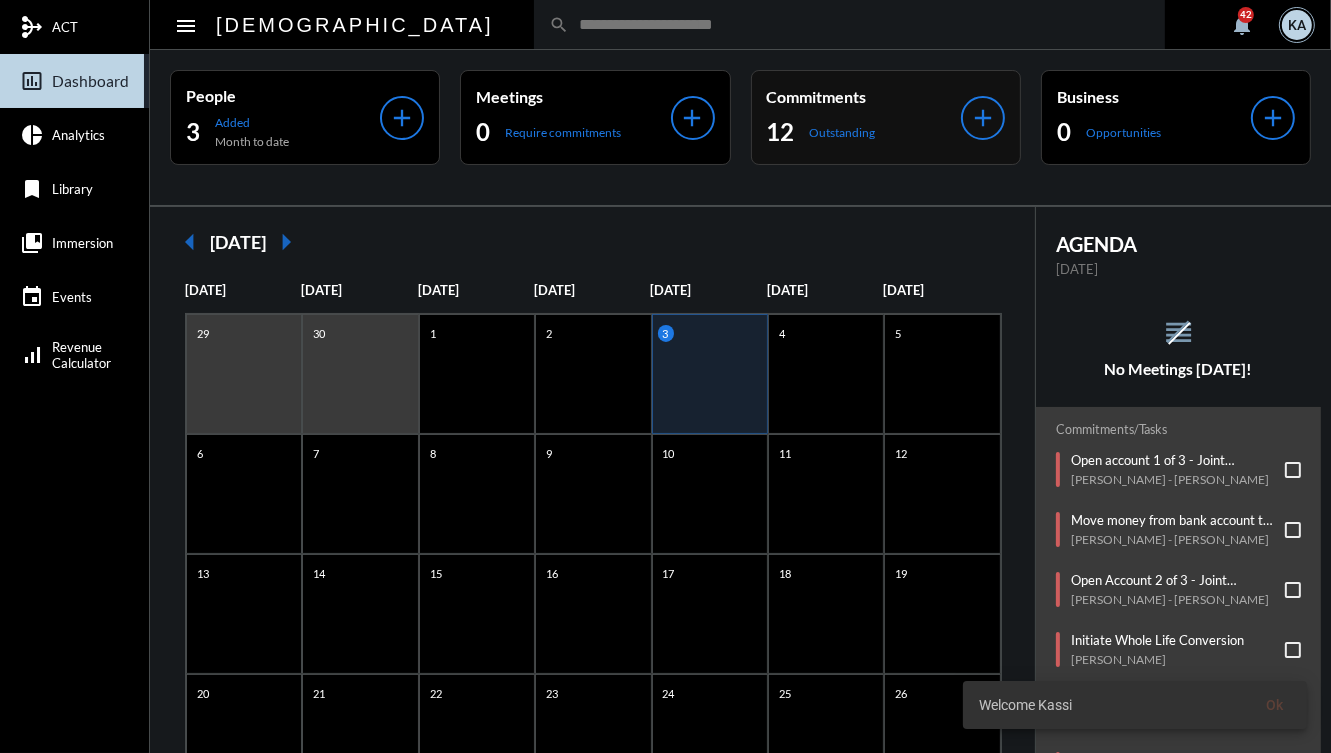 click on "12 Outstanding" 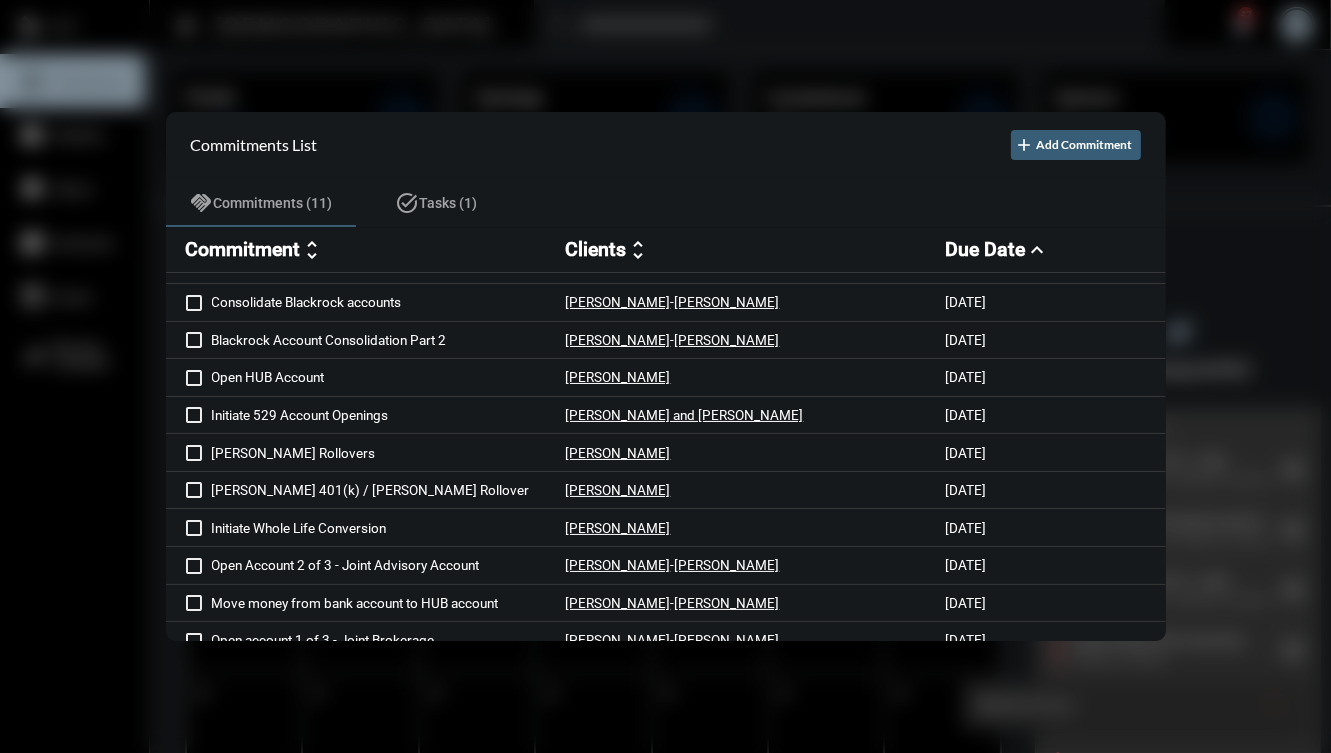 scroll, scrollTop: 0, scrollLeft: 0, axis: both 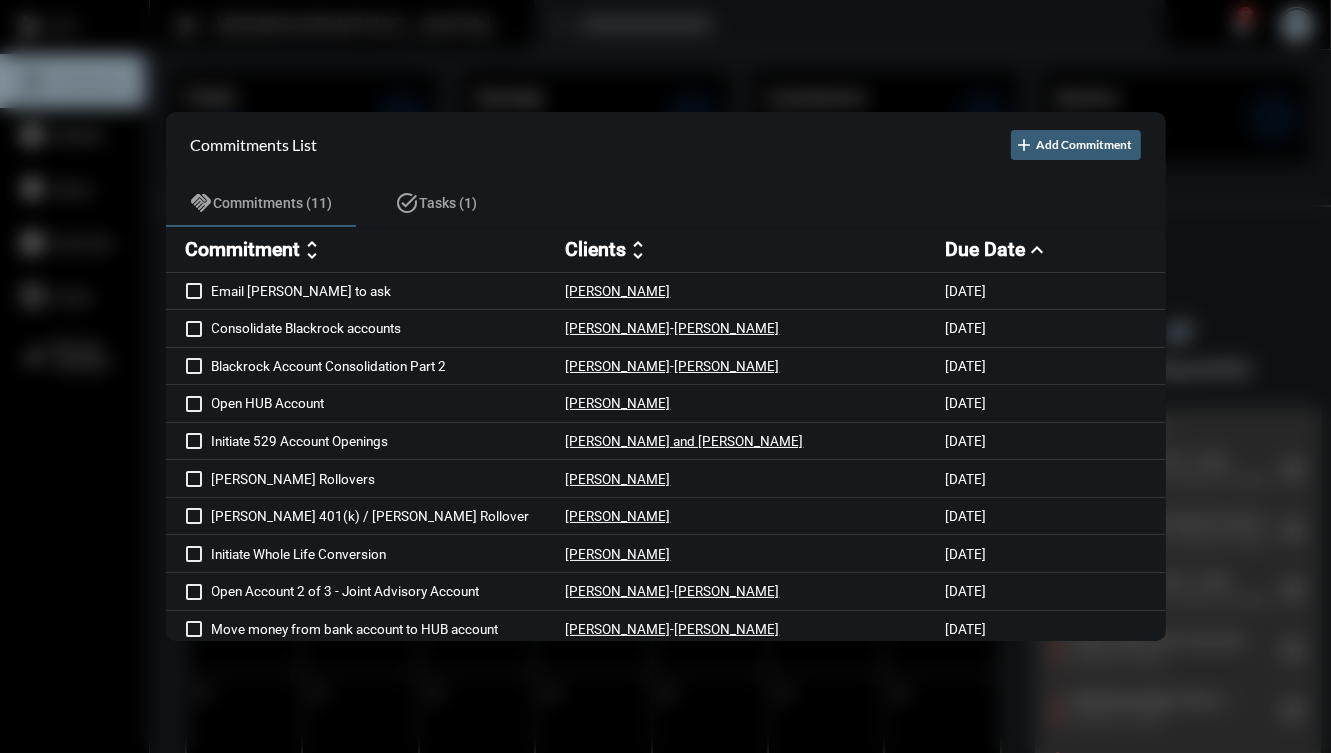 click at bounding box center (665, 376) 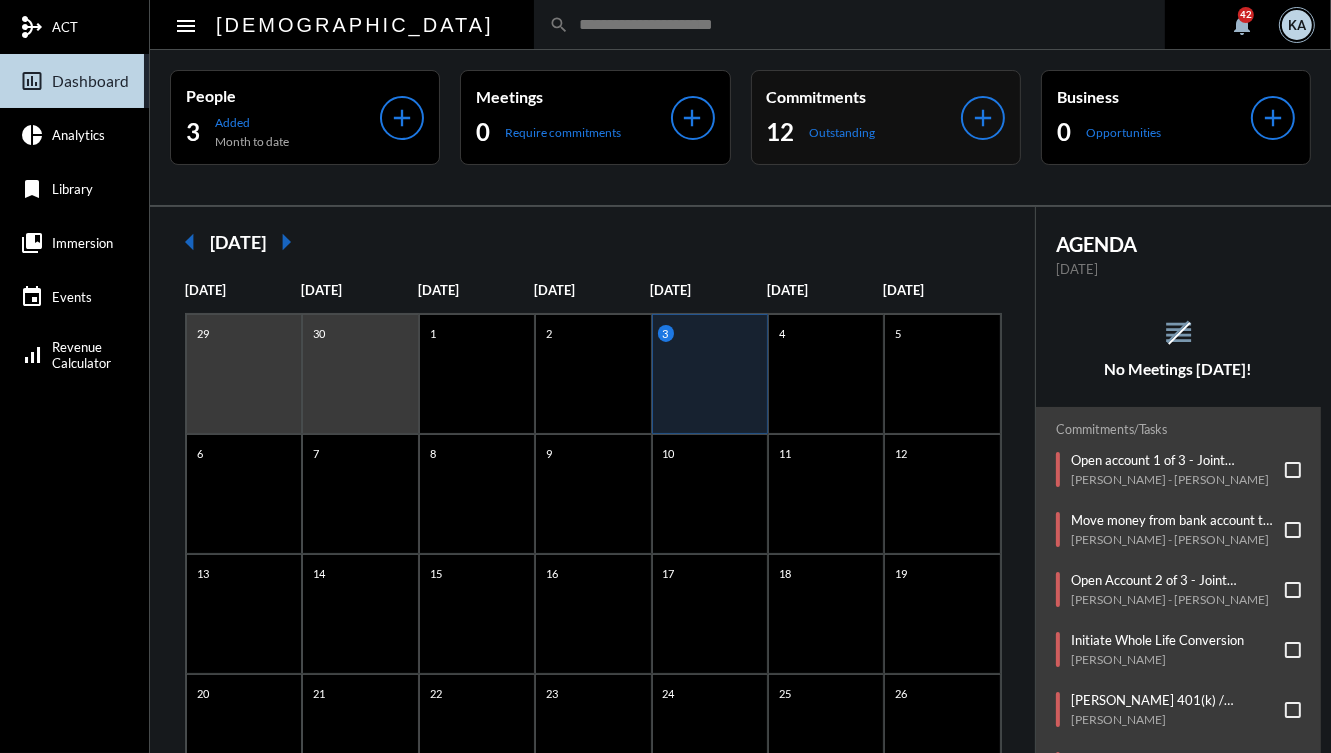 click on "12 Outstanding" 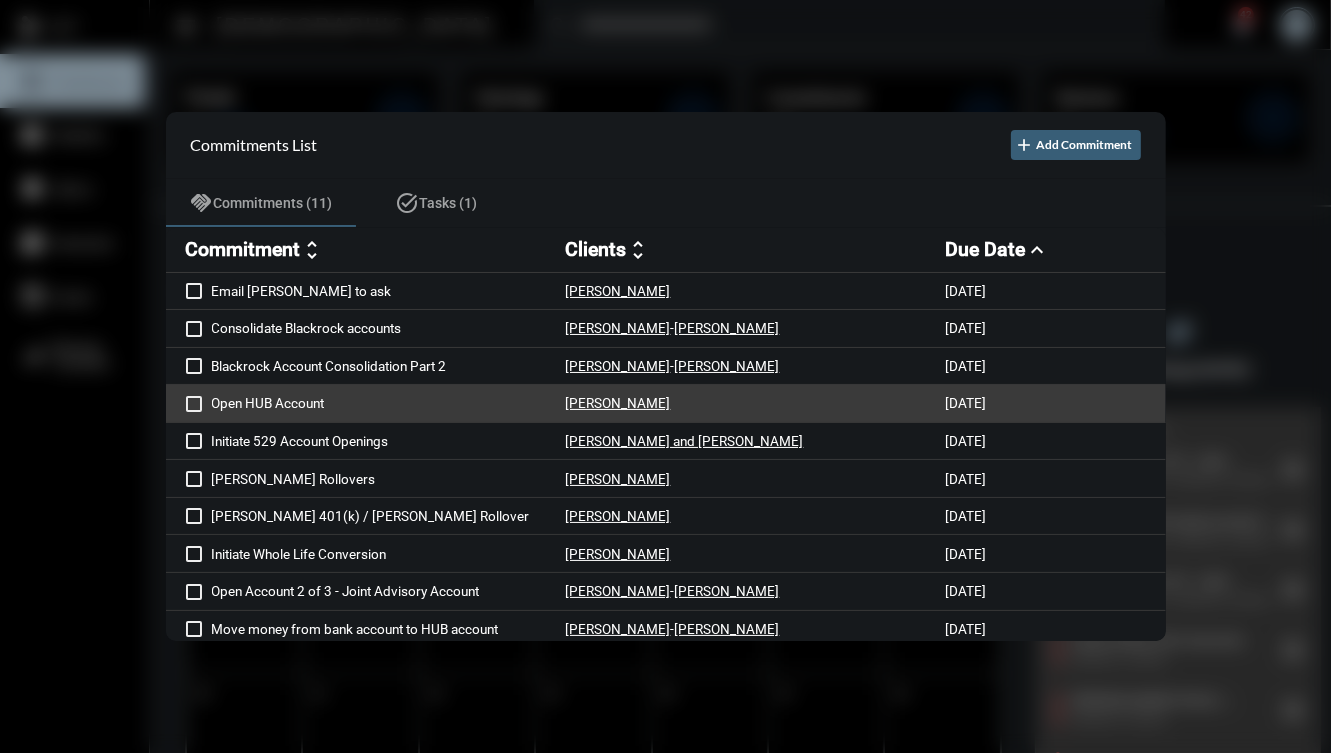 scroll, scrollTop: 43, scrollLeft: 0, axis: vertical 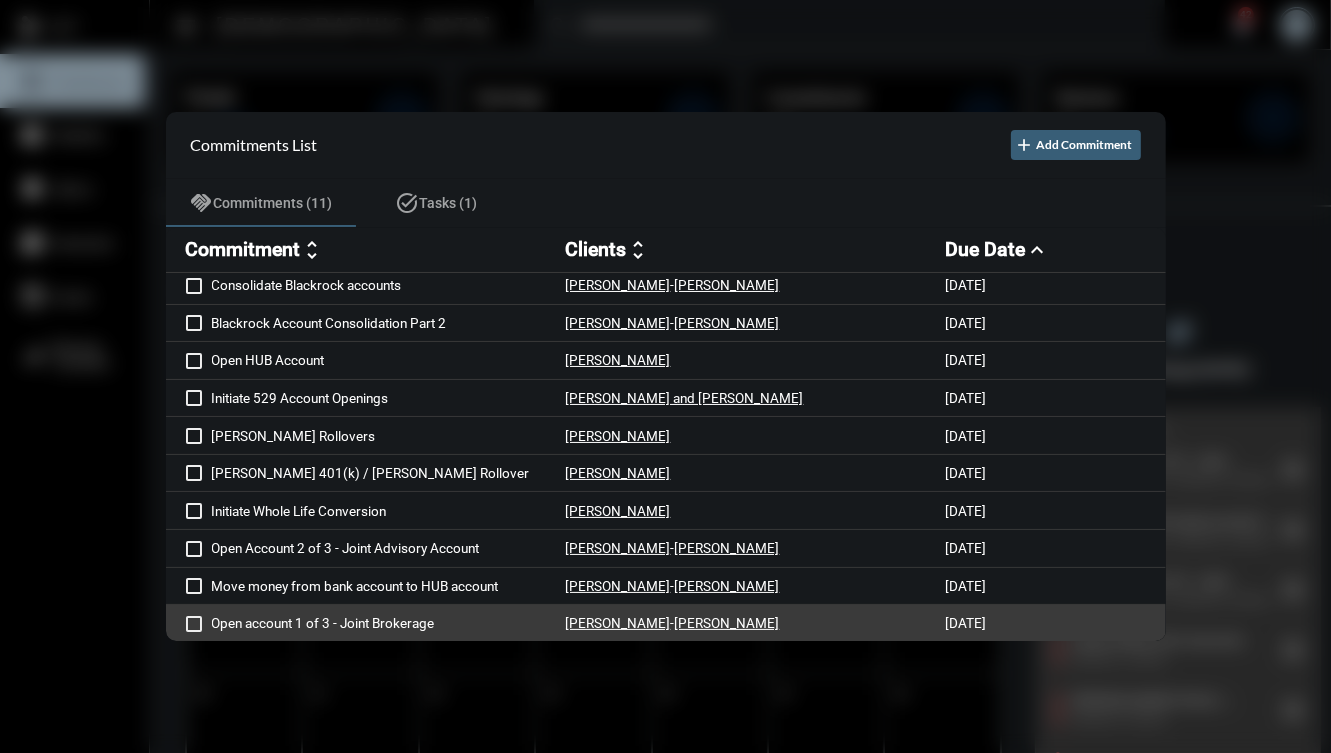 click on "Open account 1 of 3 - Joint Brokerage" at bounding box center (389, 623) 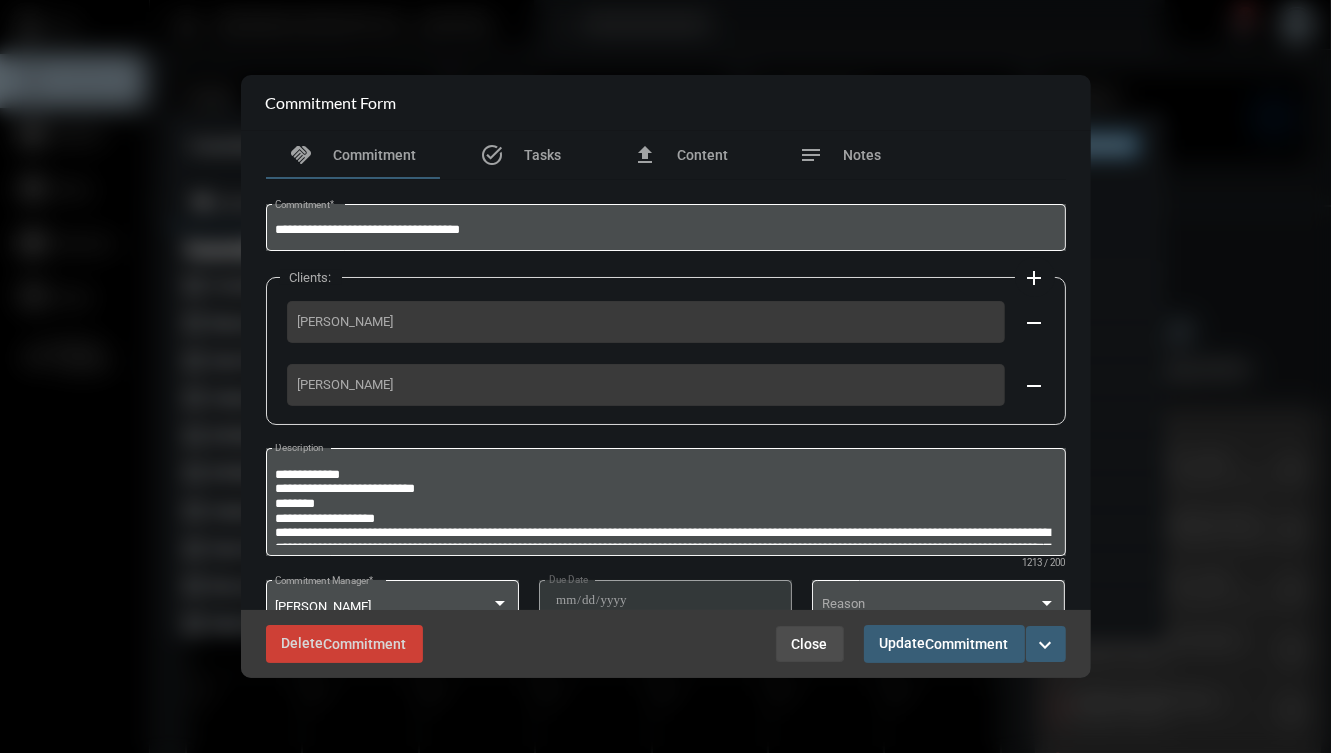 click on "Close" at bounding box center [810, 644] 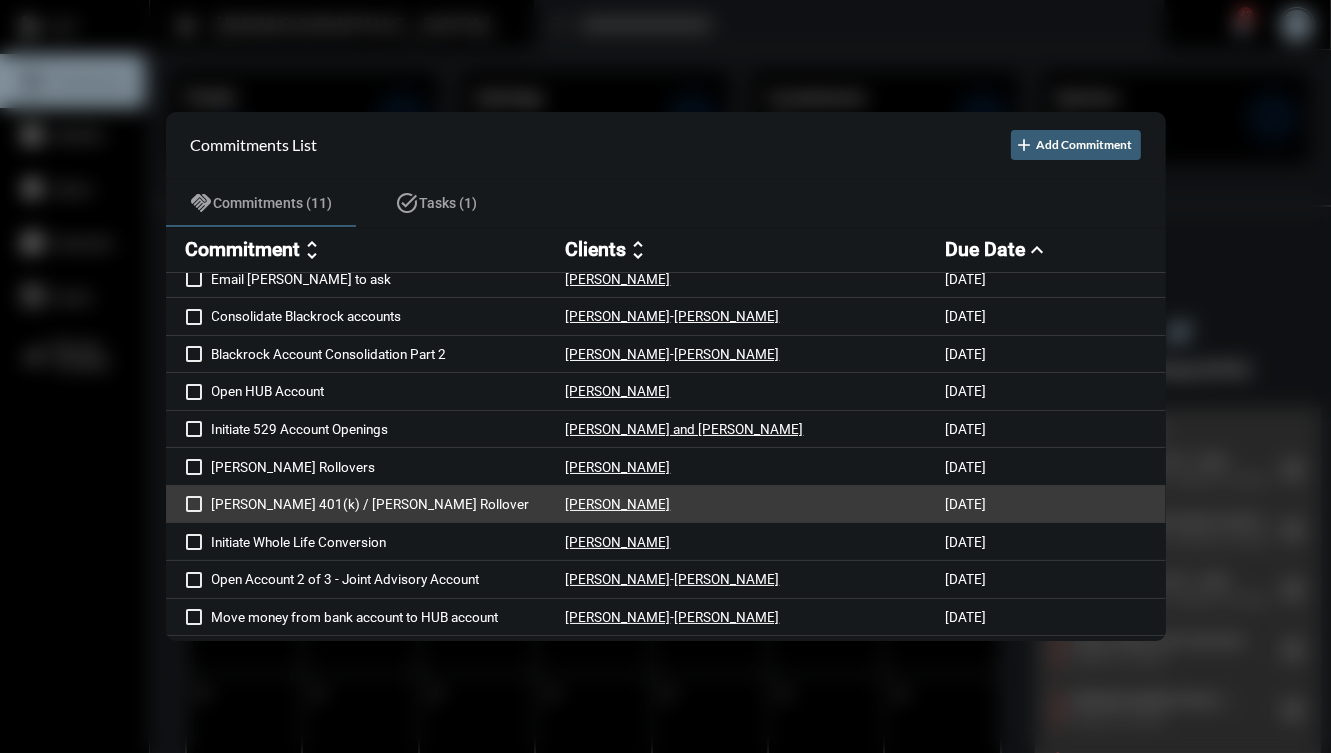 scroll, scrollTop: 0, scrollLeft: 0, axis: both 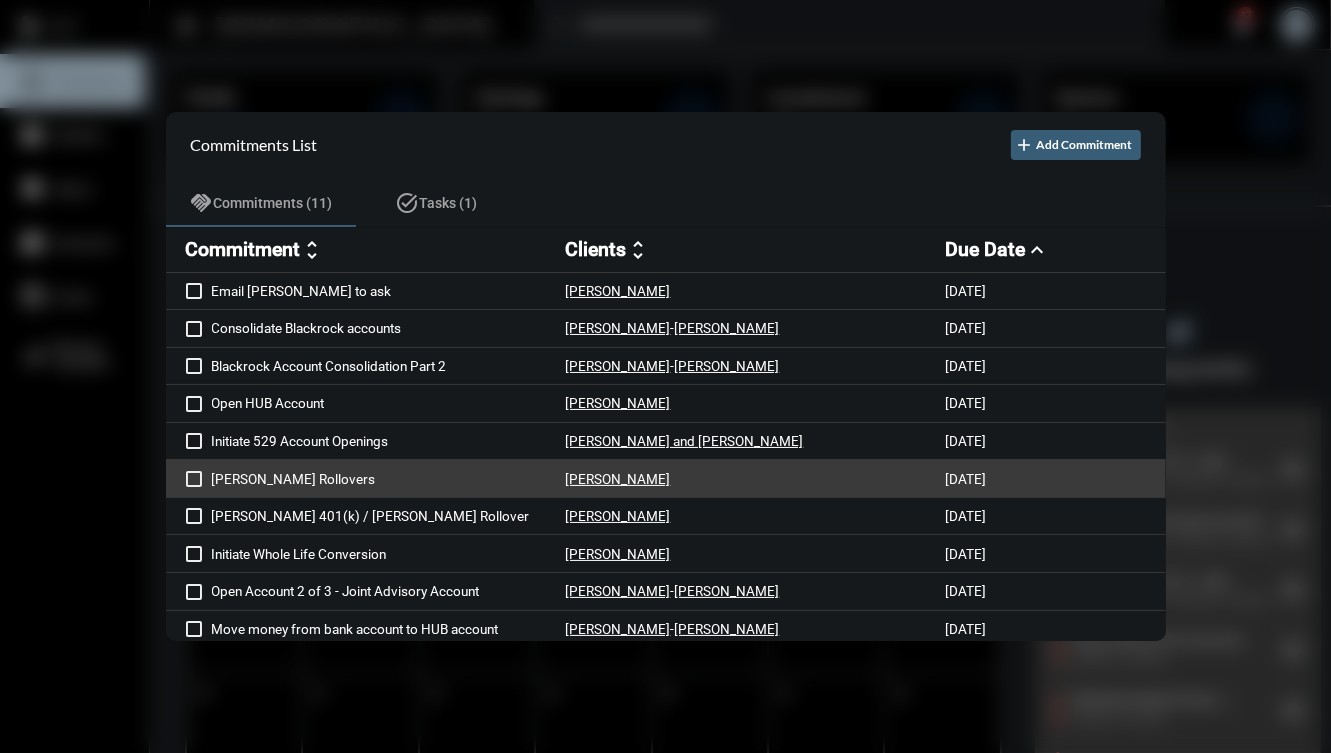 click on "R. McGovern Rollovers   Ryan McGovern  7/3/25" at bounding box center [666, 479] 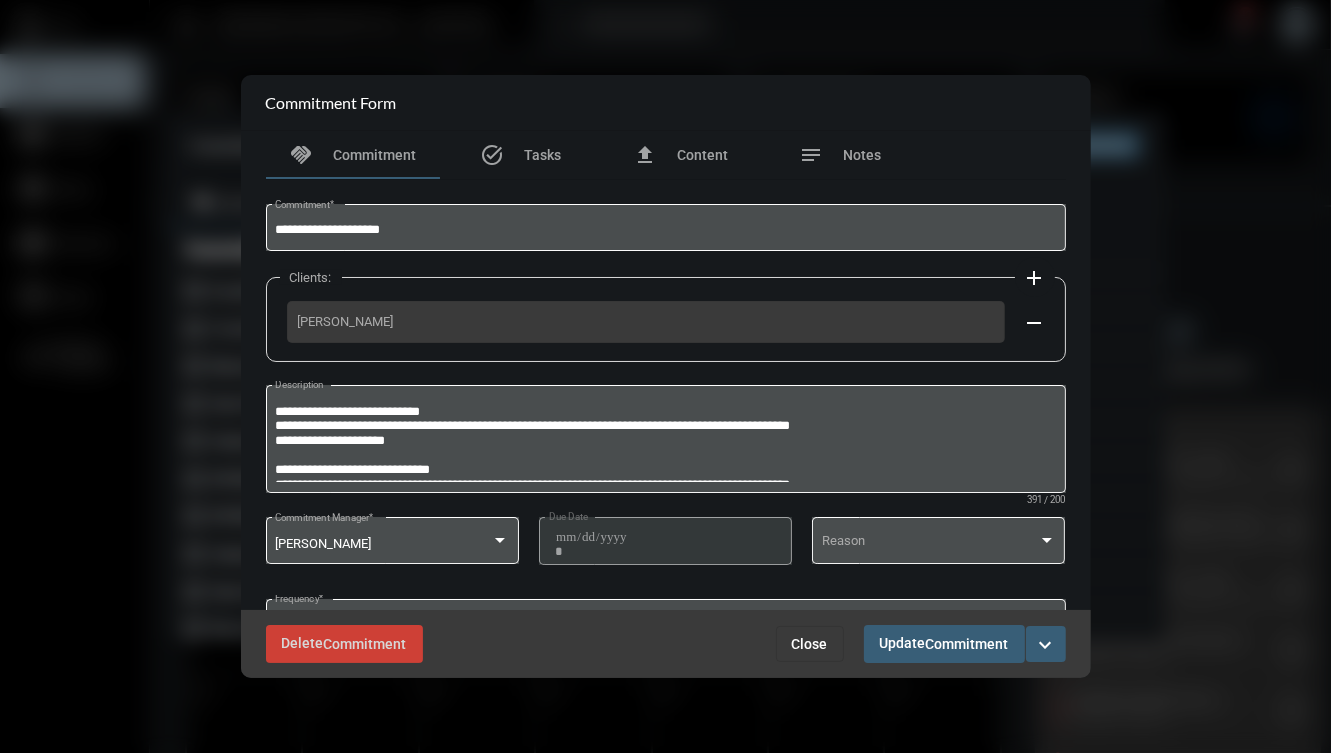 click on "expand_more" at bounding box center [1046, 645] 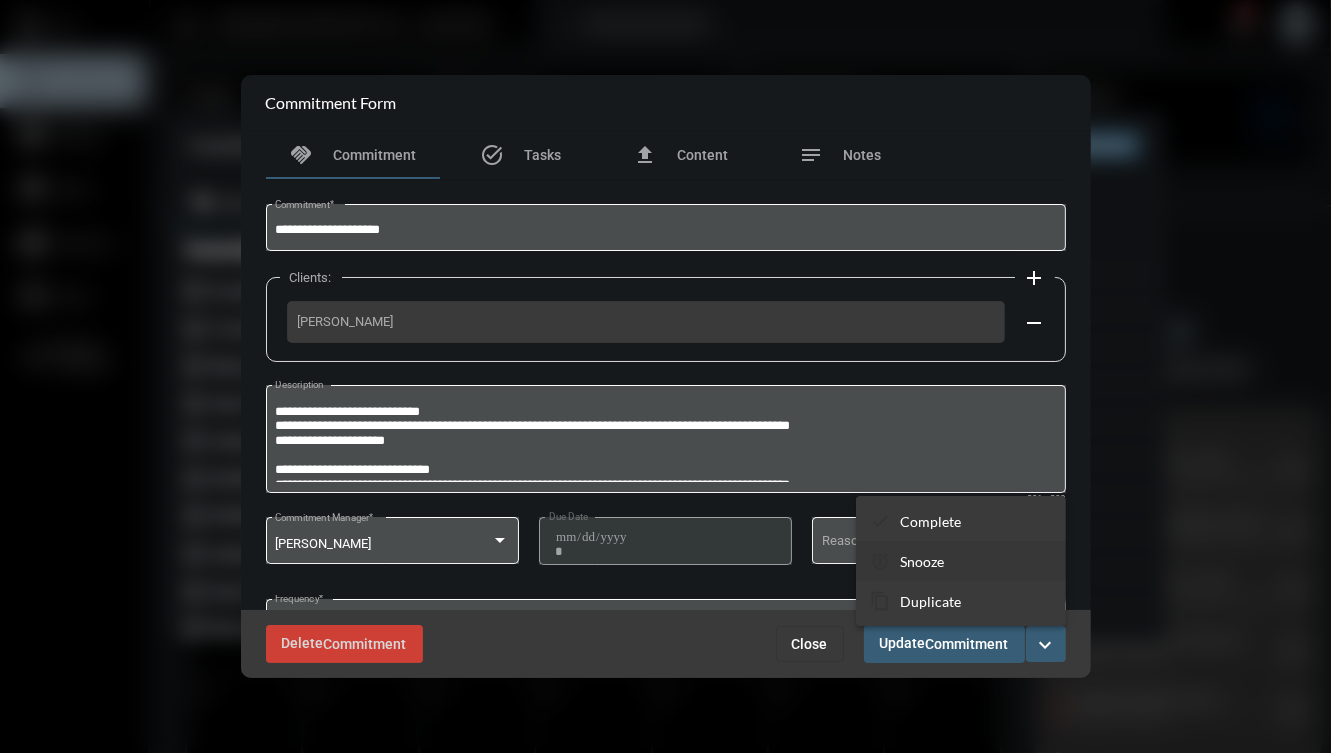 click on "Snooze" at bounding box center [922, 561] 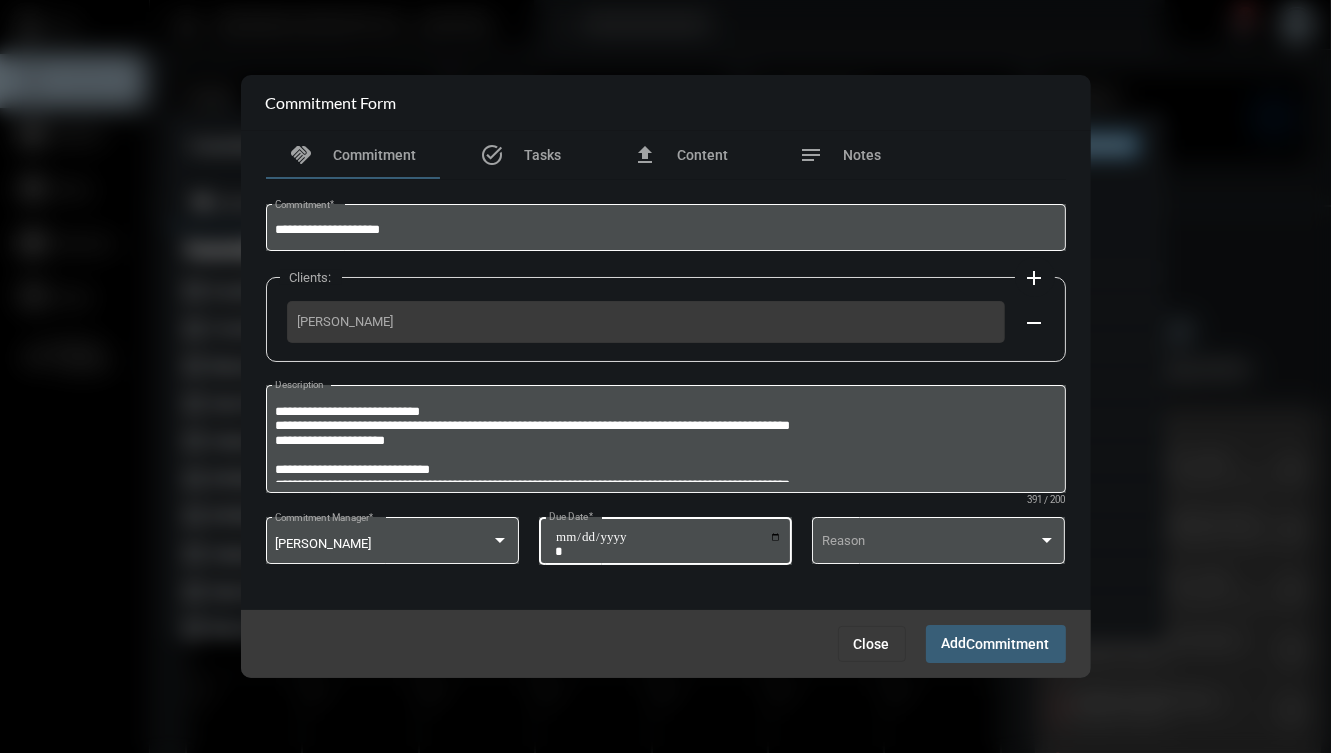 click on "**********" at bounding box center (668, 544) 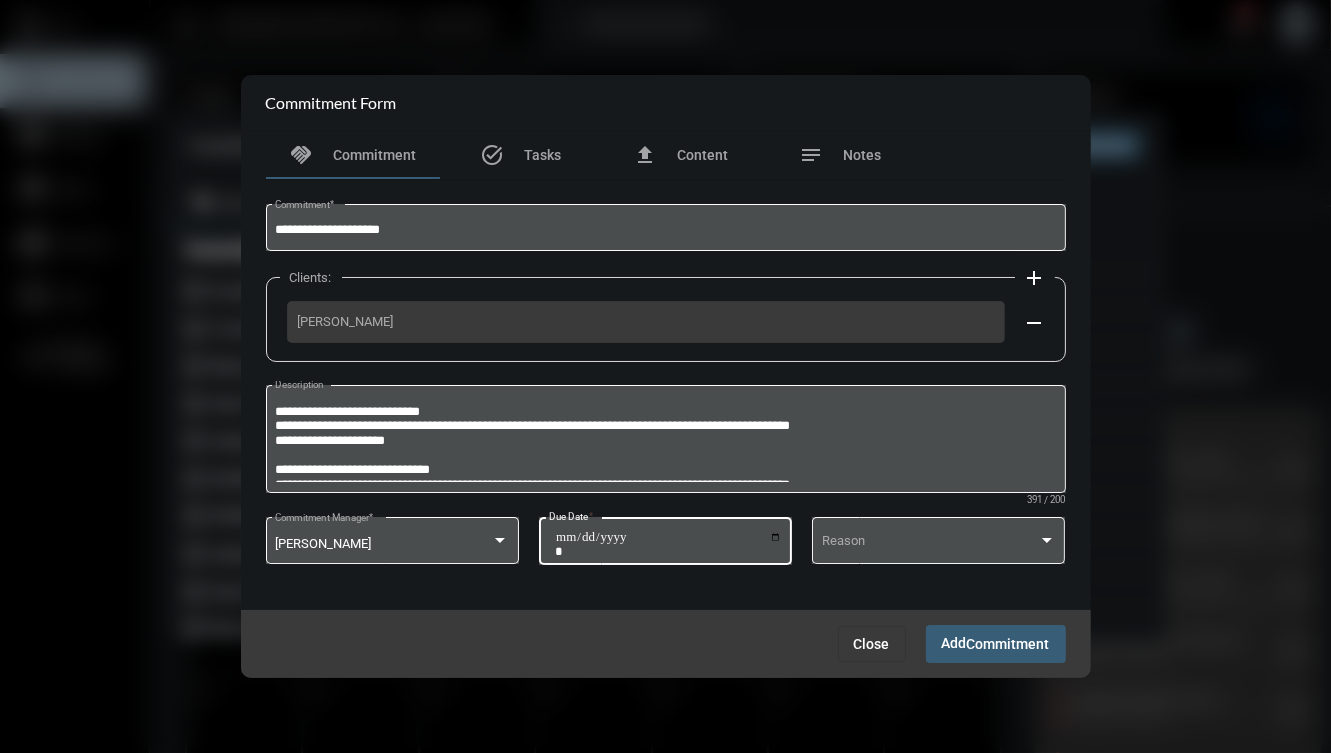 type on "**********" 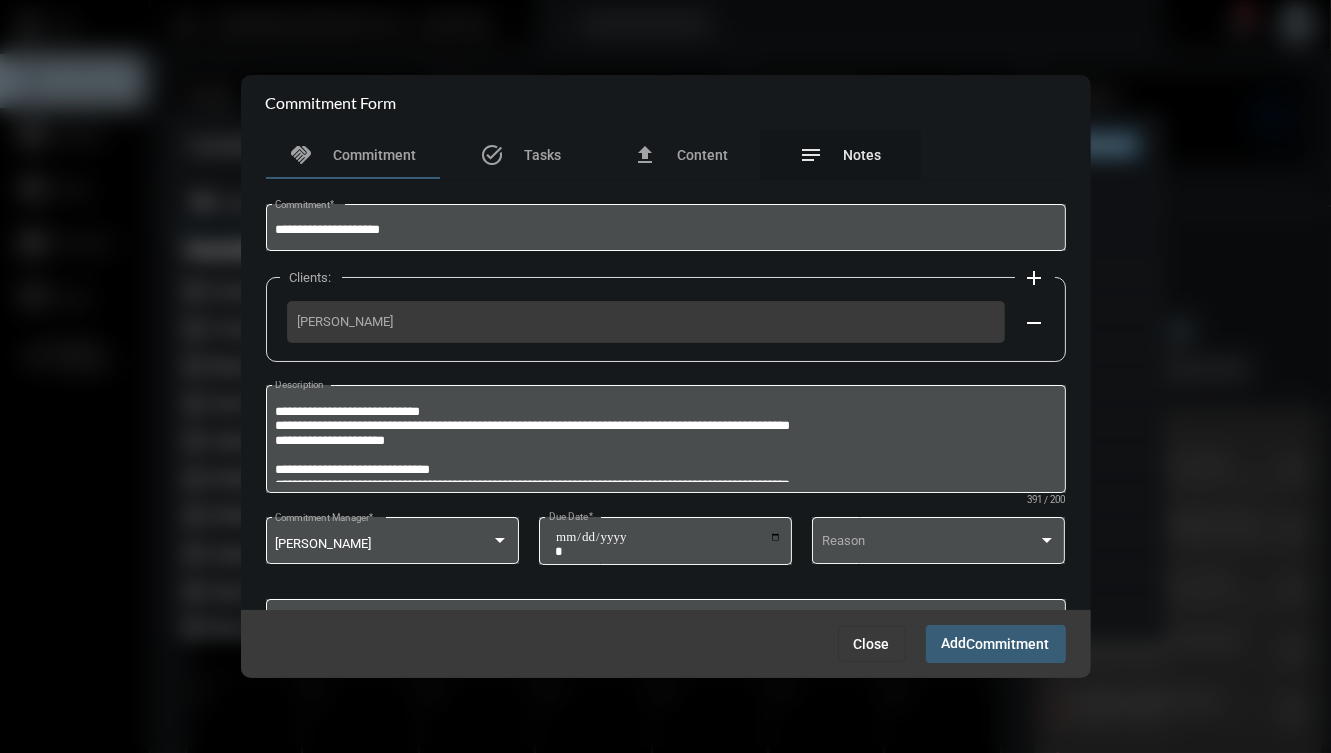 click on "notes Notes" at bounding box center [841, 155] 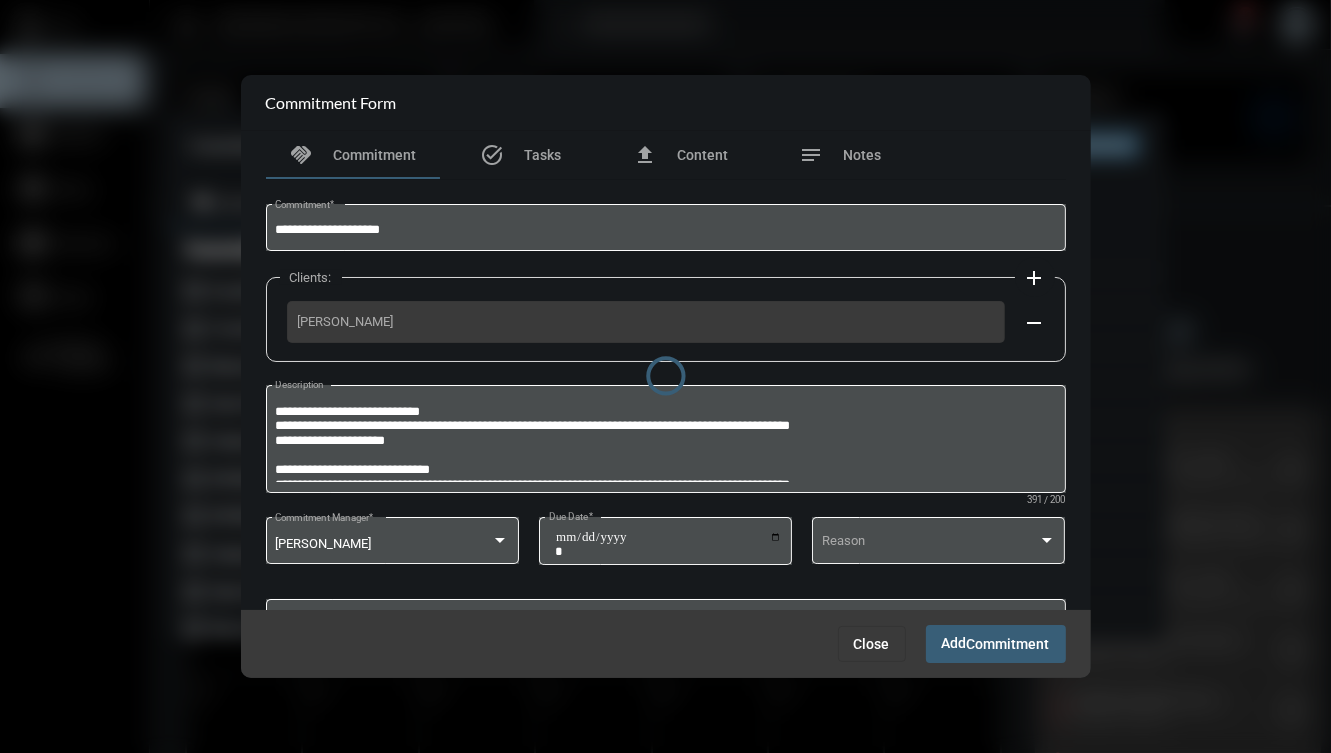 click at bounding box center (666, 376) 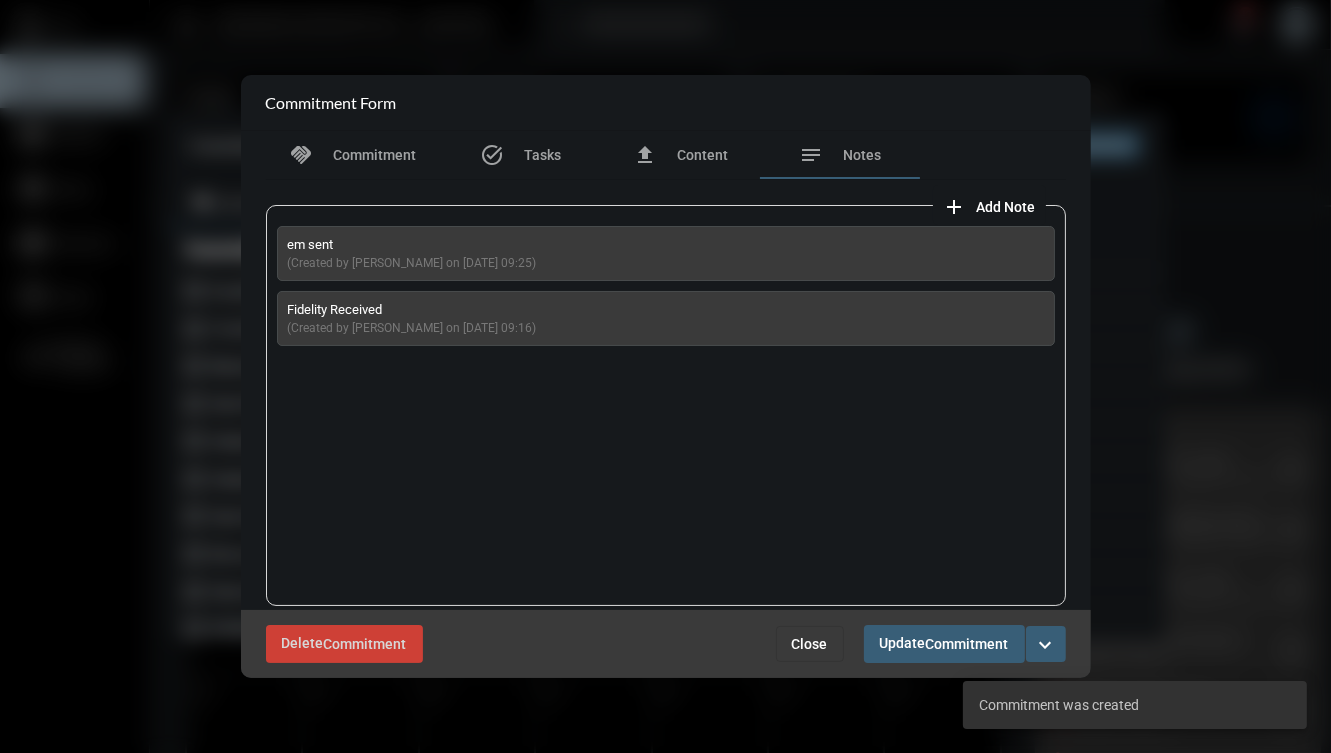 click on "add" at bounding box center [955, 207] 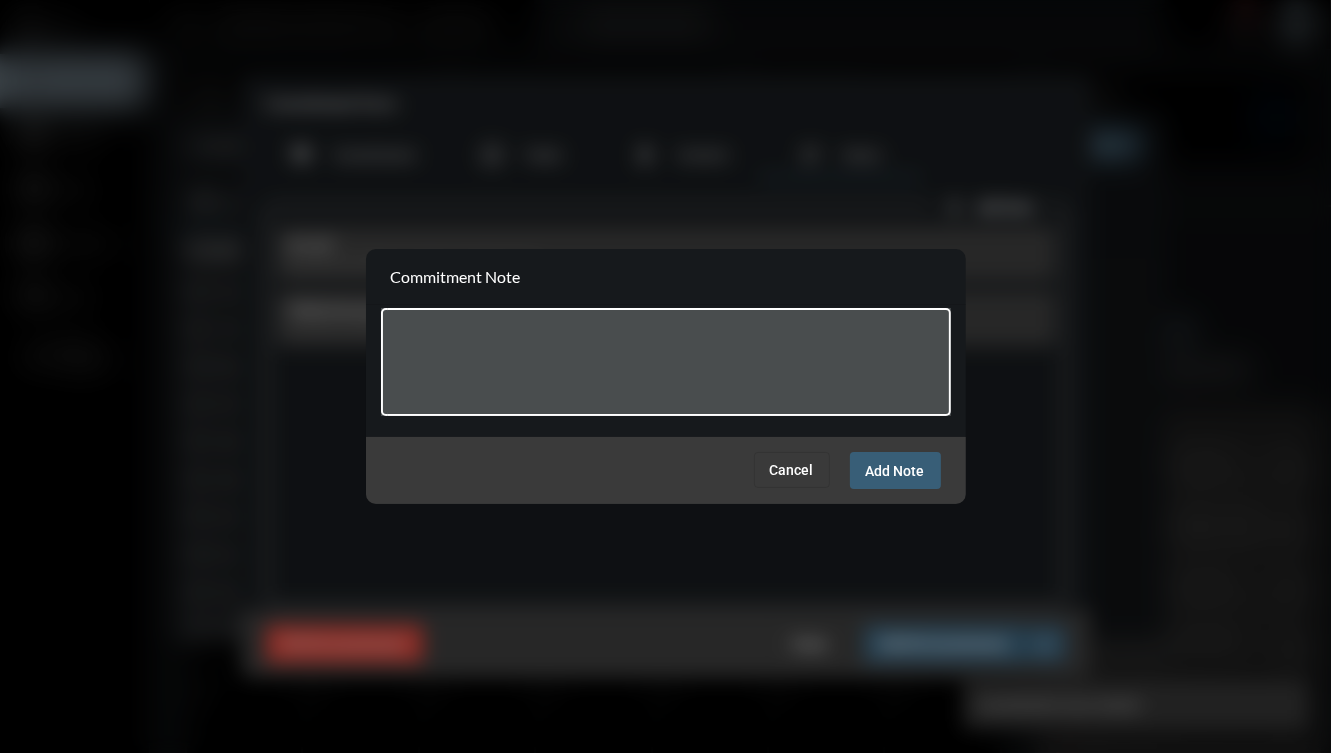 paste on "**********" 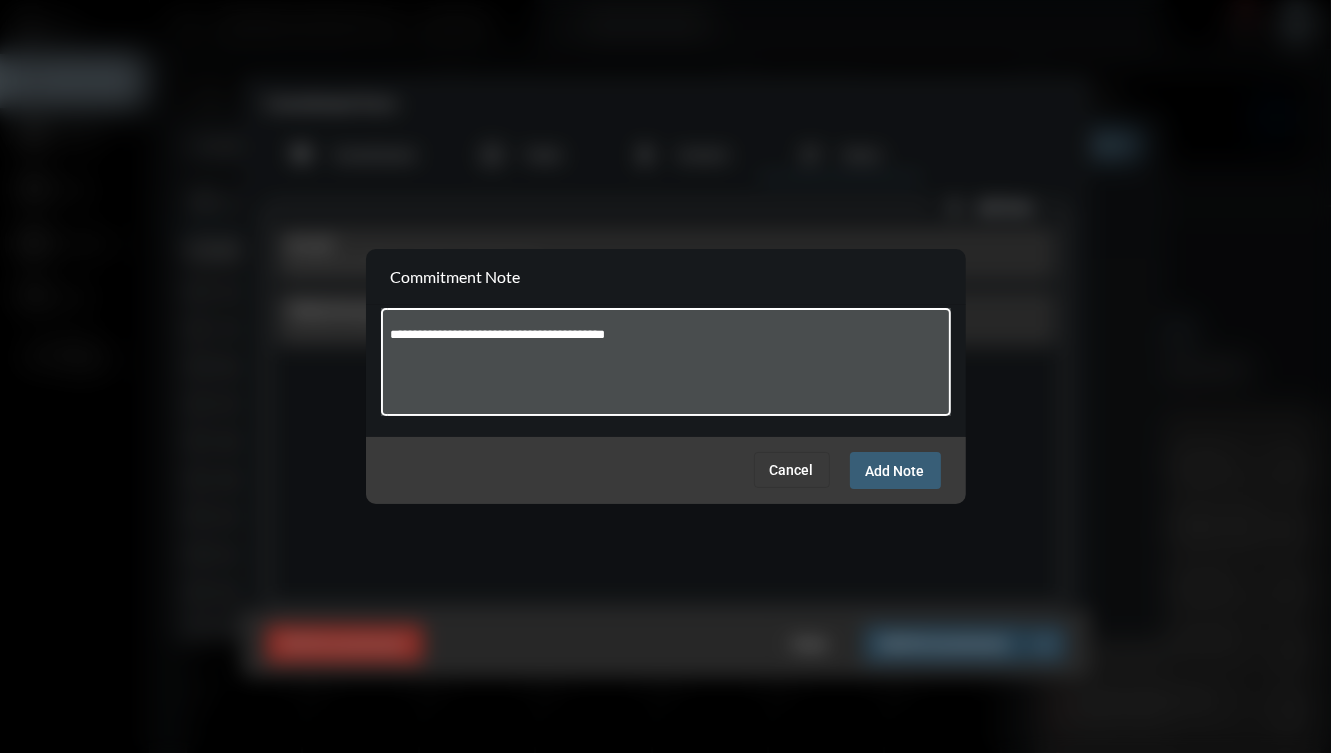 drag, startPoint x: 444, startPoint y: 336, endPoint x: 387, endPoint y: 336, distance: 57 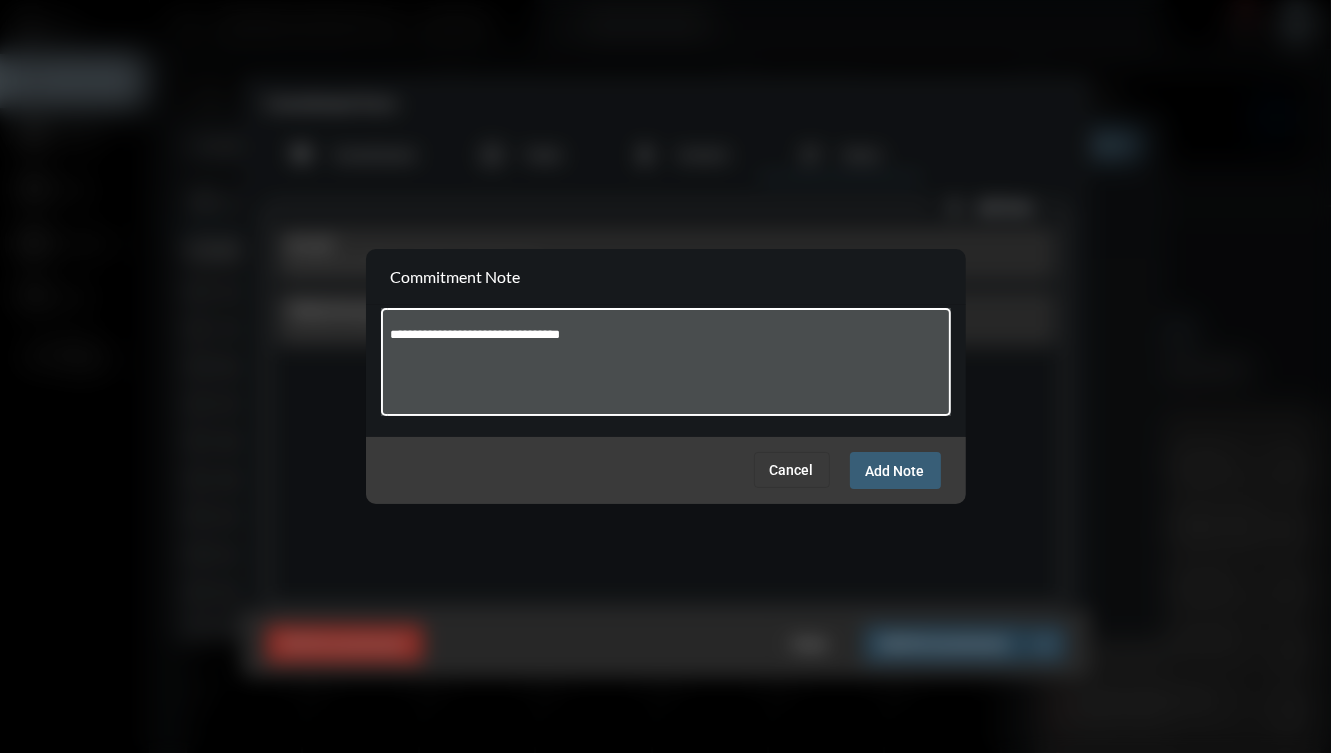 click on "**********" at bounding box center [665, 365] 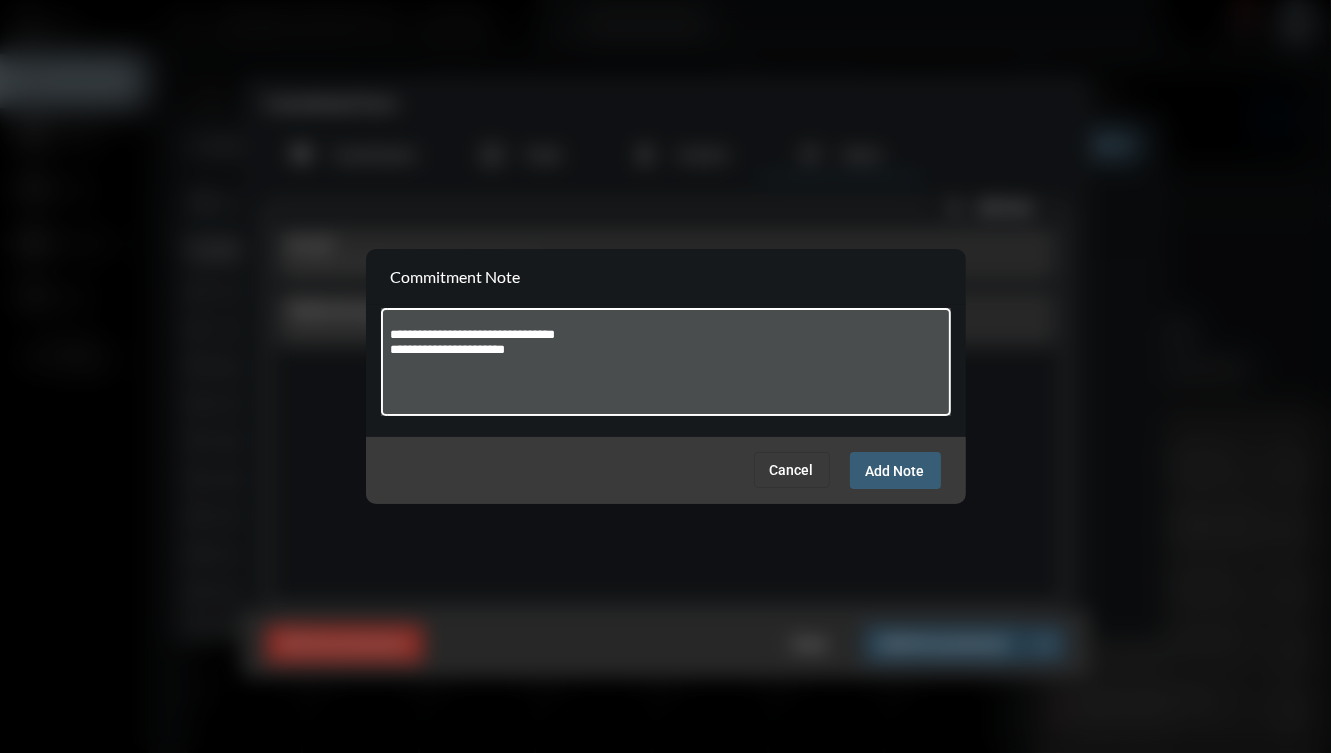 type on "**********" 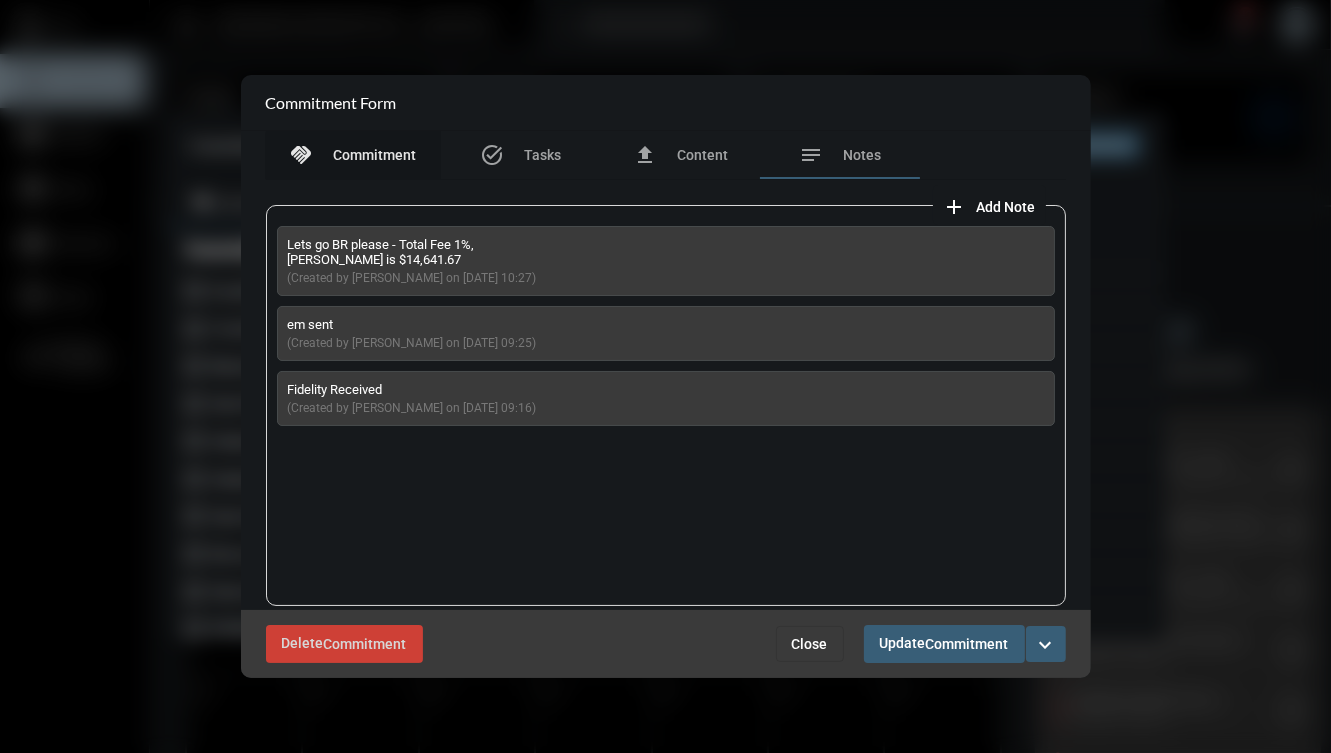 click on "handshake Commitment" at bounding box center [353, 155] 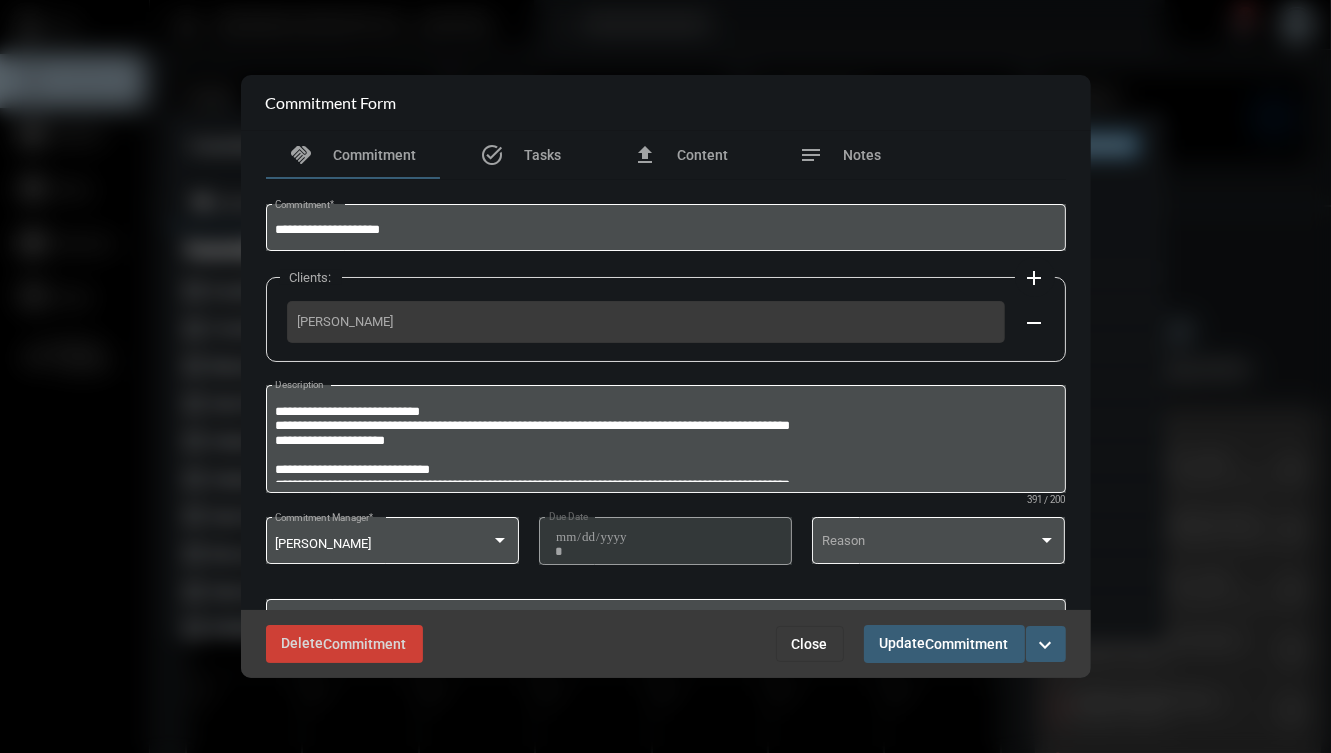 click on "Commitment" at bounding box center [967, 645] 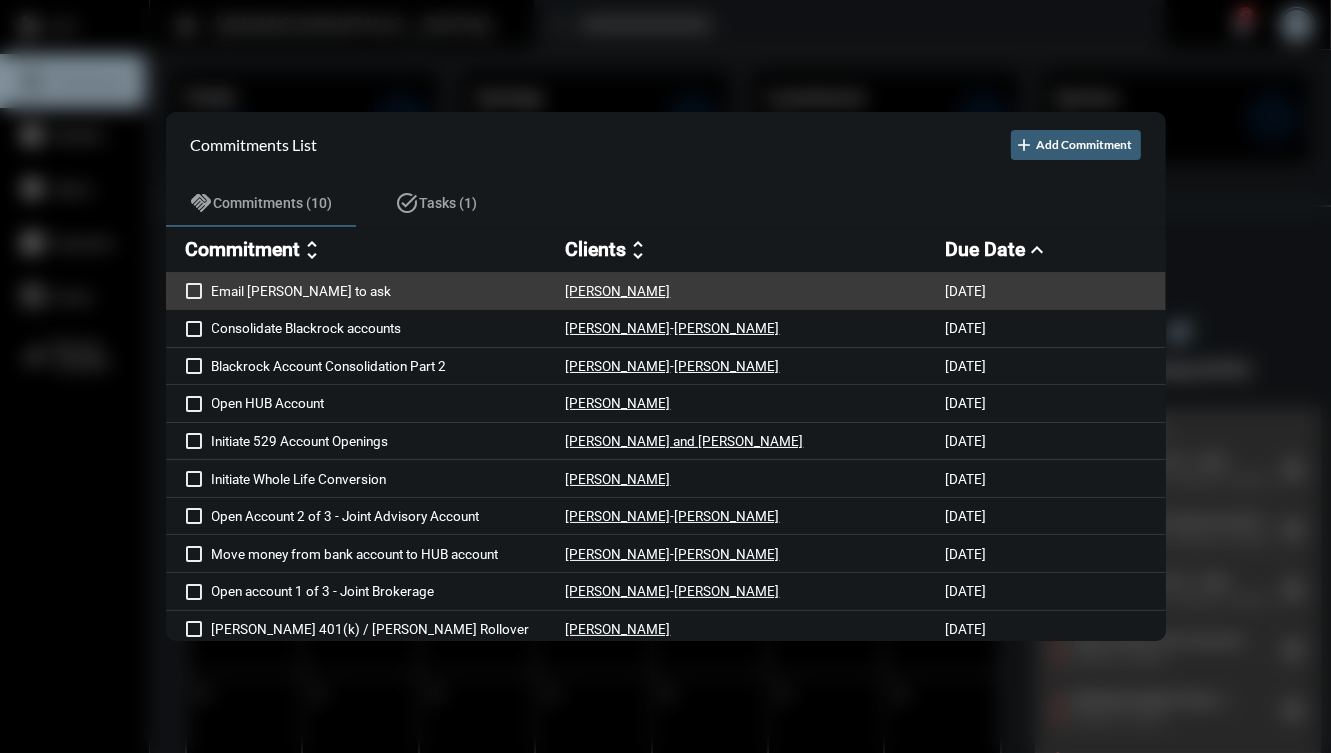click on "[PERSON_NAME]" at bounding box center (756, 291) 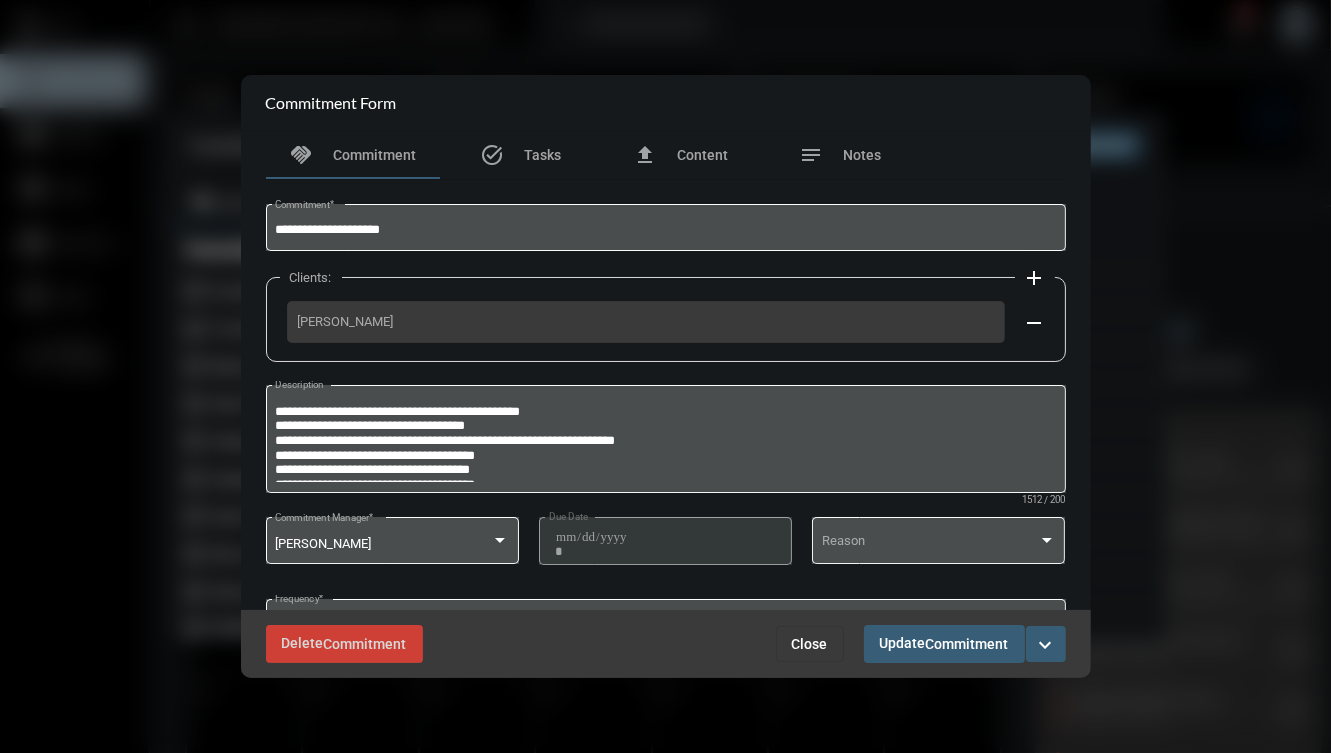 click on "Close" at bounding box center [810, 644] 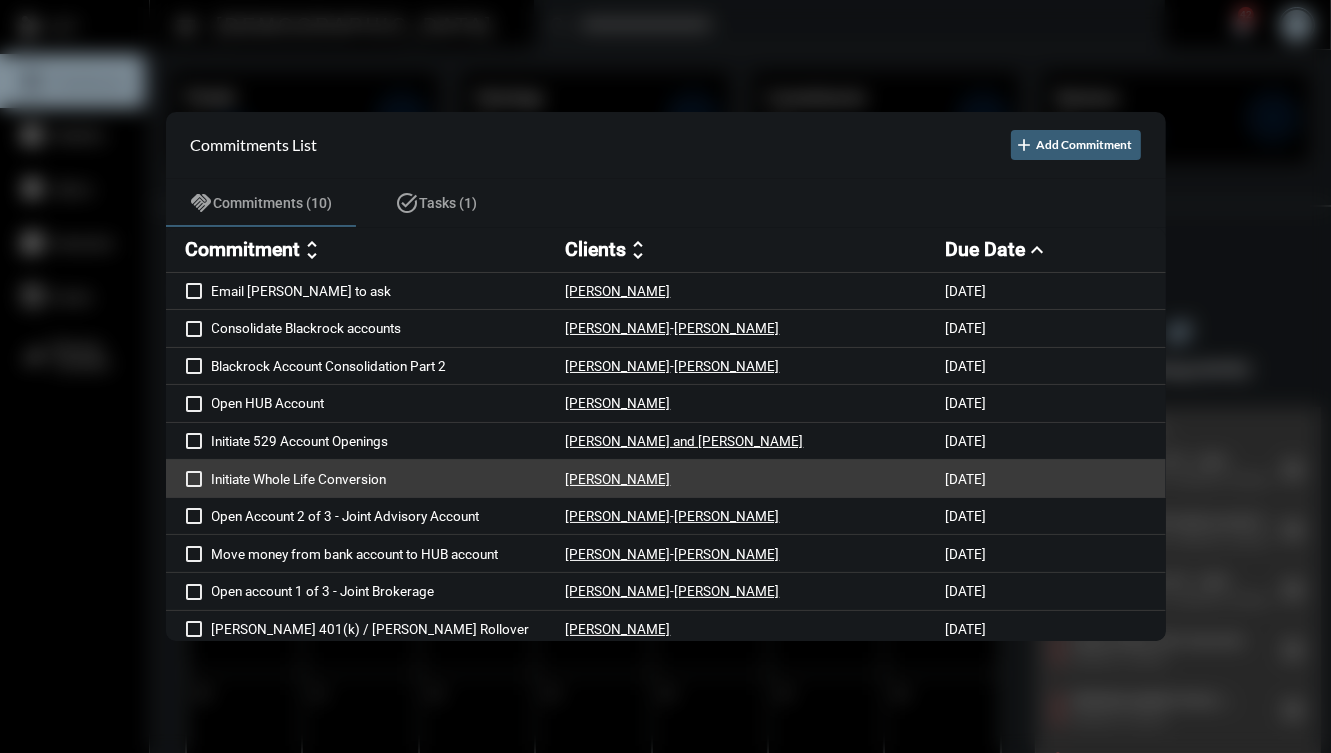 scroll, scrollTop: 5, scrollLeft: 0, axis: vertical 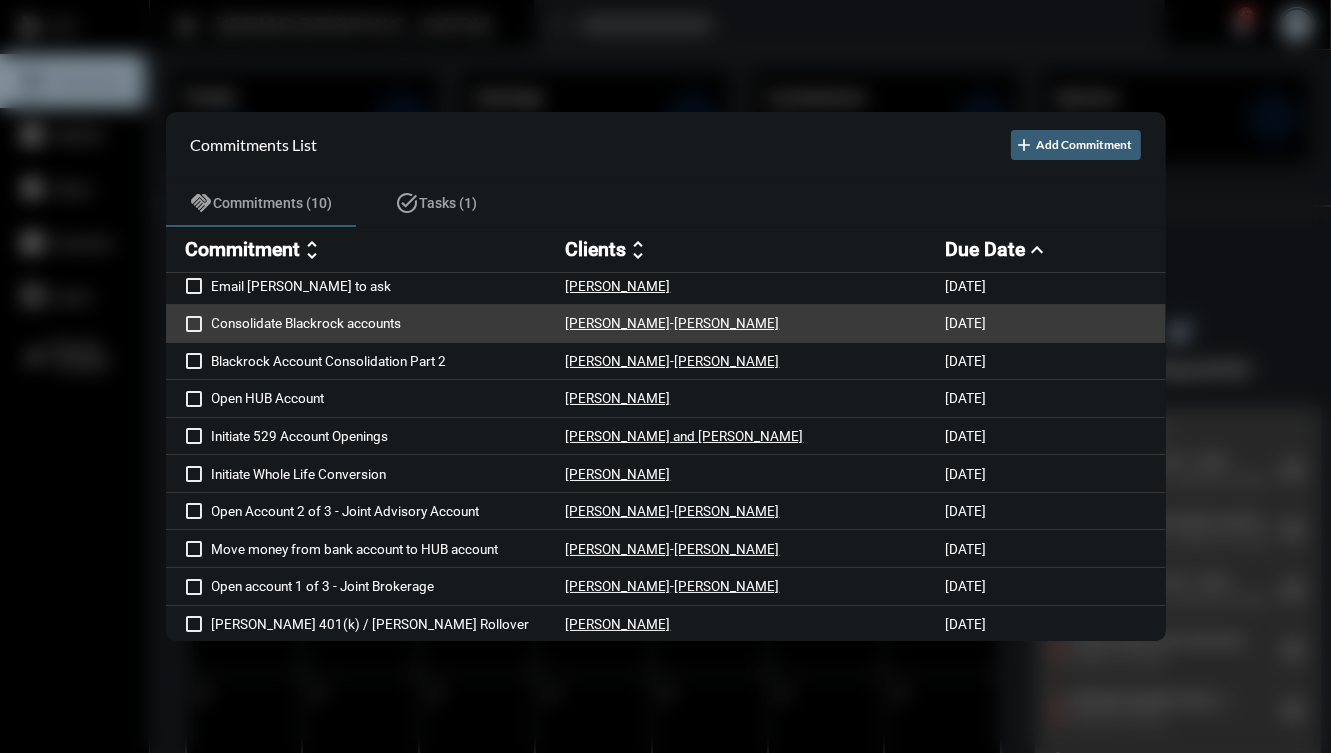 click on "[PERSON_NAME]    -   [PERSON_NAME]" at bounding box center (756, 323) 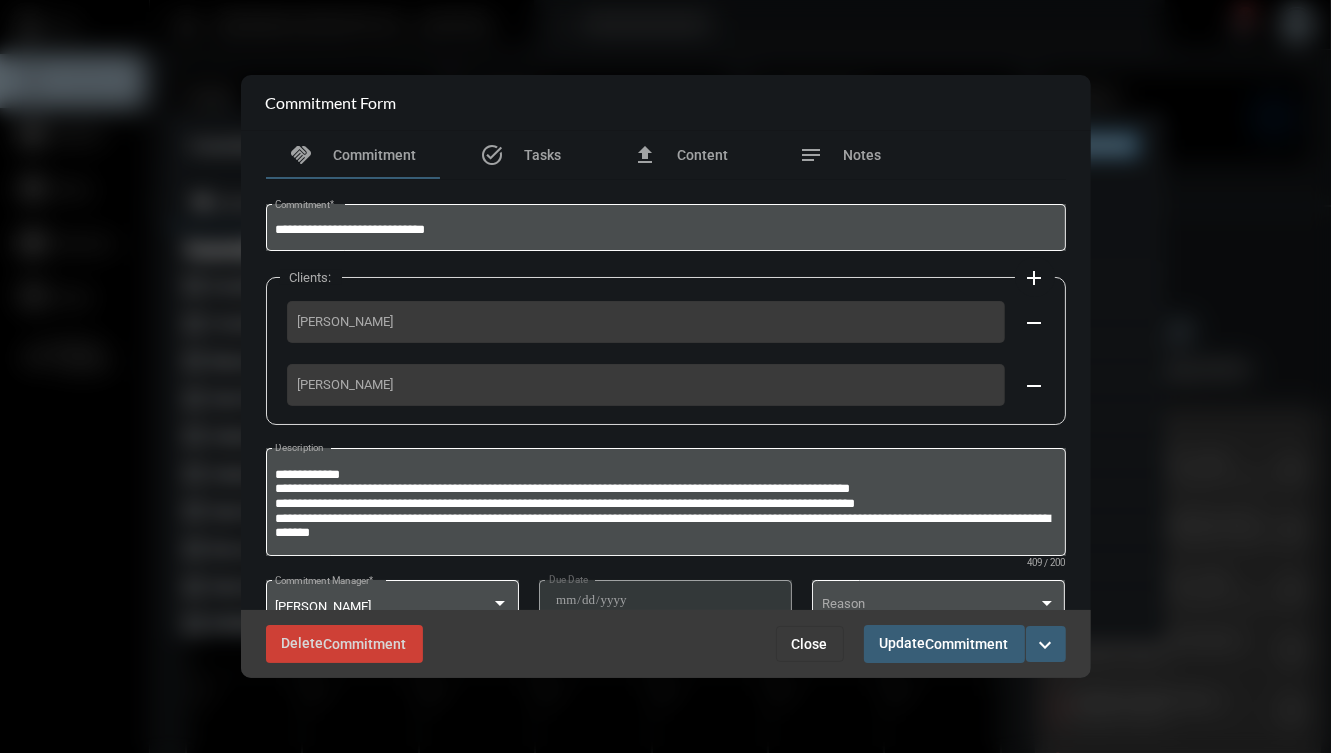 click on "expand_more" at bounding box center (1046, 645) 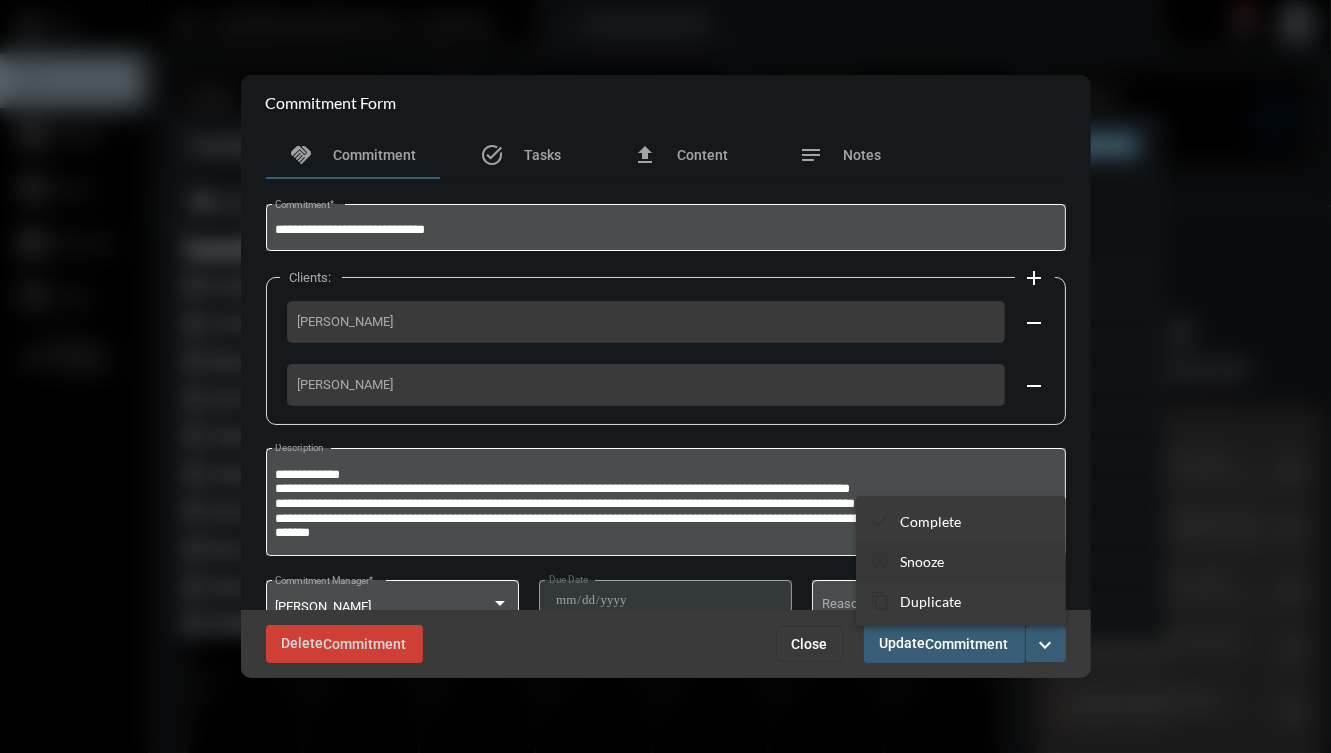 click on "snooze Snooze" at bounding box center [961, 561] 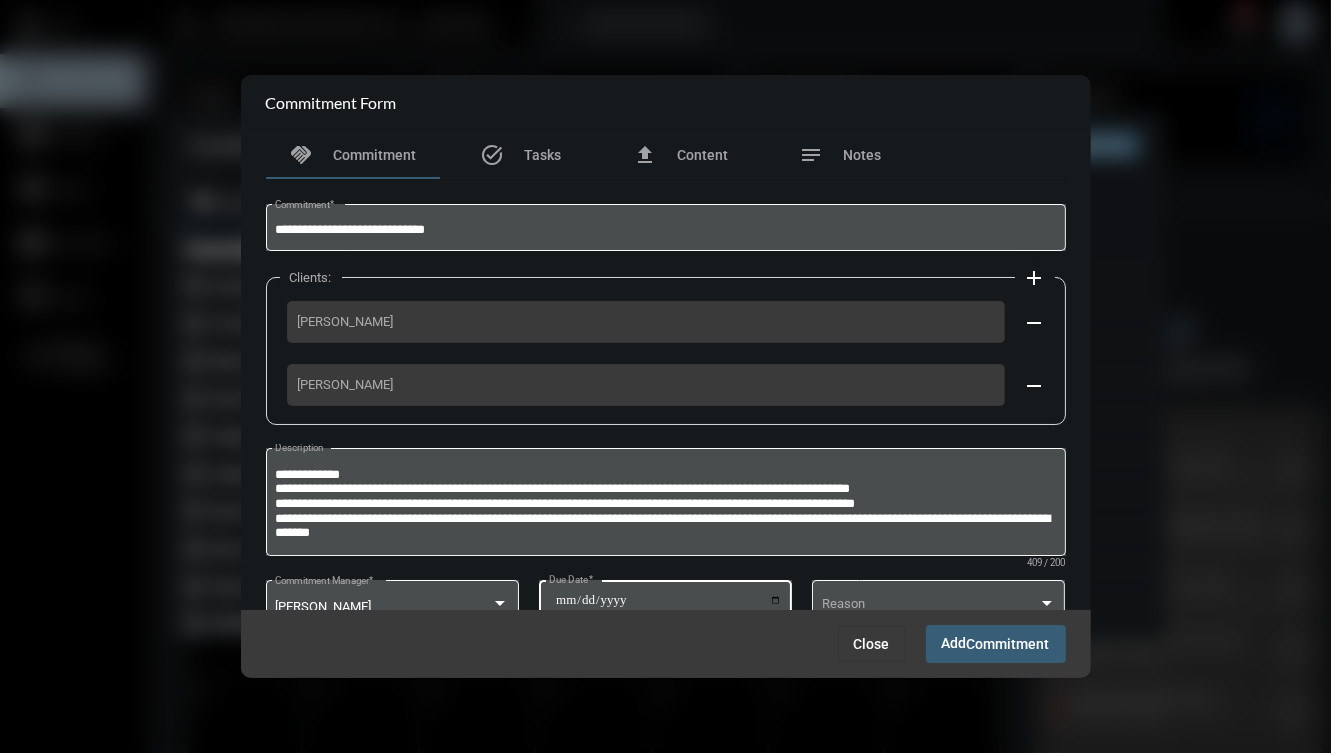 click on "**********" at bounding box center [668, 607] 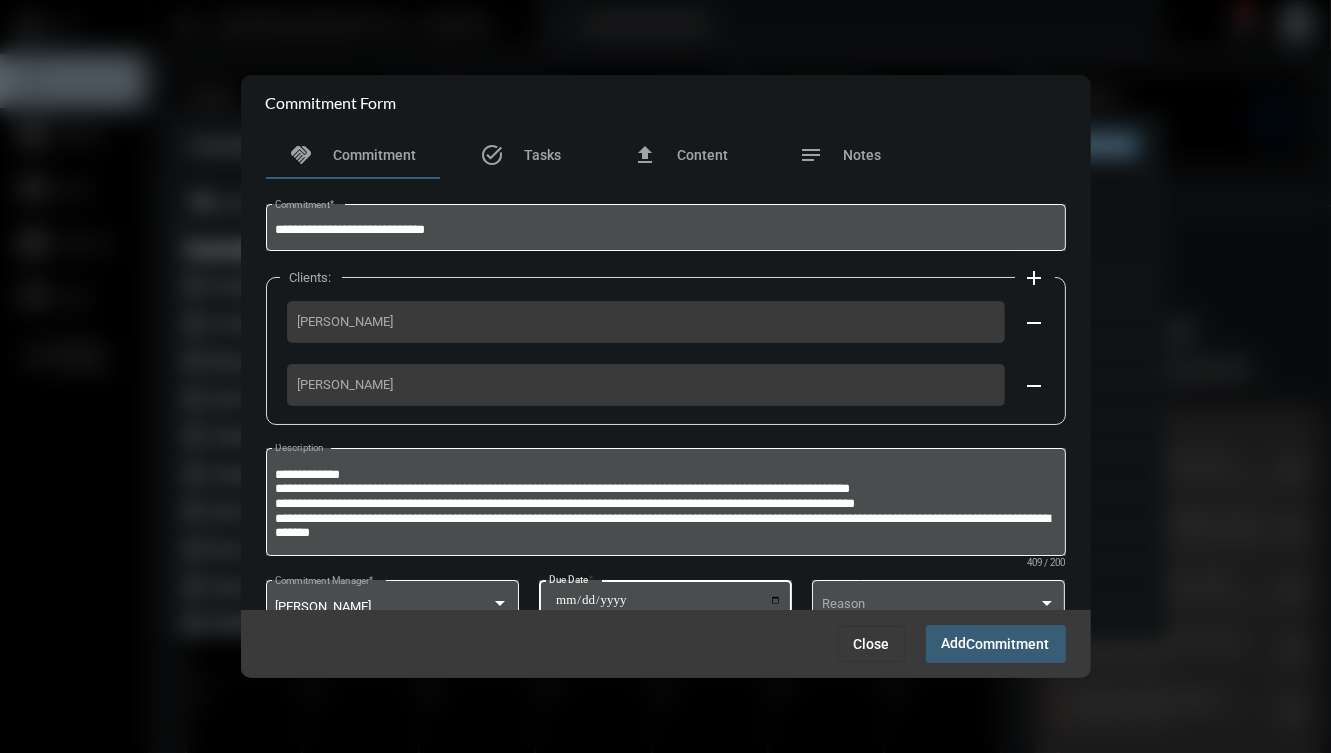 click on "**********" at bounding box center [668, 607] 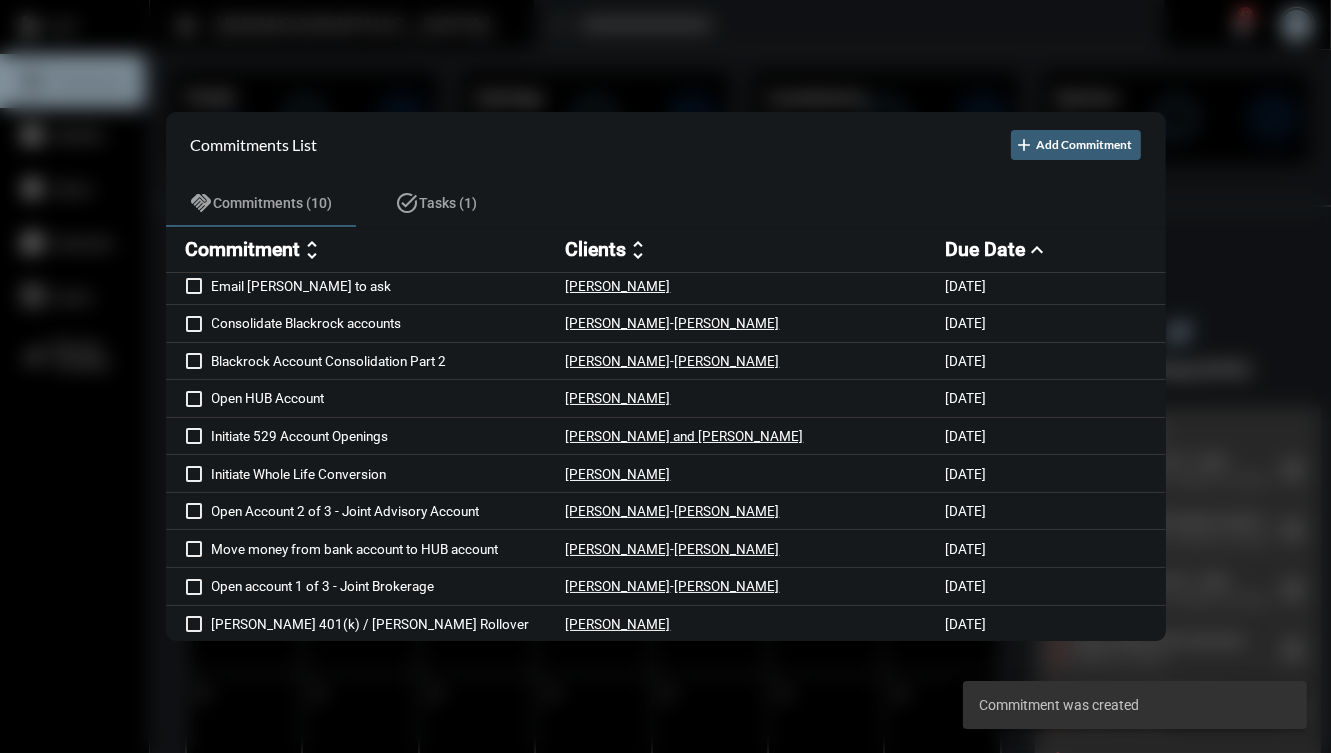 scroll, scrollTop: 0, scrollLeft: 0, axis: both 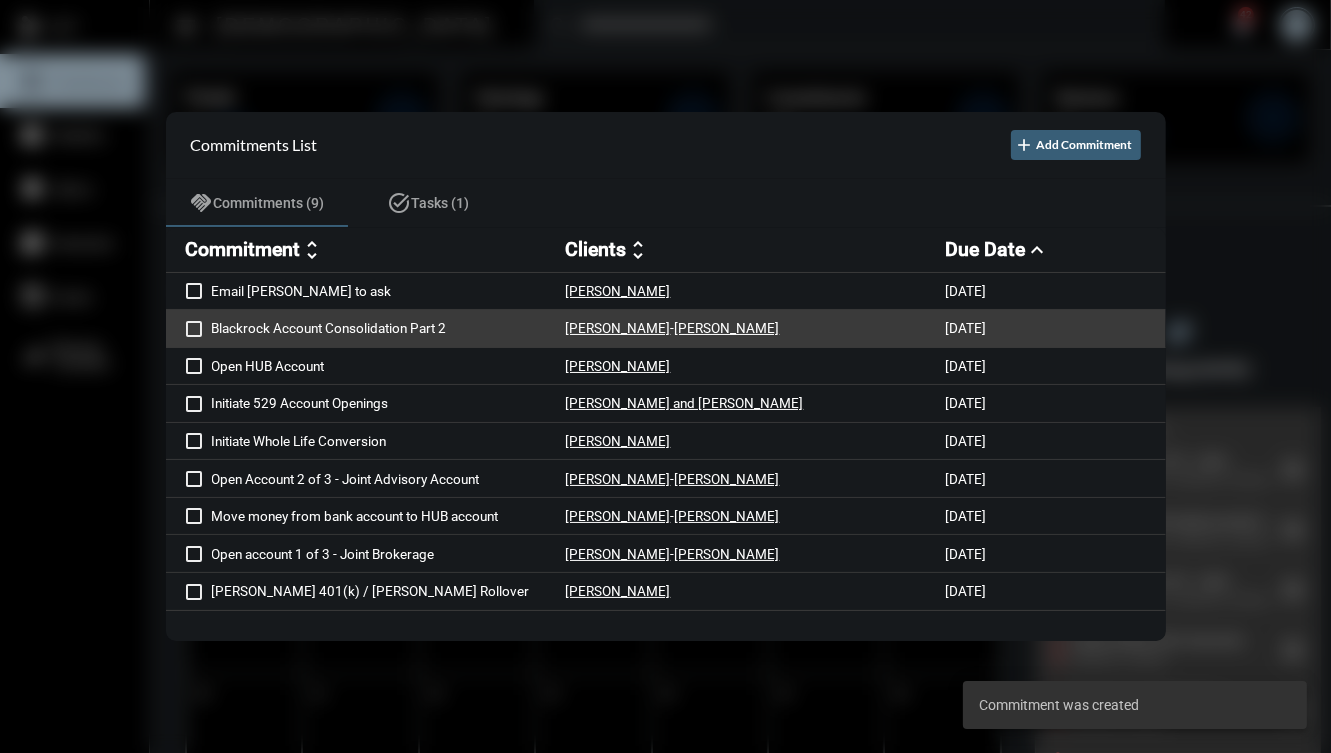 click on "Blackrock Account Consolidation Part 2   Will Chandler    -   Ariel Handy  7/3/25" at bounding box center (666, 329) 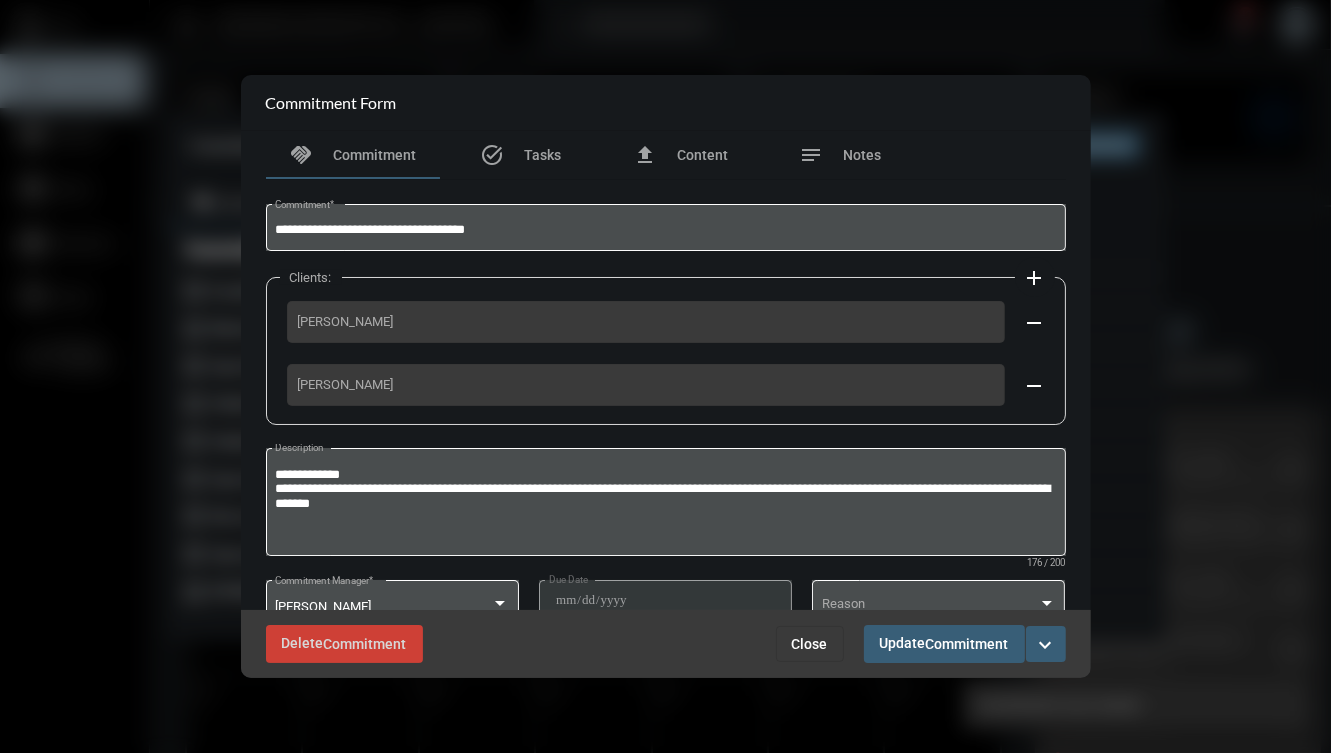 click on "expand_more" at bounding box center [1046, 644] 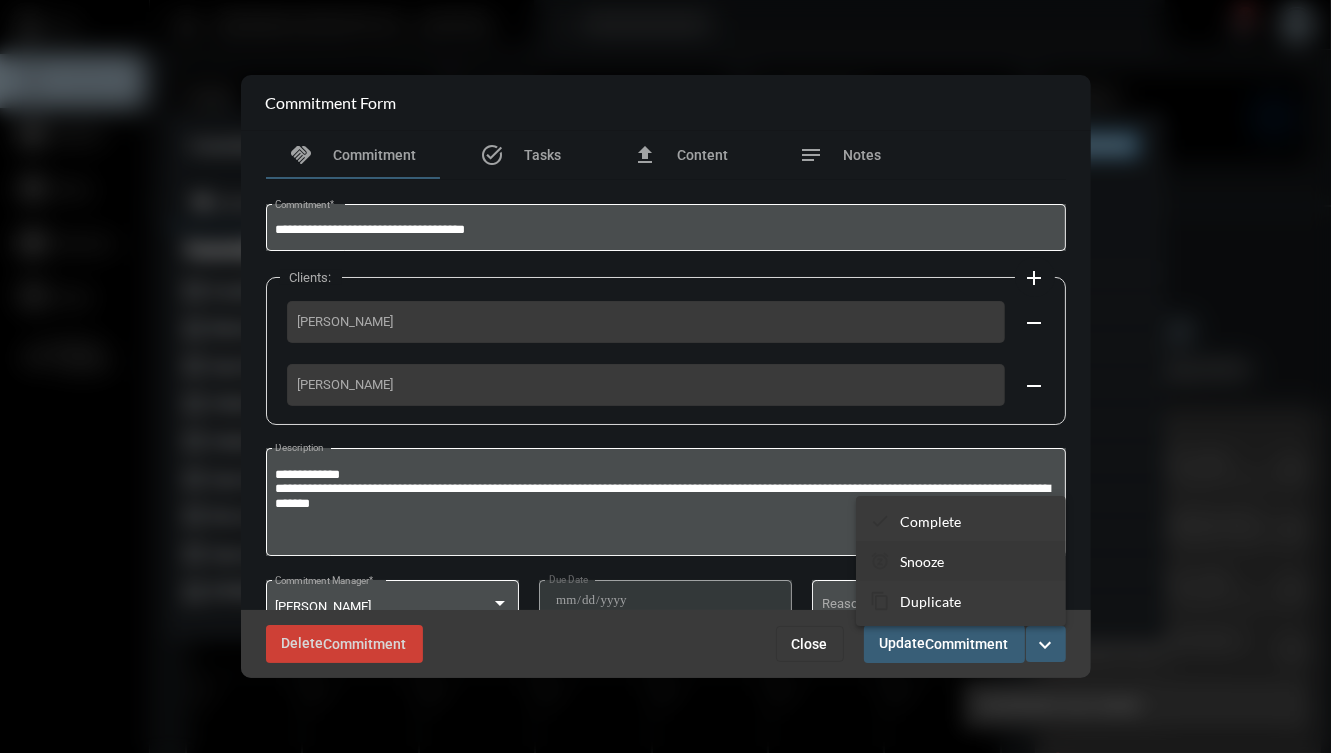 click on "Snooze" at bounding box center [922, 561] 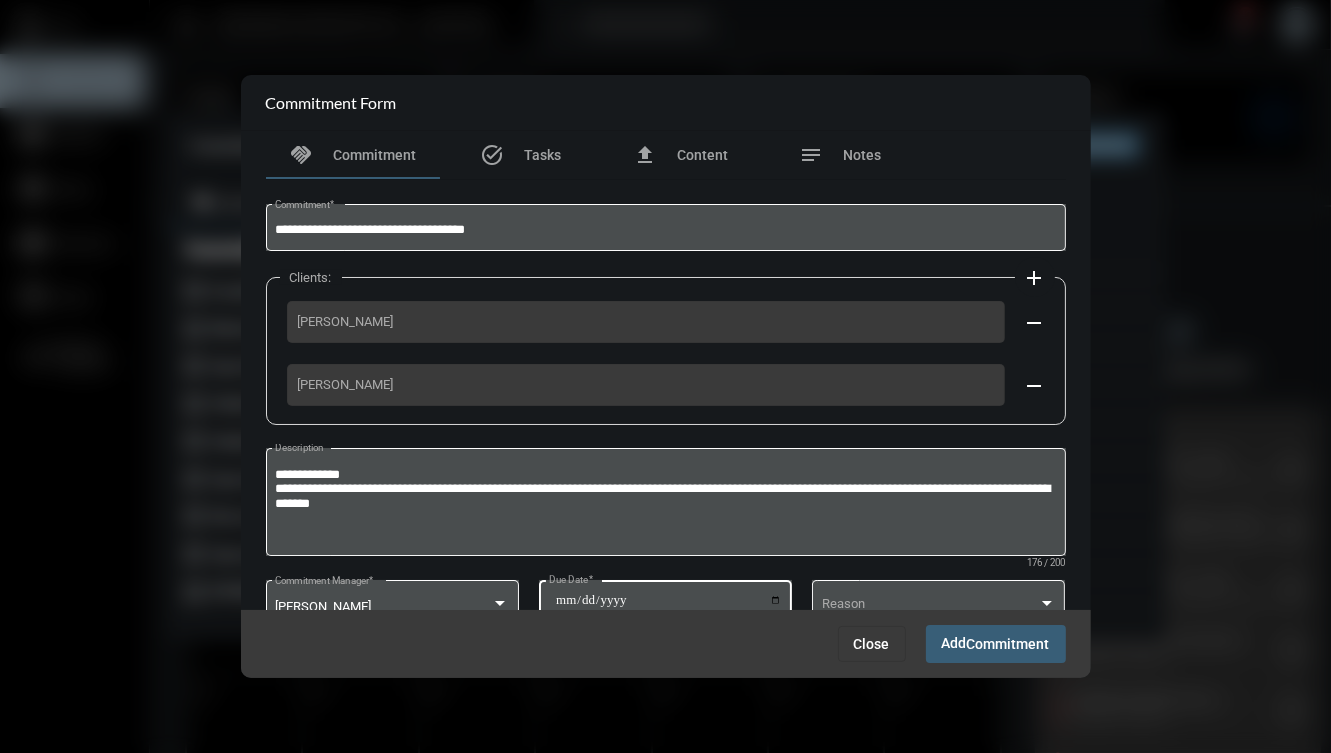 click on "**********" at bounding box center [668, 607] 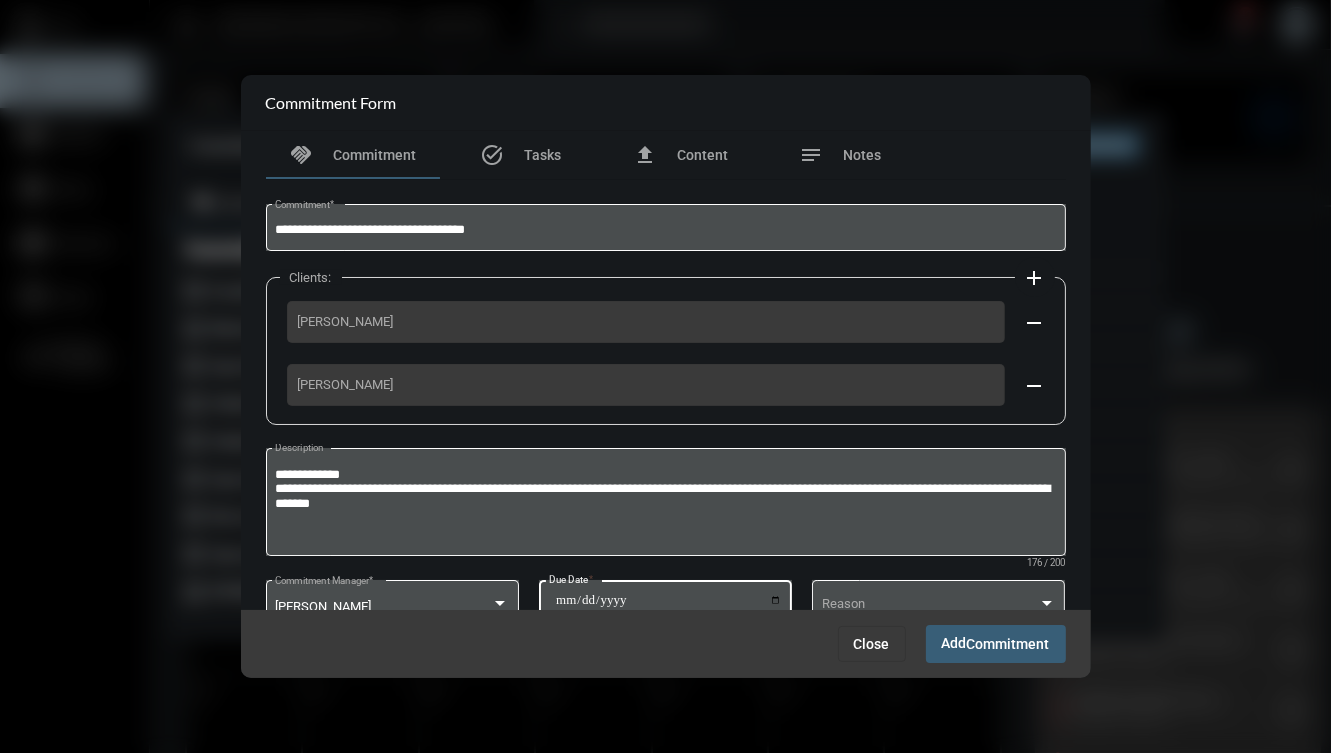 click on "**********" 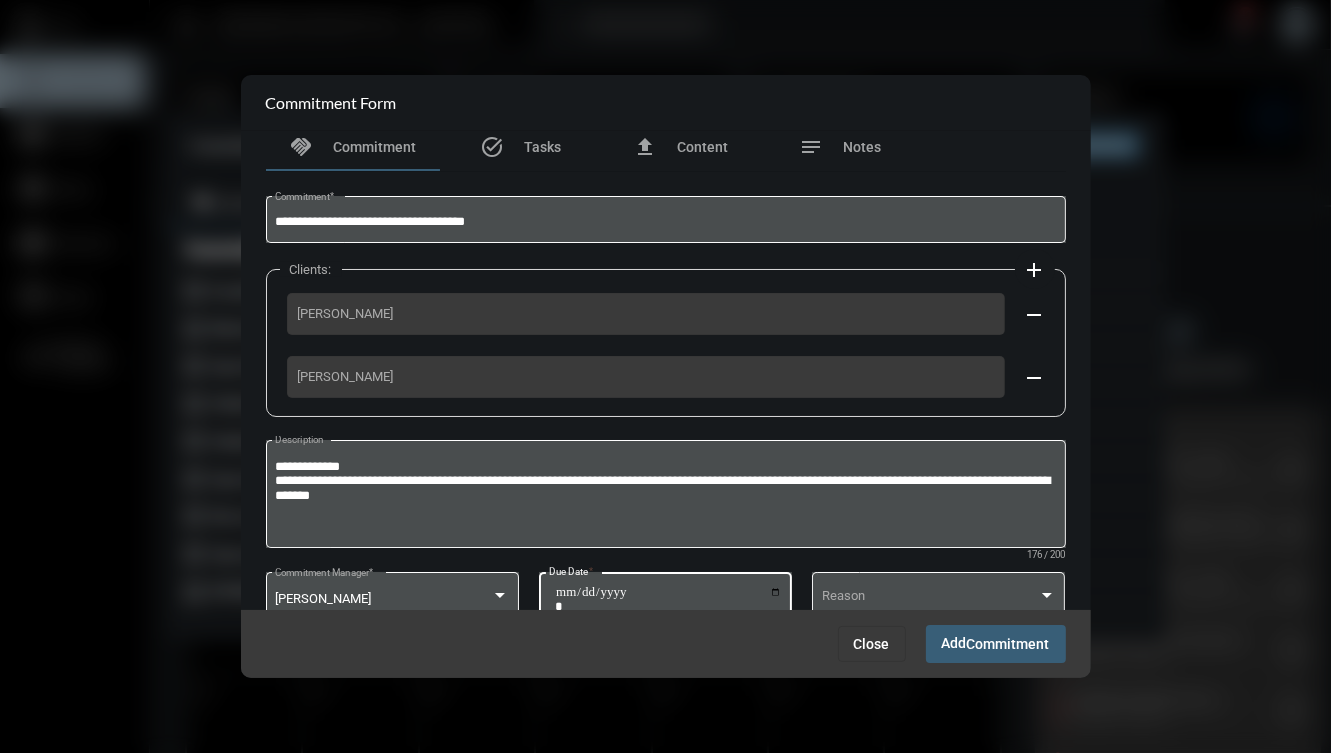 click on "**********" at bounding box center [668, 599] 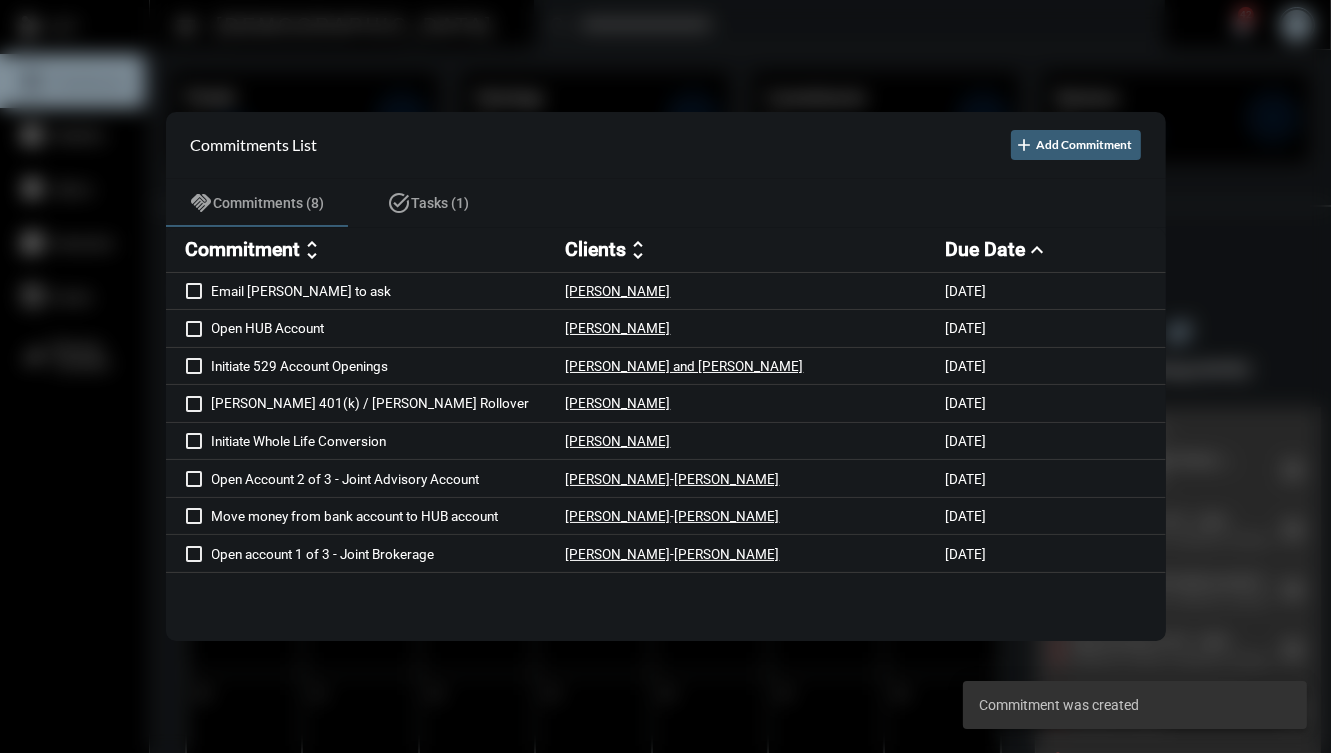 click at bounding box center [665, 376] 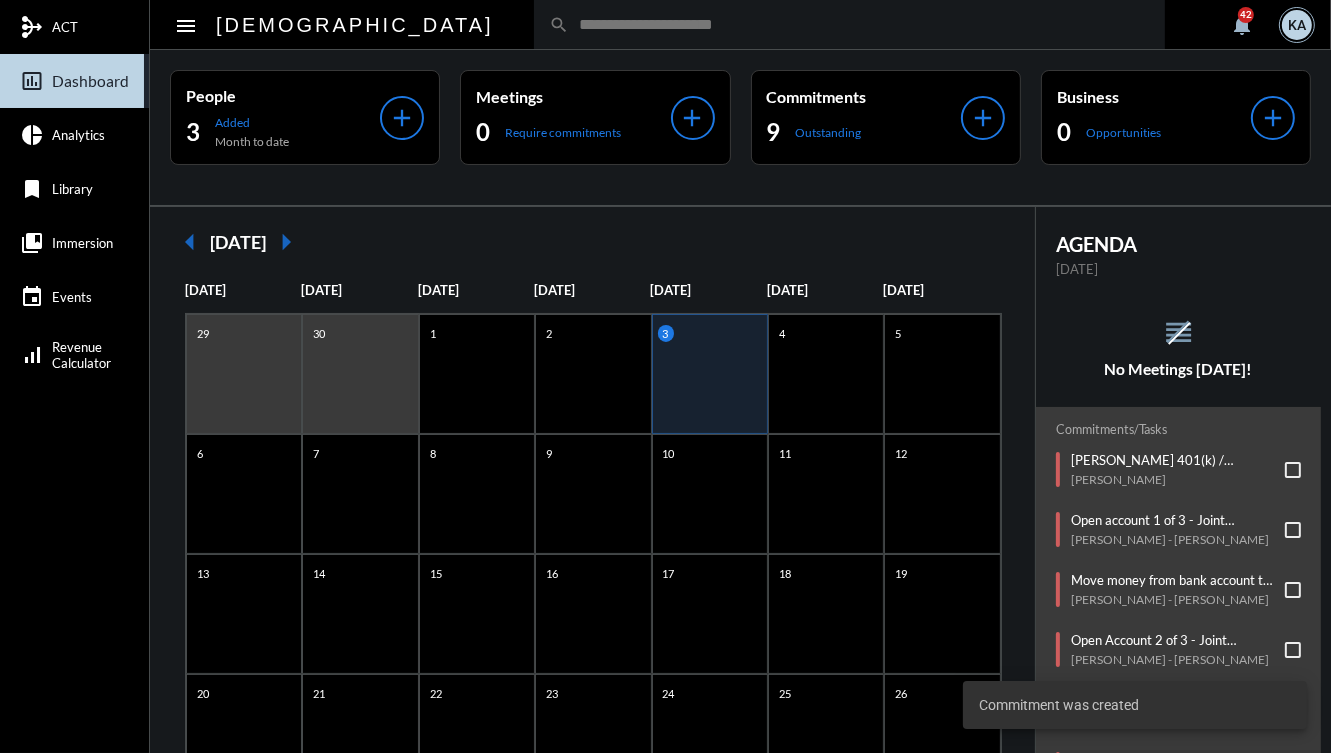 click 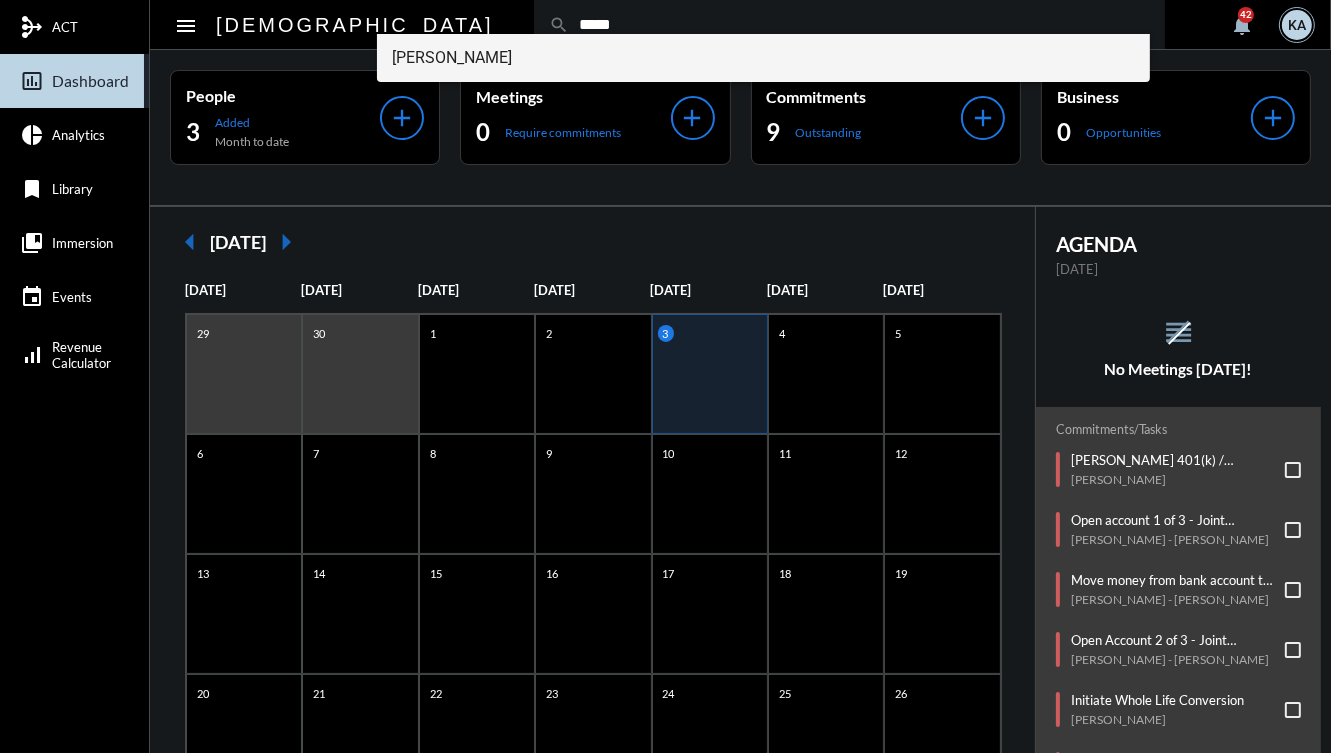 type on "*****" 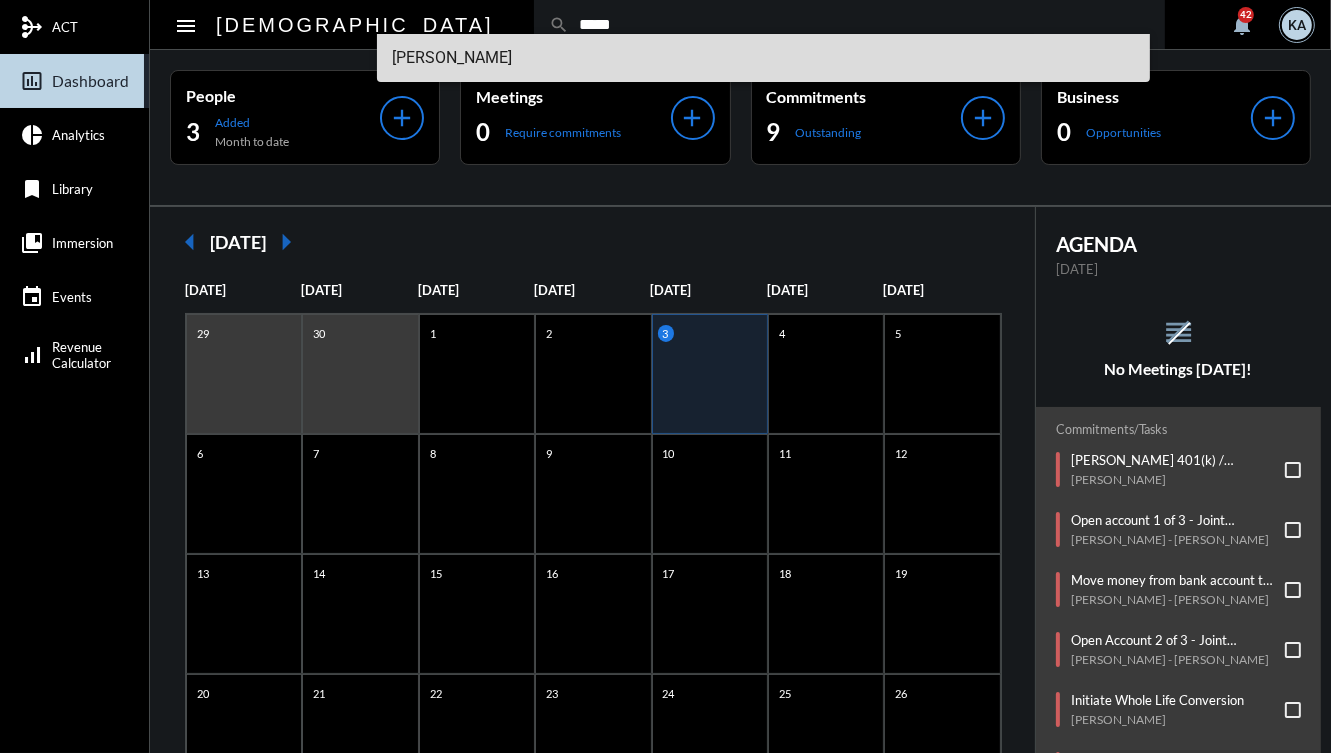 click on "Tessa  Frey" at bounding box center [764, 58] 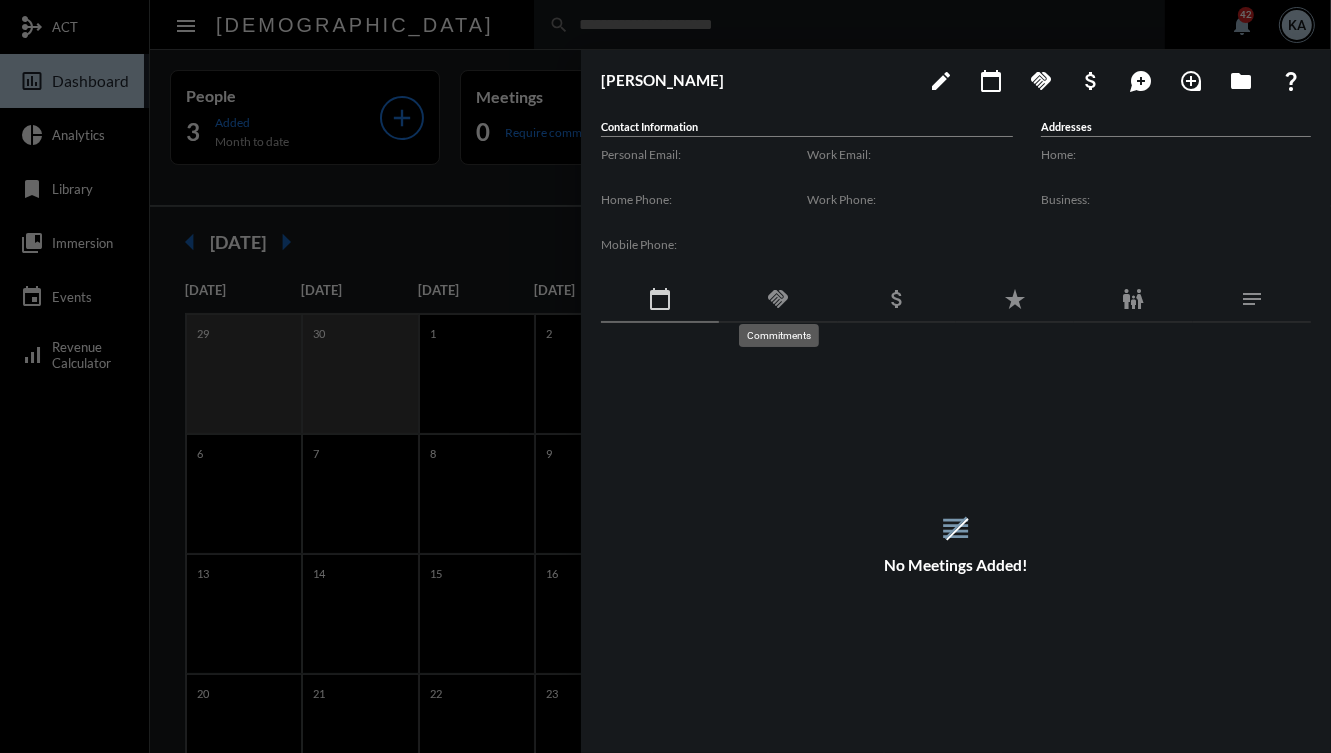 click on "handshake" 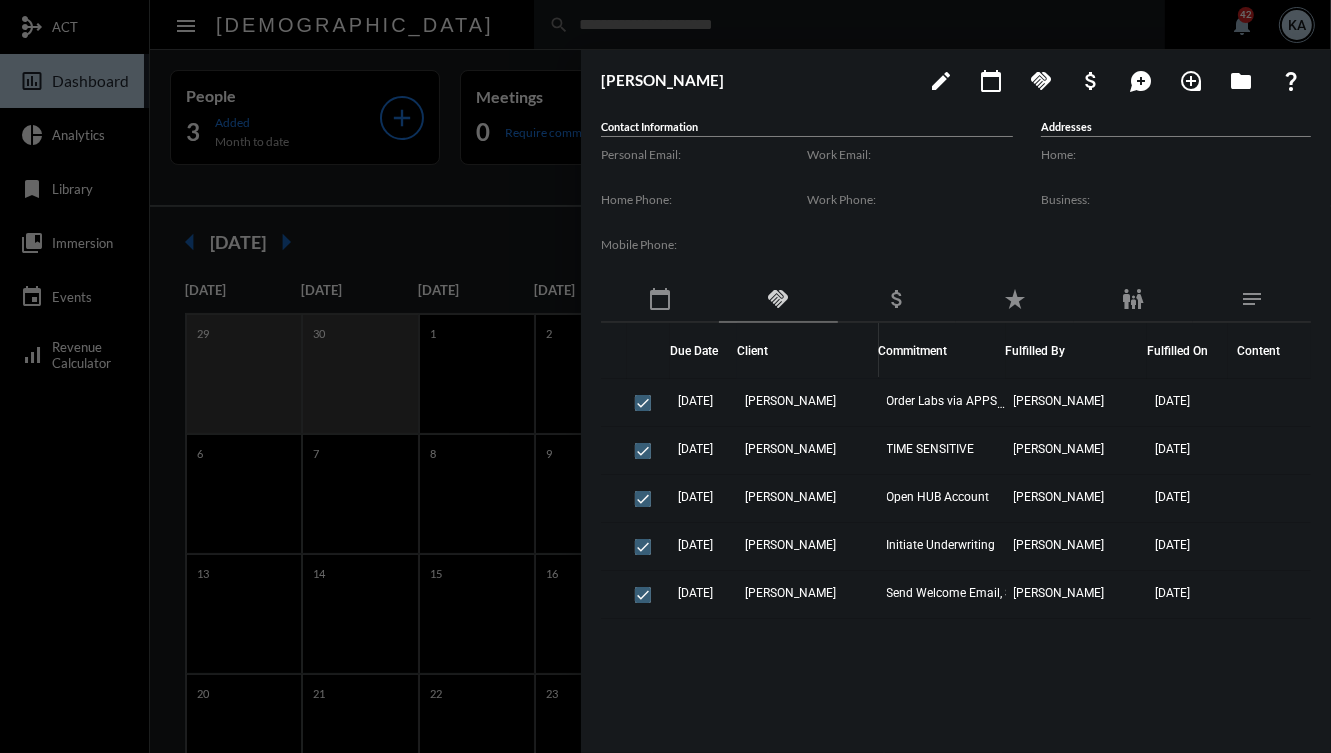 click at bounding box center [665, 376] 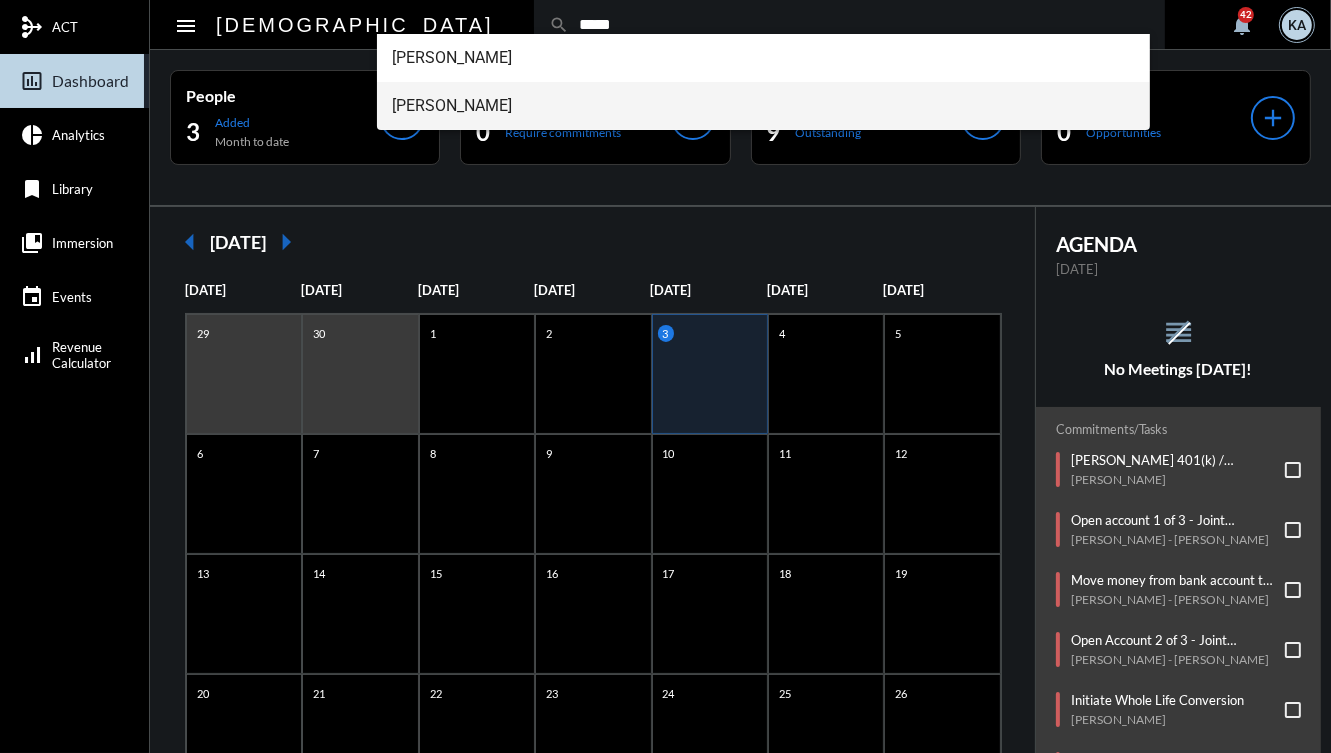 type on "*****" 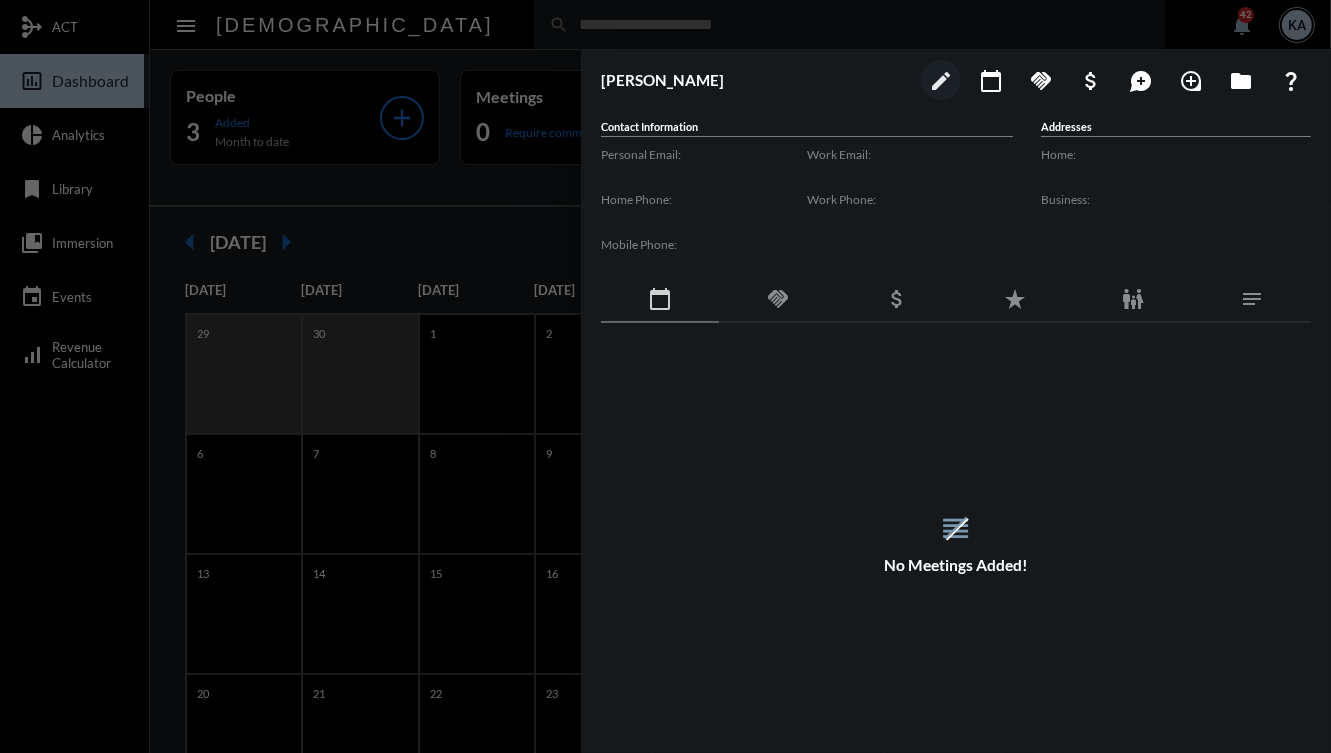 click on "handshake" 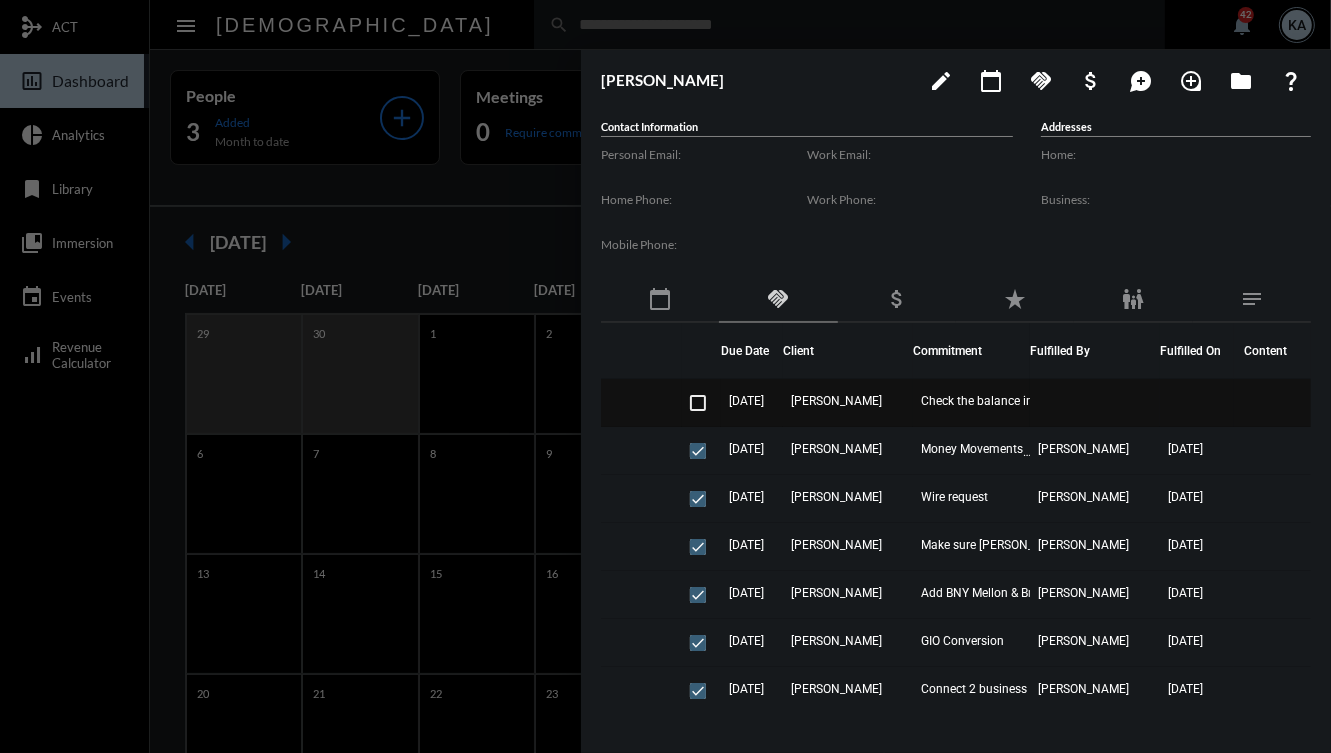 click on "7/7/25" 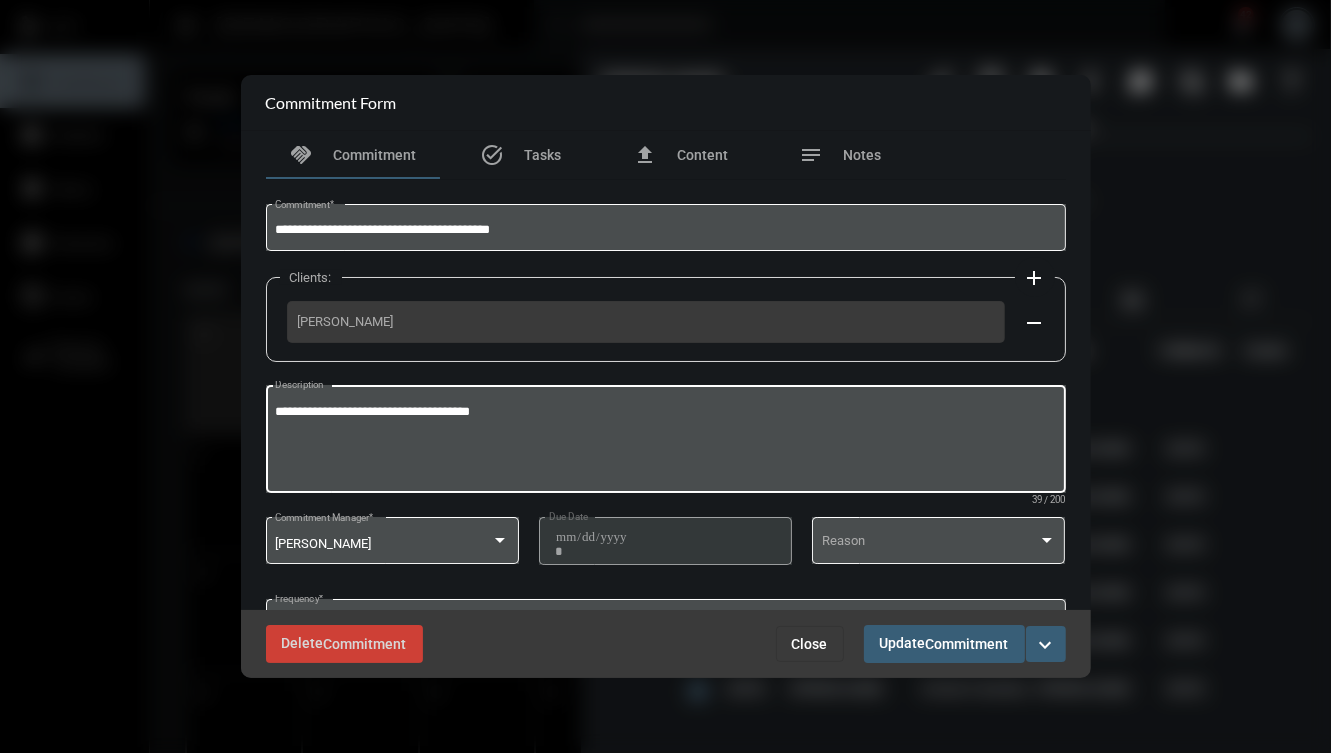 scroll, scrollTop: 80, scrollLeft: 0, axis: vertical 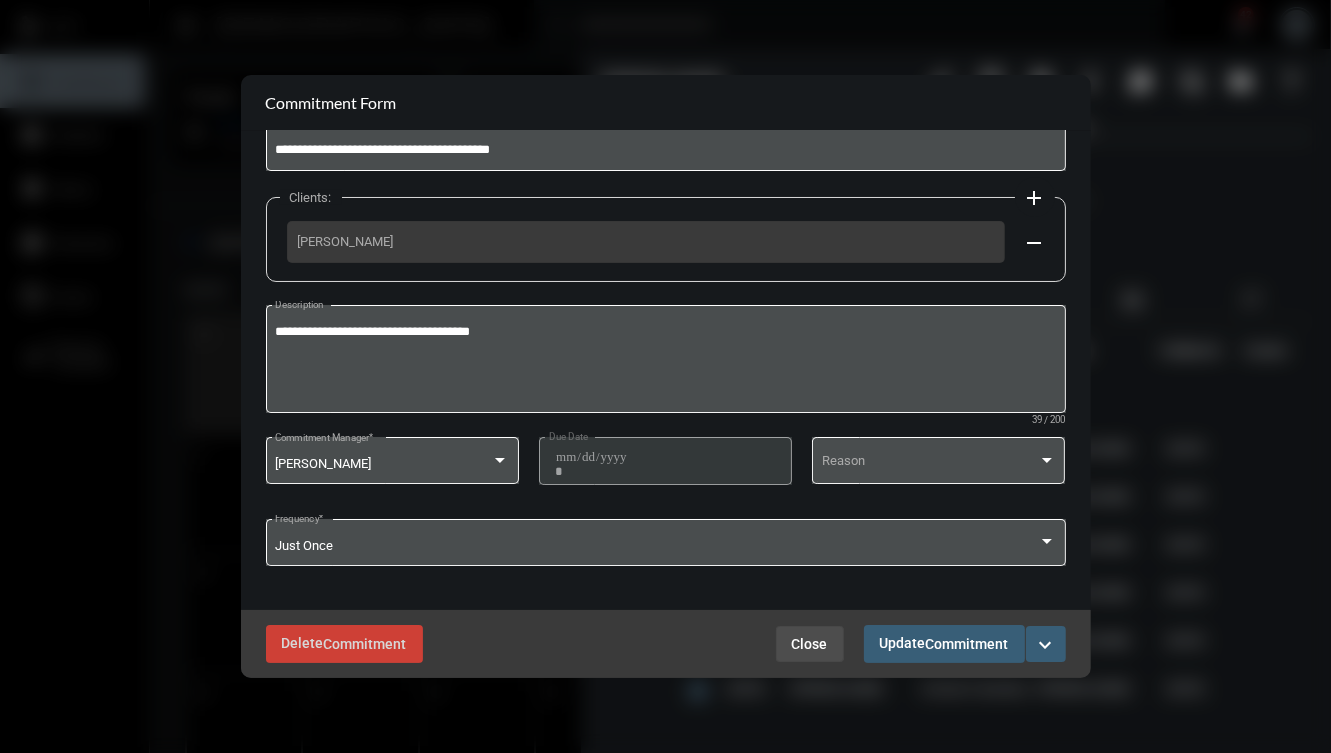 click on "Close" at bounding box center [810, 644] 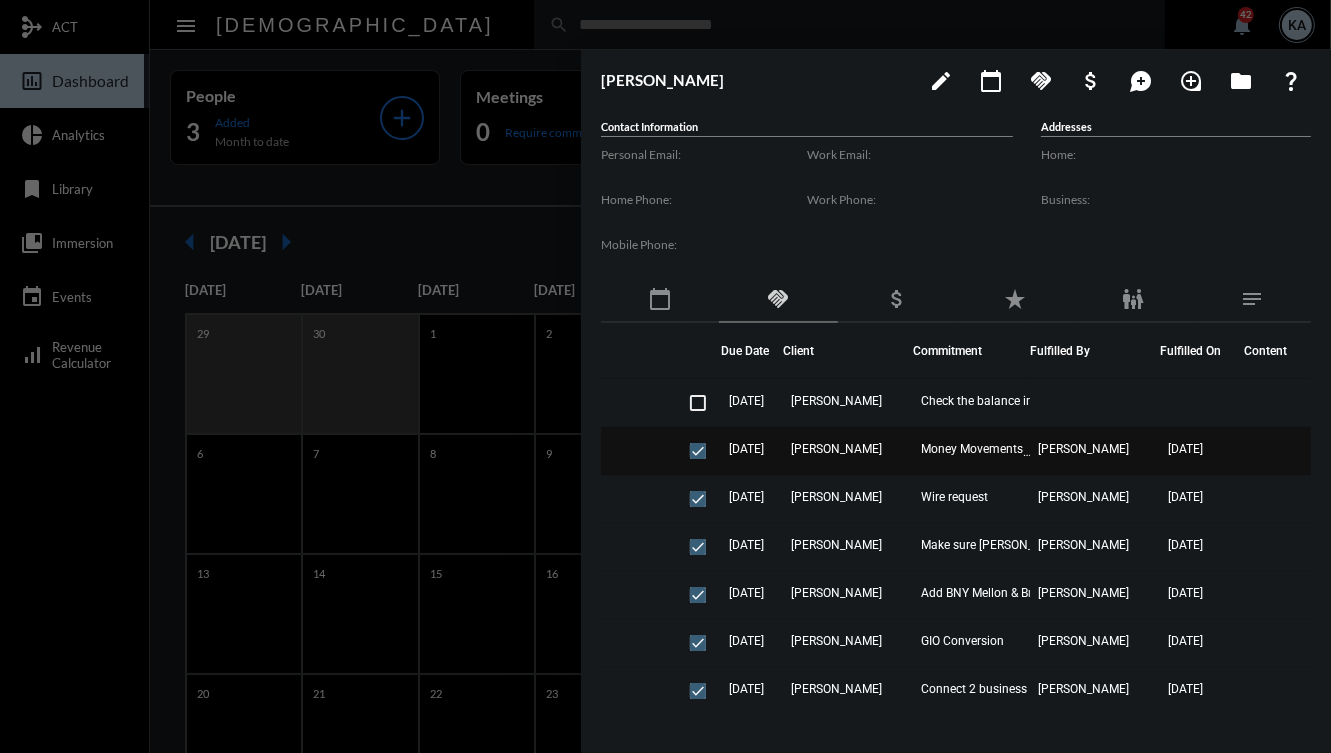 click on "Money Movements" 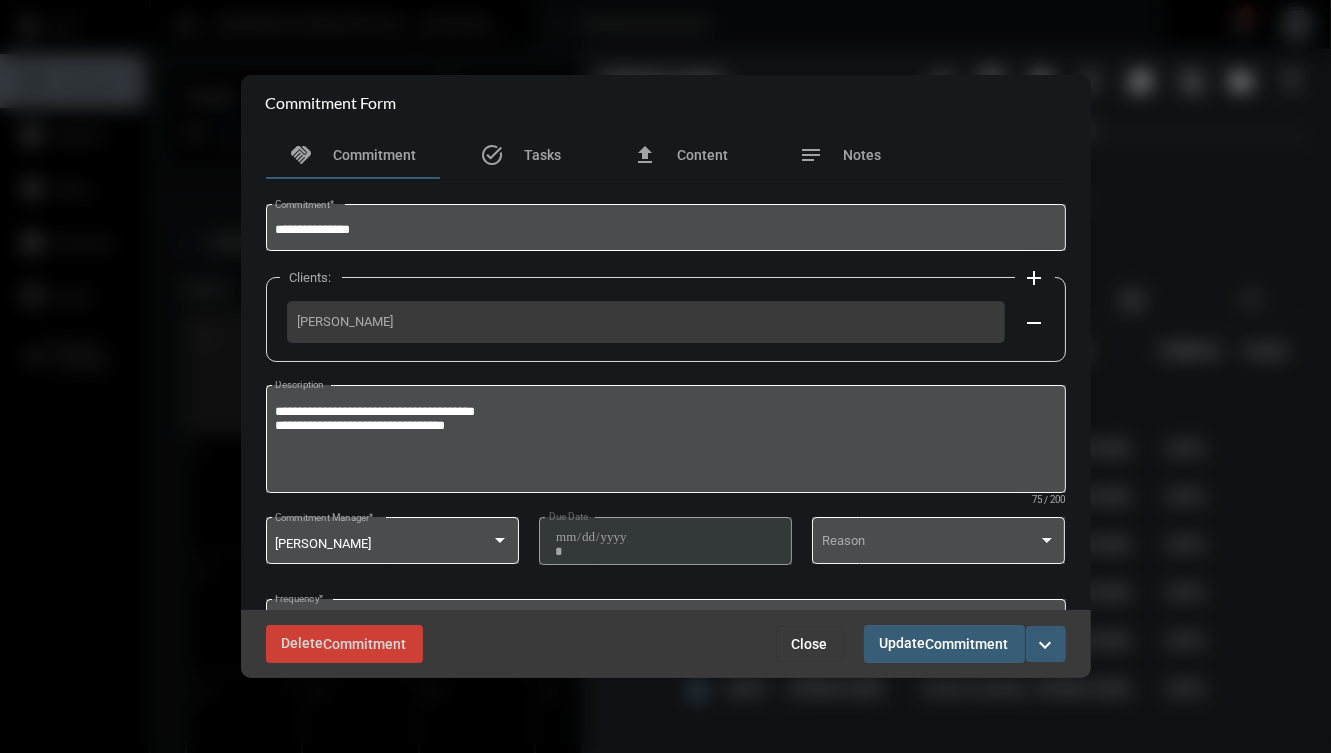 click on "Close" at bounding box center (810, 644) 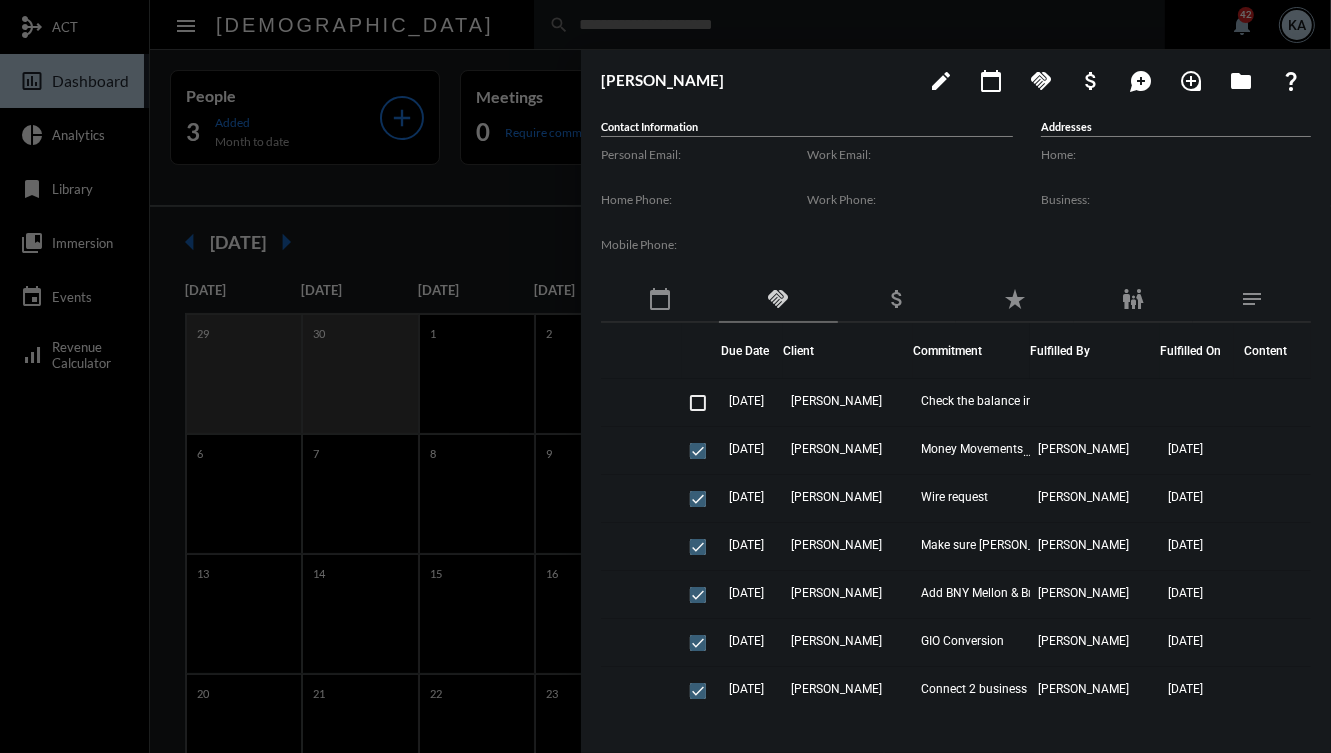 click at bounding box center [665, 376] 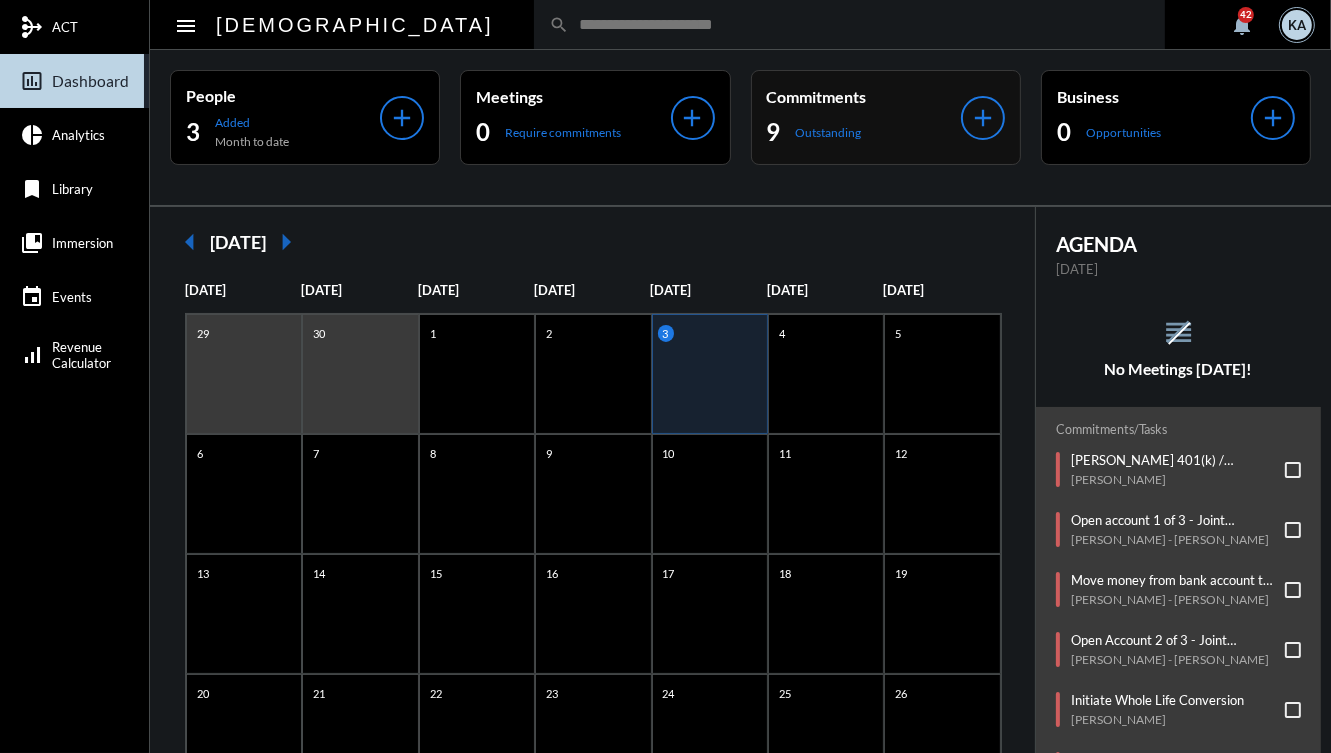 click on "Commitments 9 Outstanding add" 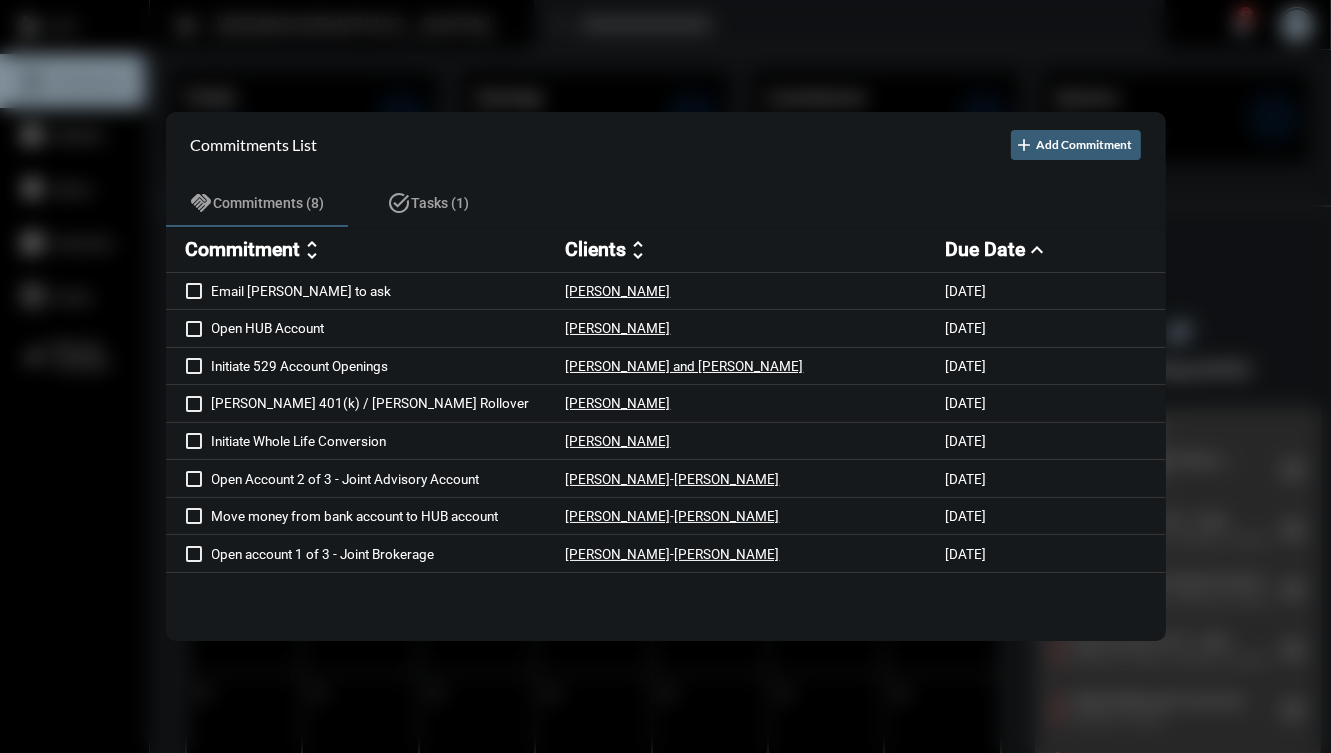 click at bounding box center (665, 376) 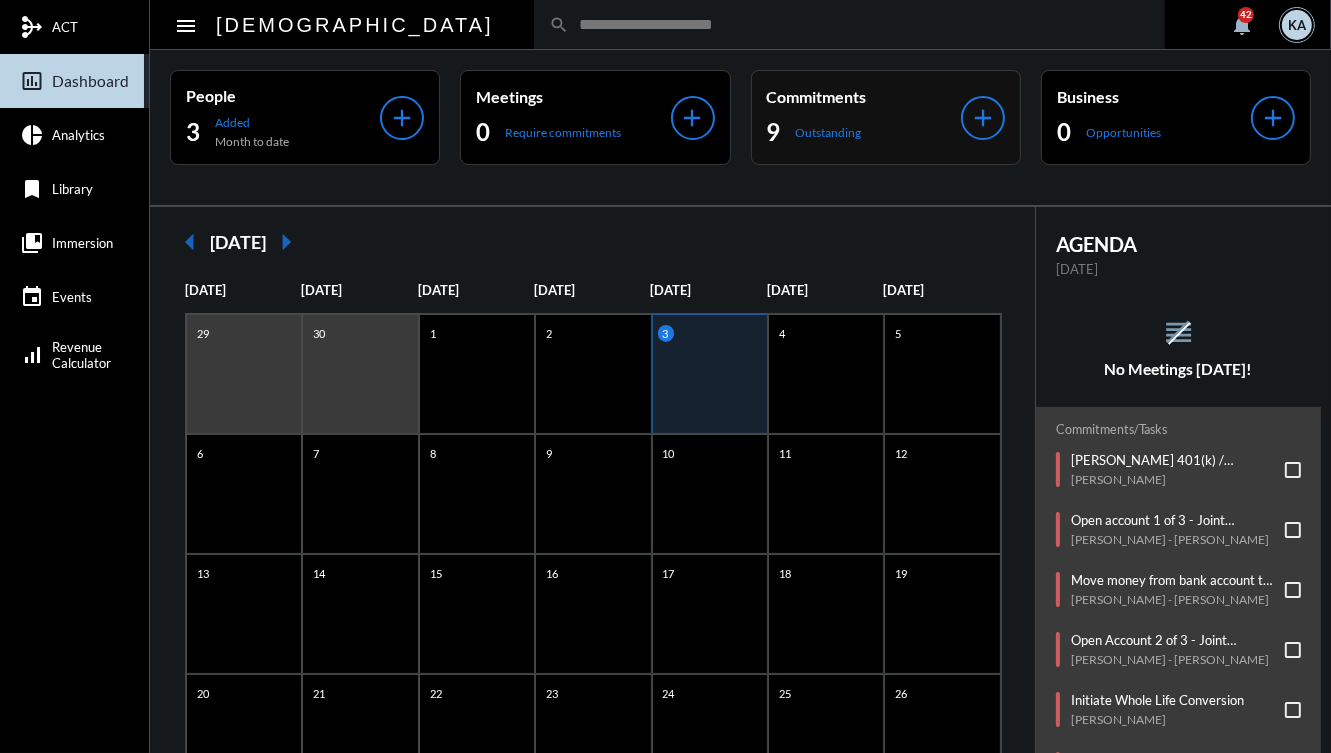 click on "9 Outstanding" 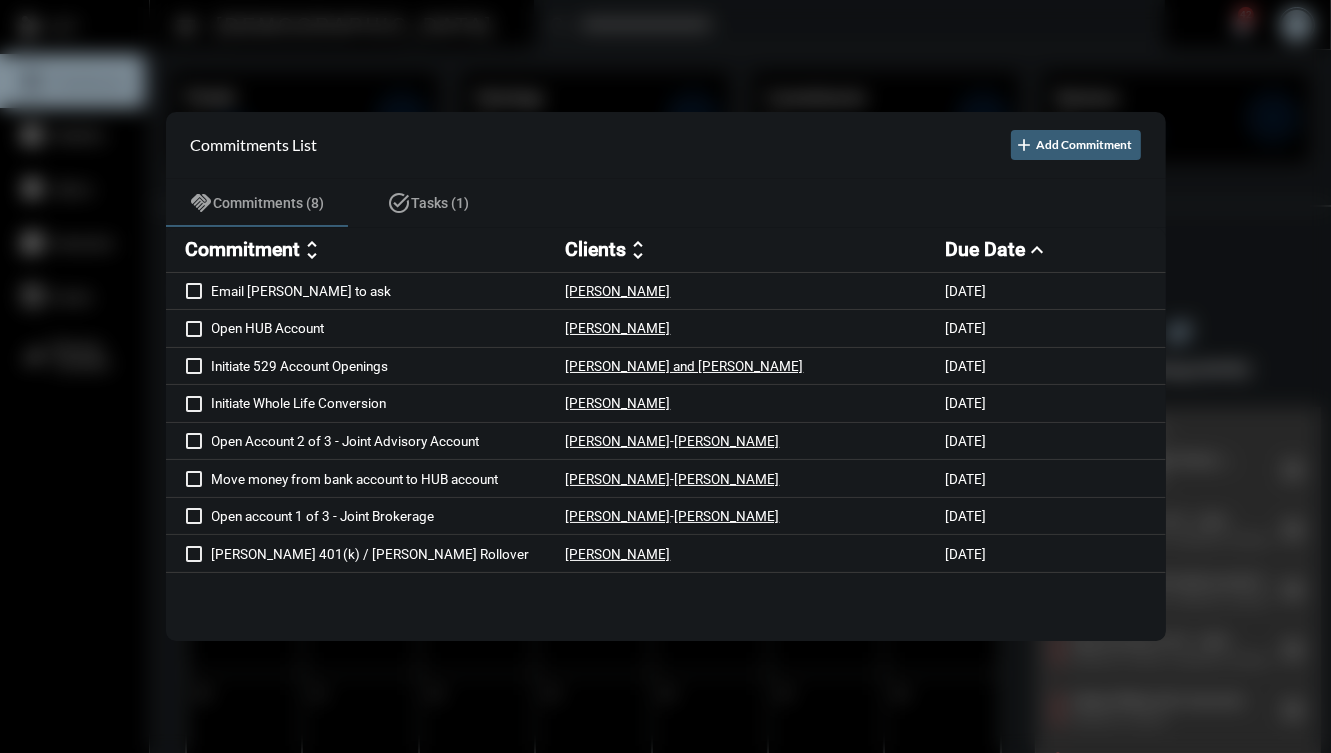 click on "Commitment" at bounding box center (243, 249) 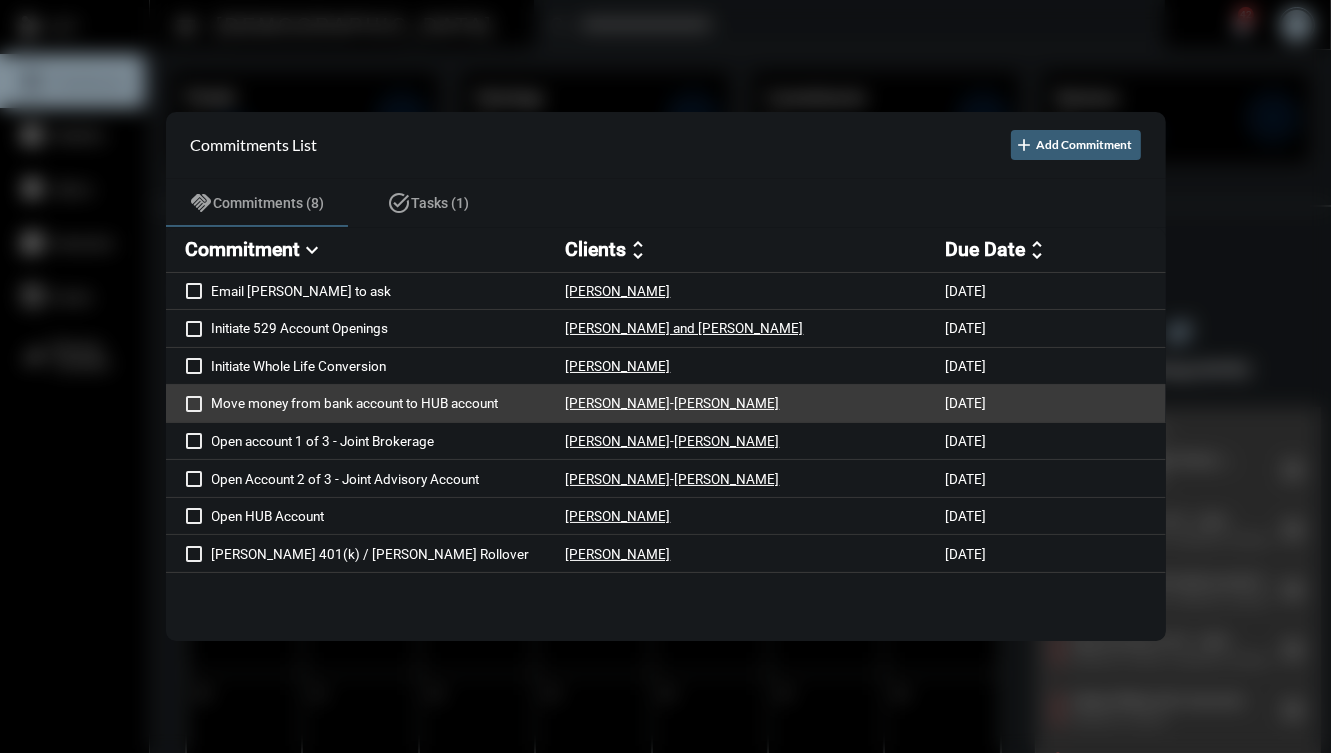 click on "[PERSON_NAME]" at bounding box center [727, 403] 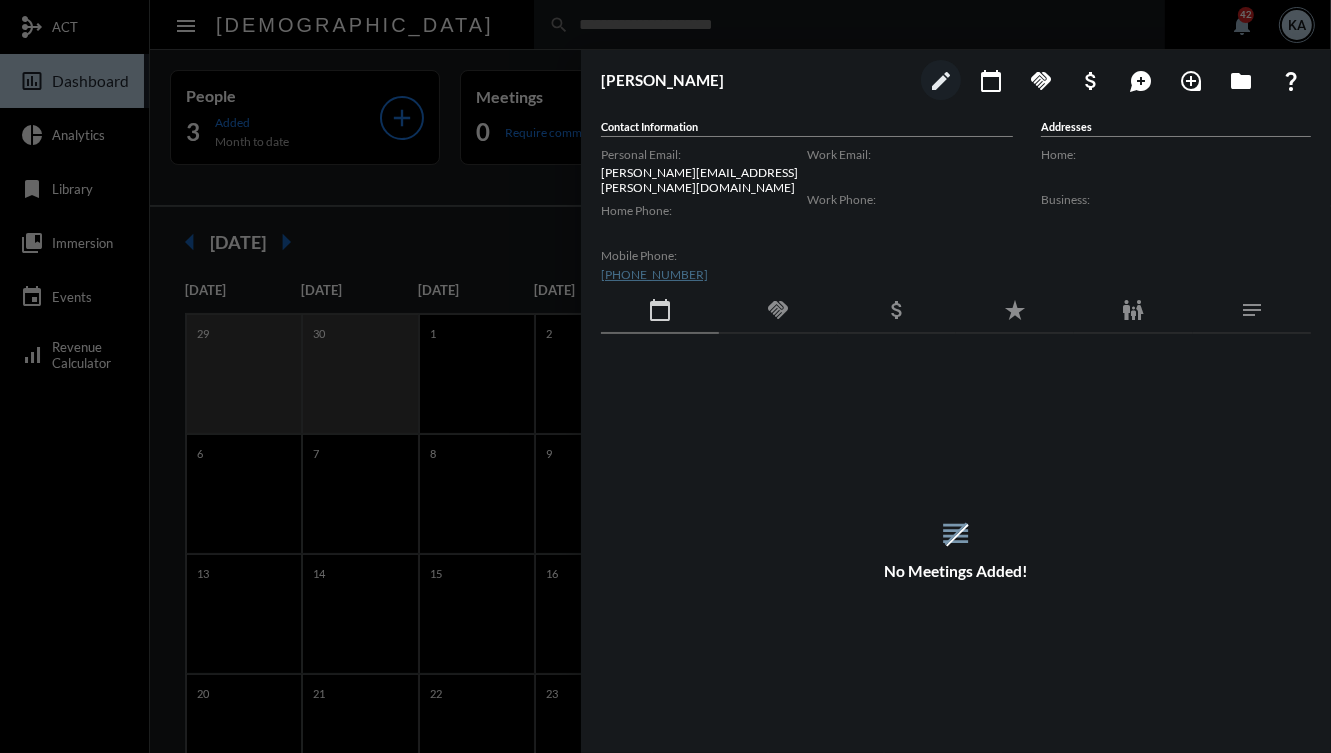click on "handshake" 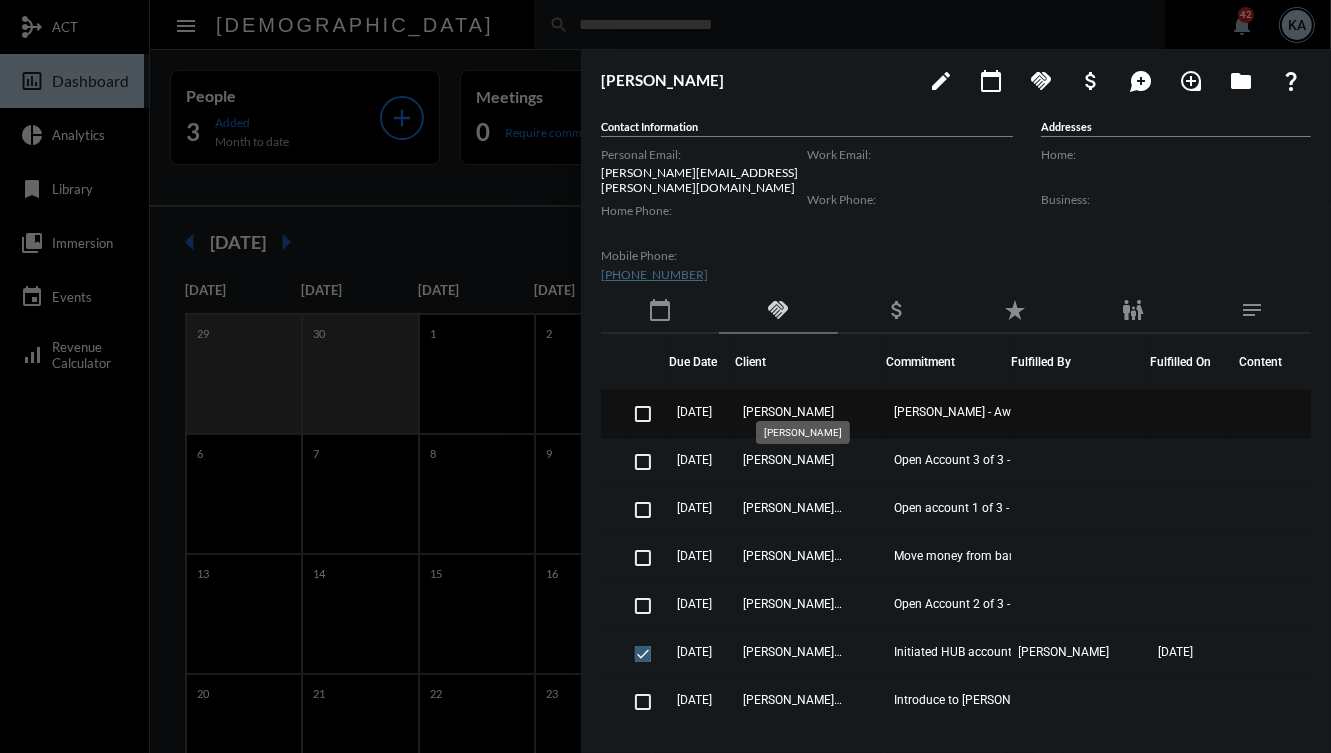 click on "[PERSON_NAME]" 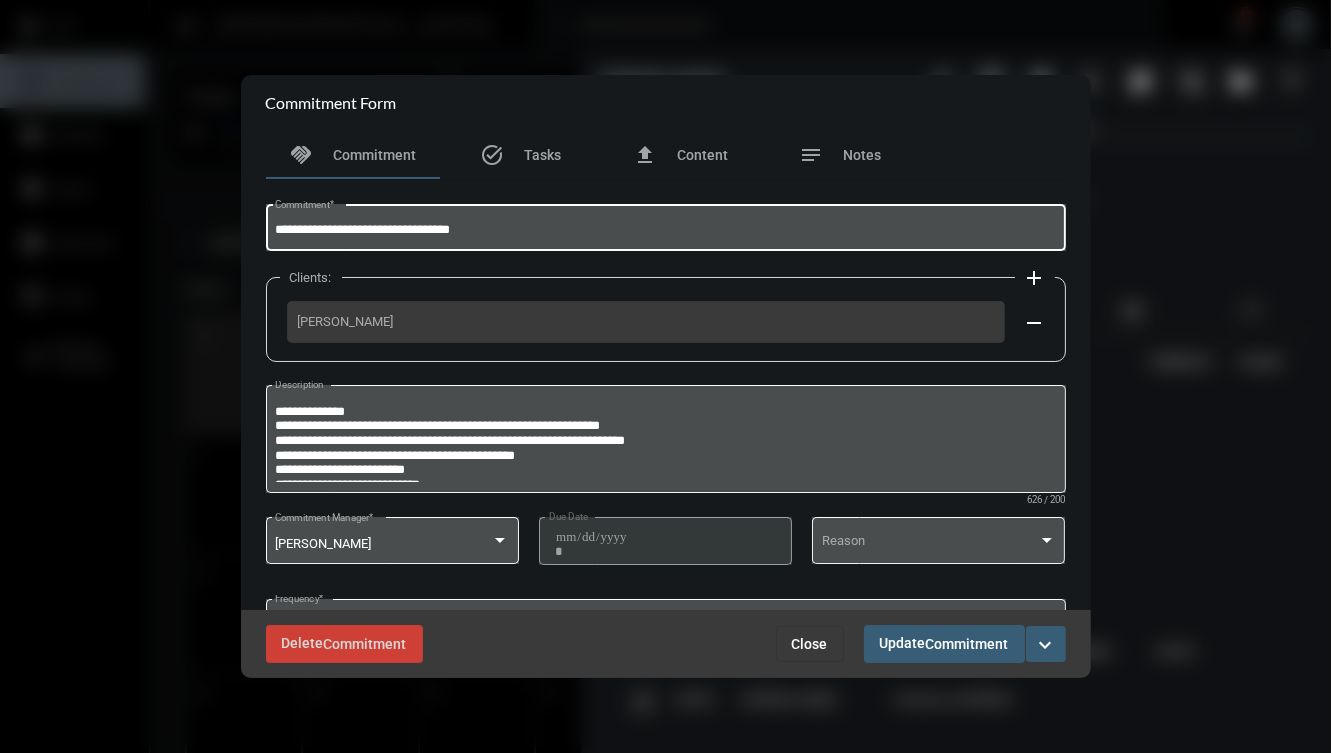 click on "**********" at bounding box center (665, 225) 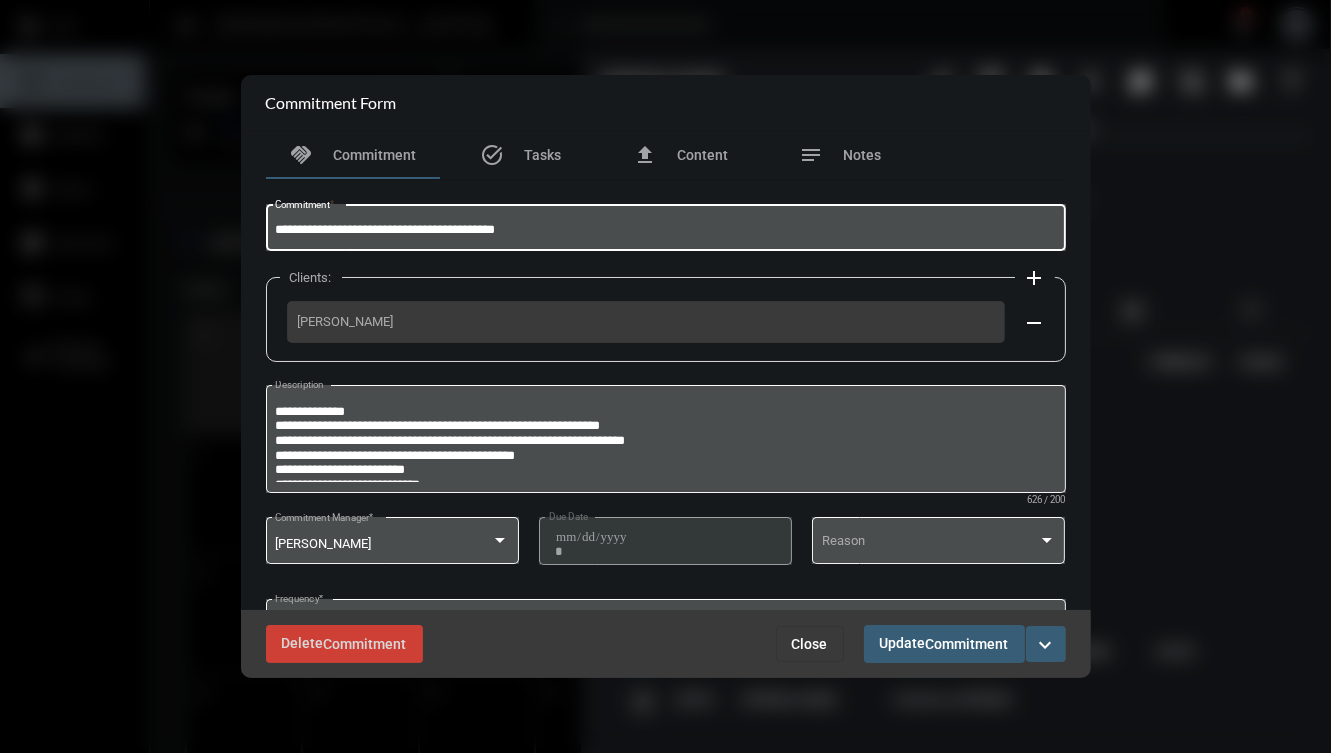 type on "**********" 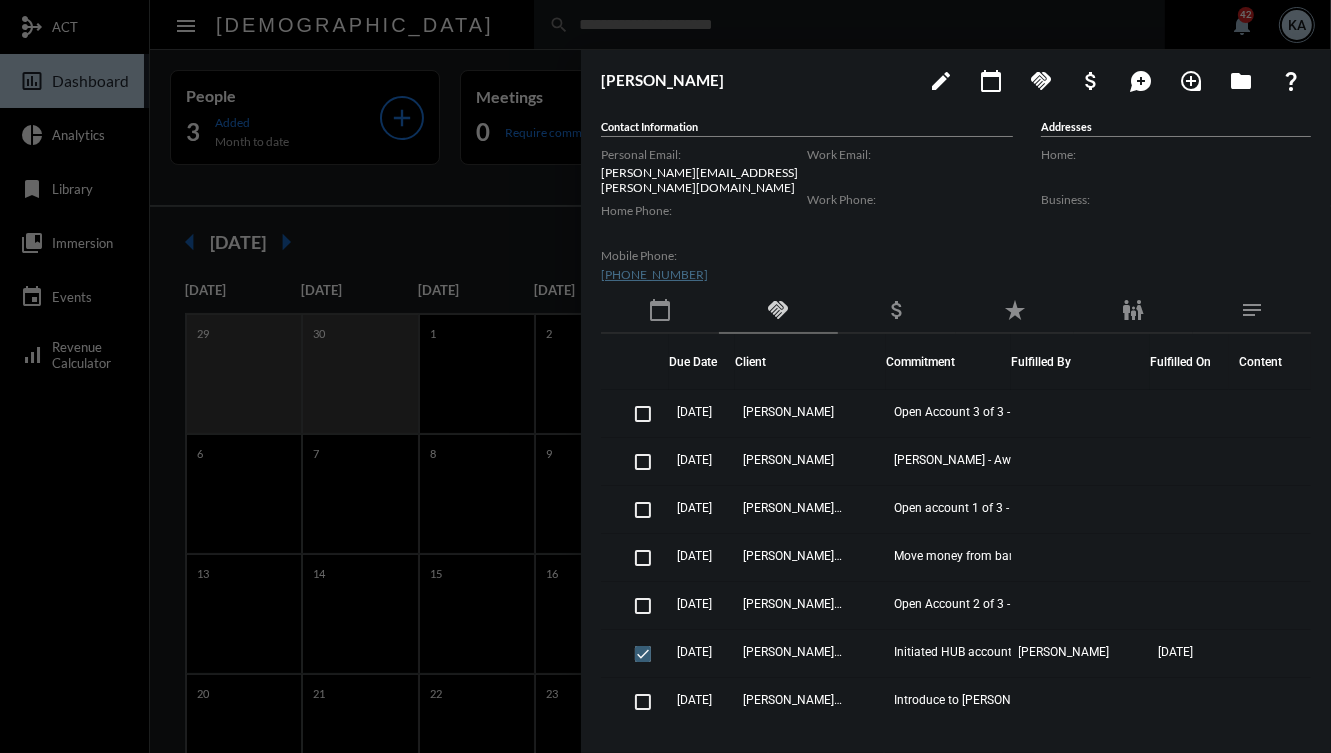click at bounding box center (665, 376) 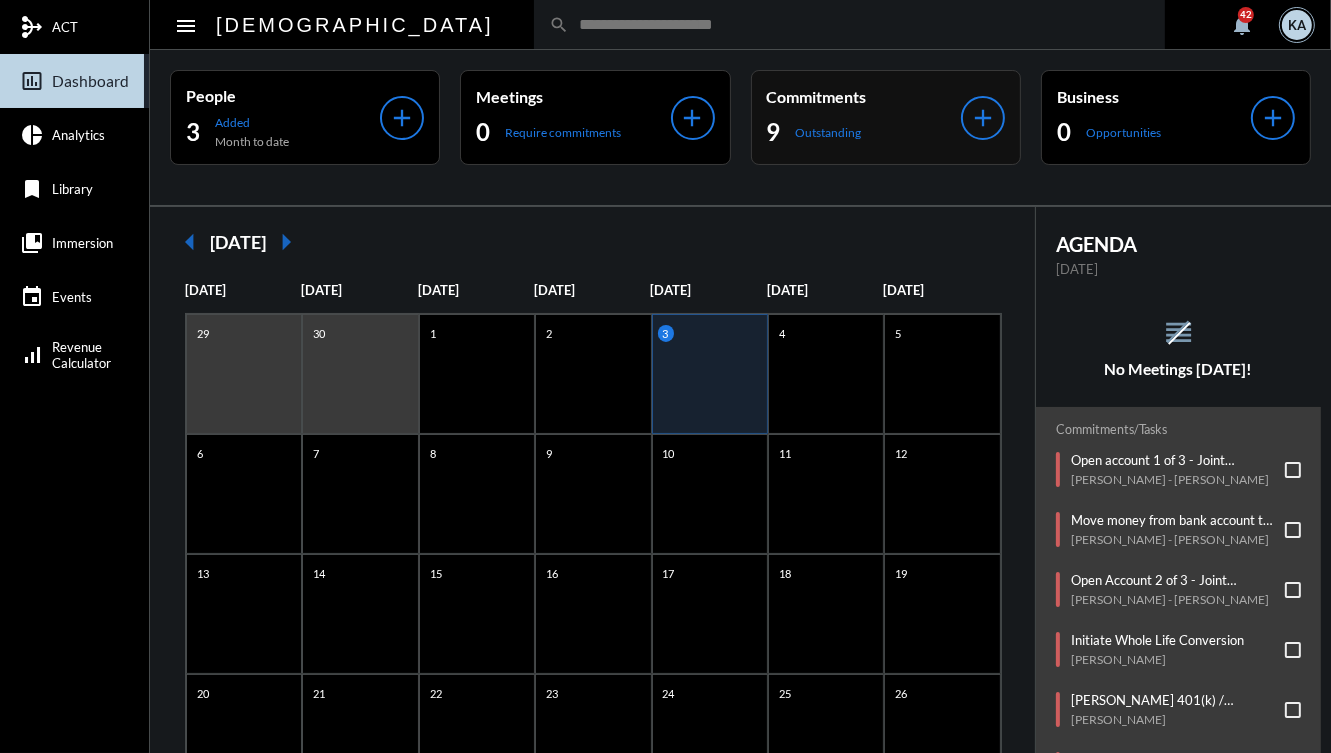 click on "Commitments 9 Outstanding" 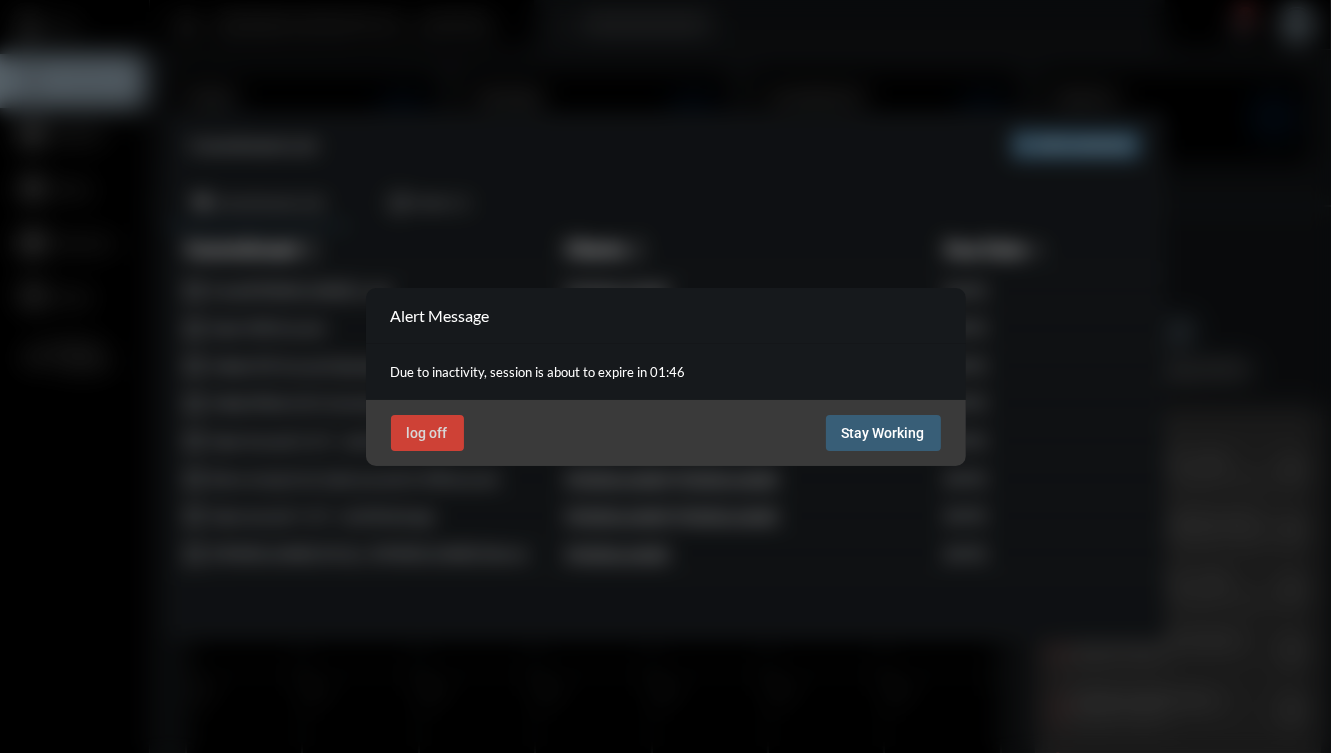 click on "Stay Working" at bounding box center [883, 433] 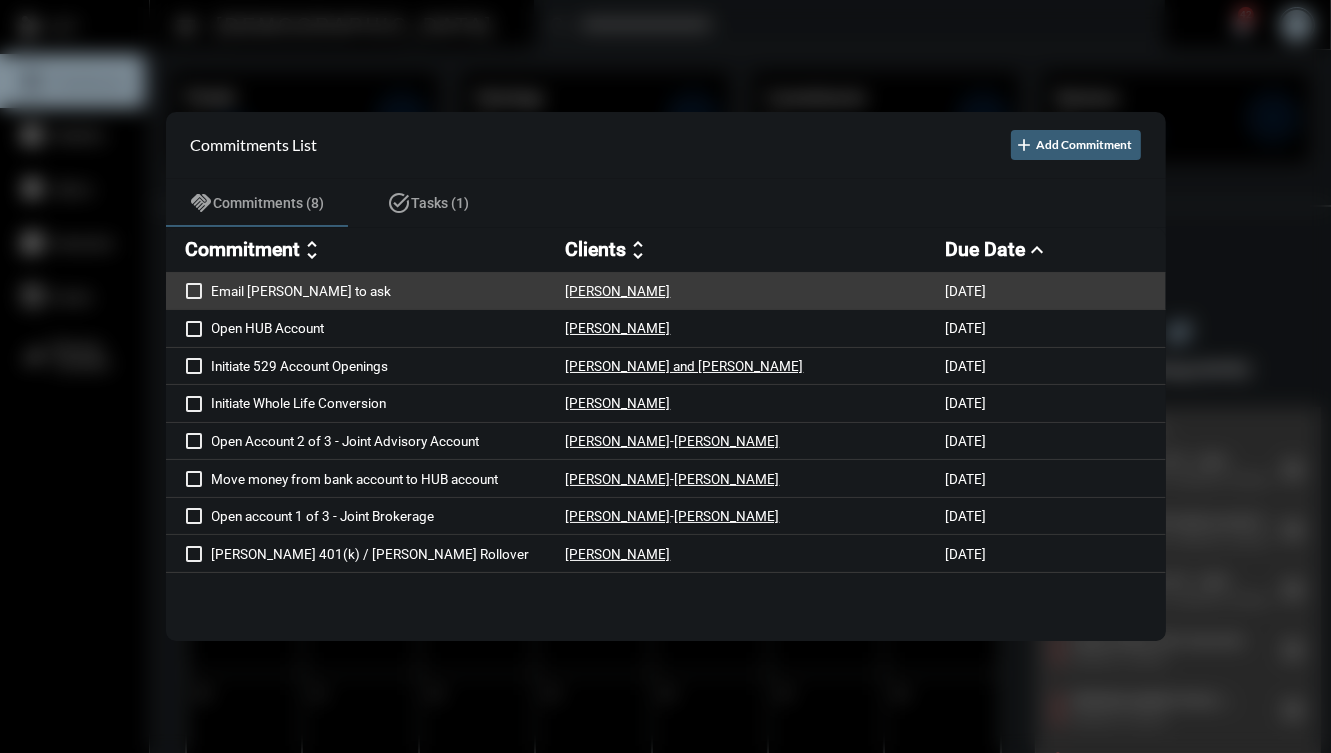 click on "[PERSON_NAME]" at bounding box center (756, 291) 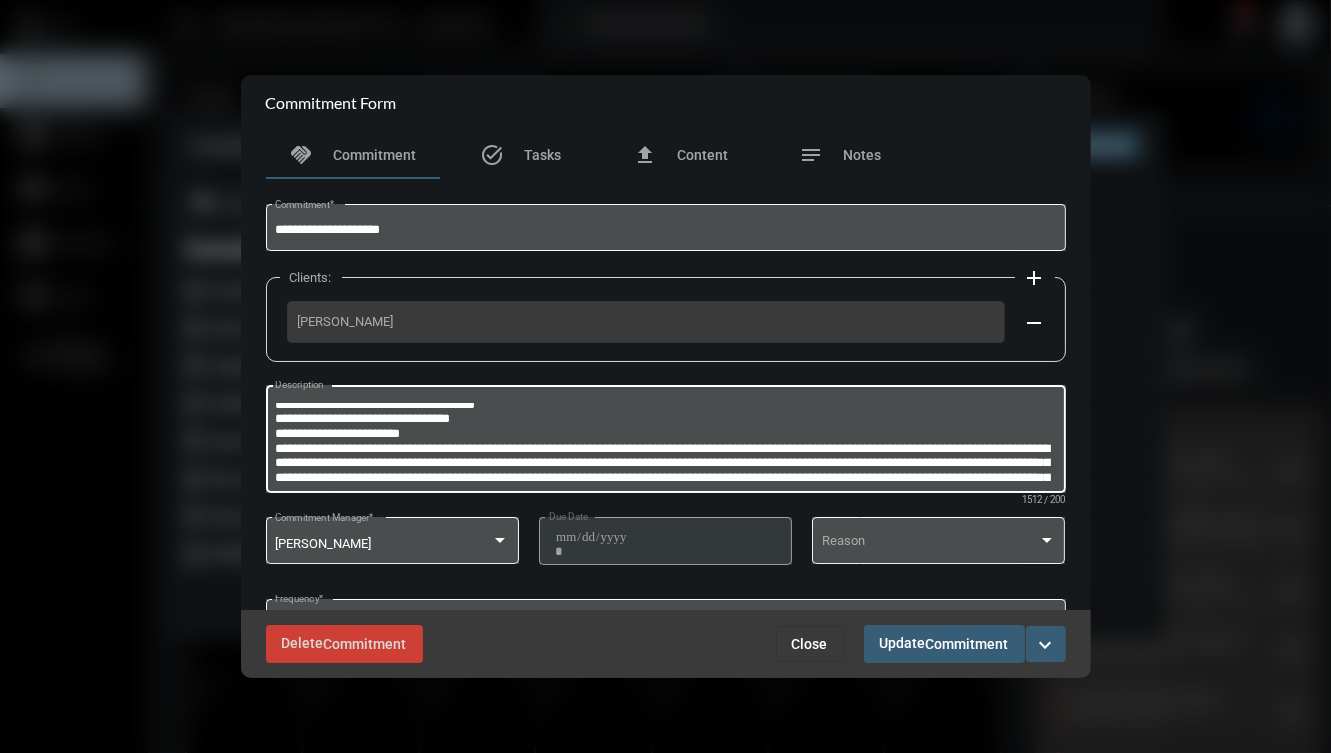 scroll, scrollTop: 0, scrollLeft: 0, axis: both 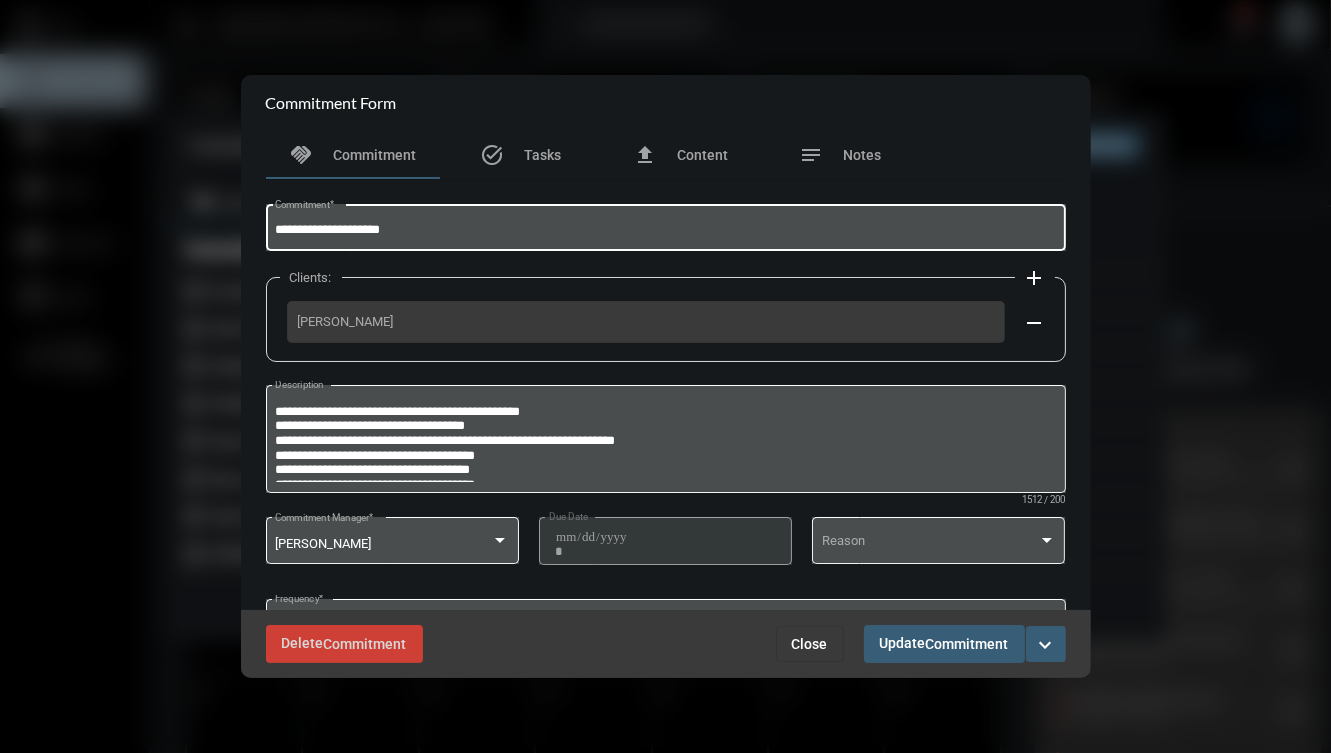 click on "**********" at bounding box center [665, 225] 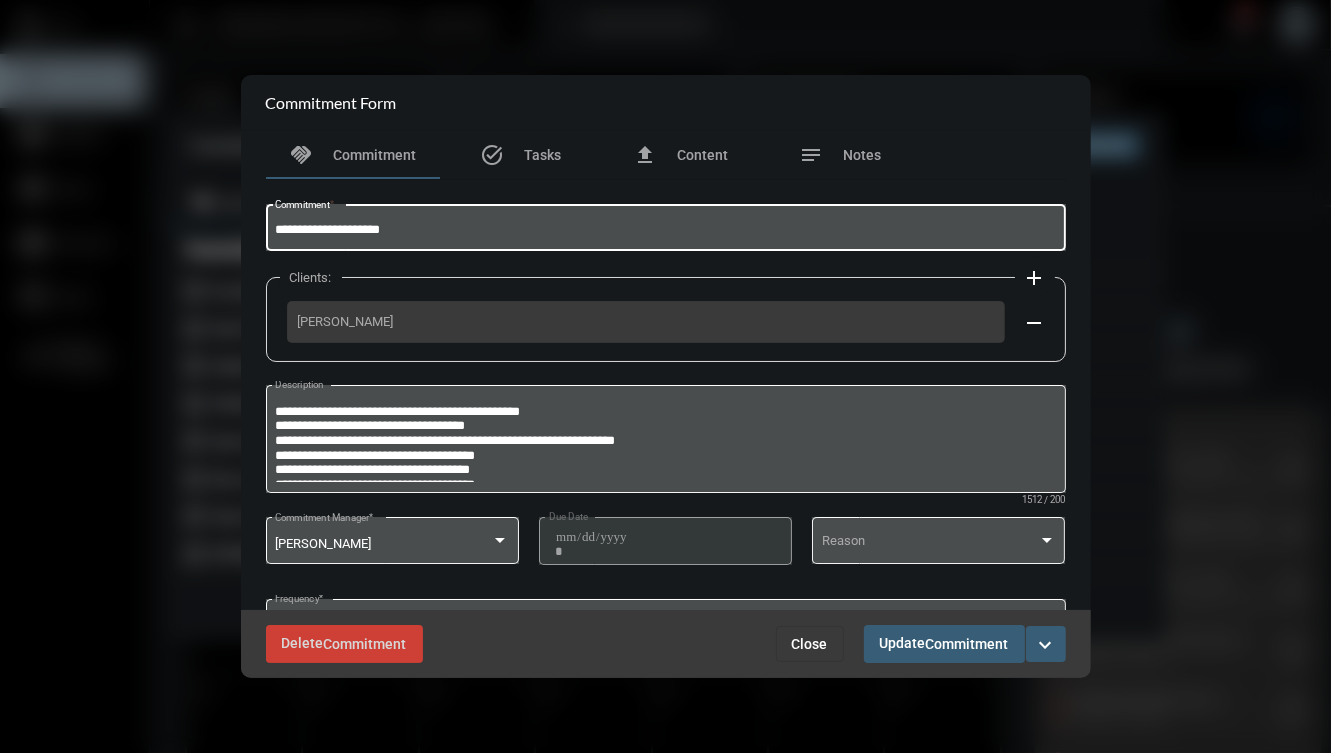 click on "**********" at bounding box center (665, 225) 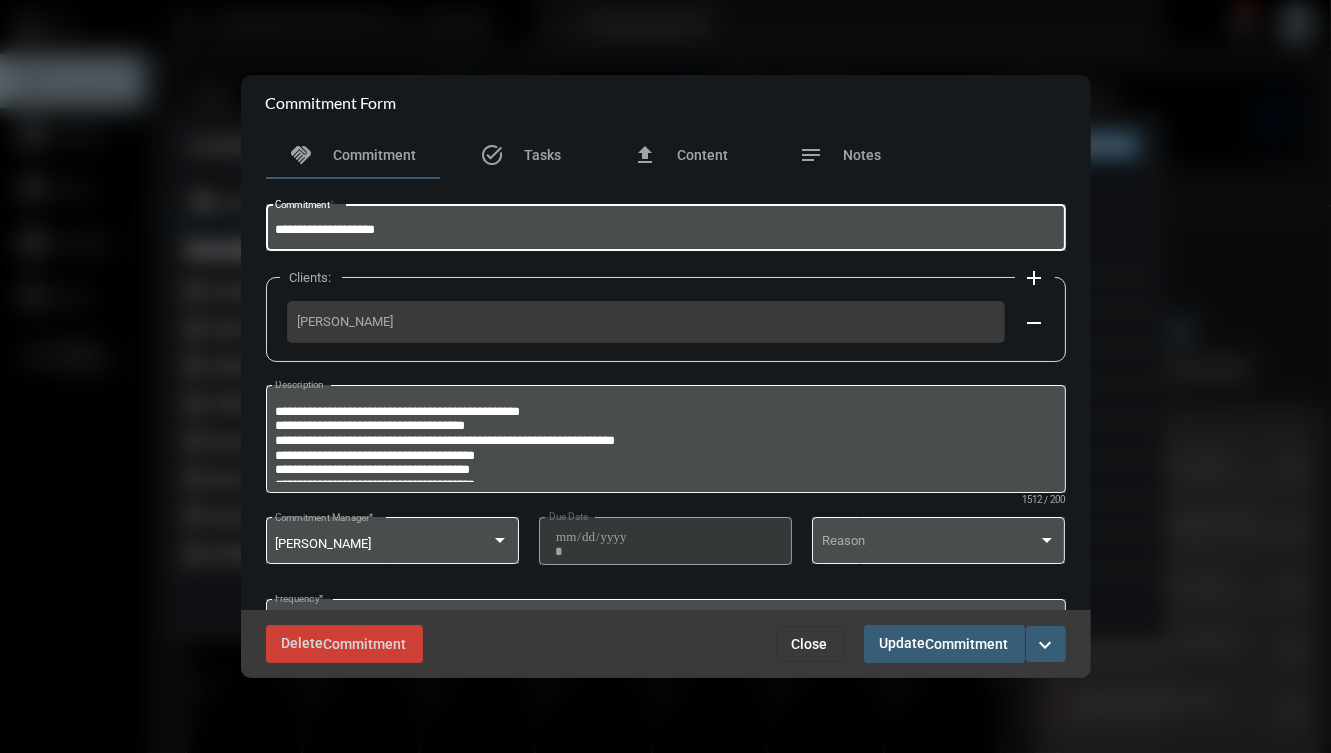 type on "**********" 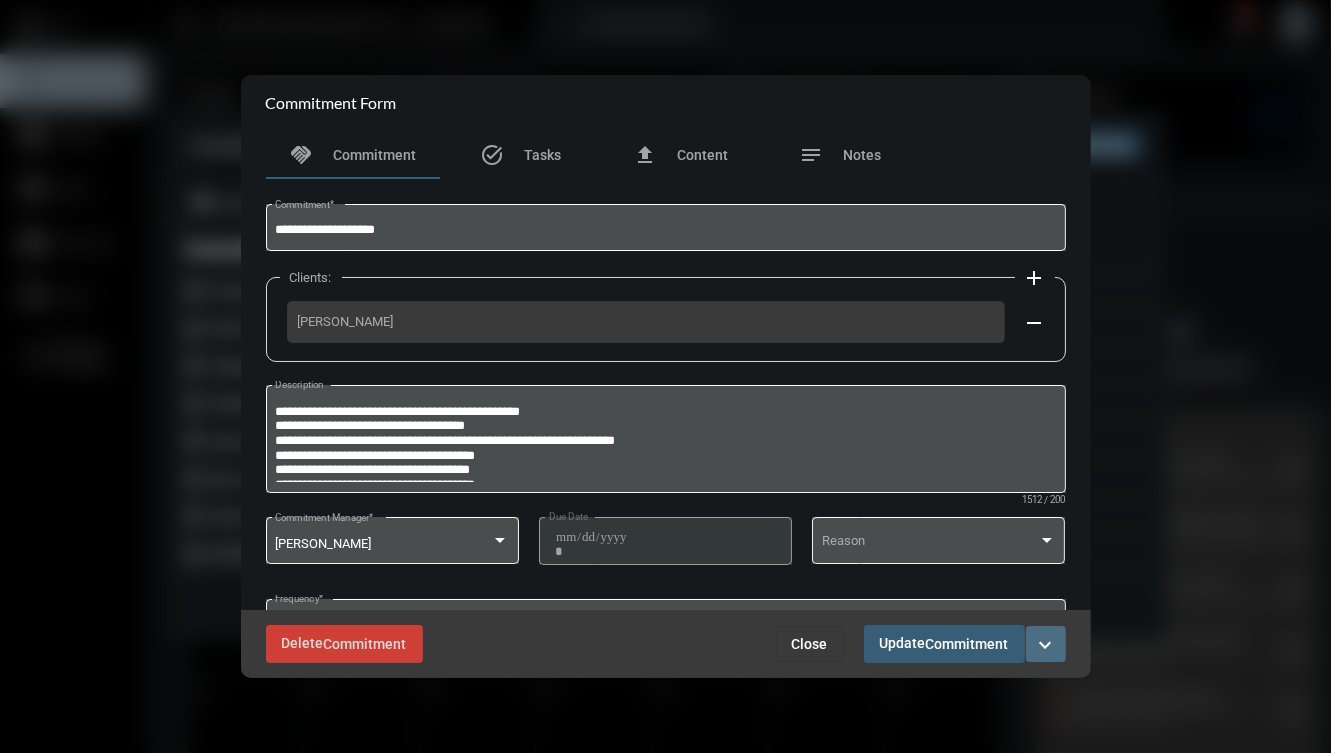 click on "expand_more" at bounding box center (1046, 645) 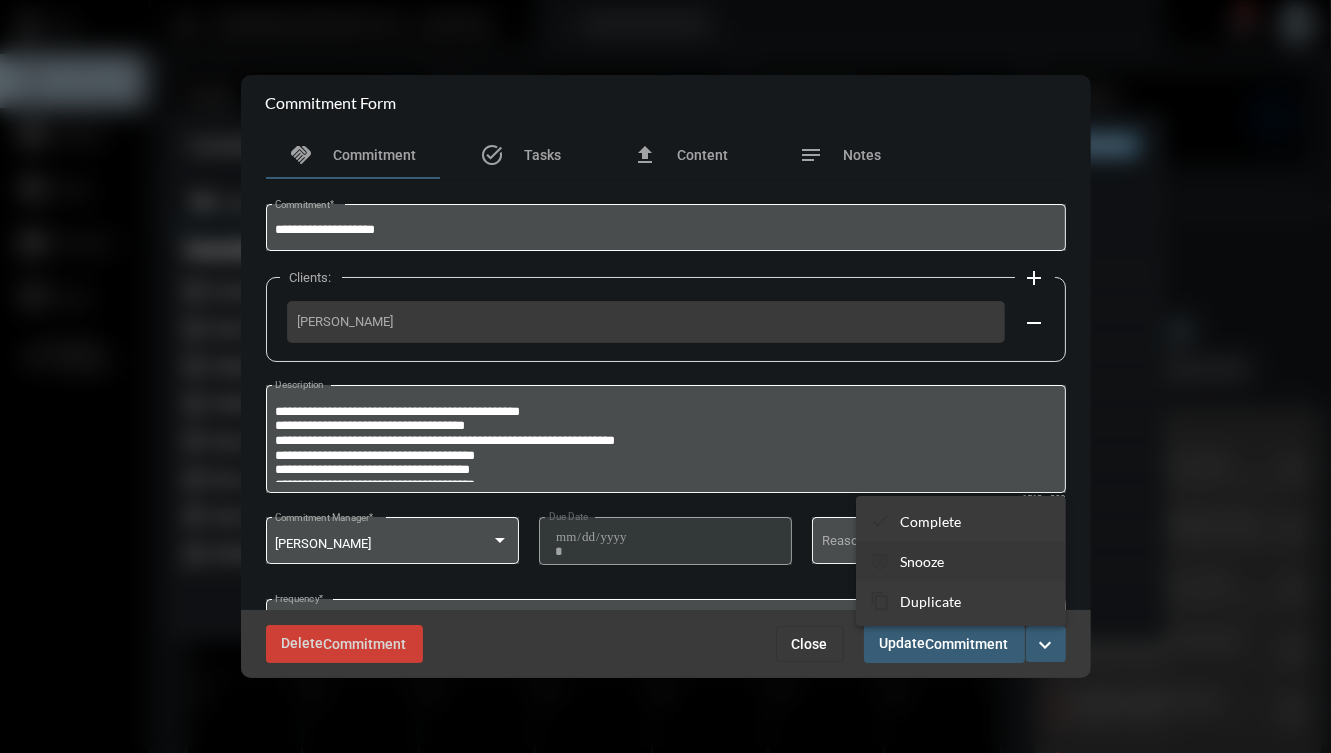 click on "snooze Snooze" at bounding box center [961, 561] 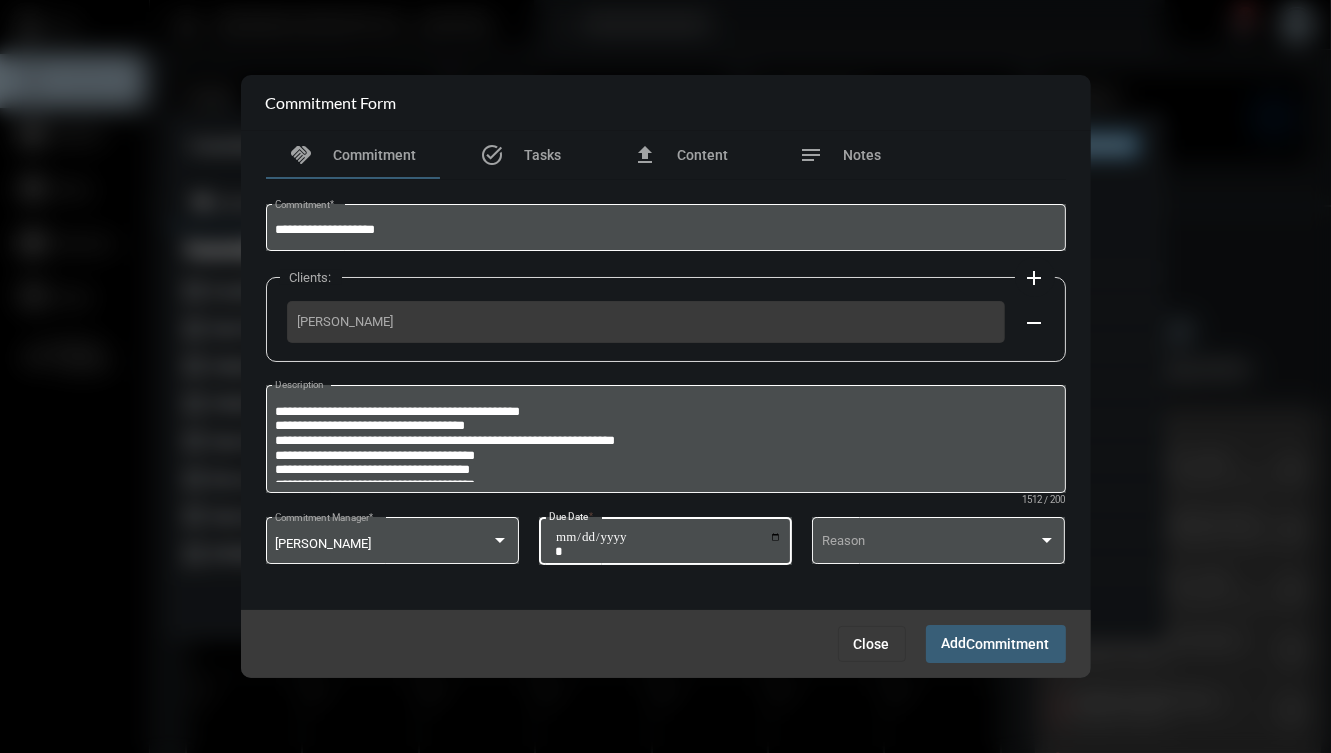 click on "**********" at bounding box center (668, 544) 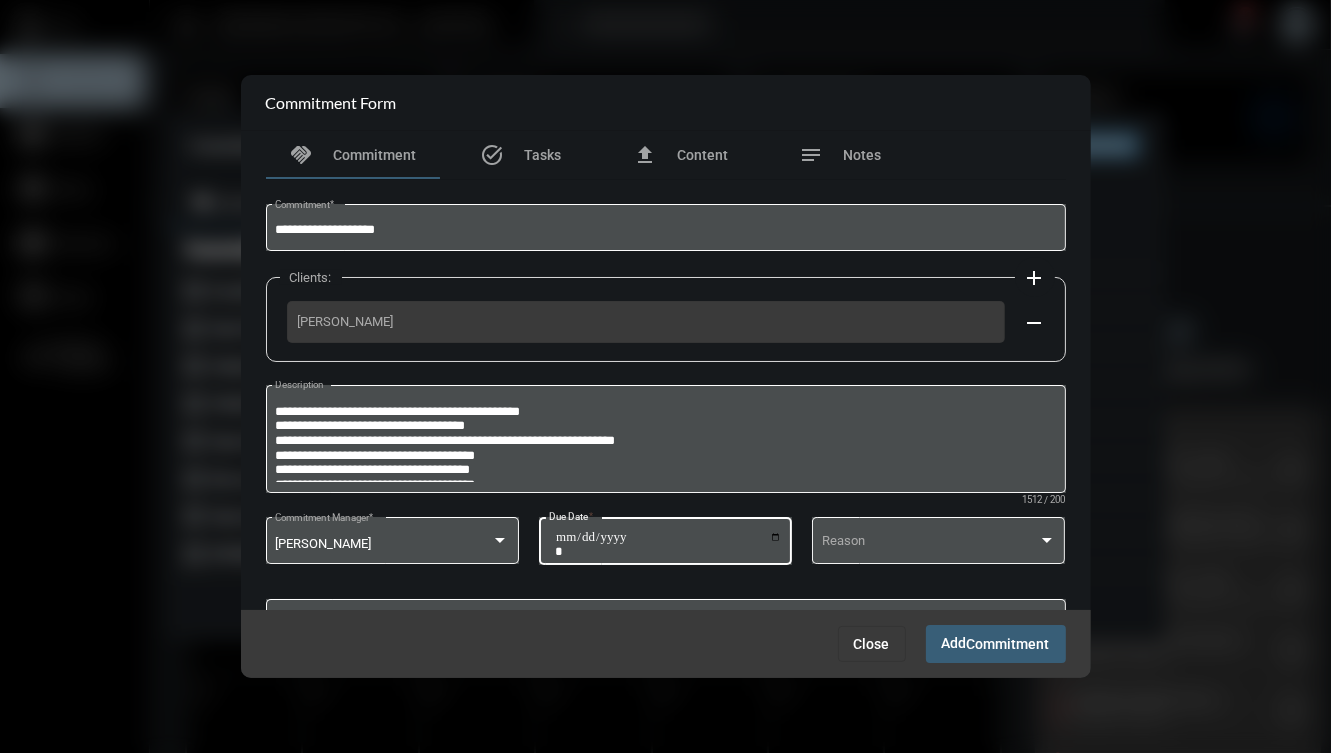 click on "Commitment" at bounding box center [1008, 645] 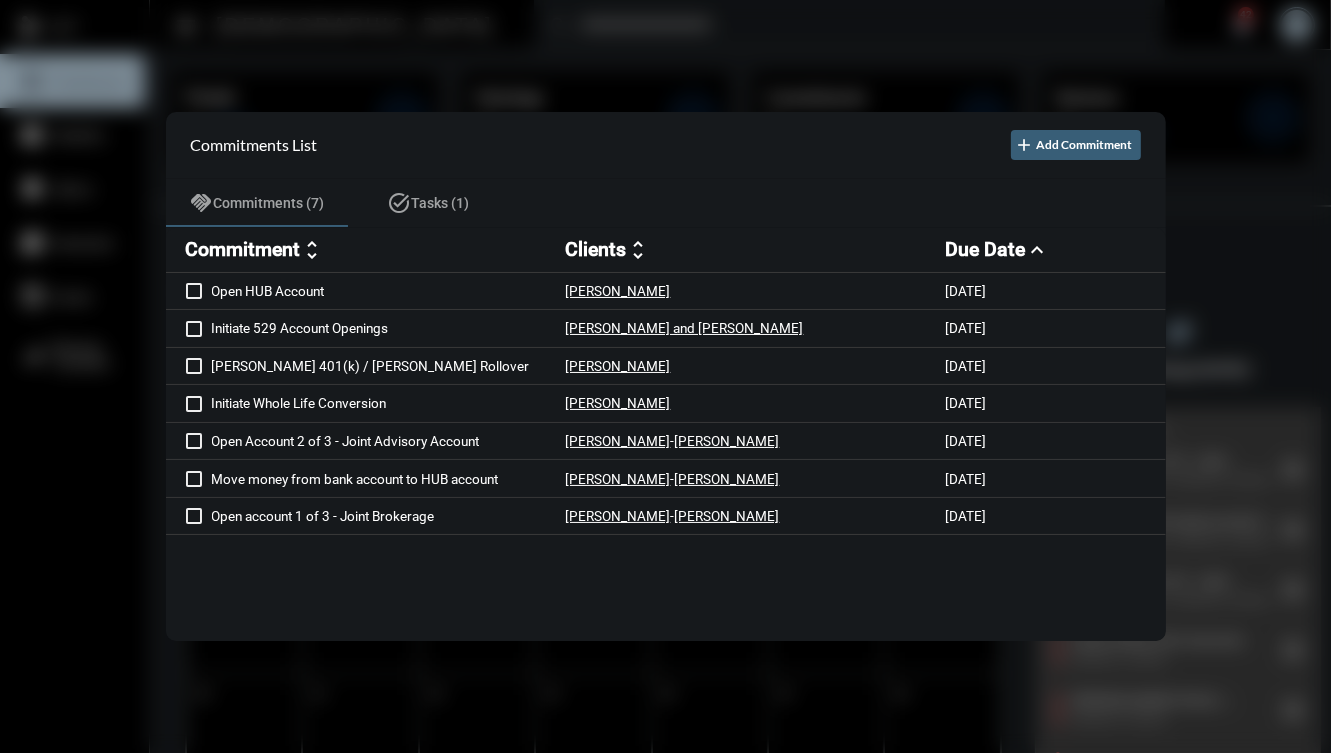 click at bounding box center (665, 376) 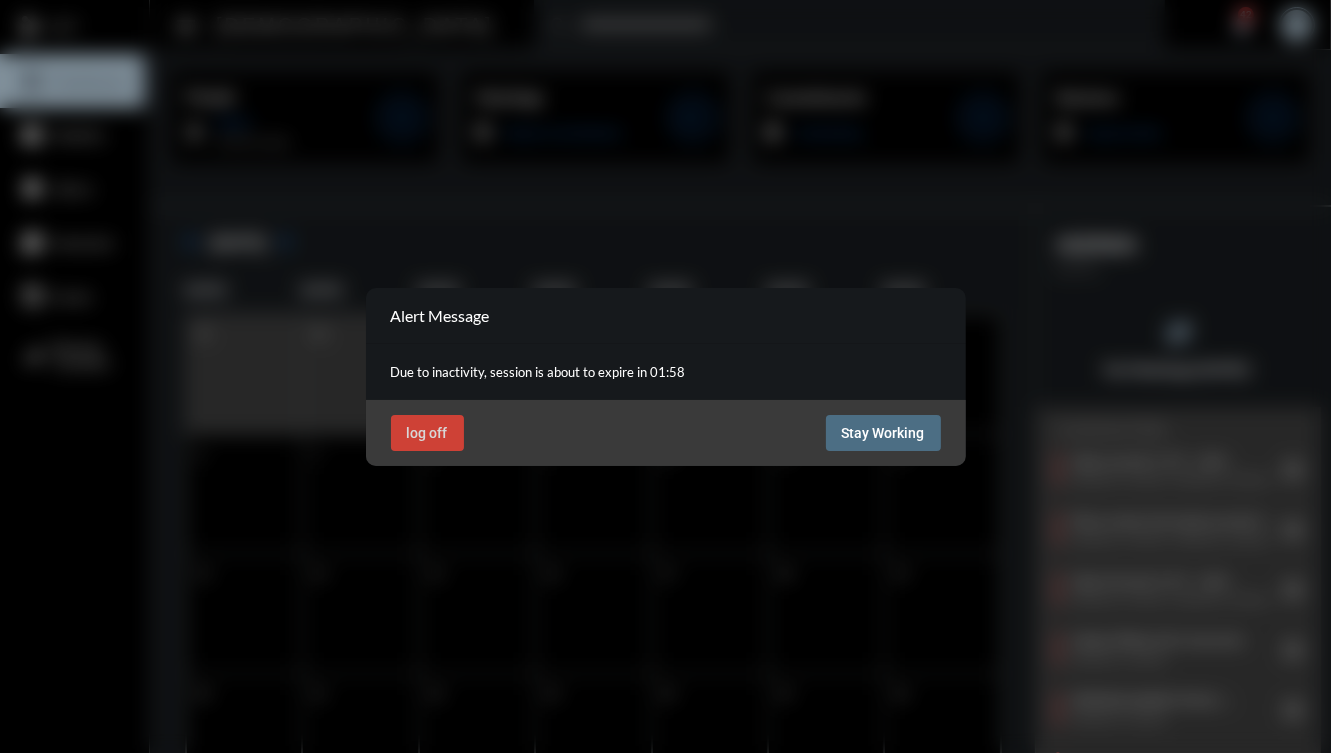 click on "Stay Working" at bounding box center (883, 433) 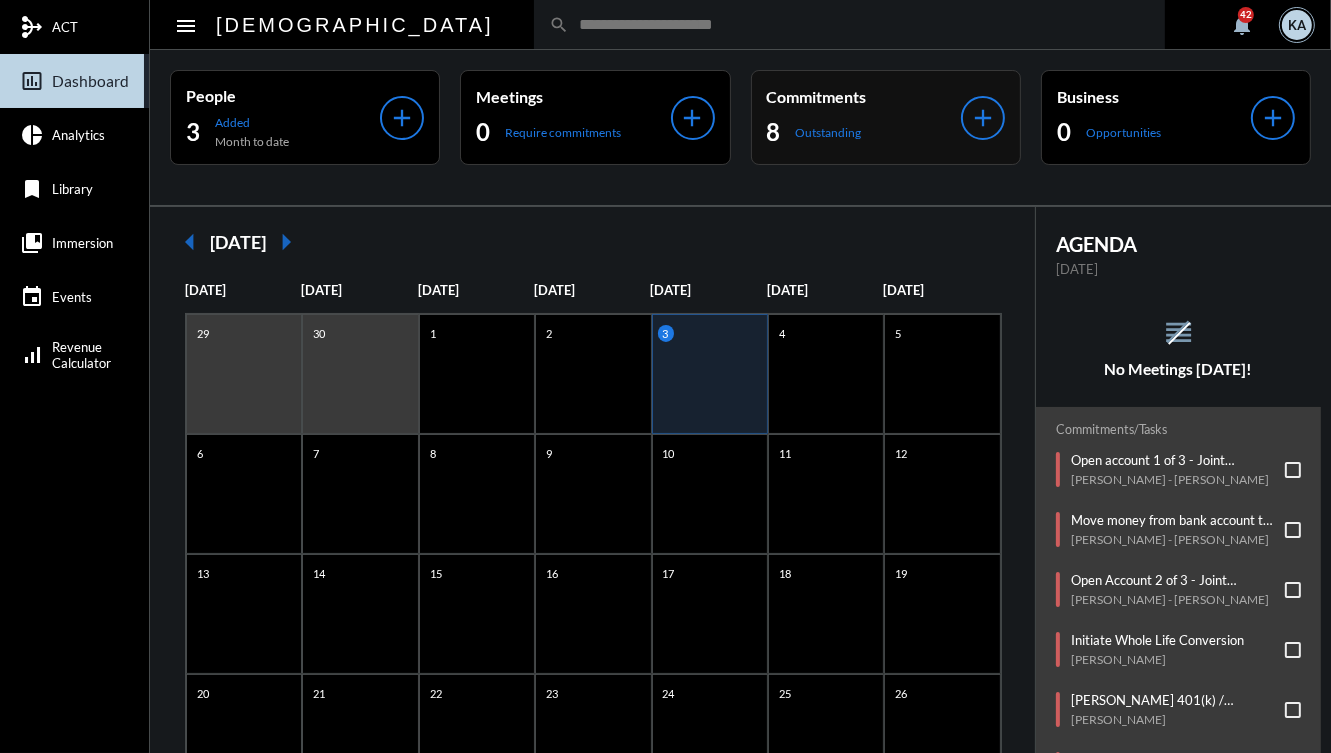 click on "Outstanding" 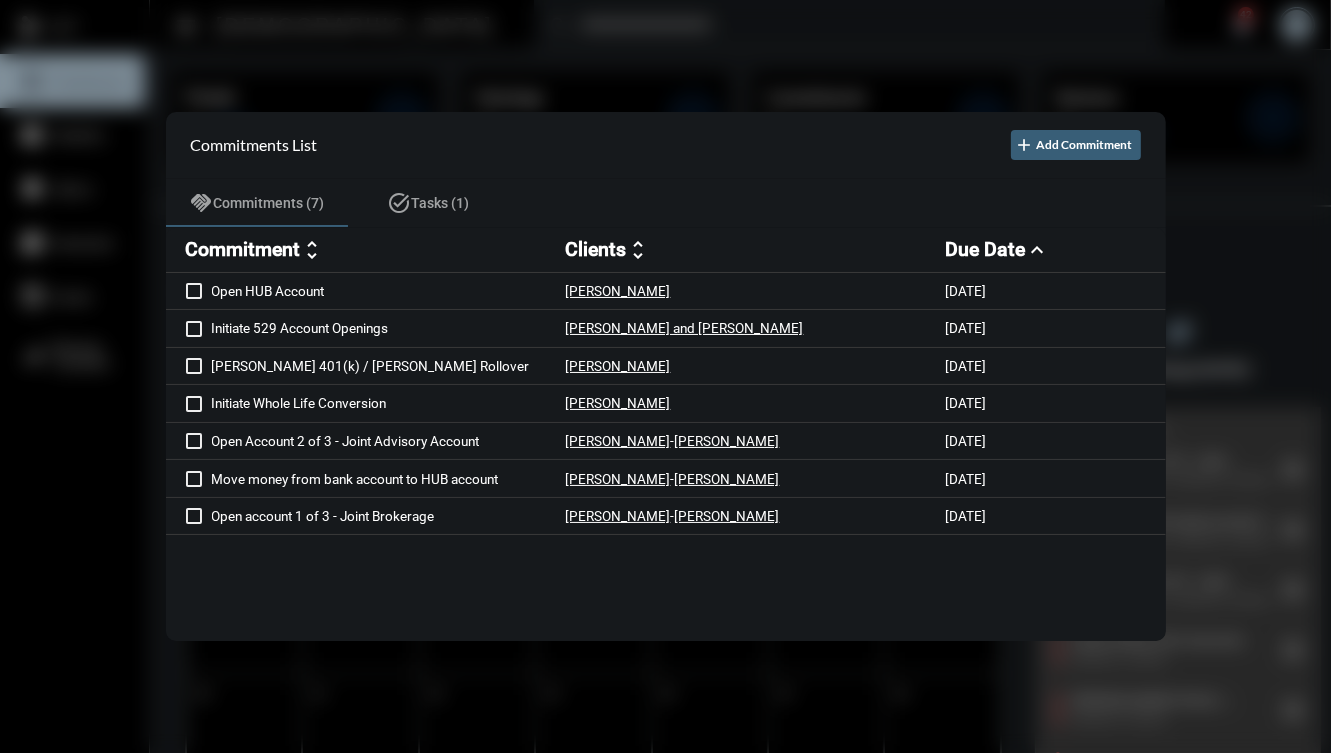 click on "Commitment" at bounding box center (243, 249) 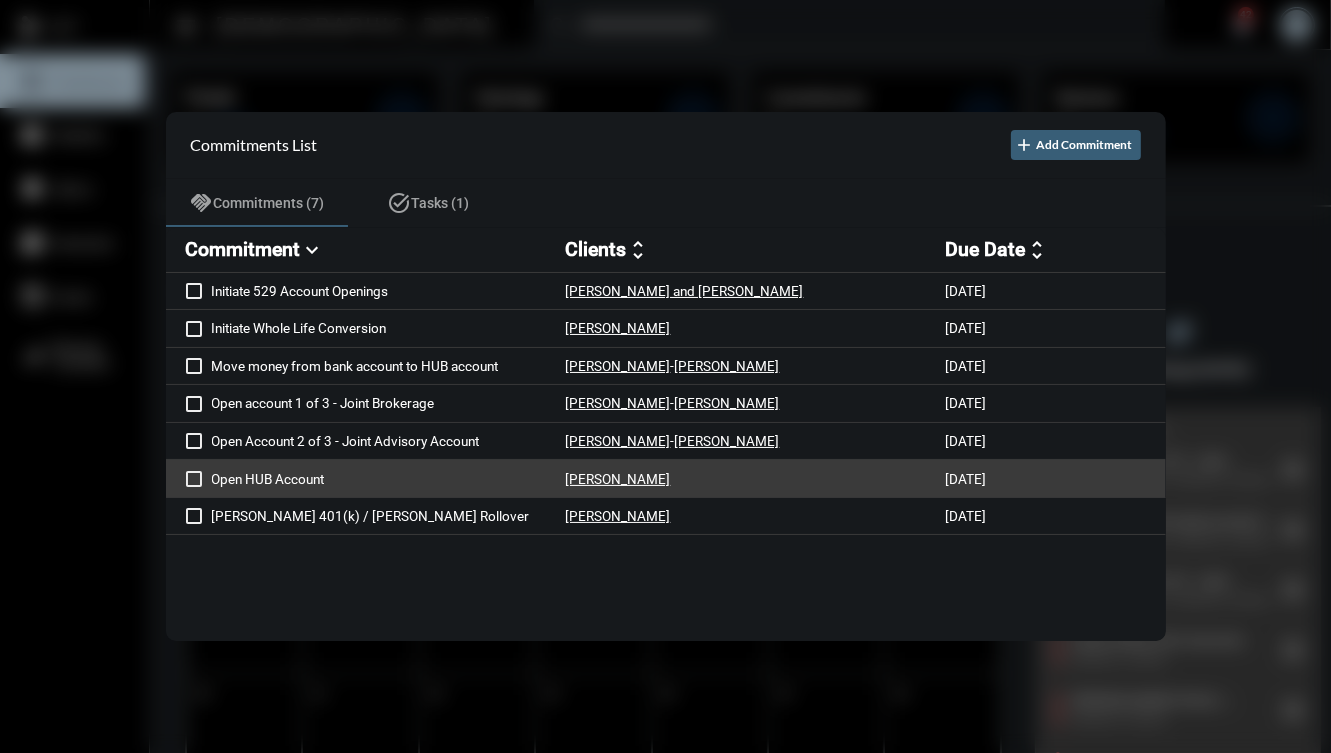 click on "[PERSON_NAME]" at bounding box center (756, 478) 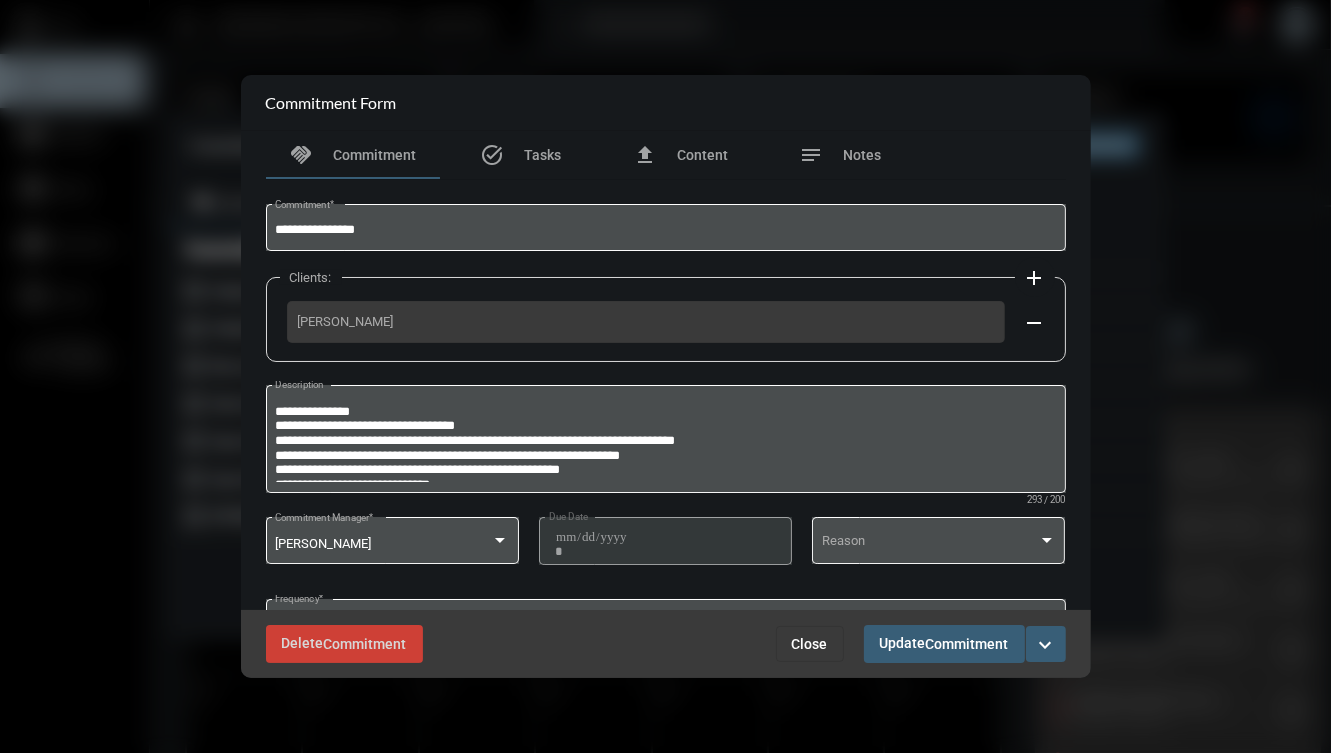 click on "Close" at bounding box center (810, 644) 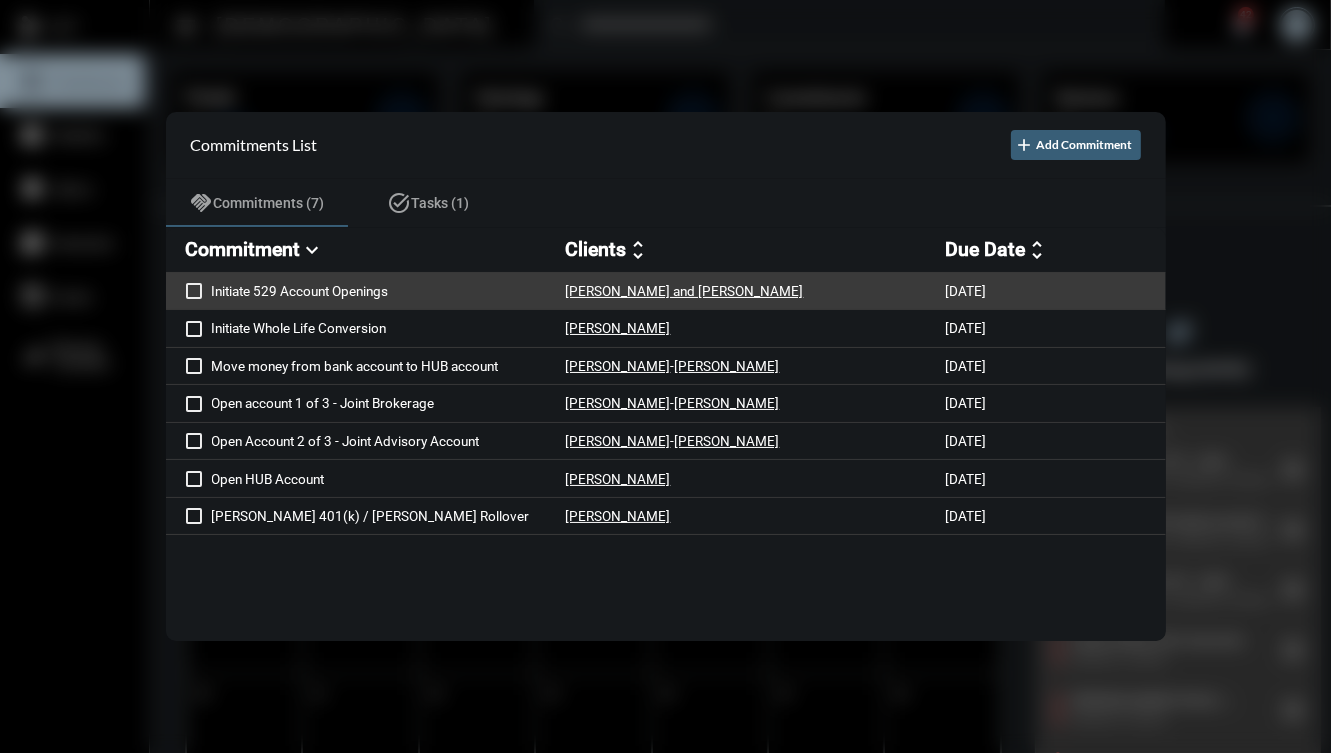 click on "[PERSON_NAME] and [PERSON_NAME]" at bounding box center (756, 291) 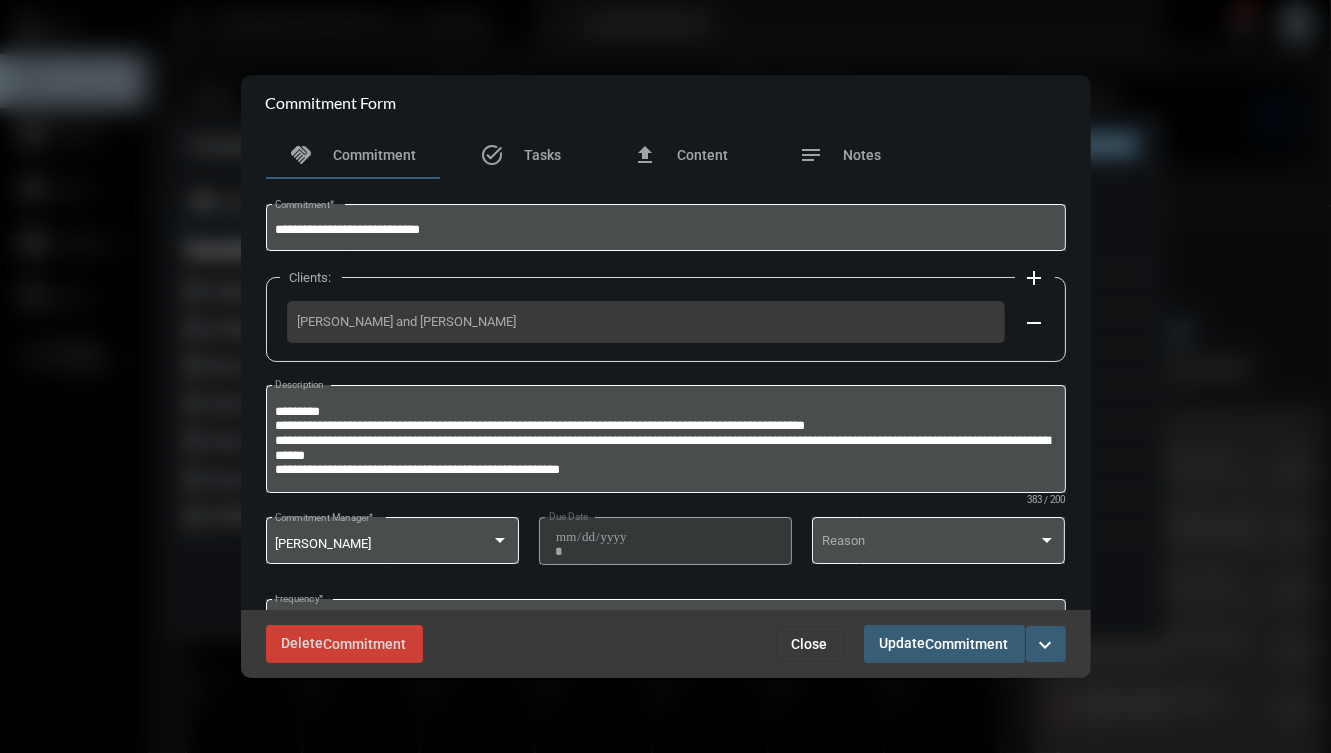 click on "Close" at bounding box center (810, 644) 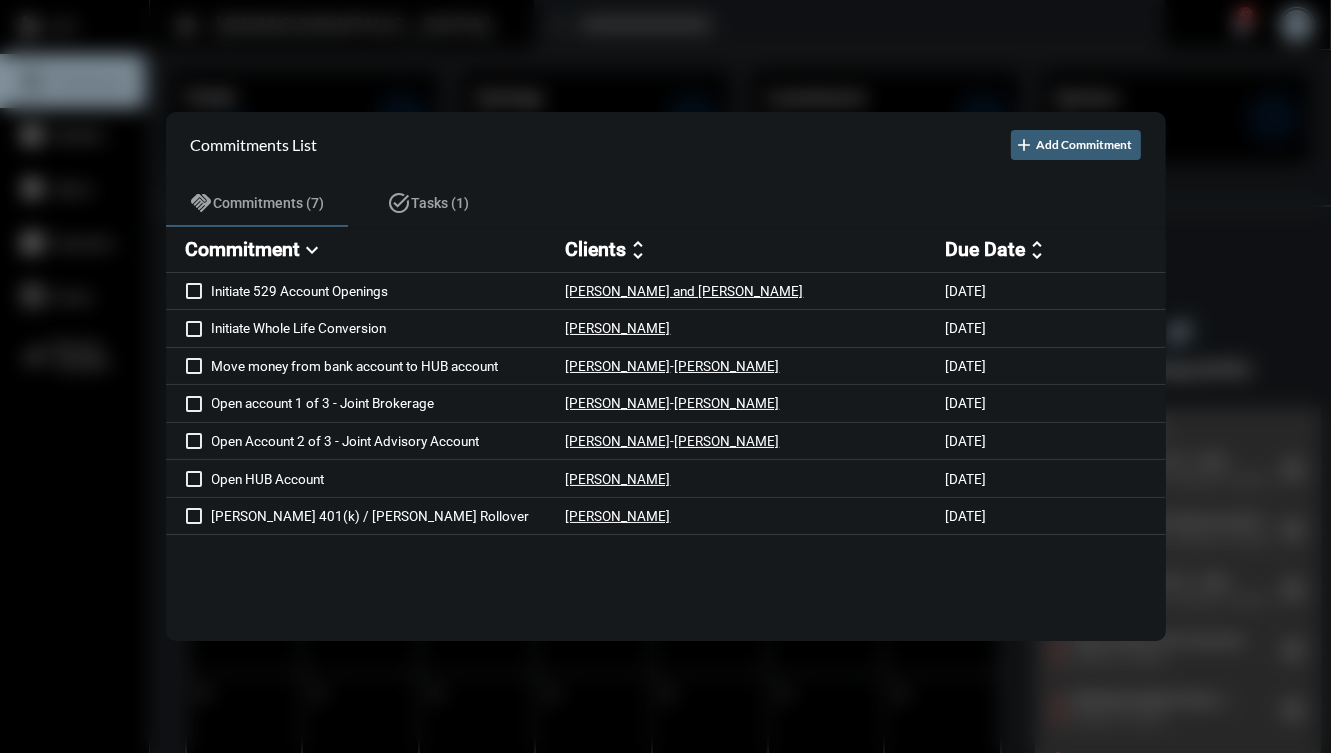 click at bounding box center (665, 376) 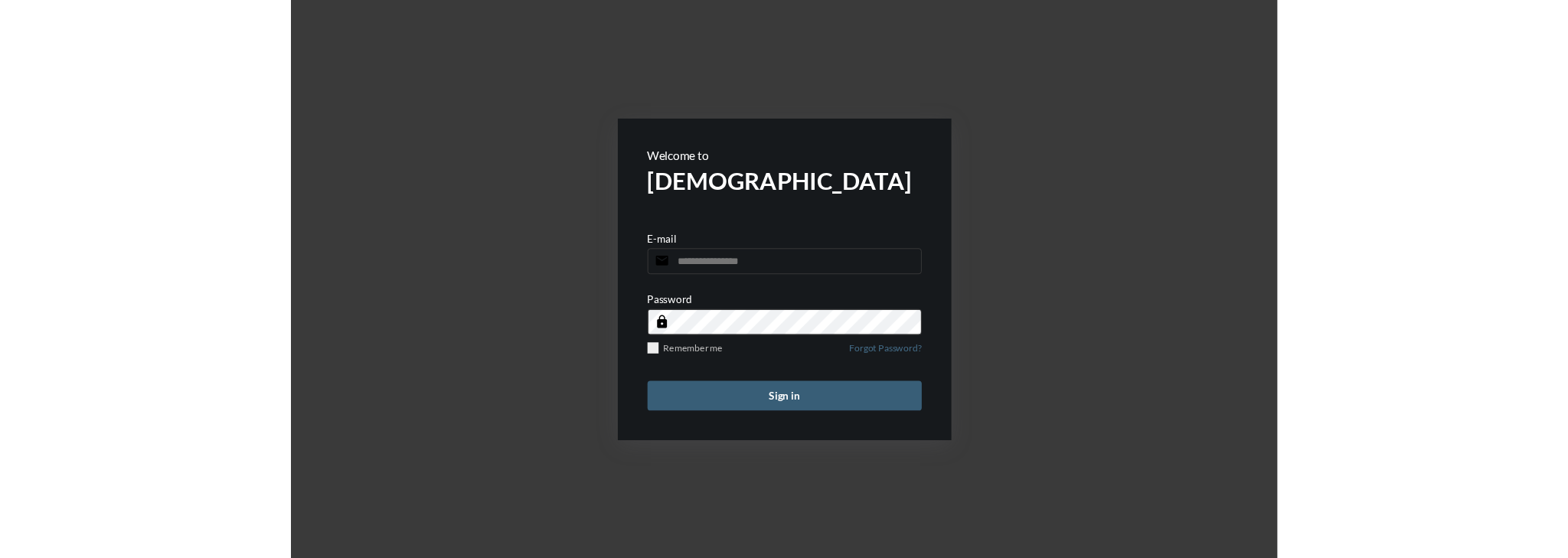 scroll, scrollTop: 0, scrollLeft: 0, axis: both 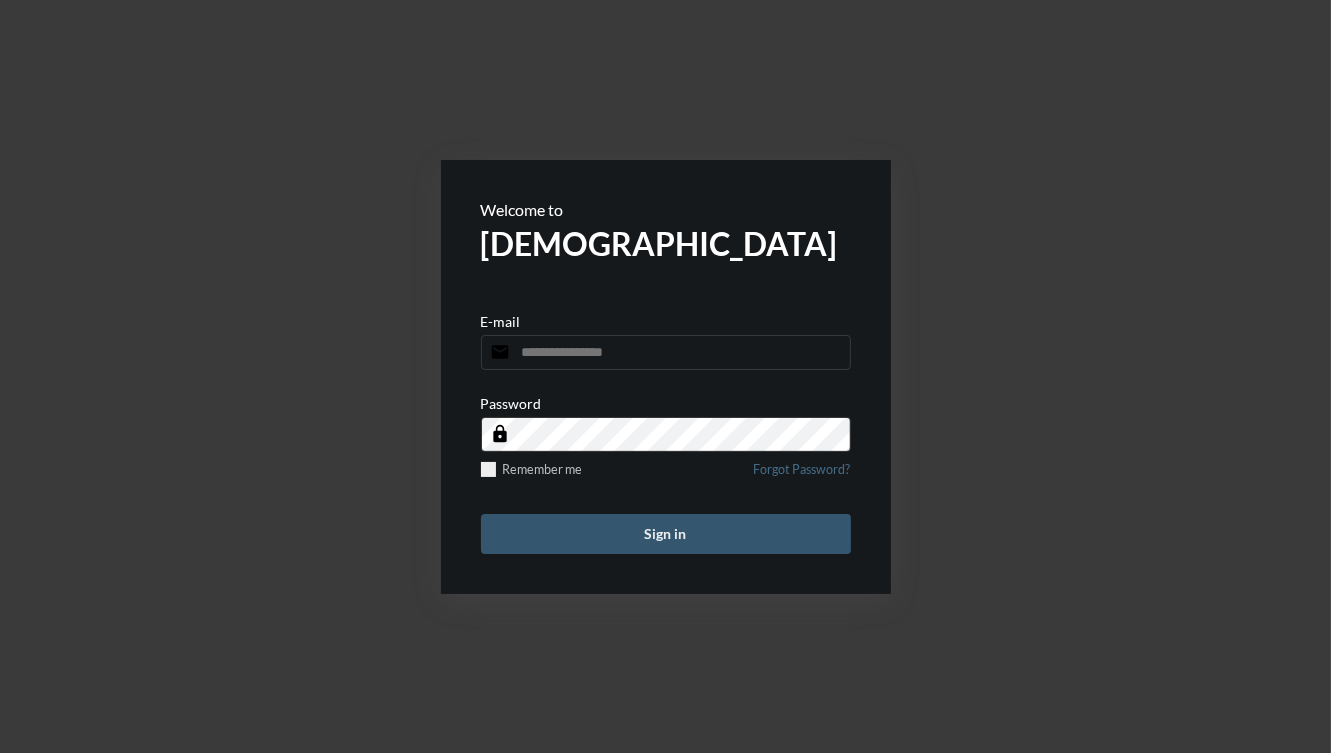type on "**********" 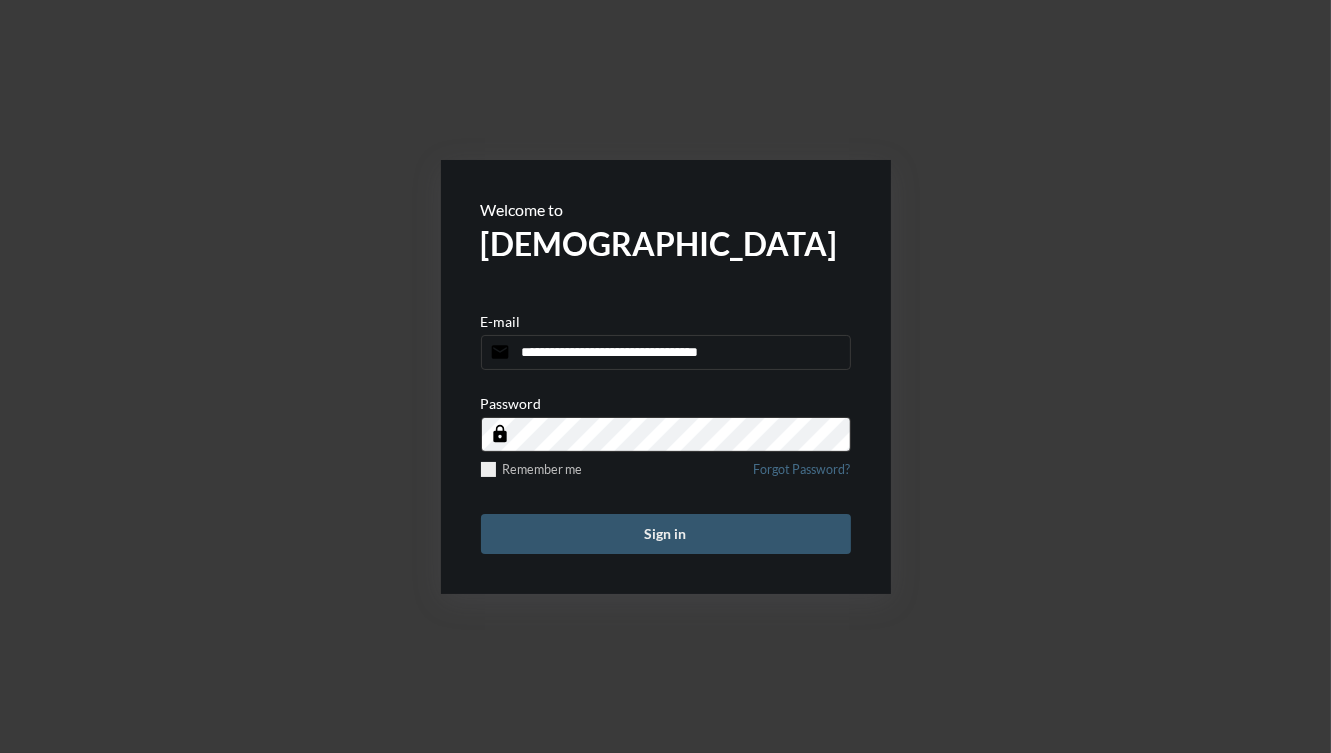 click on "Sign in" at bounding box center (666, 534) 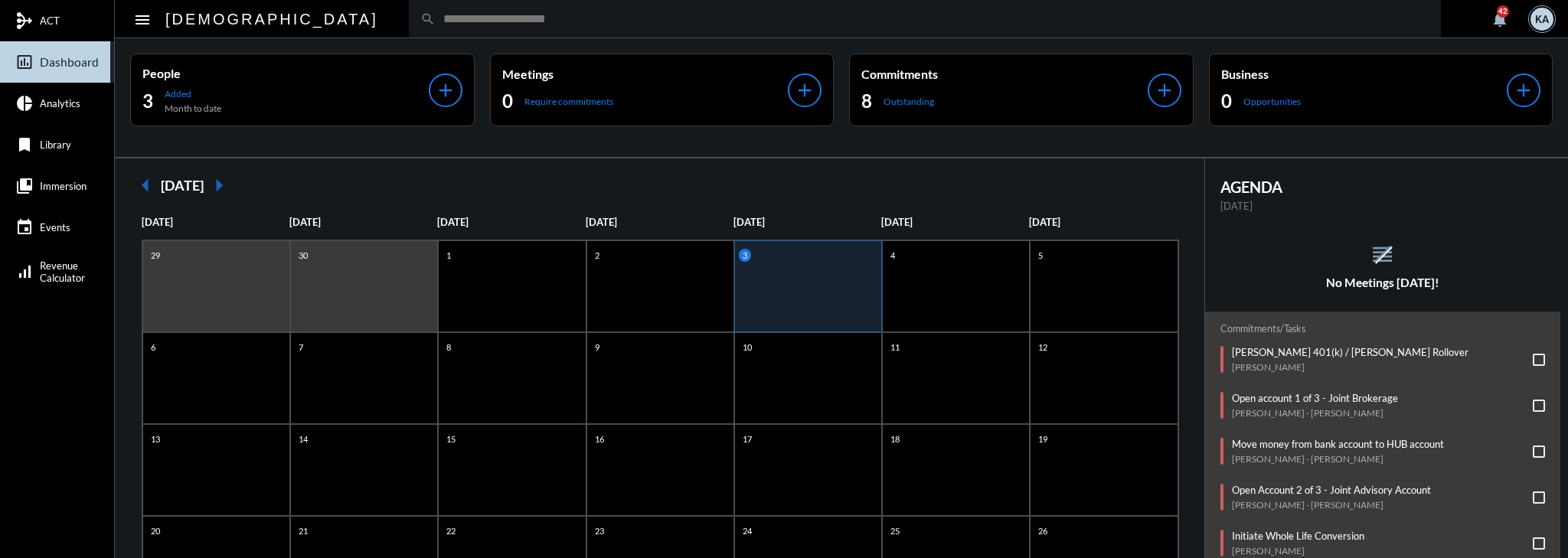 click 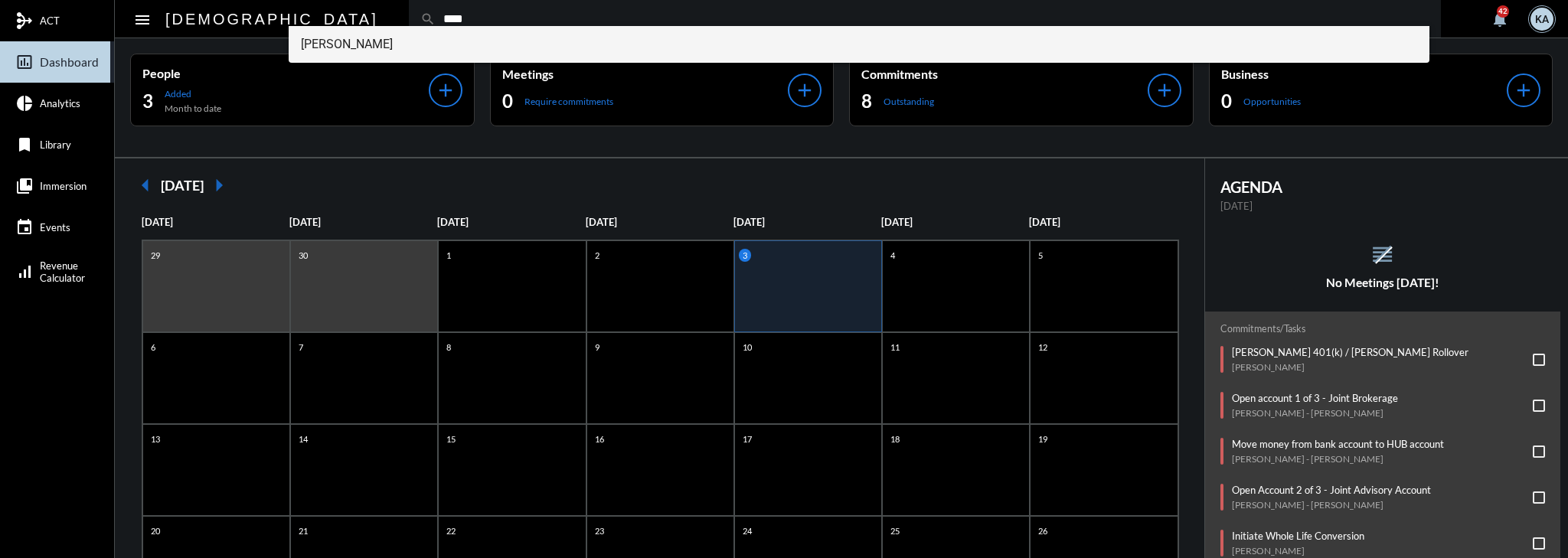 type on "****" 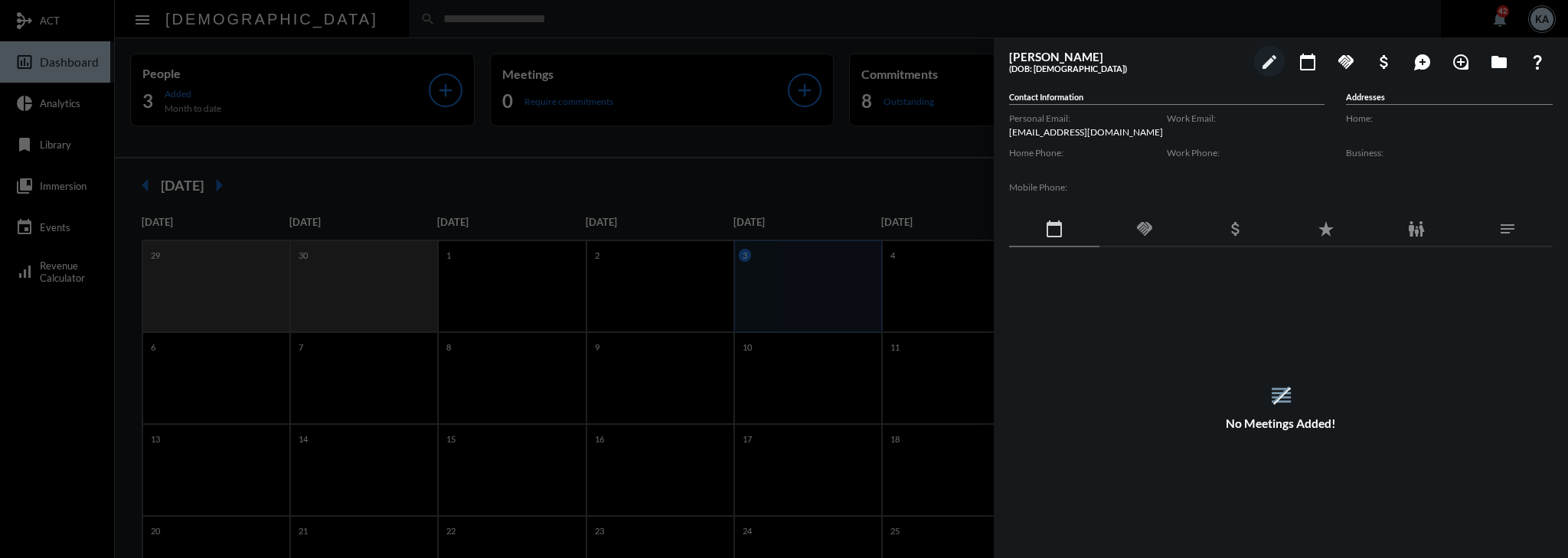 click on "handshake" 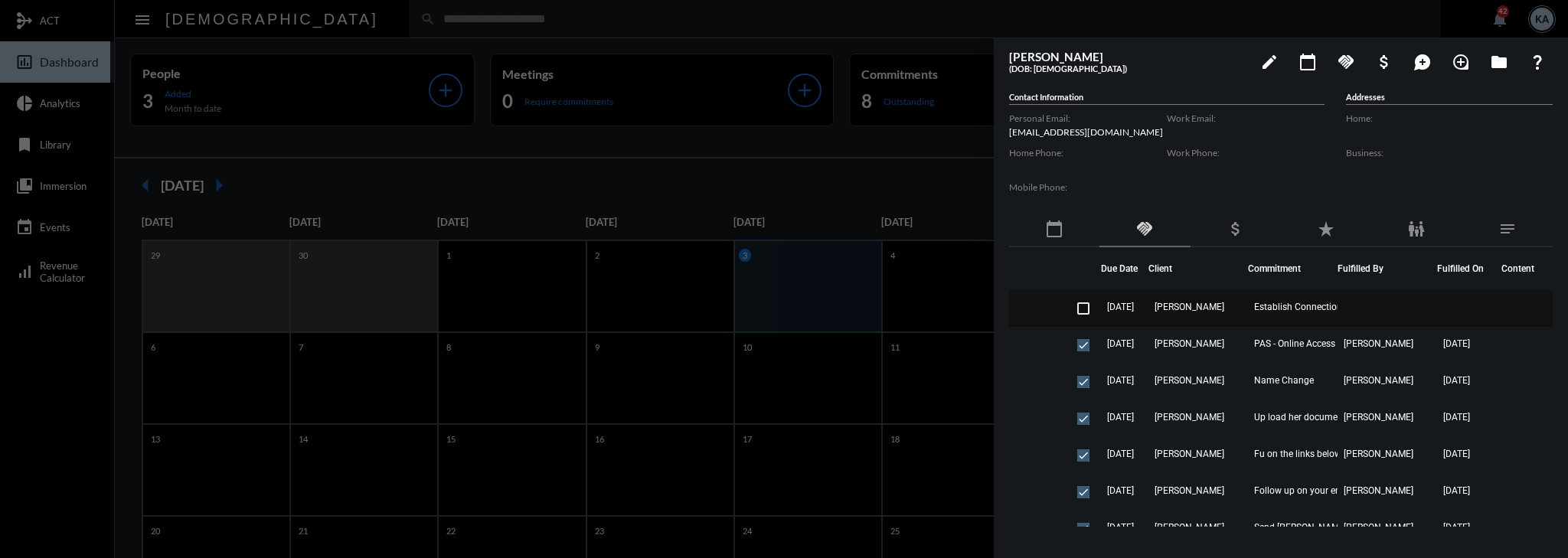 click on "Jodi Beaton" 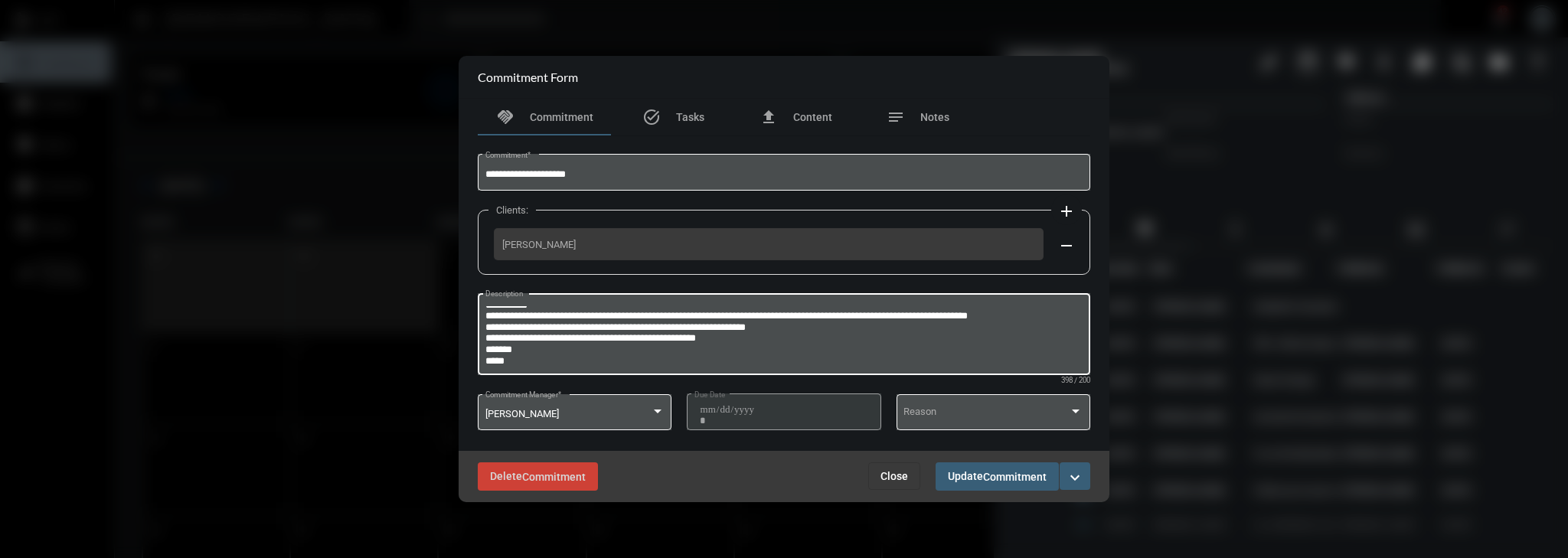 scroll, scrollTop: 31, scrollLeft: 0, axis: vertical 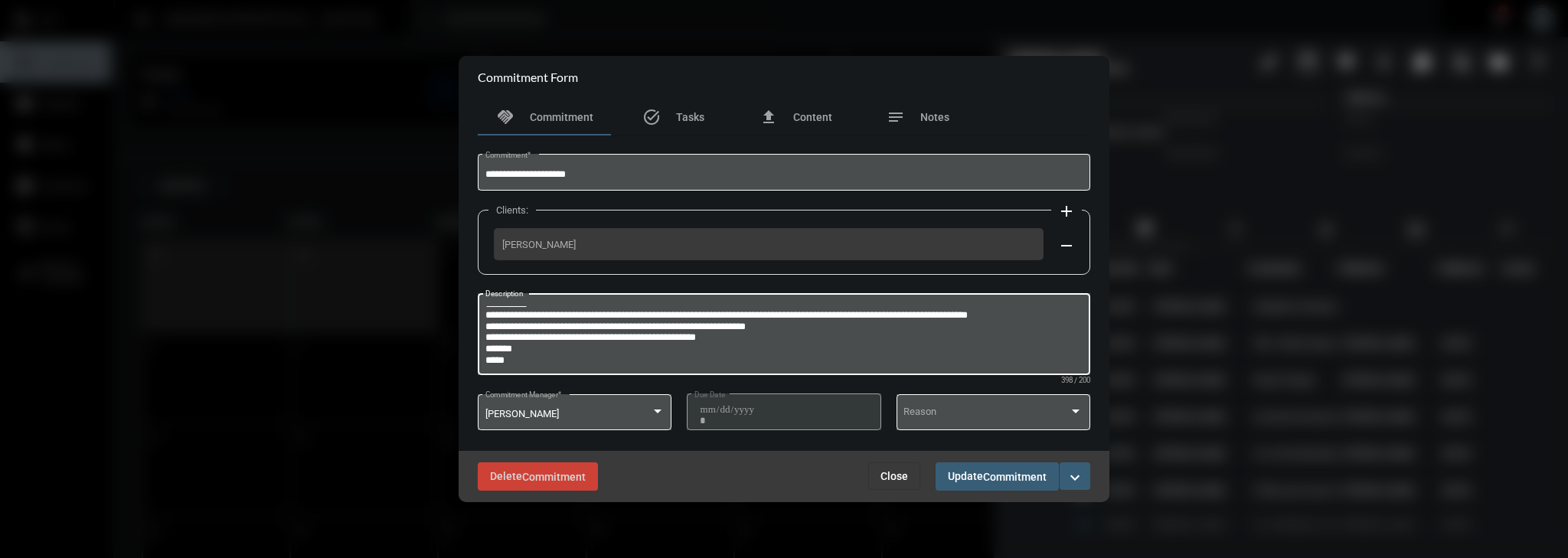 click on "**********" at bounding box center (782, 336) 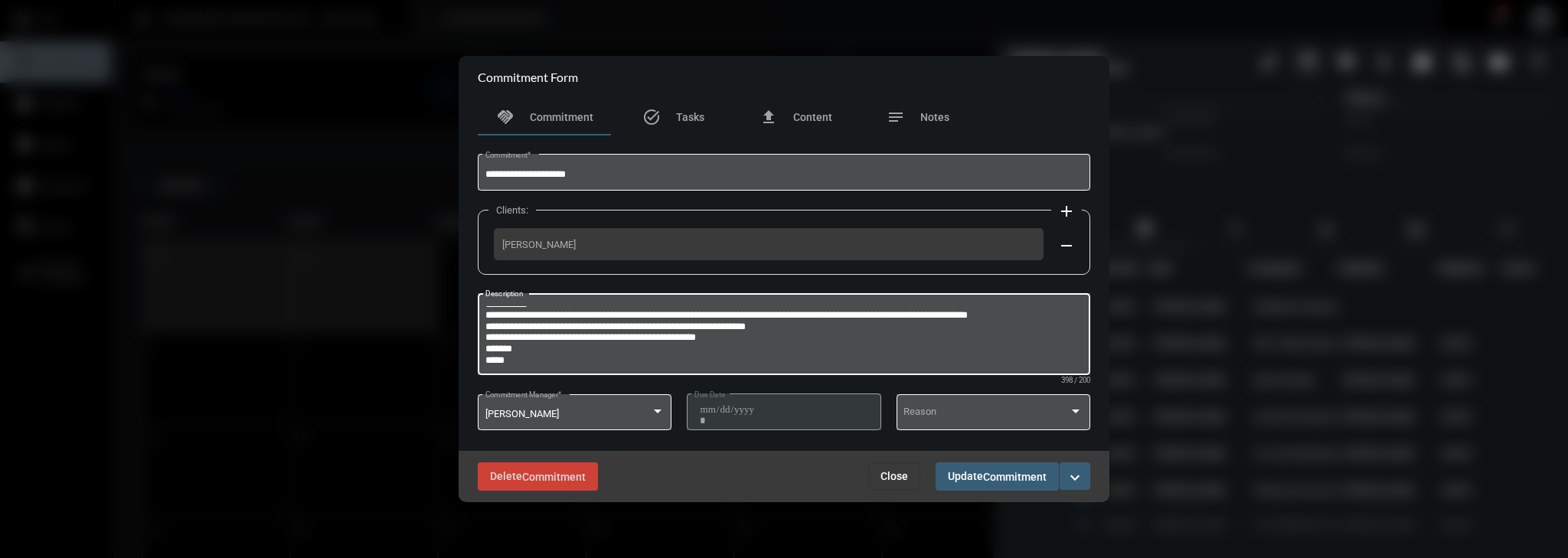 click on "Close" at bounding box center (894, 476) 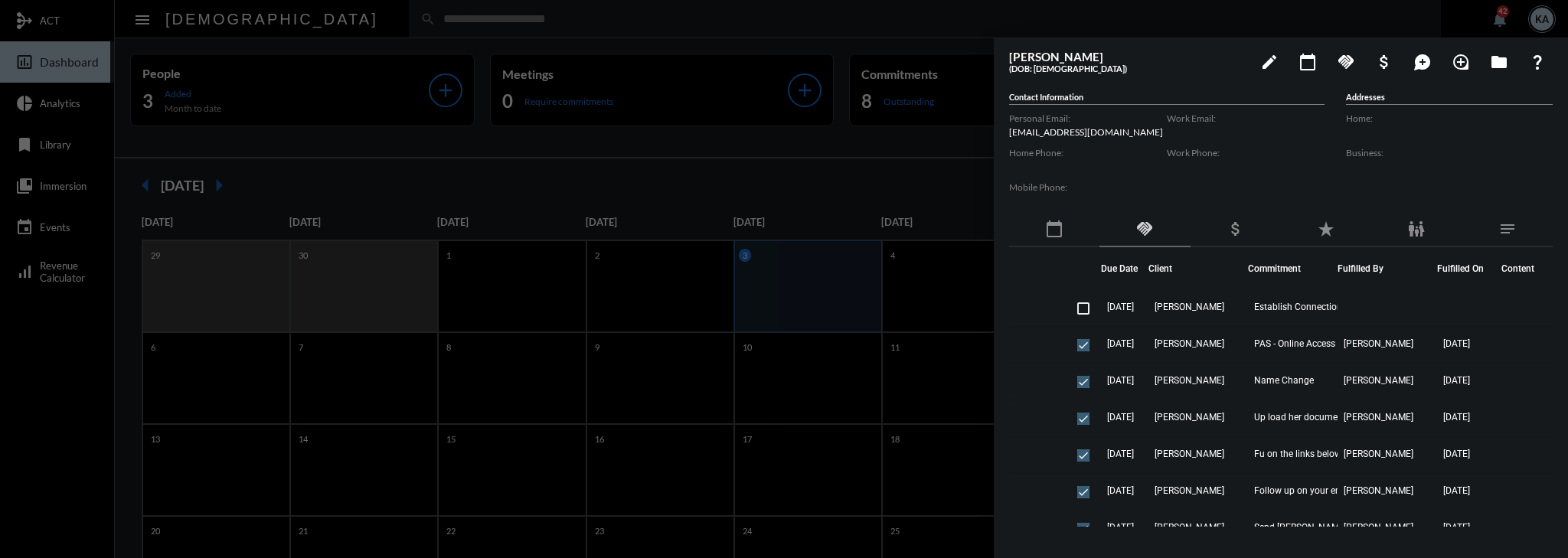 click at bounding box center [784, 279] 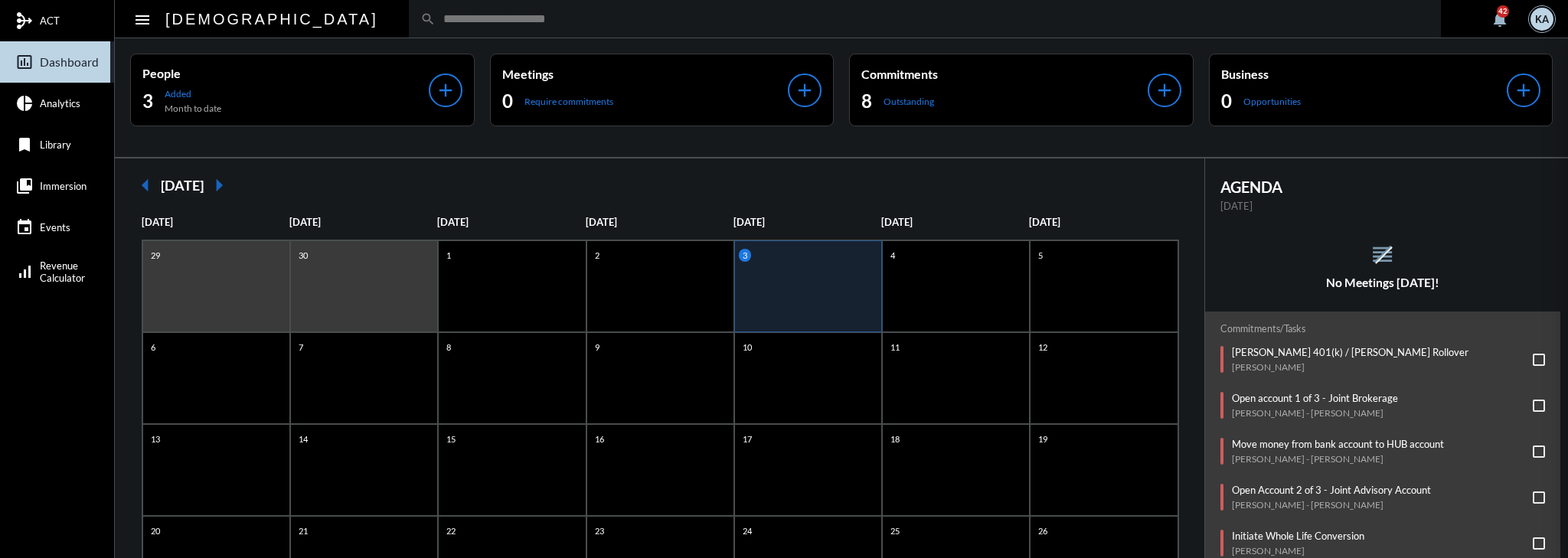 click at bounding box center (784, 279) 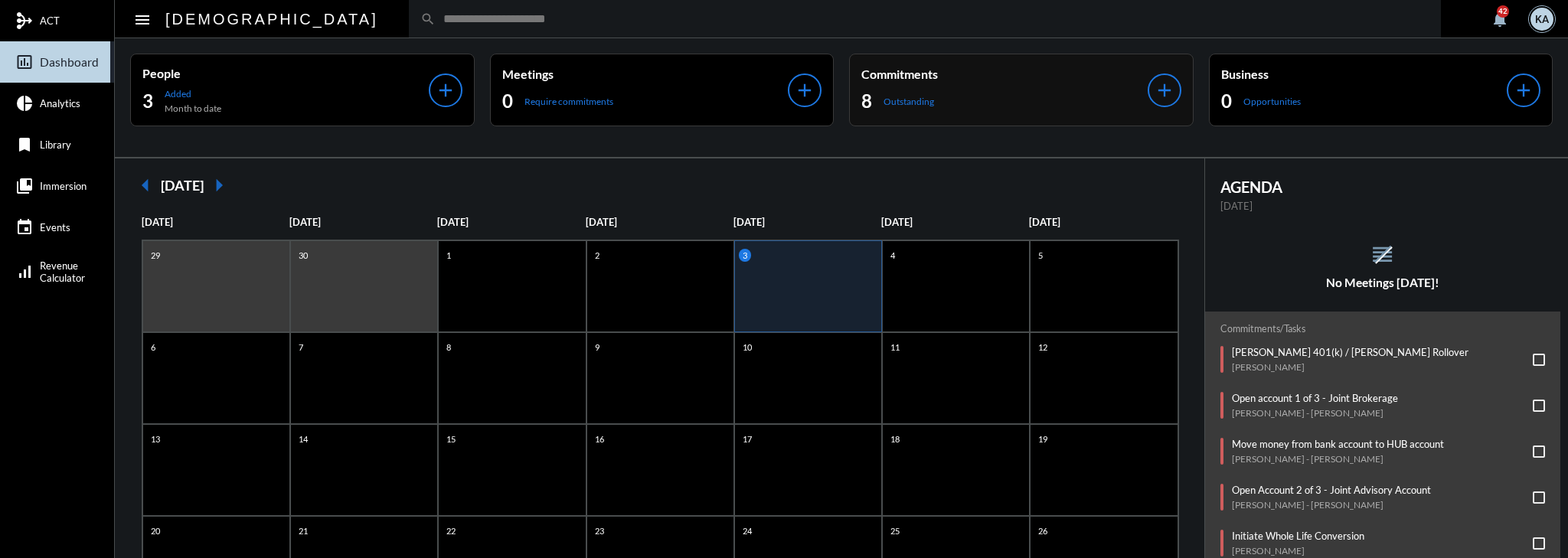 click on "Commitments 8 Outstanding" 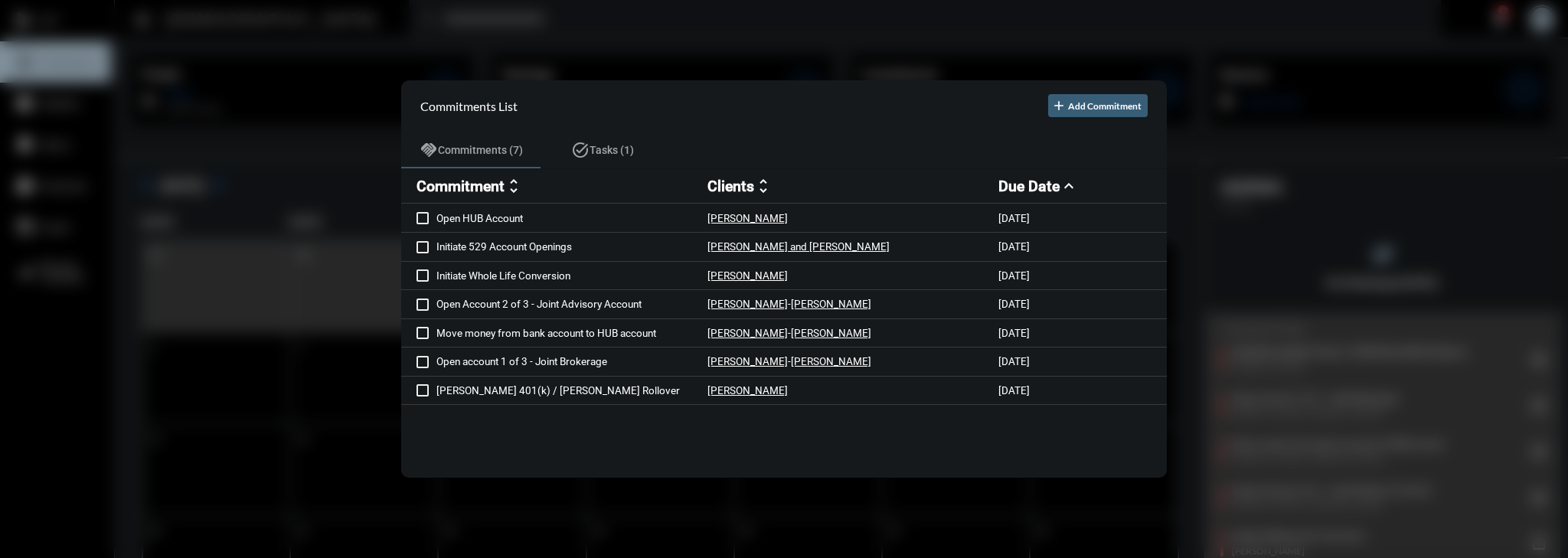 click at bounding box center [784, 279] 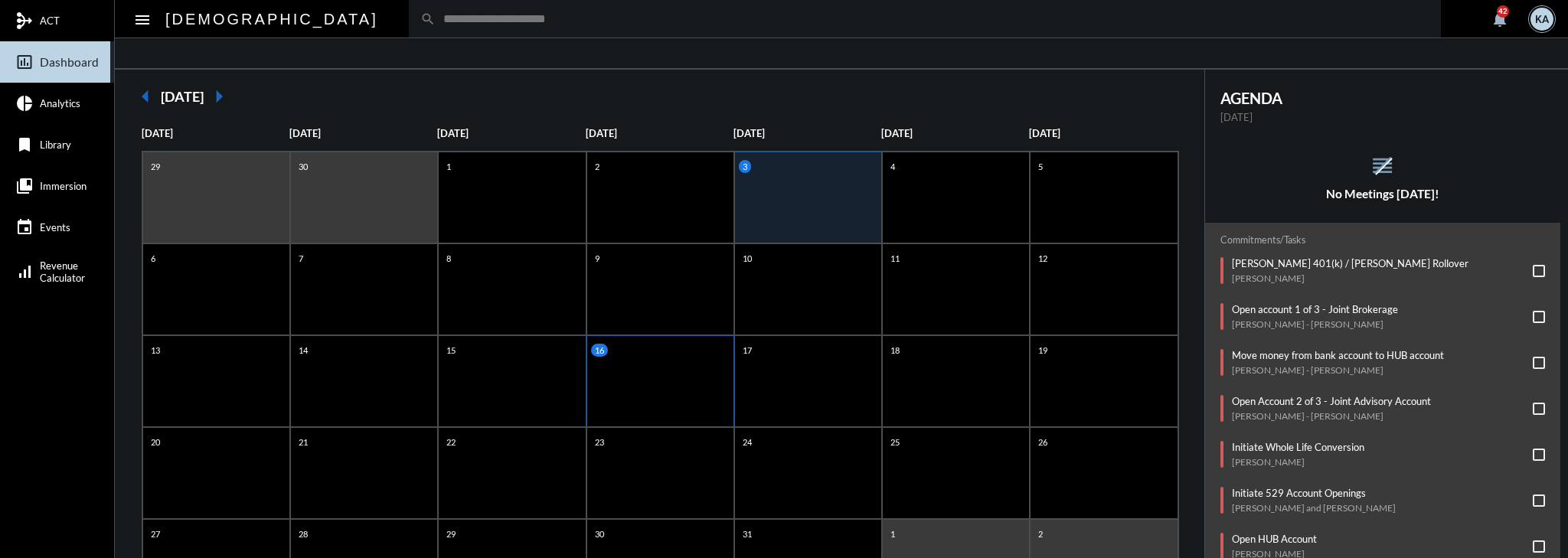 scroll, scrollTop: 0, scrollLeft: 0, axis: both 